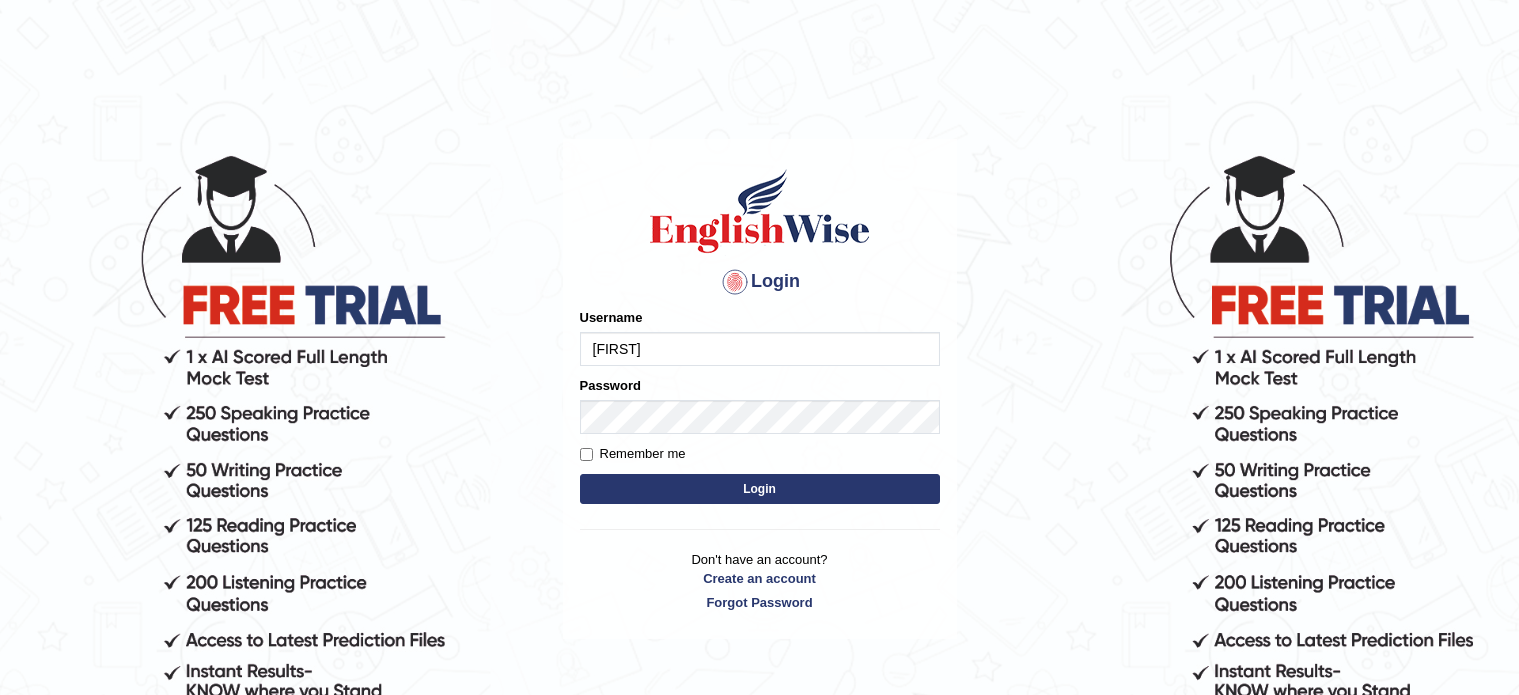scroll, scrollTop: 0, scrollLeft: 0, axis: both 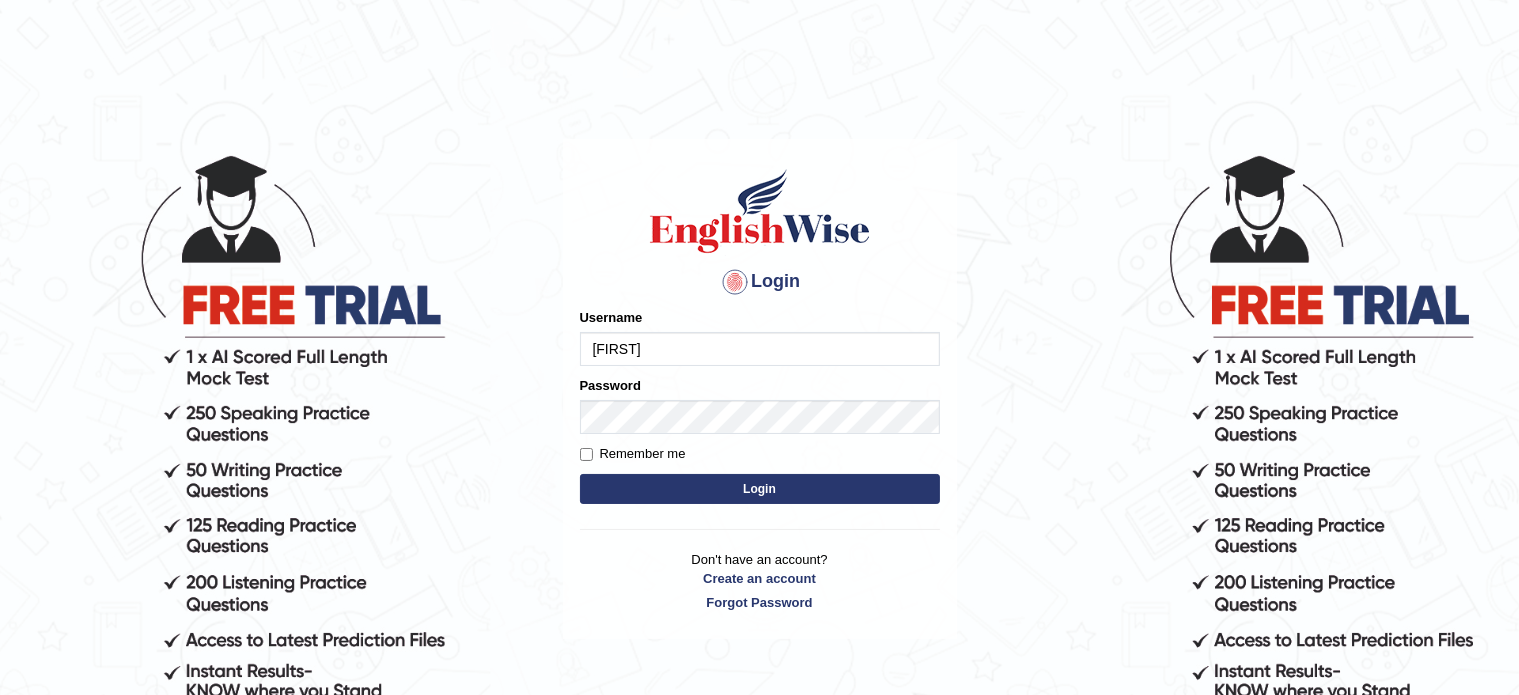 type on "Shifin3901" 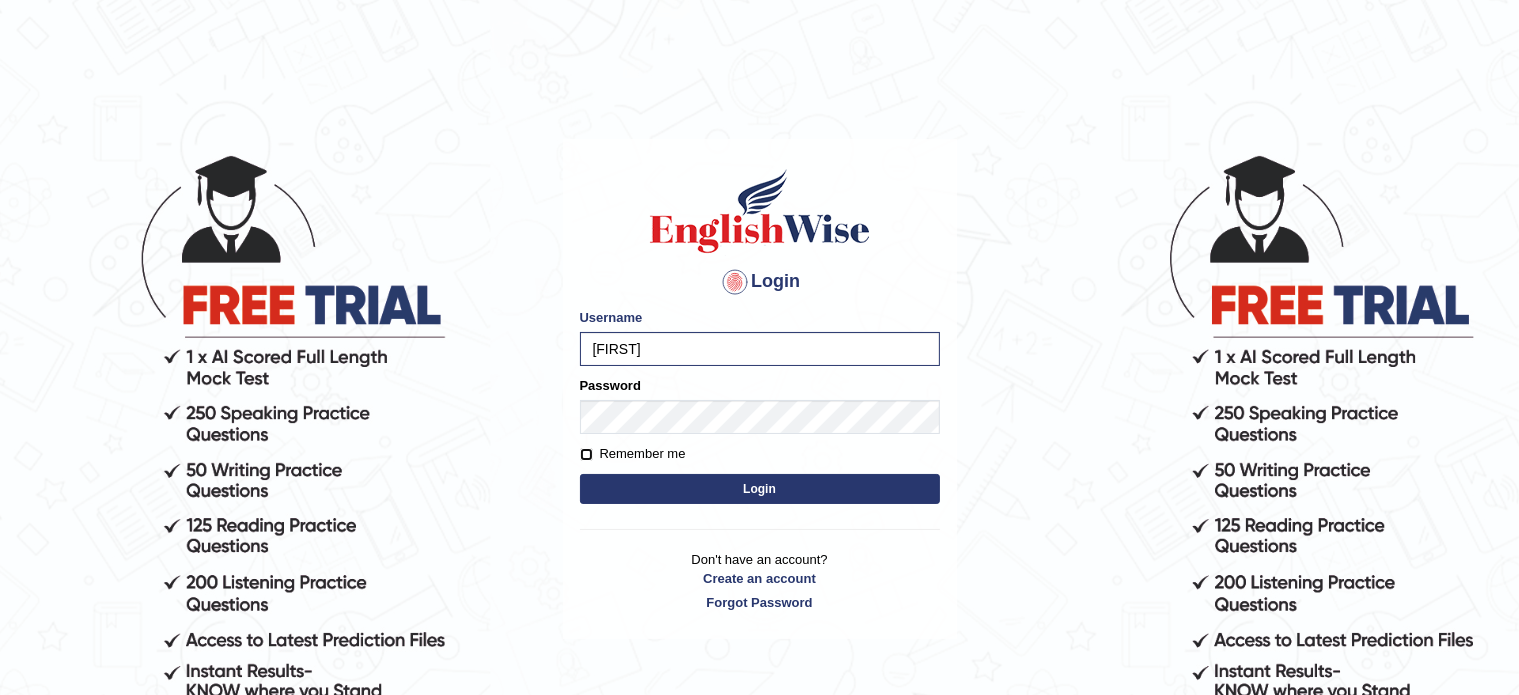 click on "Remember me" at bounding box center (586, 454) 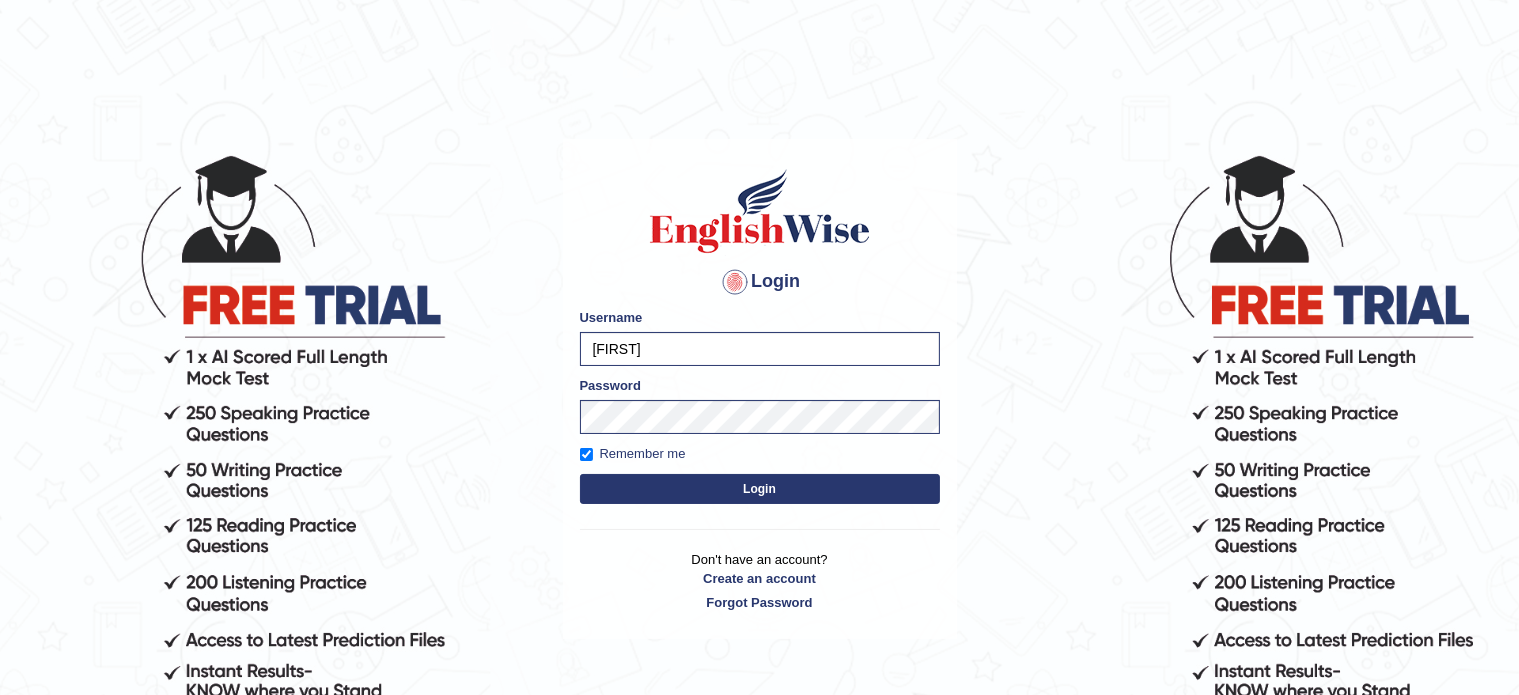 click on "Login" at bounding box center [760, 489] 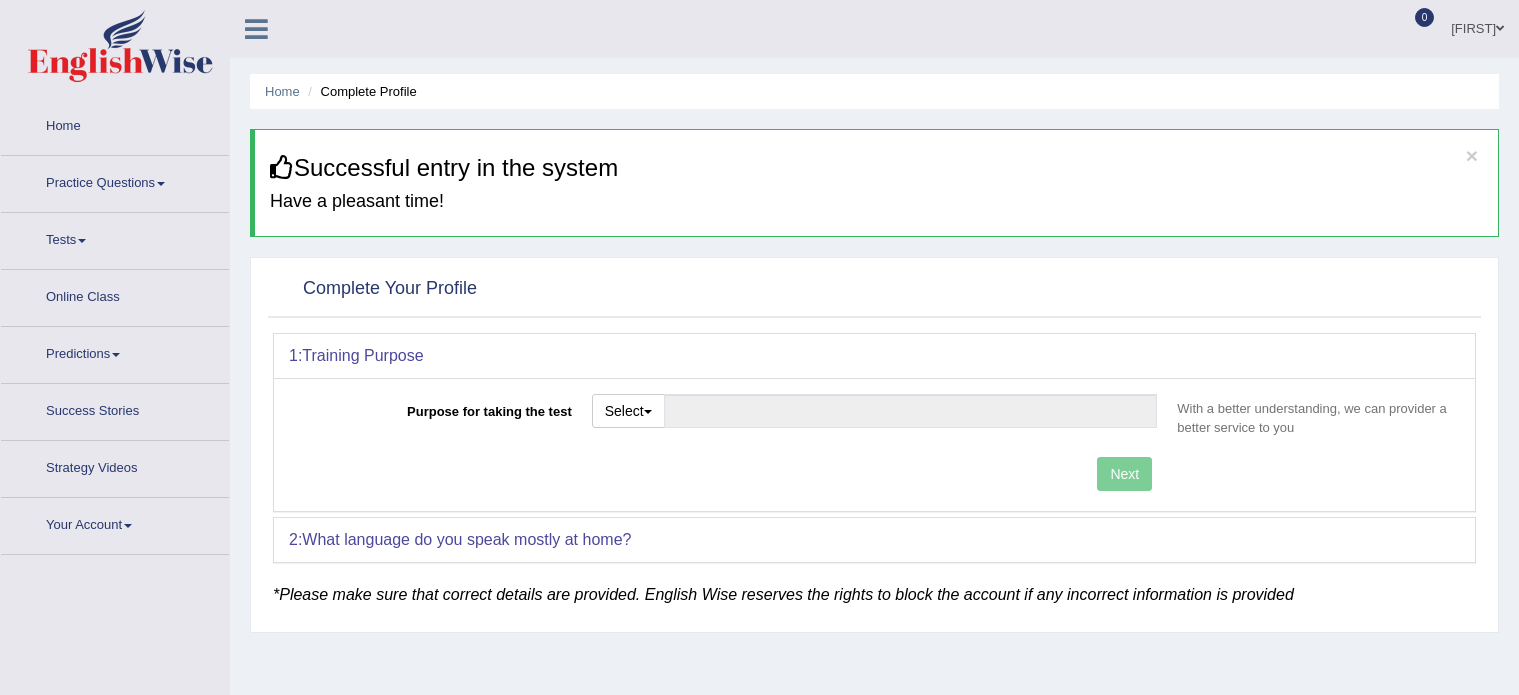 scroll, scrollTop: 0, scrollLeft: 0, axis: both 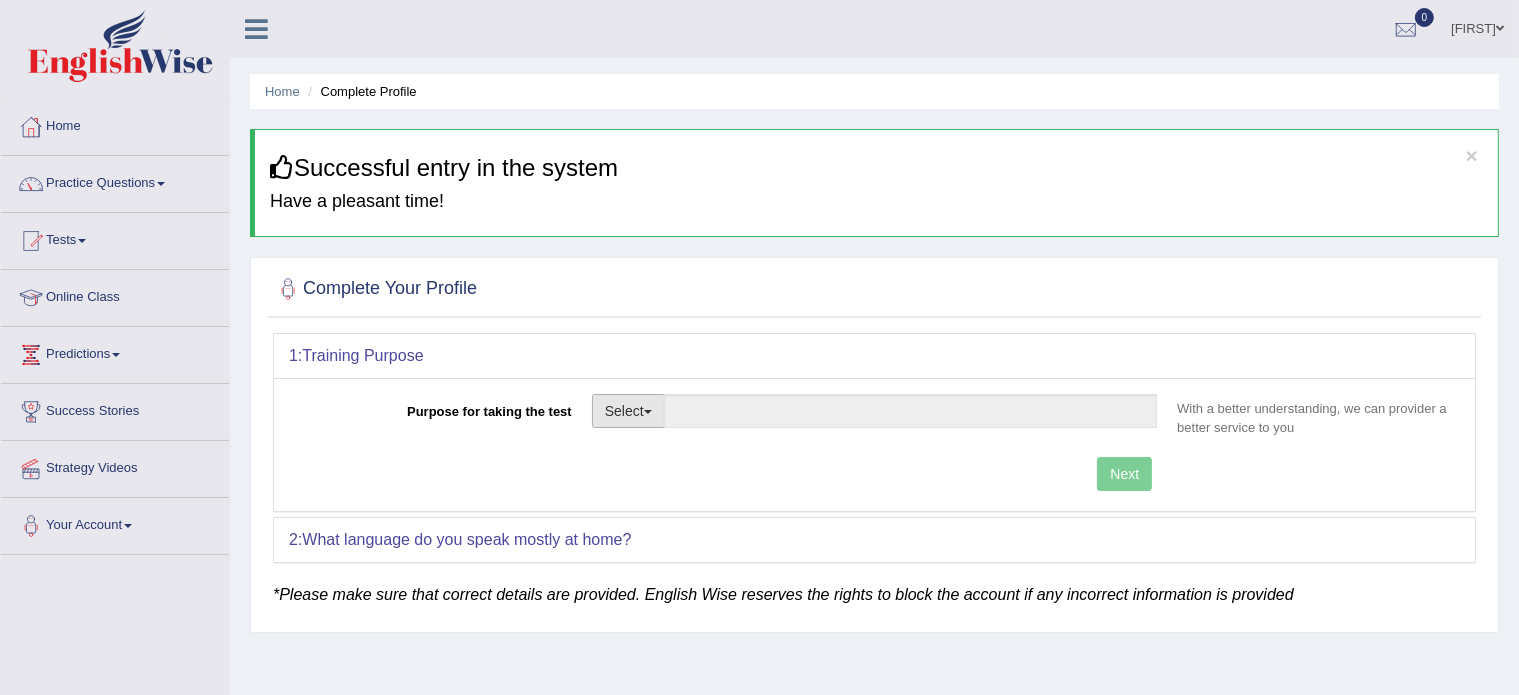 click at bounding box center (648, 412) 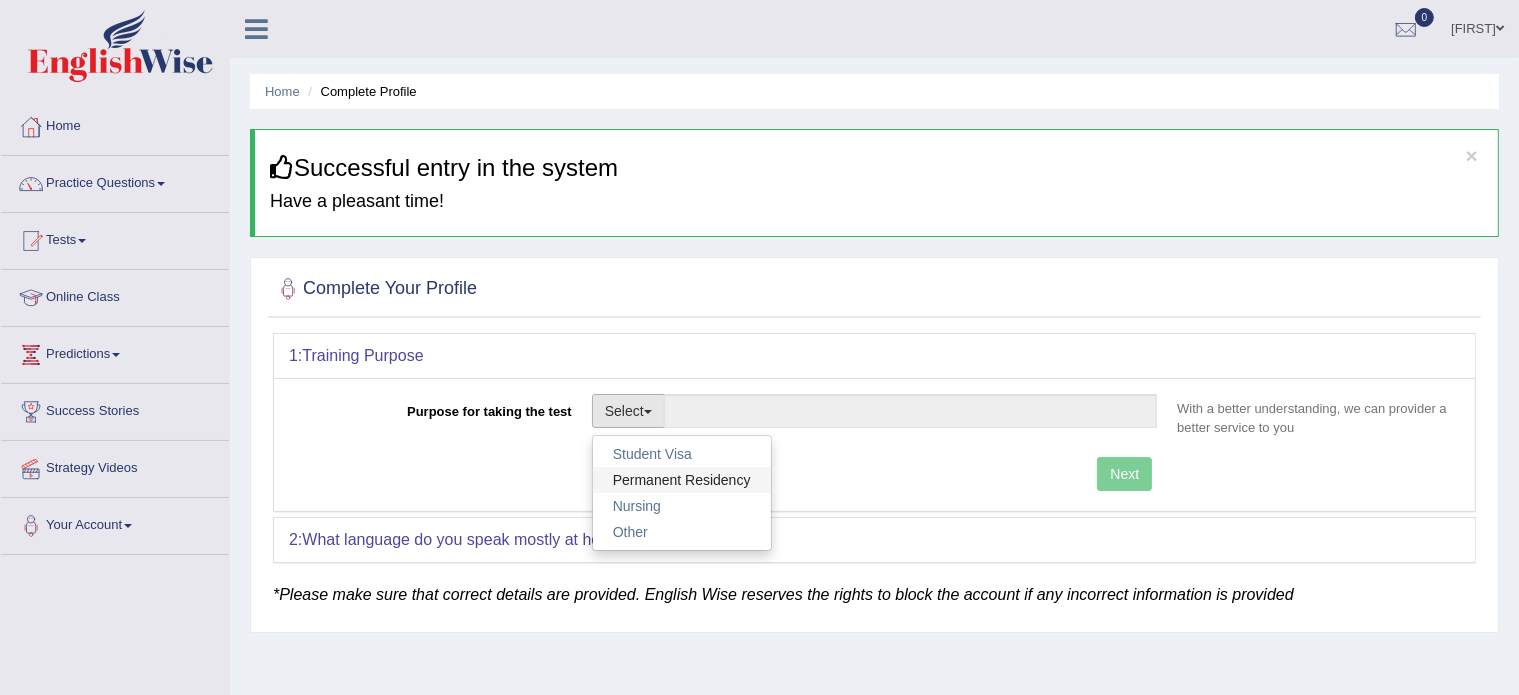 click on "Permanent Residency" at bounding box center [682, 480] 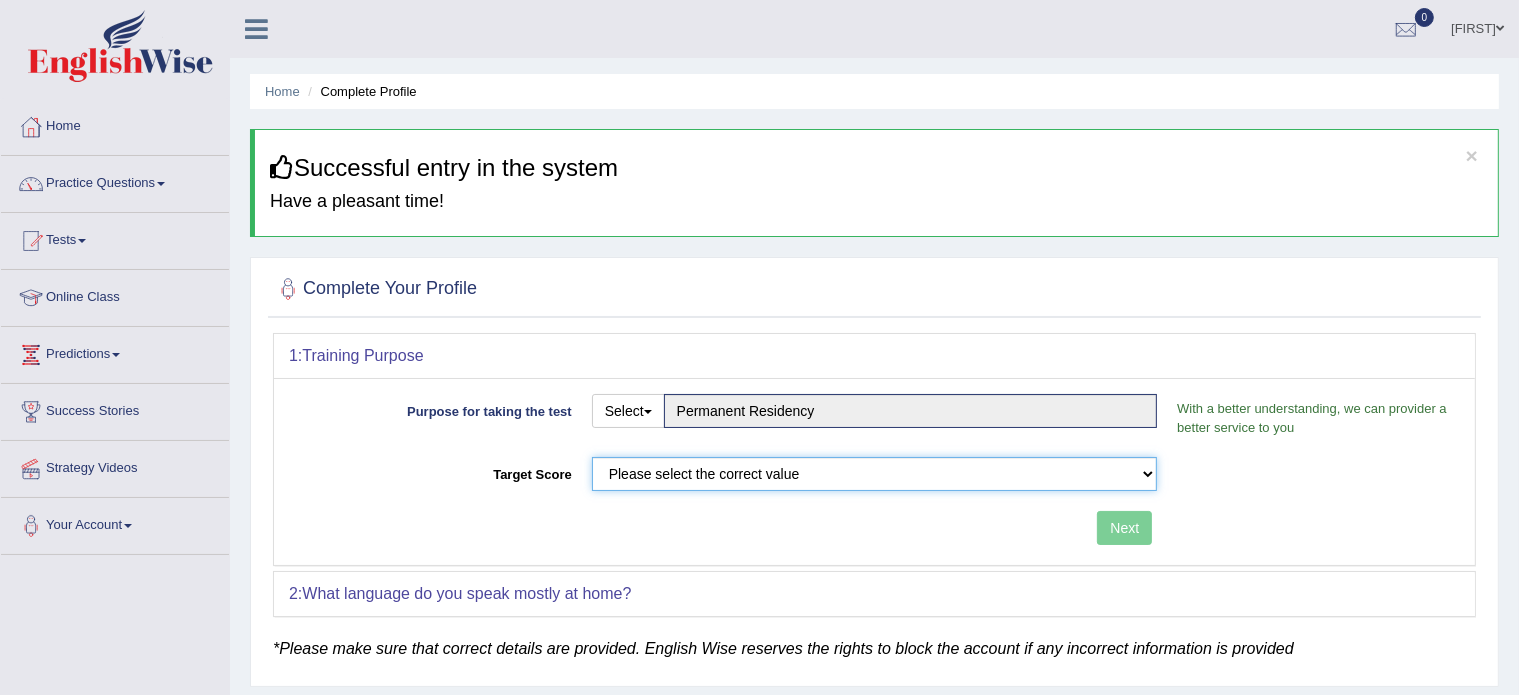 click on "Please select the correct value
50 (6 bands)
58 (6.5 bands)
65 (7 bands)
79 (8 bands)" at bounding box center [875, 474] 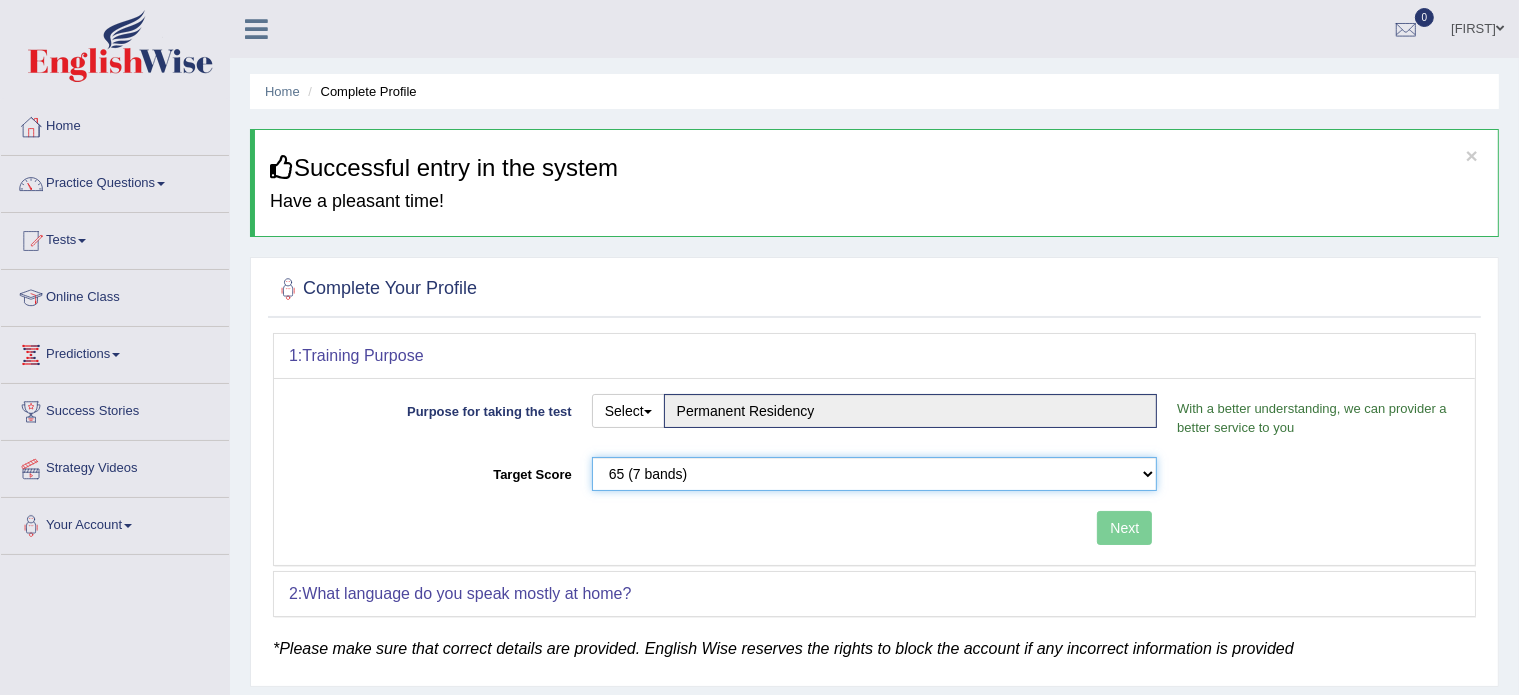 click on "Please select the correct value
50 (6 bands)
58 (6.5 bands)
65 (7 bands)
79 (8 bands)" at bounding box center [875, 474] 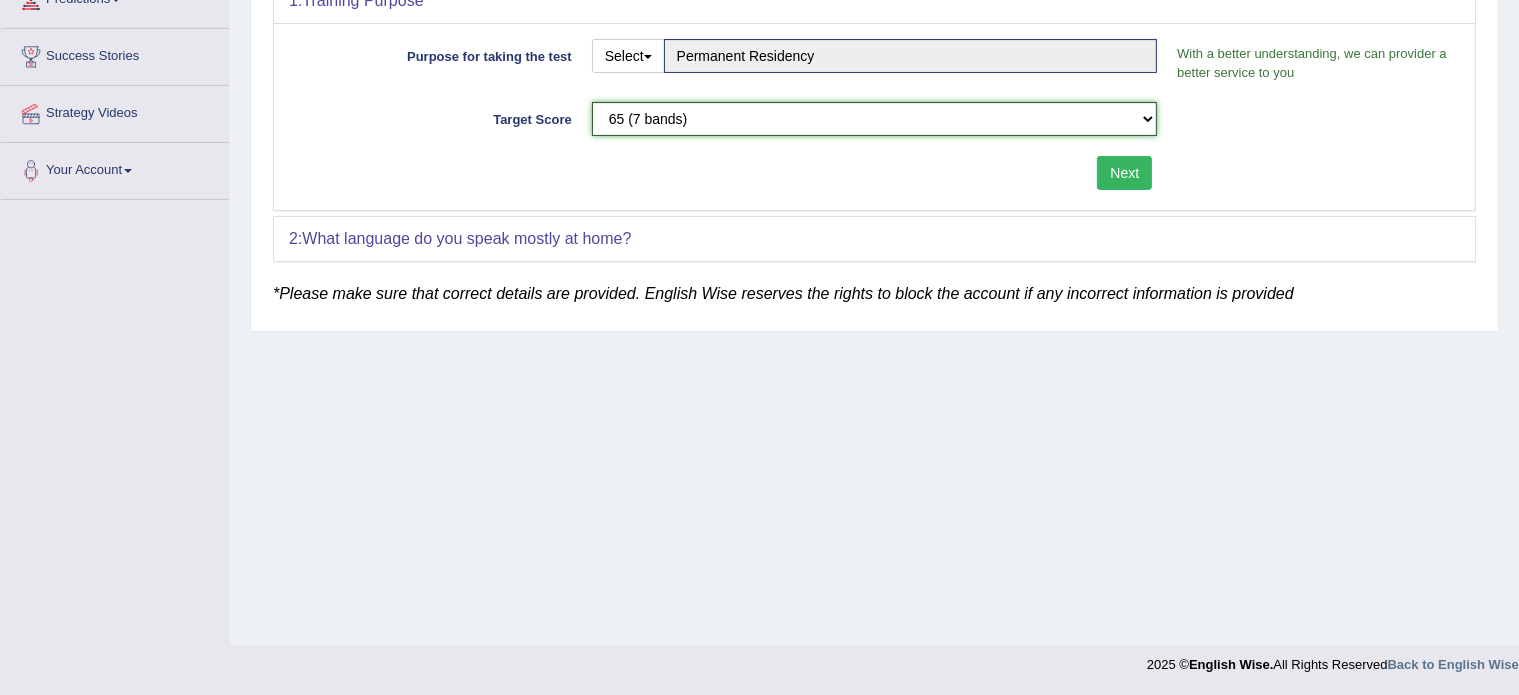 scroll, scrollTop: 0, scrollLeft: 0, axis: both 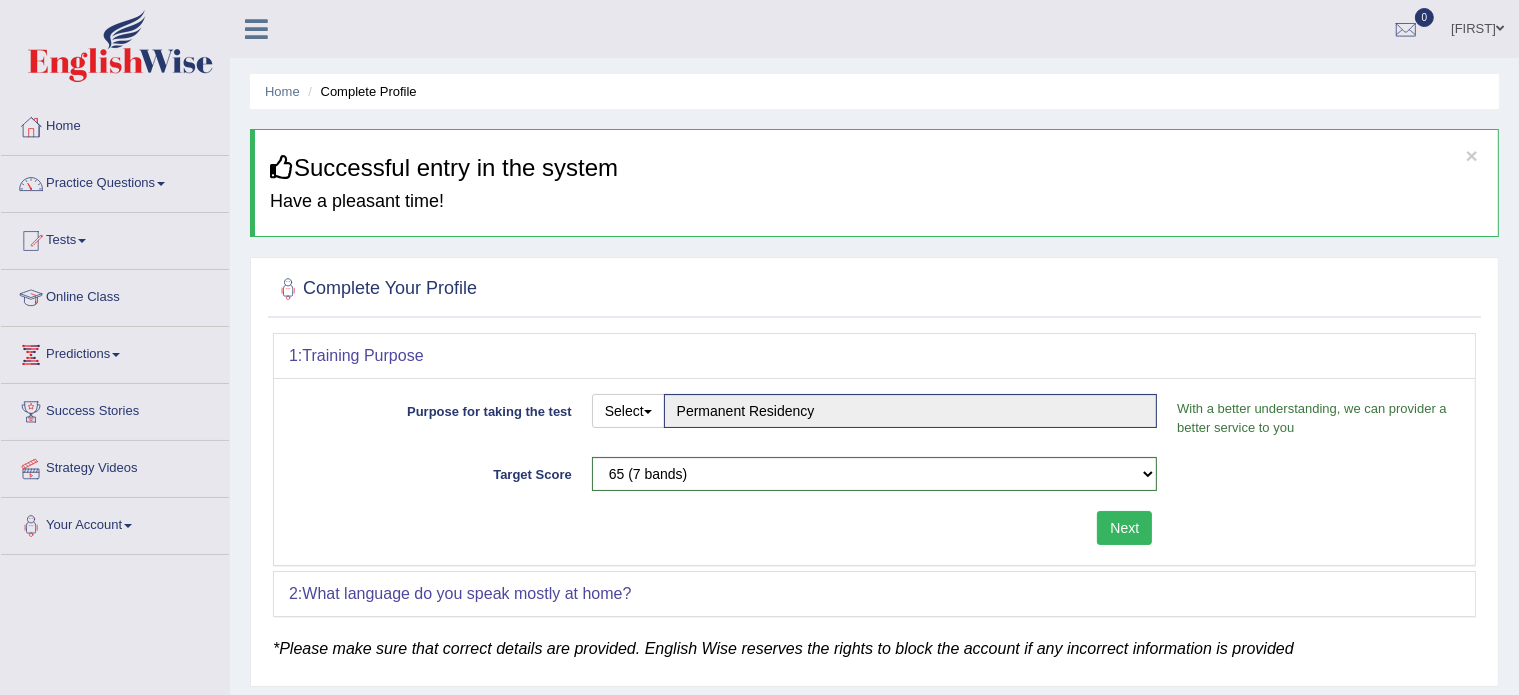 click on "Next" at bounding box center [1124, 528] 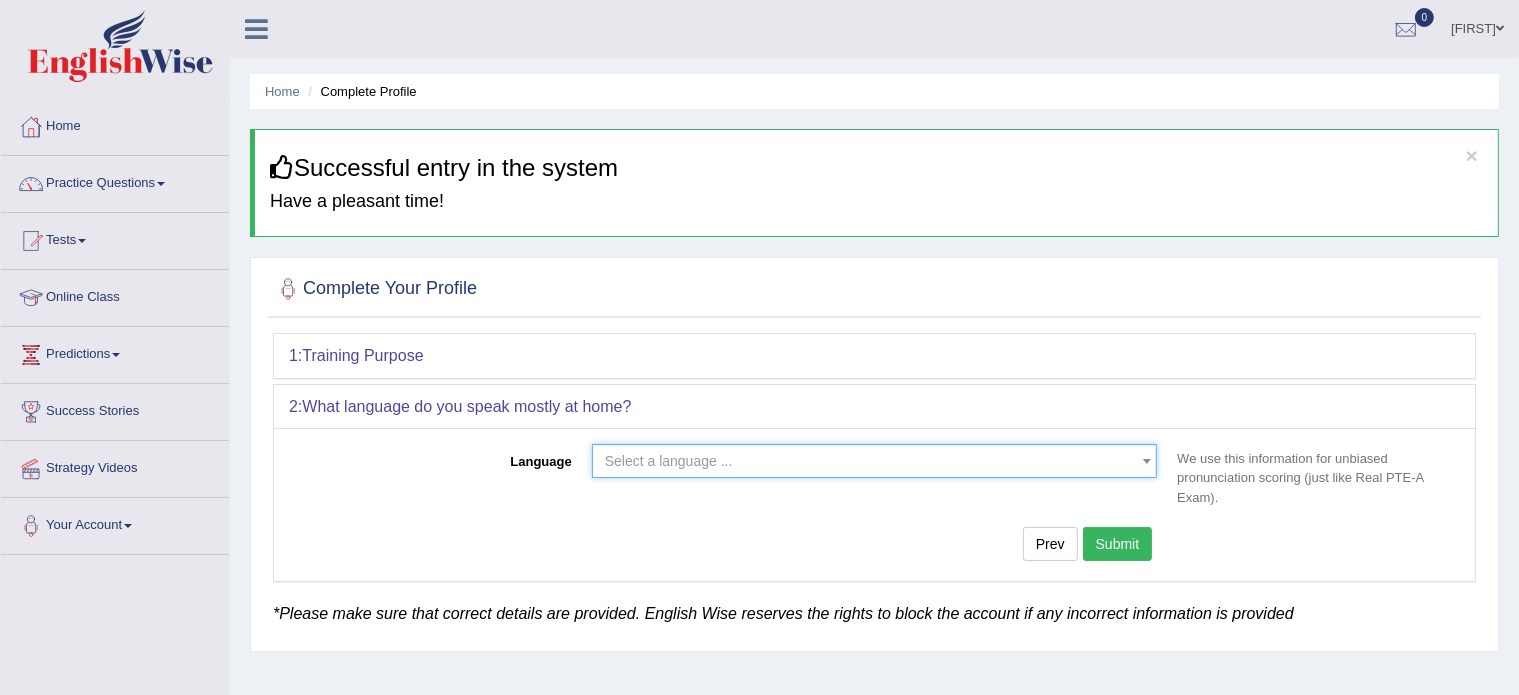 click on "Select a language ..." at bounding box center (869, 461) 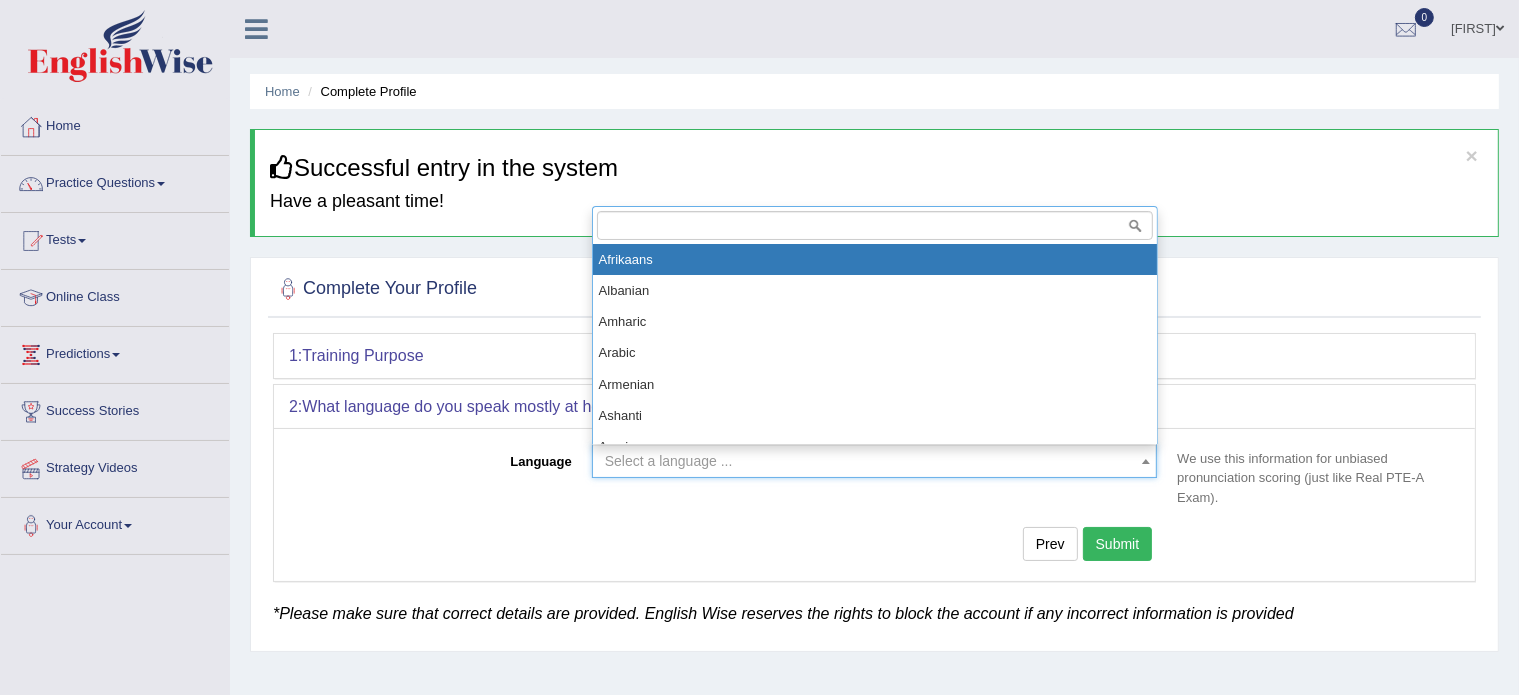 click on "Select a language ..." at bounding box center (869, 461) 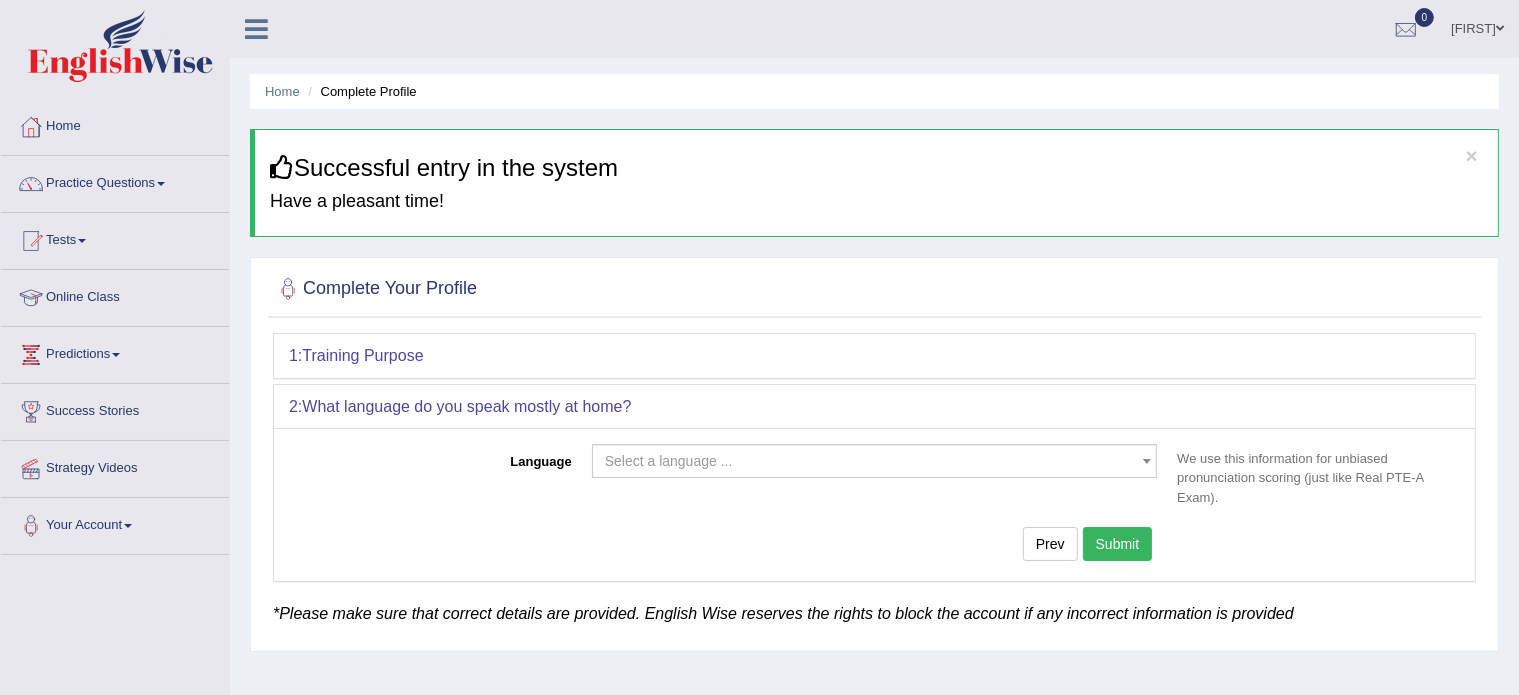 click on "Select a language ..." at bounding box center (869, 461) 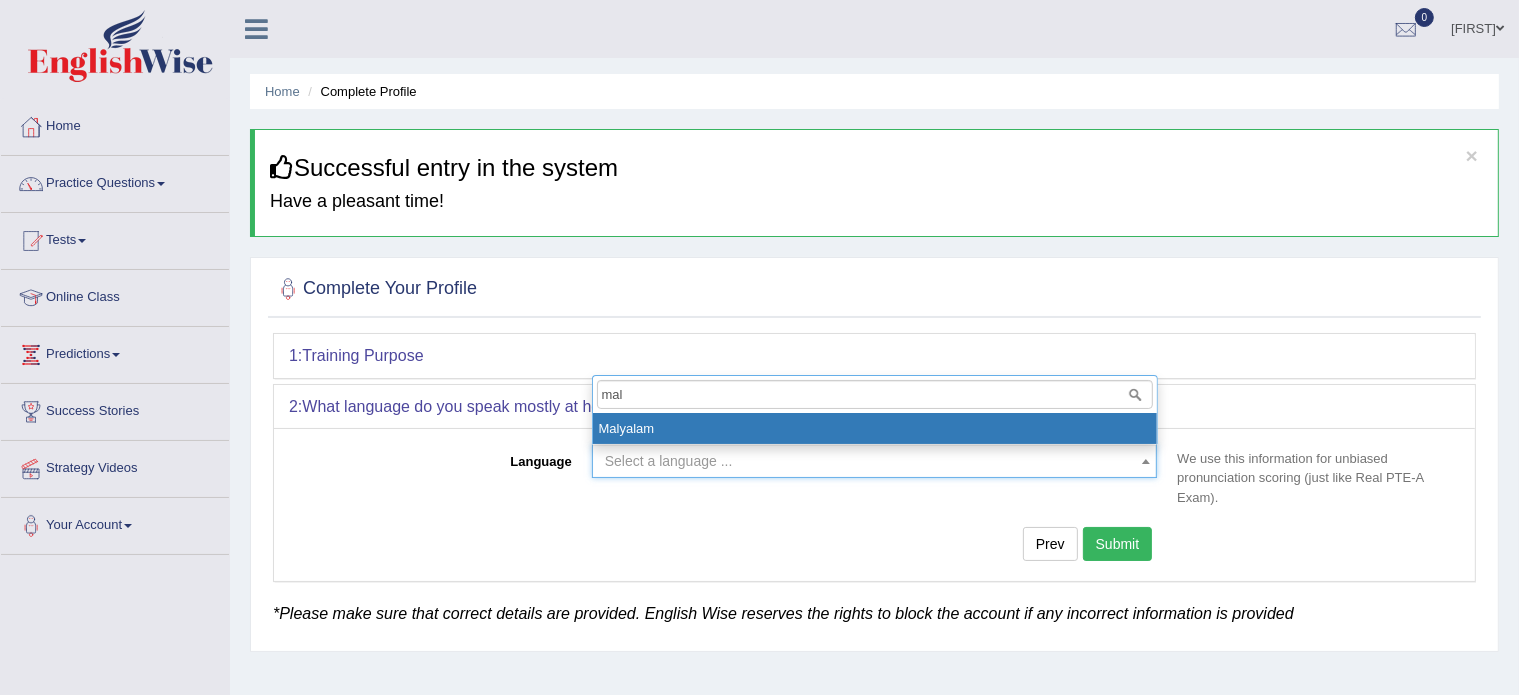type on "mal" 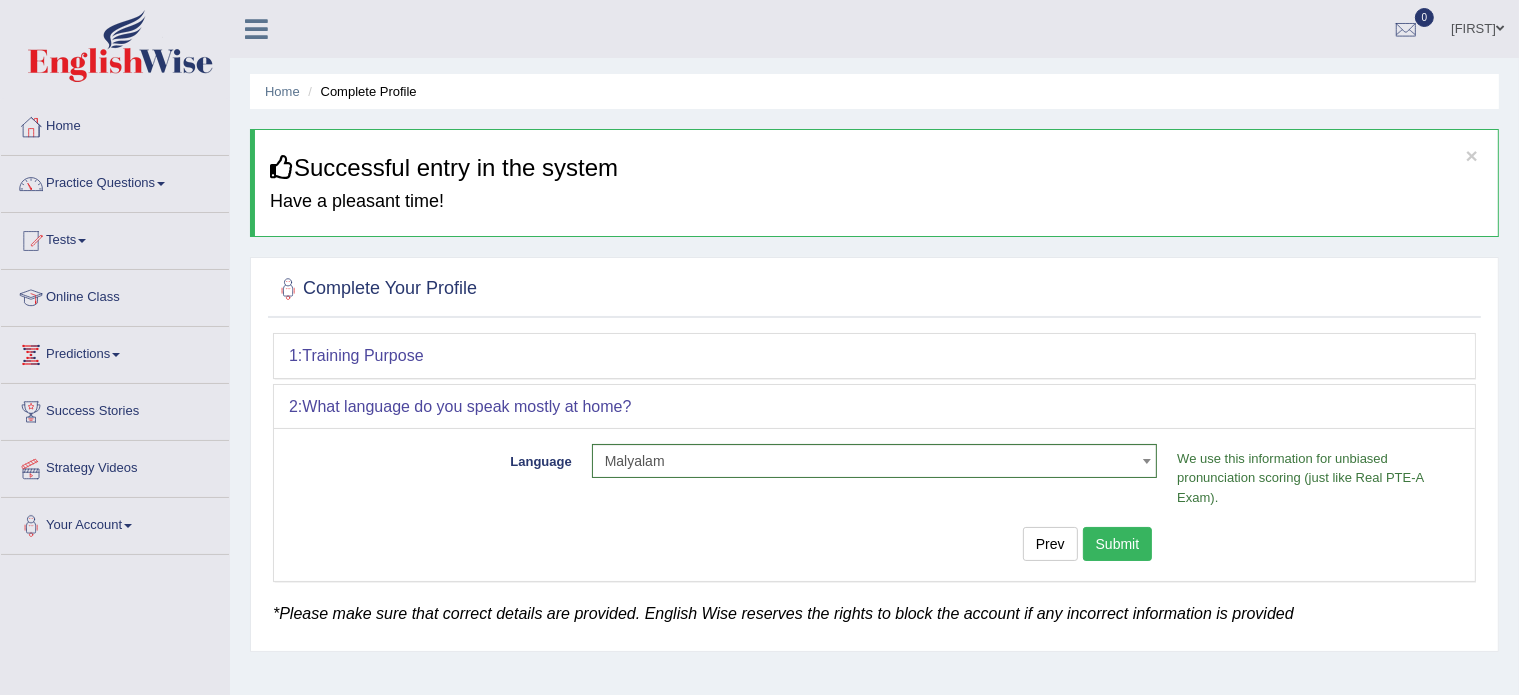 click on "Submit" at bounding box center [1118, 544] 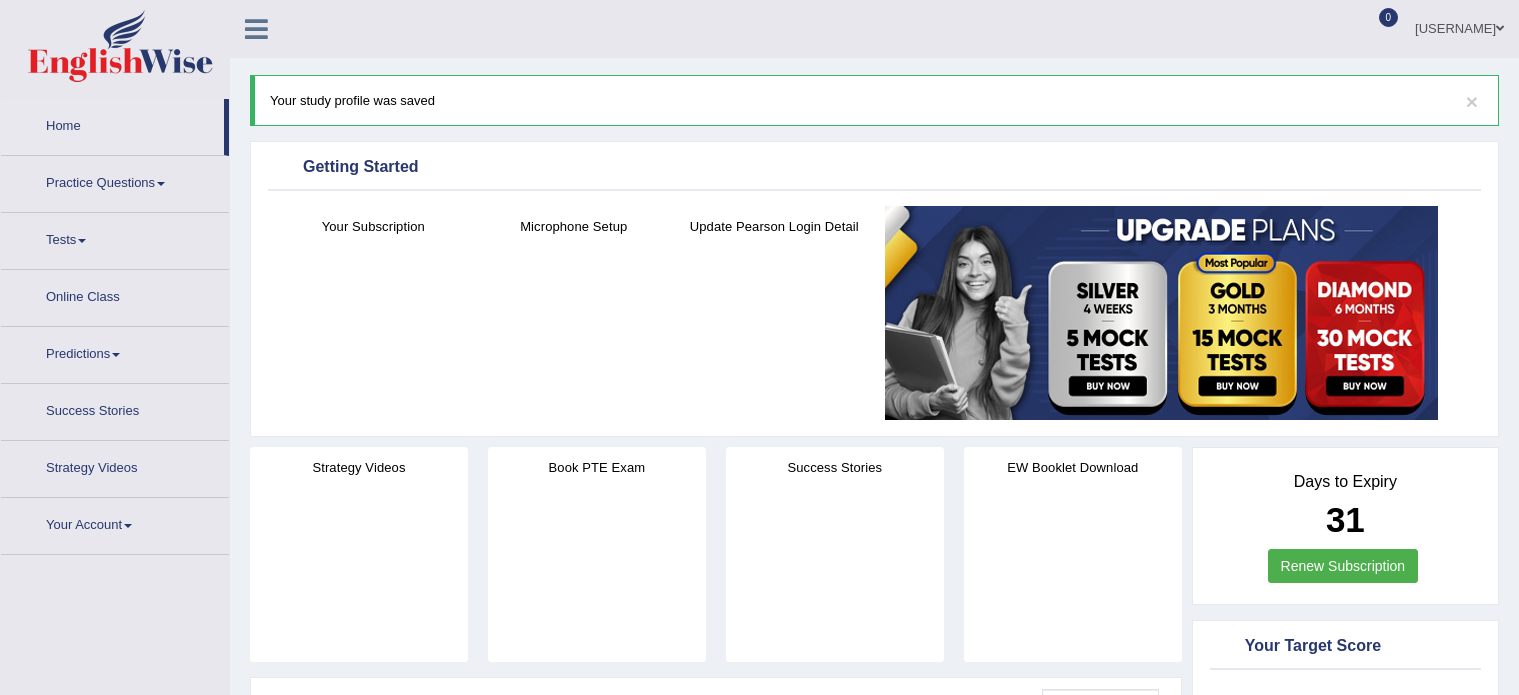 scroll, scrollTop: 0, scrollLeft: 0, axis: both 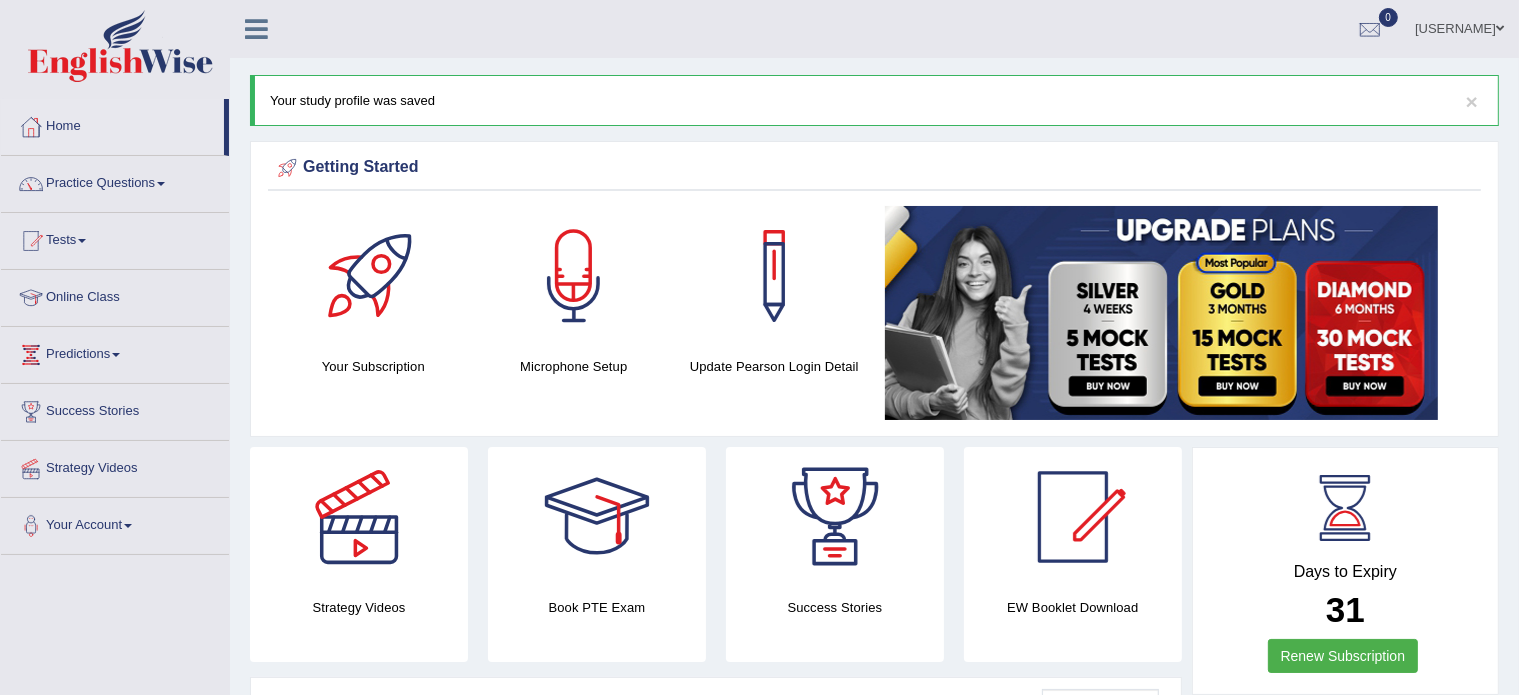click on "Practice Questions" at bounding box center (115, 181) 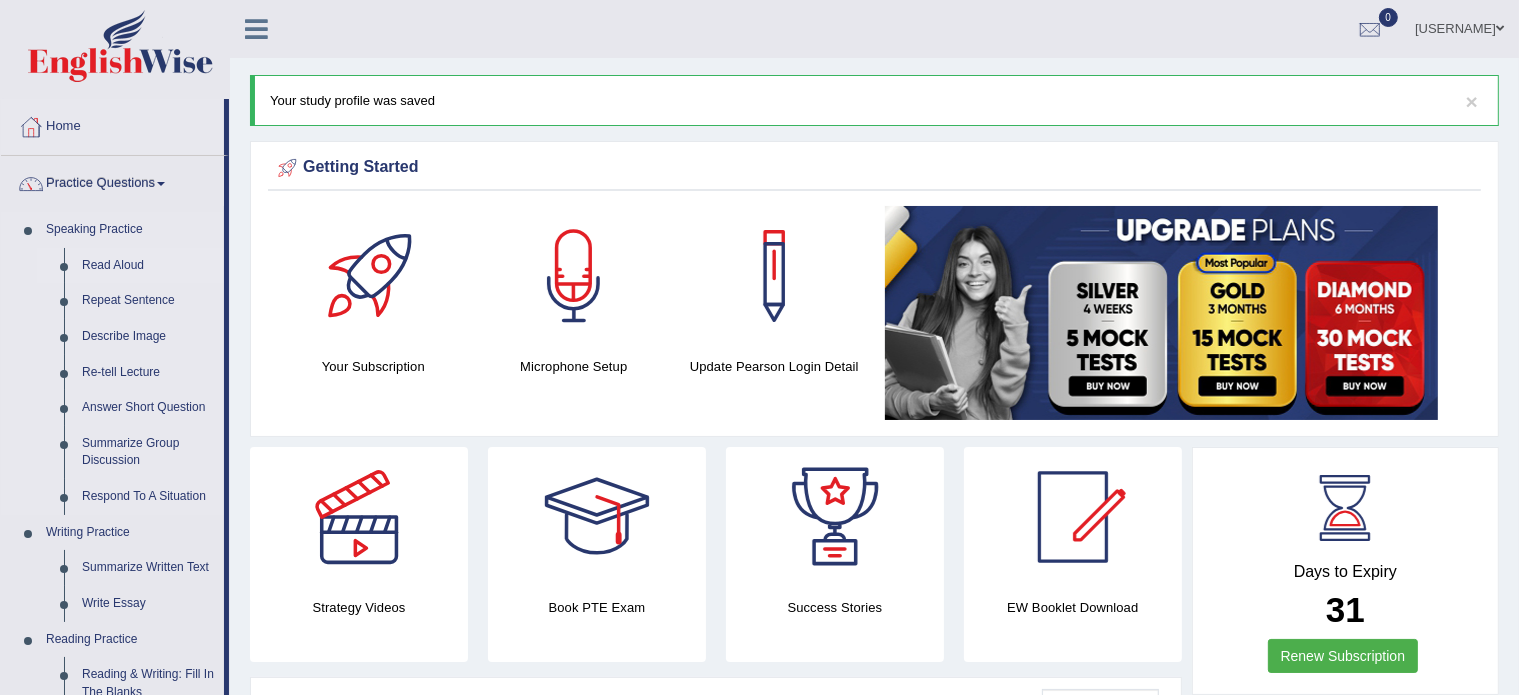 click on "Read Aloud" at bounding box center [148, 266] 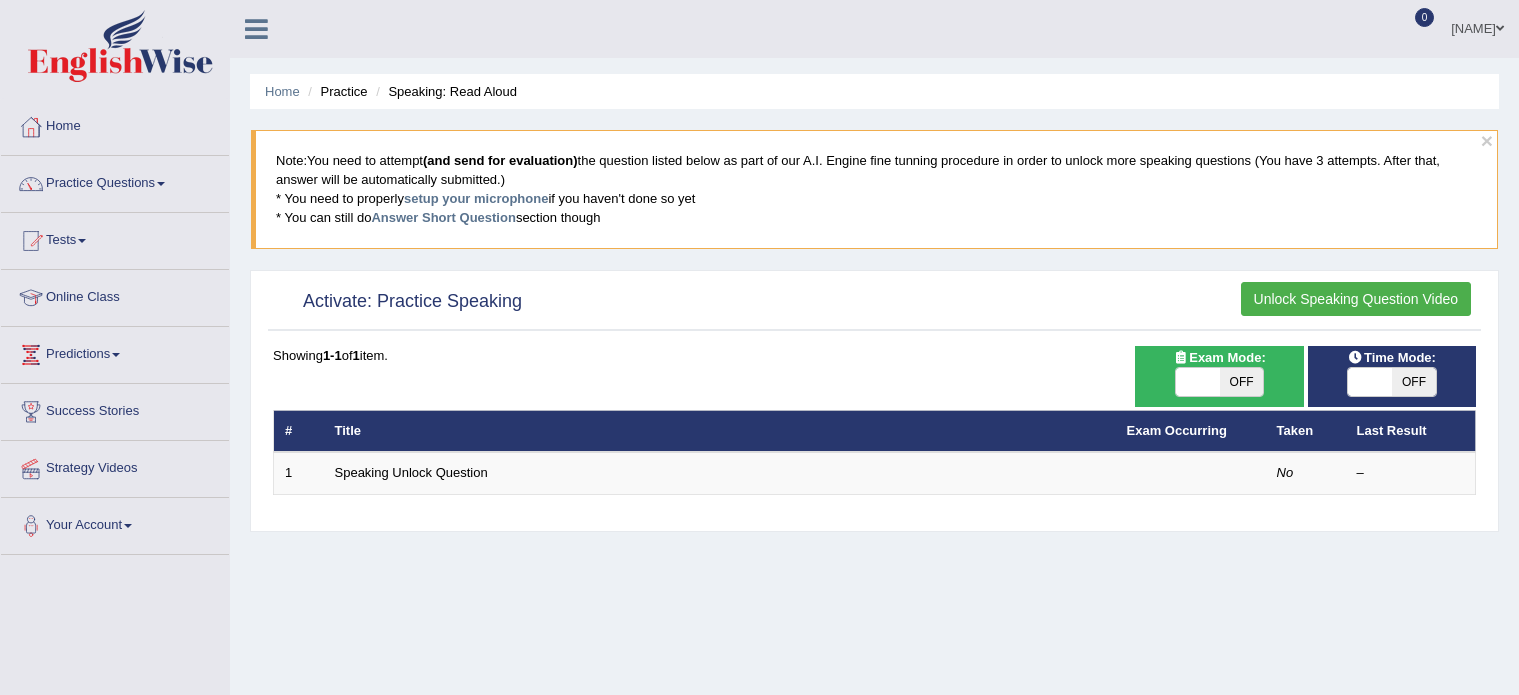 click on "Unlock Speaking Question Video" at bounding box center (1356, 299) 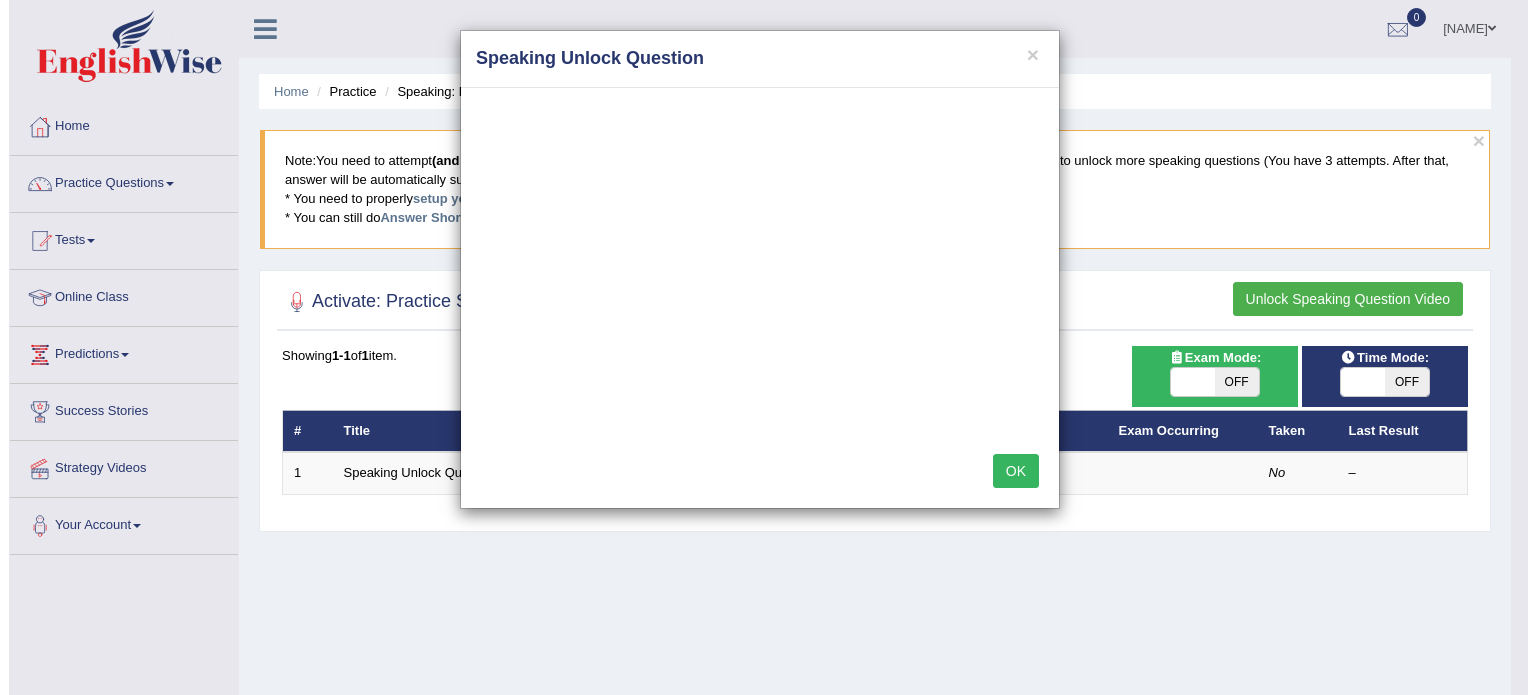 scroll, scrollTop: 0, scrollLeft: 0, axis: both 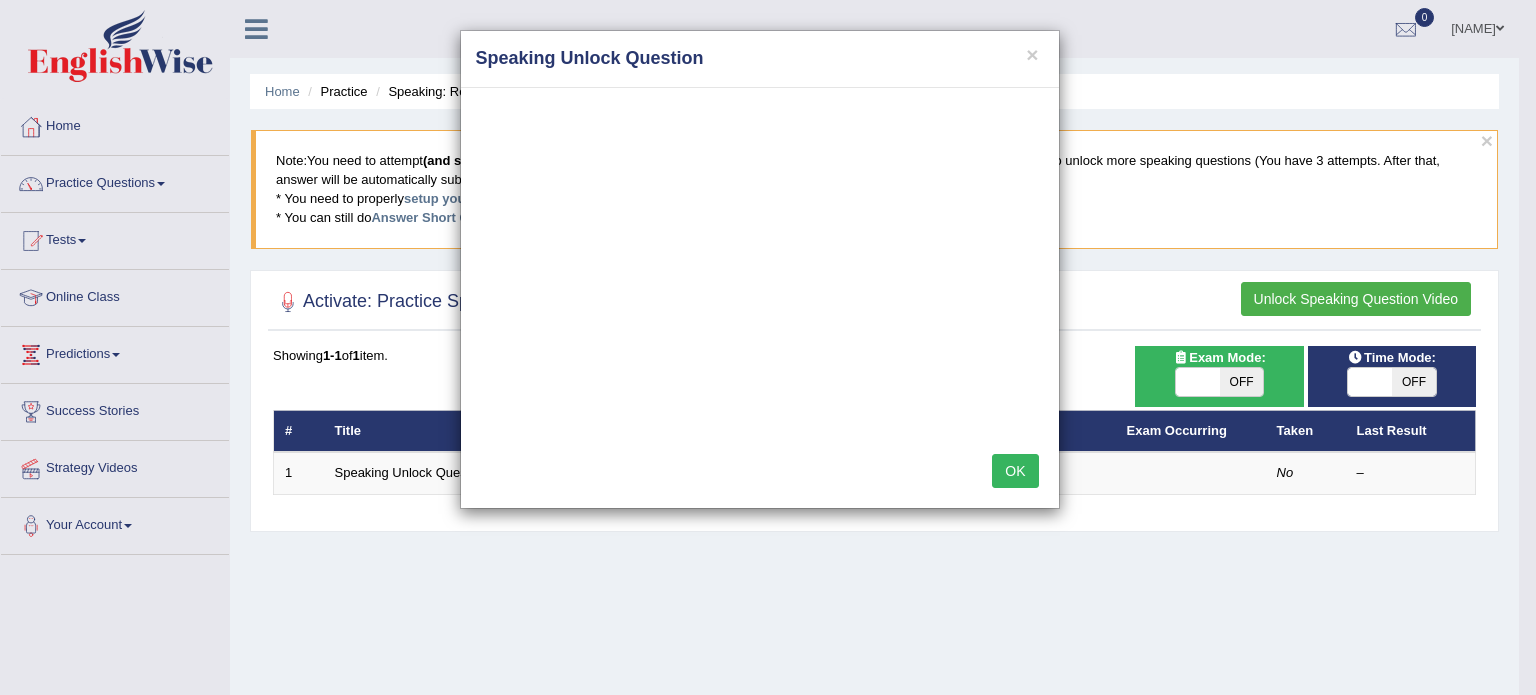 click on "Toggle navigation
Home
Practice Questions   Speaking Practice Read Aloud
Repeat Sentence
Describe Image
Re-tell Lecture
Answer Short Question
Summarize Group Discussion
Respond To A Situation
Writing Practice  Summarize Written Text
Write Essay
Reading Practice  Reading & Writing: Fill In The Blanks
Choose Multiple Answers
Re-order Paragraphs
Fill In The Blanks
Choose Single Answer
Listening Practice  Summarize Spoken Text
Highlight Incorrect Words
Highlight Correct Summary
Select Missing Word
Choose Single Answer
Choose Multiple Answers
Fill In The Blanks
Write From Dictation
Pronunciation
Tests
Take Mock Test" at bounding box center (768, 347) 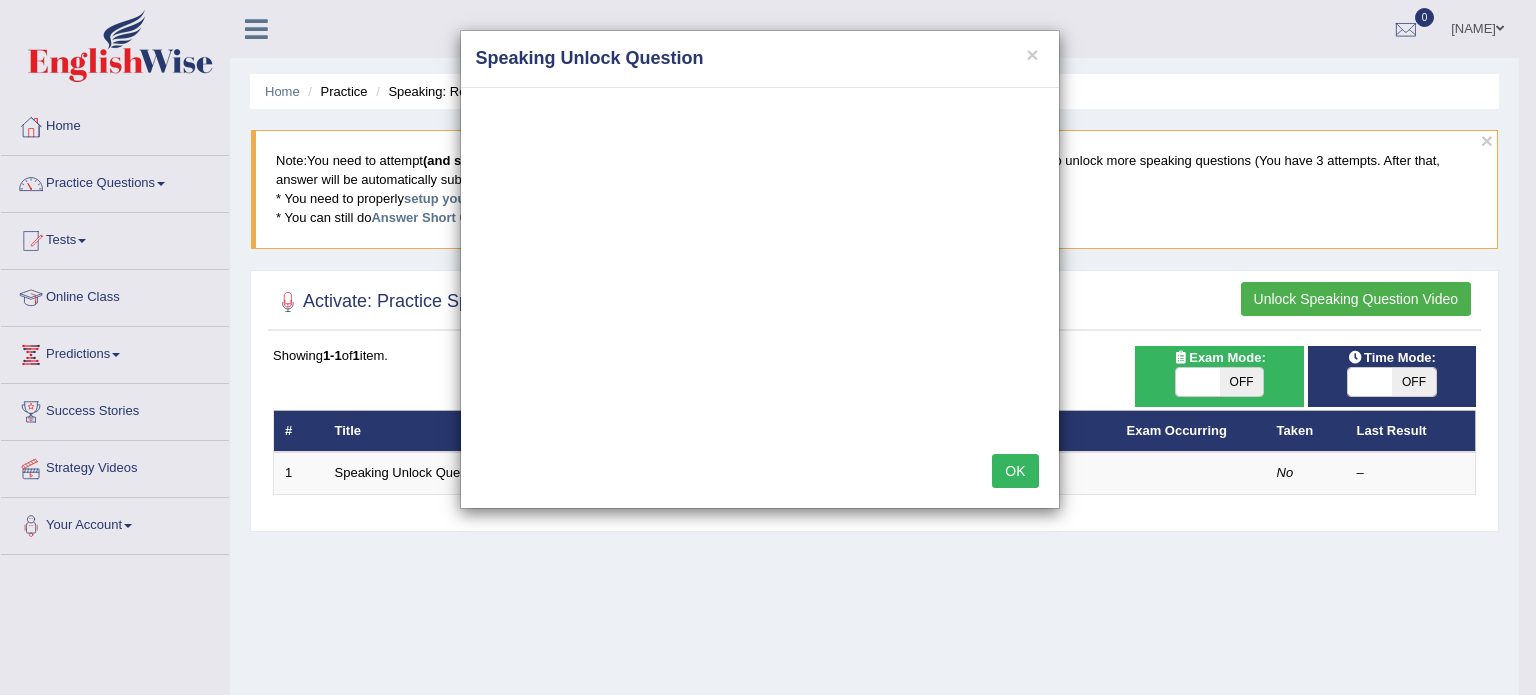 click on "× Speaking Unlock Question OK" at bounding box center [768, 347] 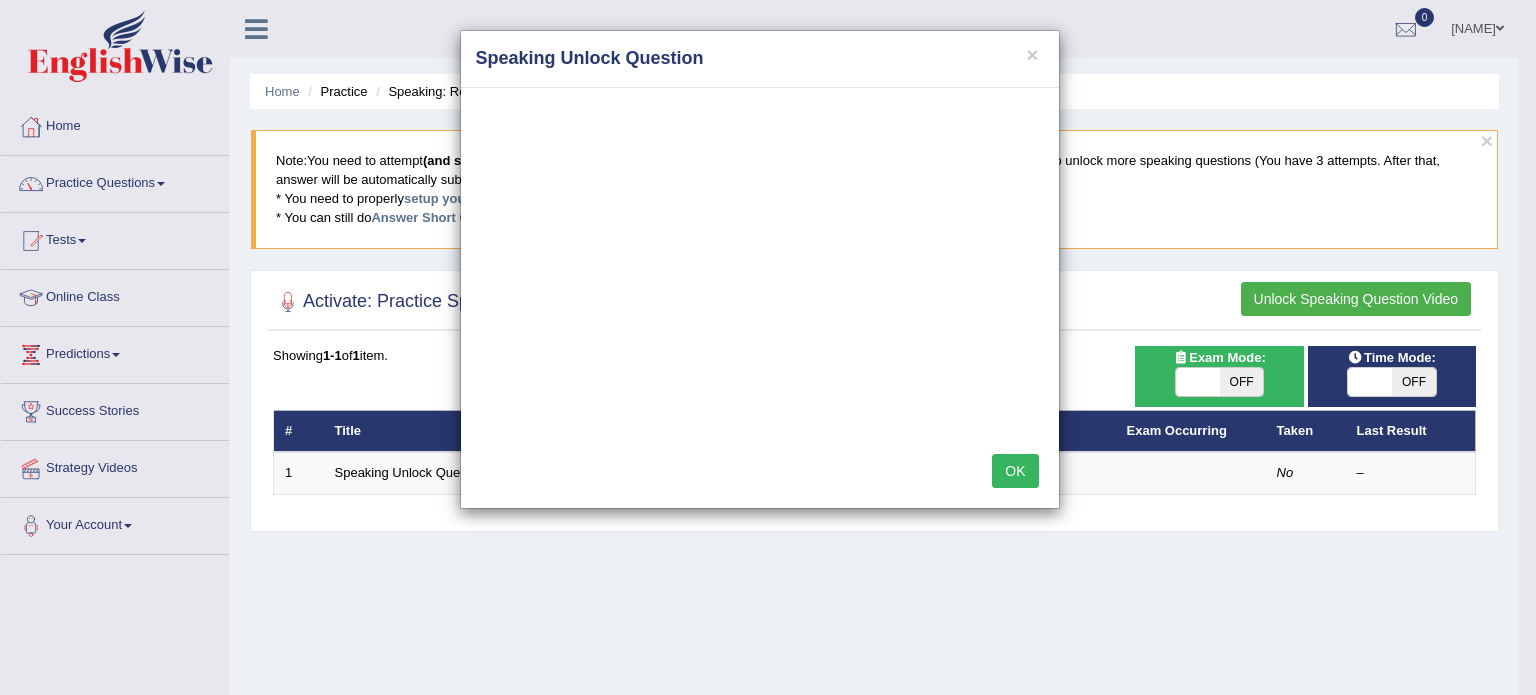 click on "× Speaking Unlock Question OK" at bounding box center (768, 347) 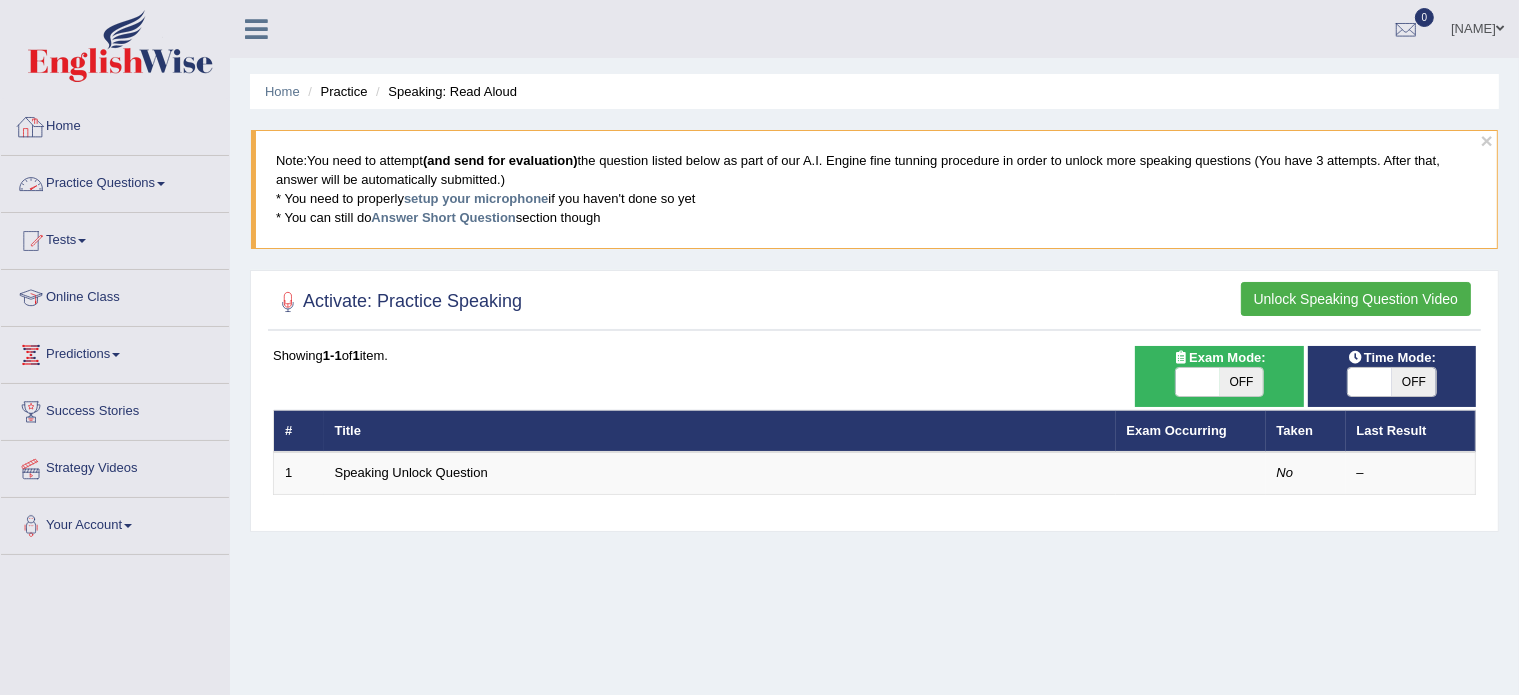 click on "Home" at bounding box center (115, 124) 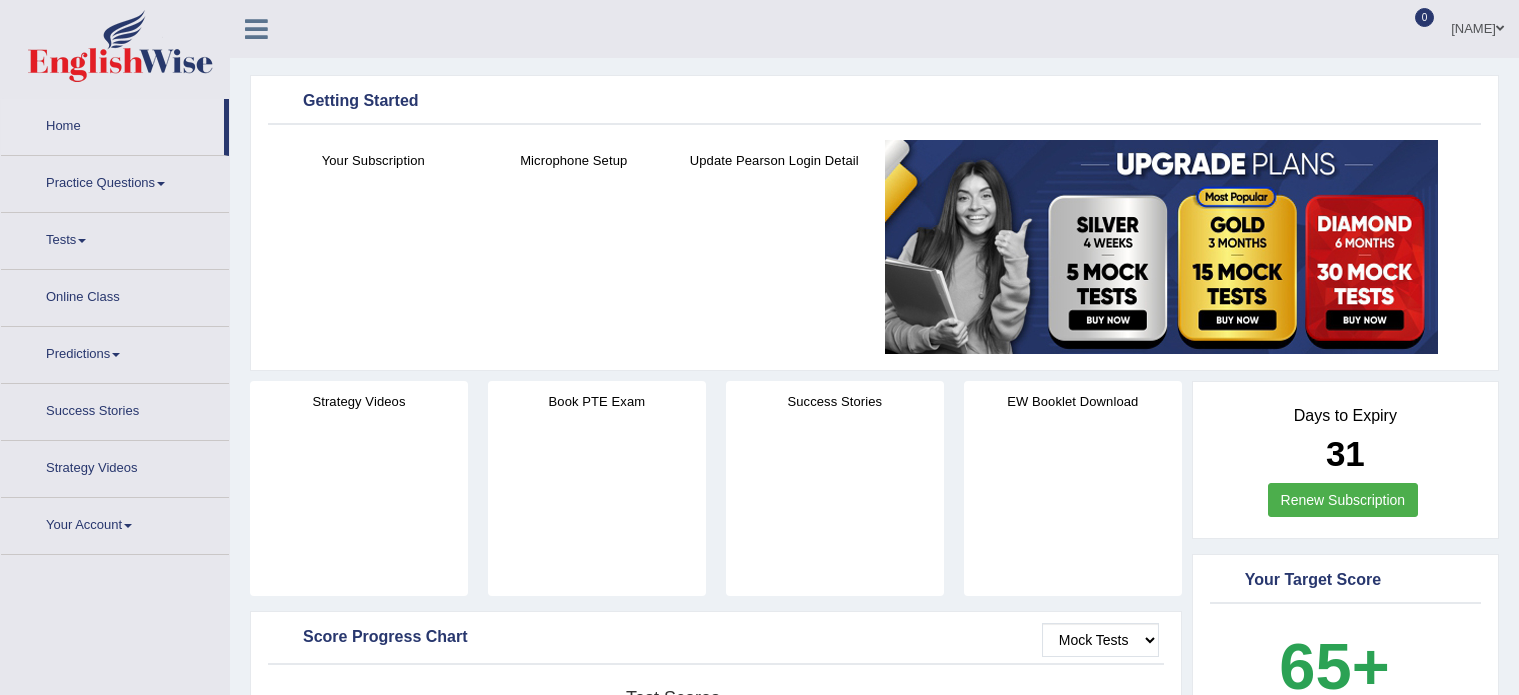 scroll, scrollTop: 0, scrollLeft: 0, axis: both 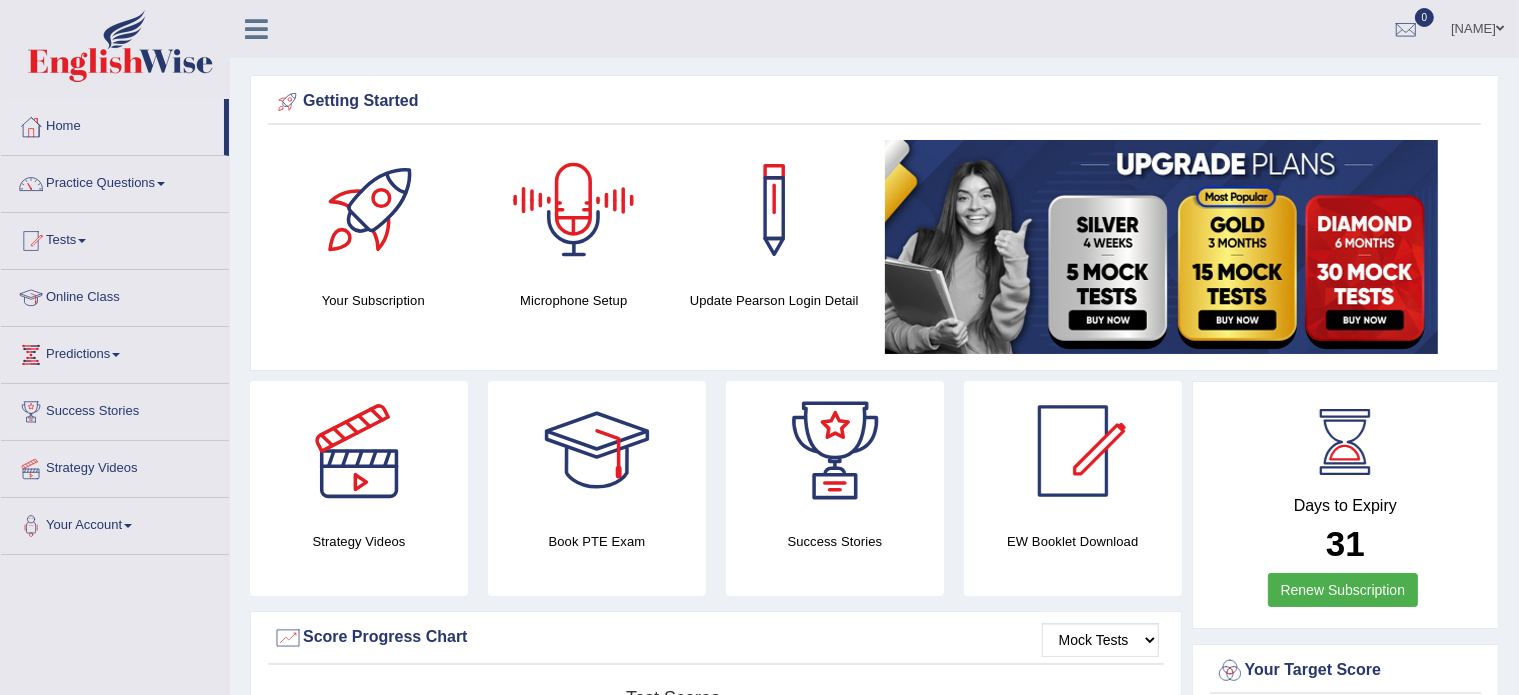 click at bounding box center [574, 210] 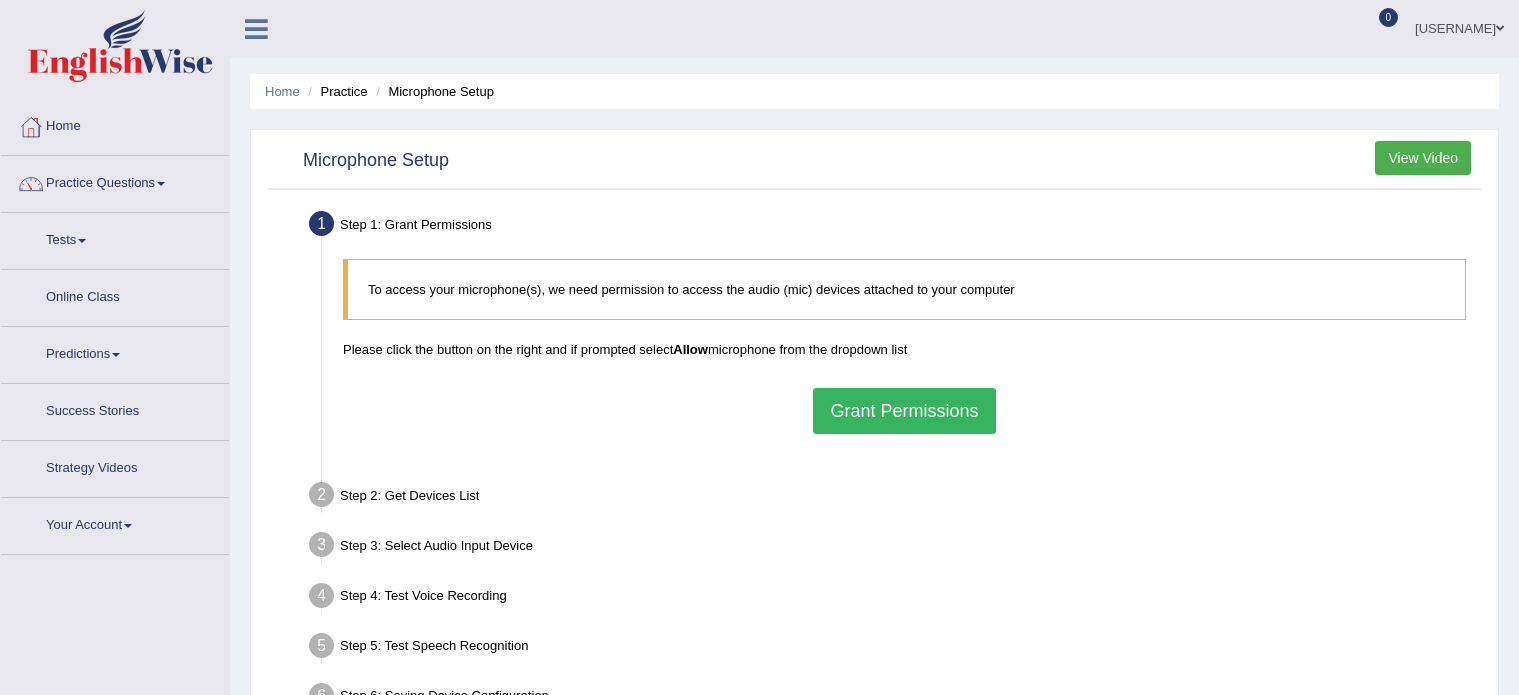 scroll, scrollTop: 0, scrollLeft: 0, axis: both 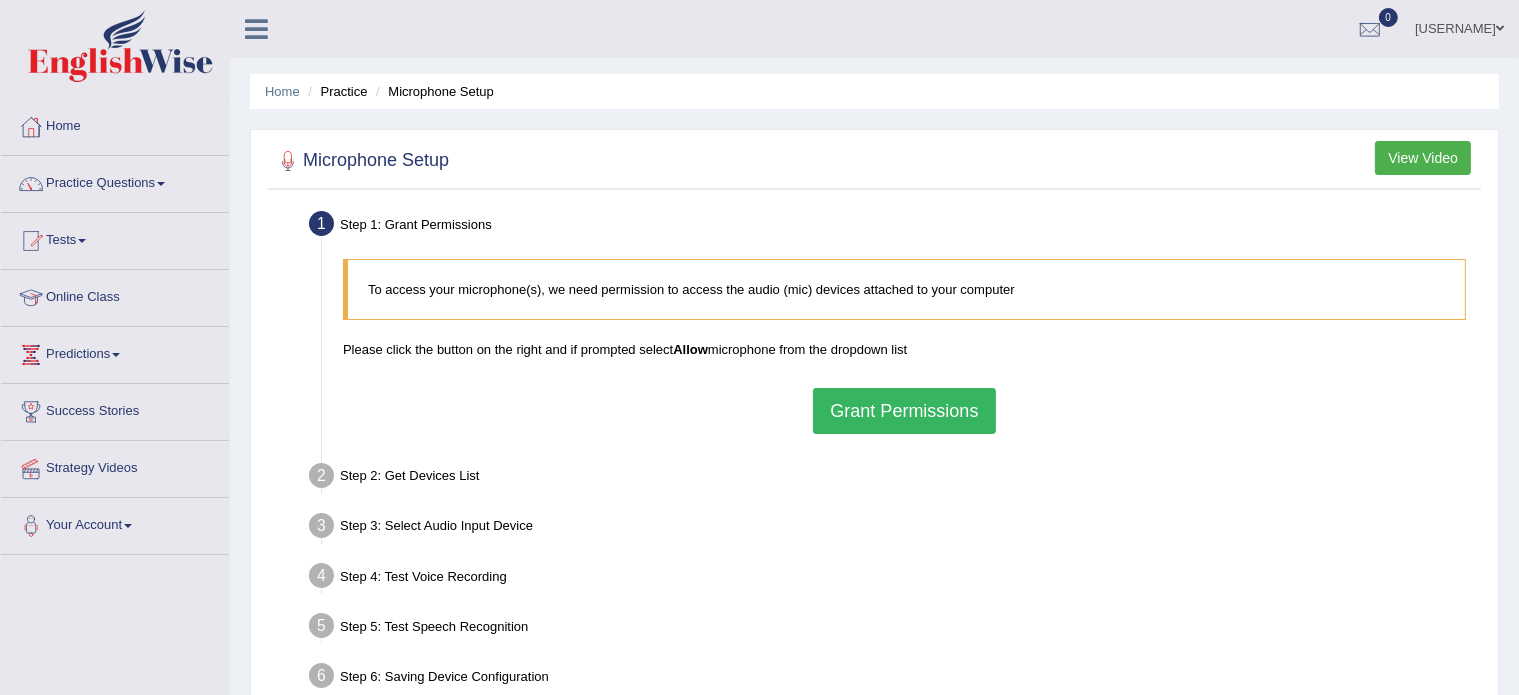 click on "Grant Permissions" at bounding box center (904, 411) 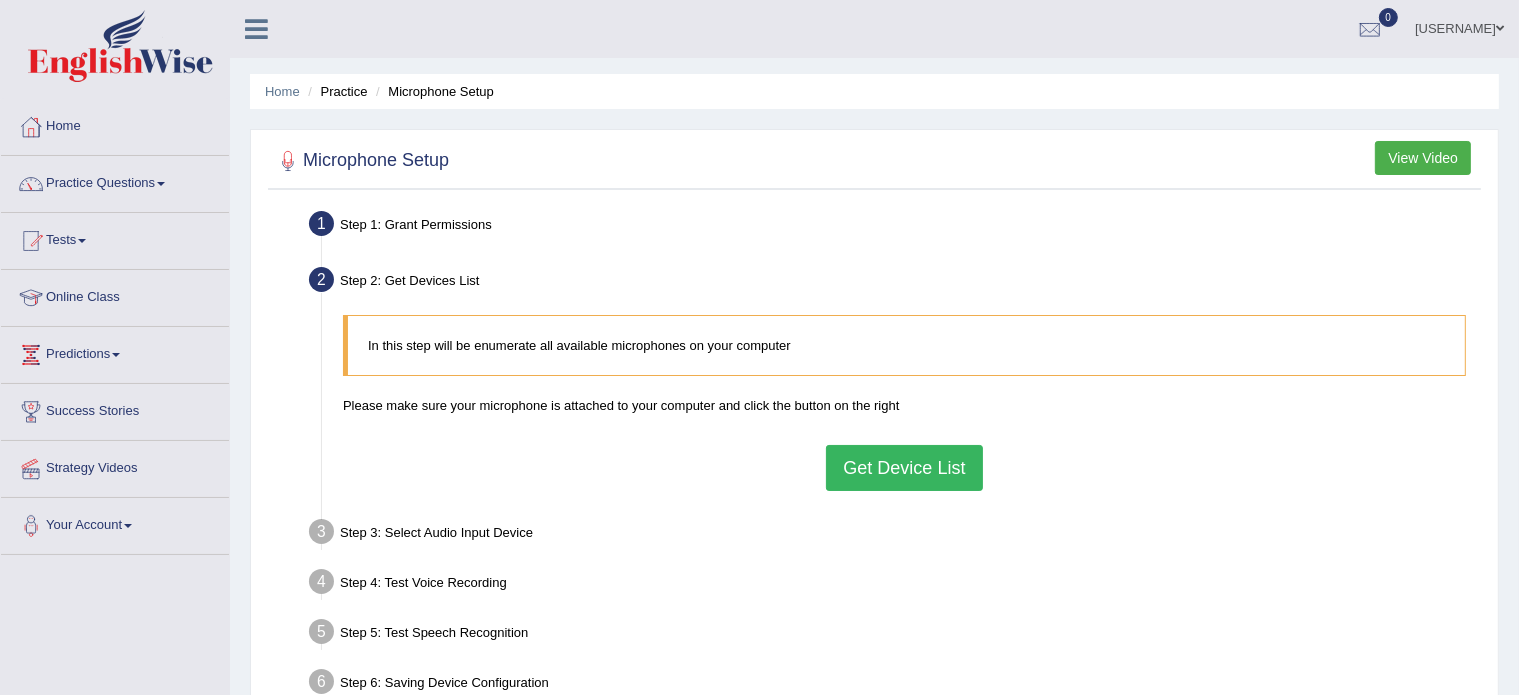 click on "Get Device List" at bounding box center [904, 468] 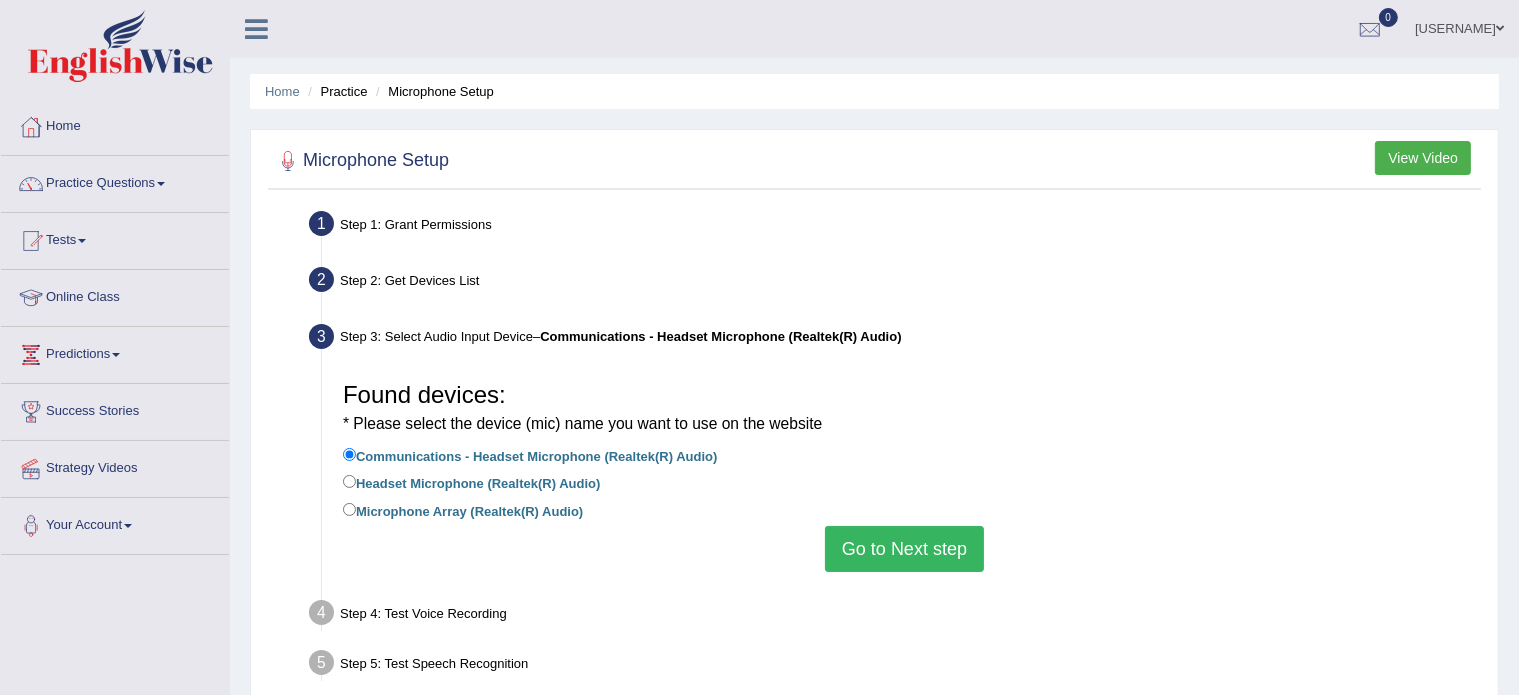 click on "Go to Next step" at bounding box center [904, 549] 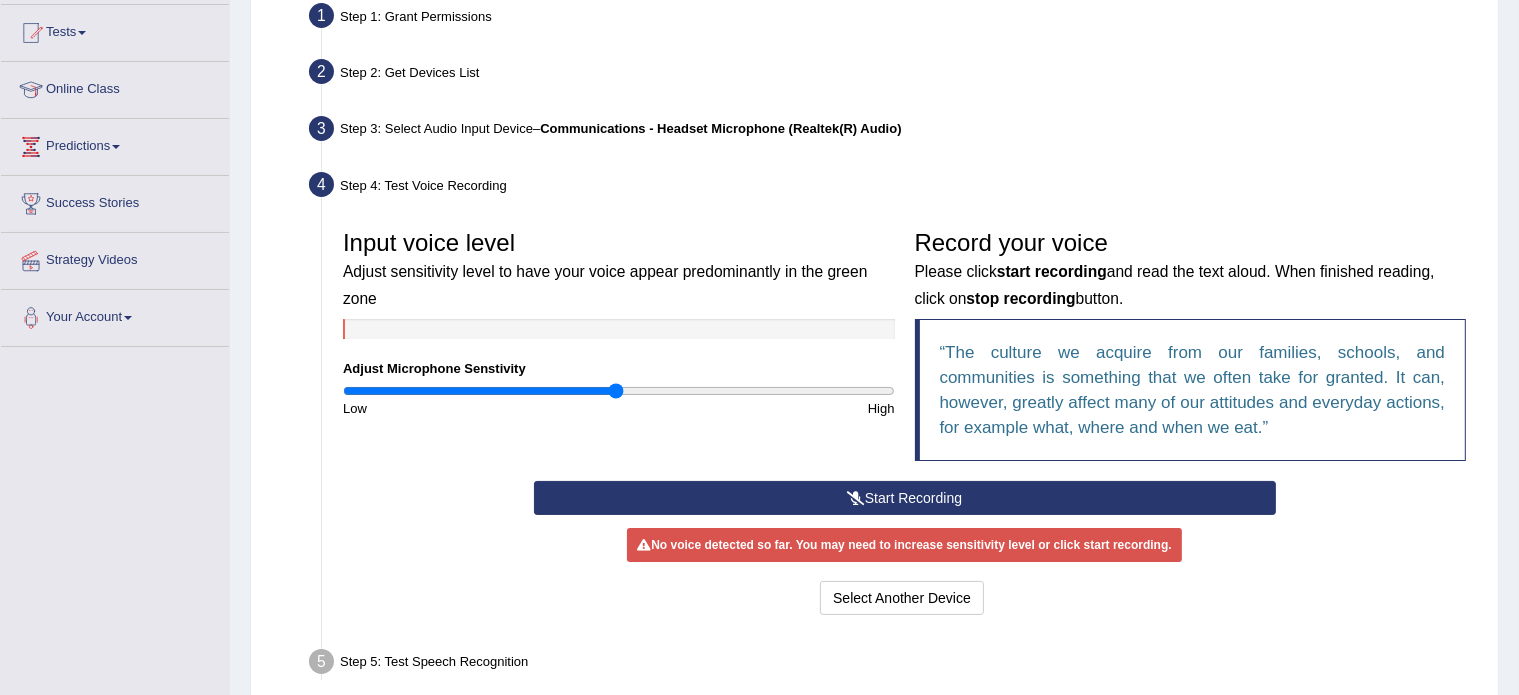 scroll, scrollTop: 211, scrollLeft: 0, axis: vertical 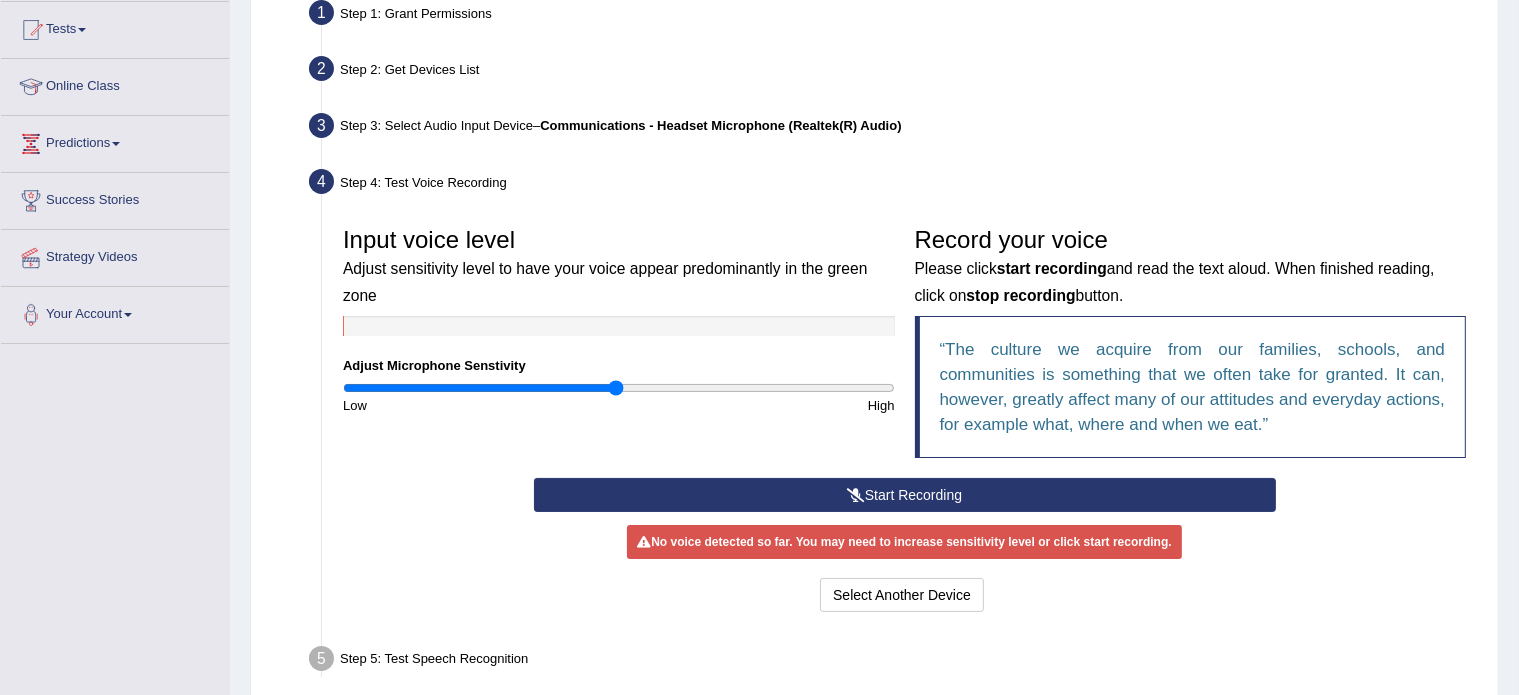 click on "Start Recording" at bounding box center (905, 495) 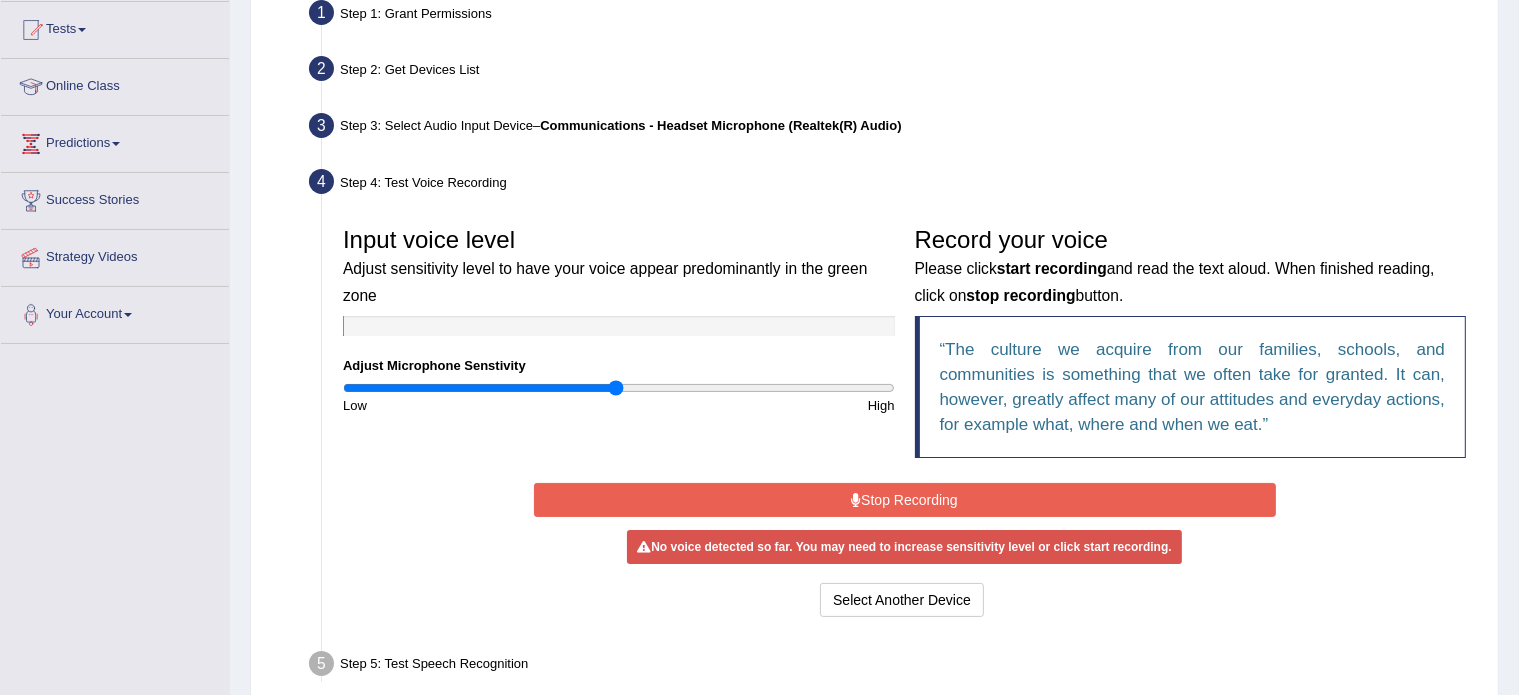 click on "Stop Recording" at bounding box center (905, 500) 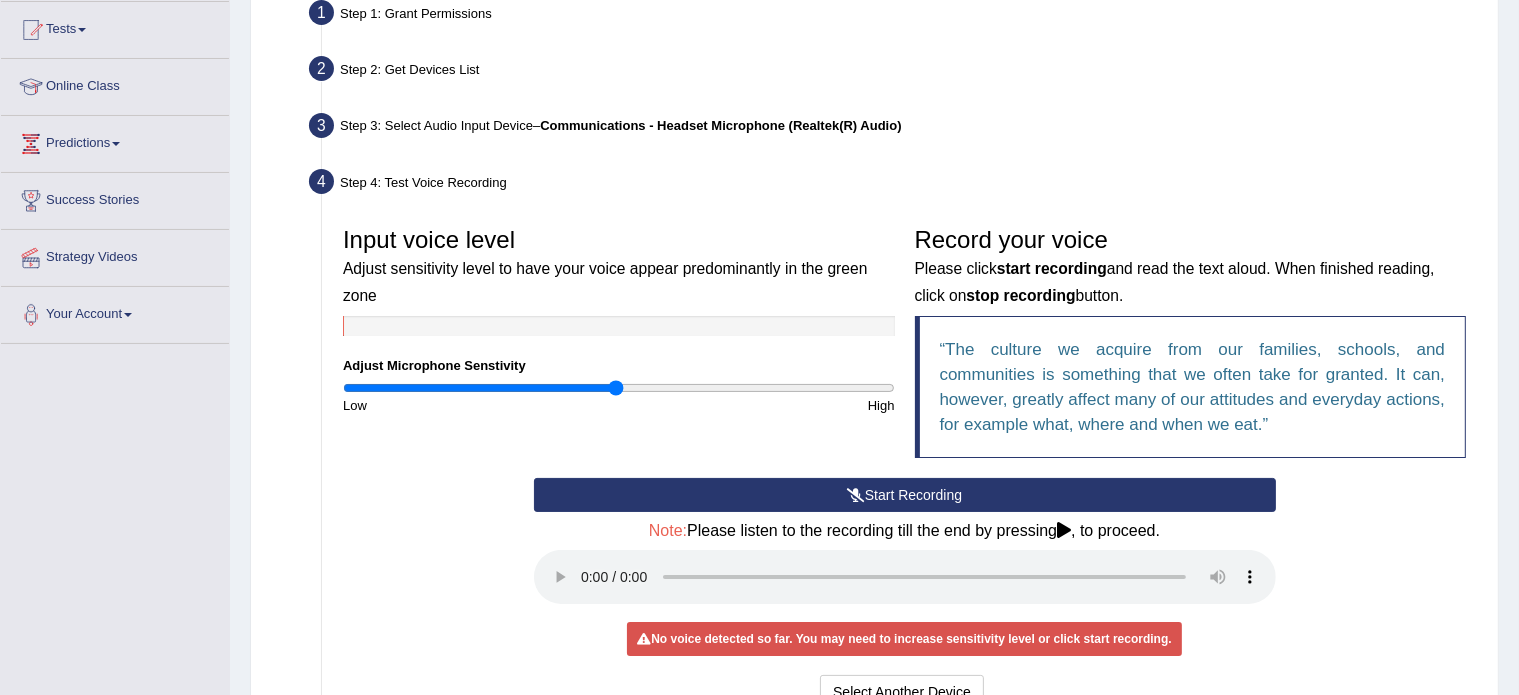 click on "Start Recording" at bounding box center [905, 495] 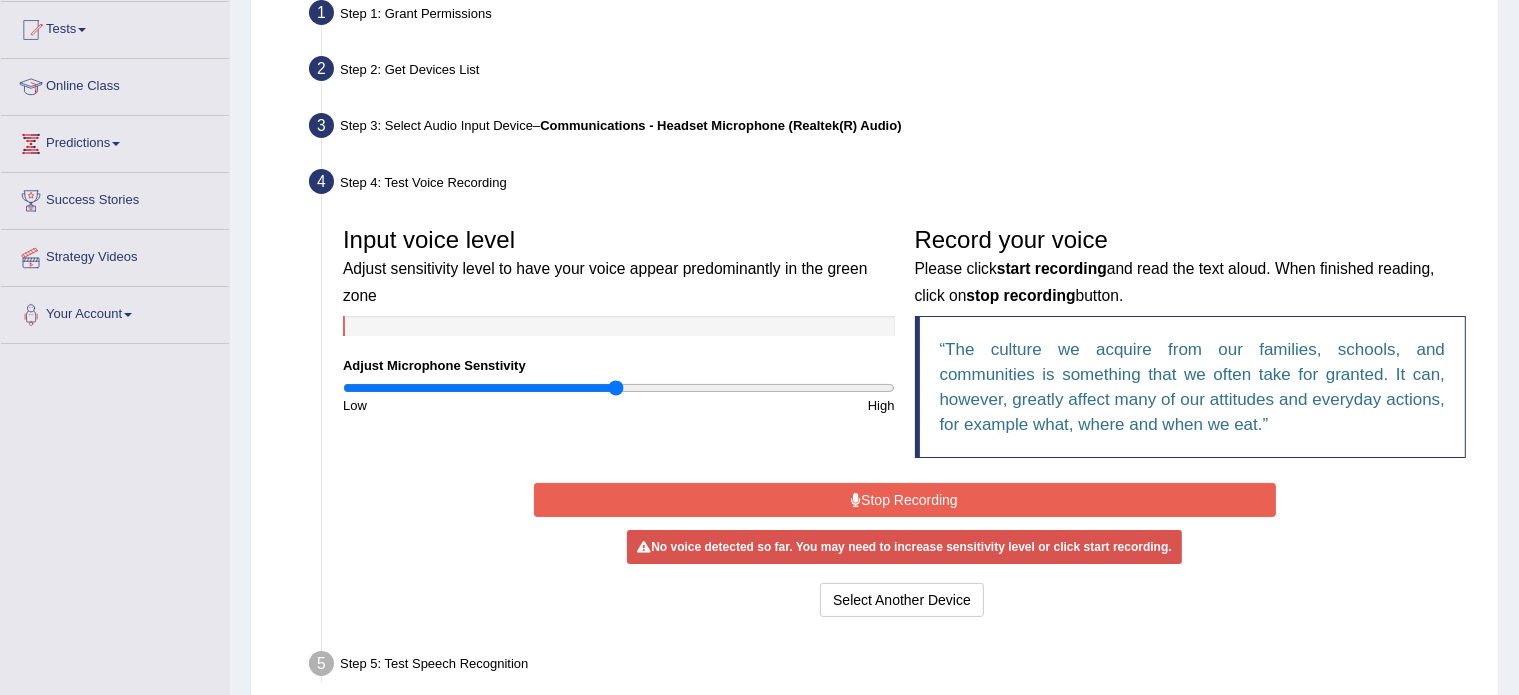 click on "Stop Recording" at bounding box center [905, 500] 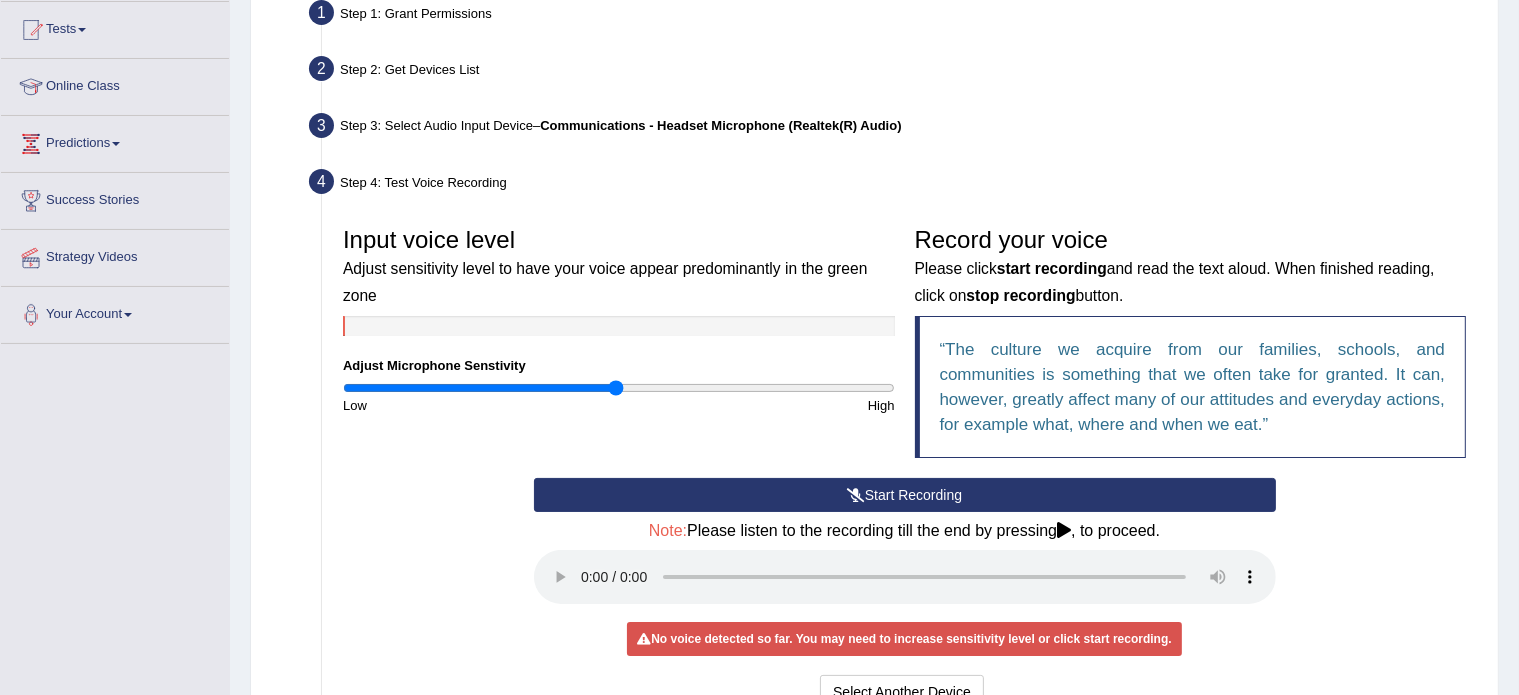 scroll, scrollTop: 300, scrollLeft: 0, axis: vertical 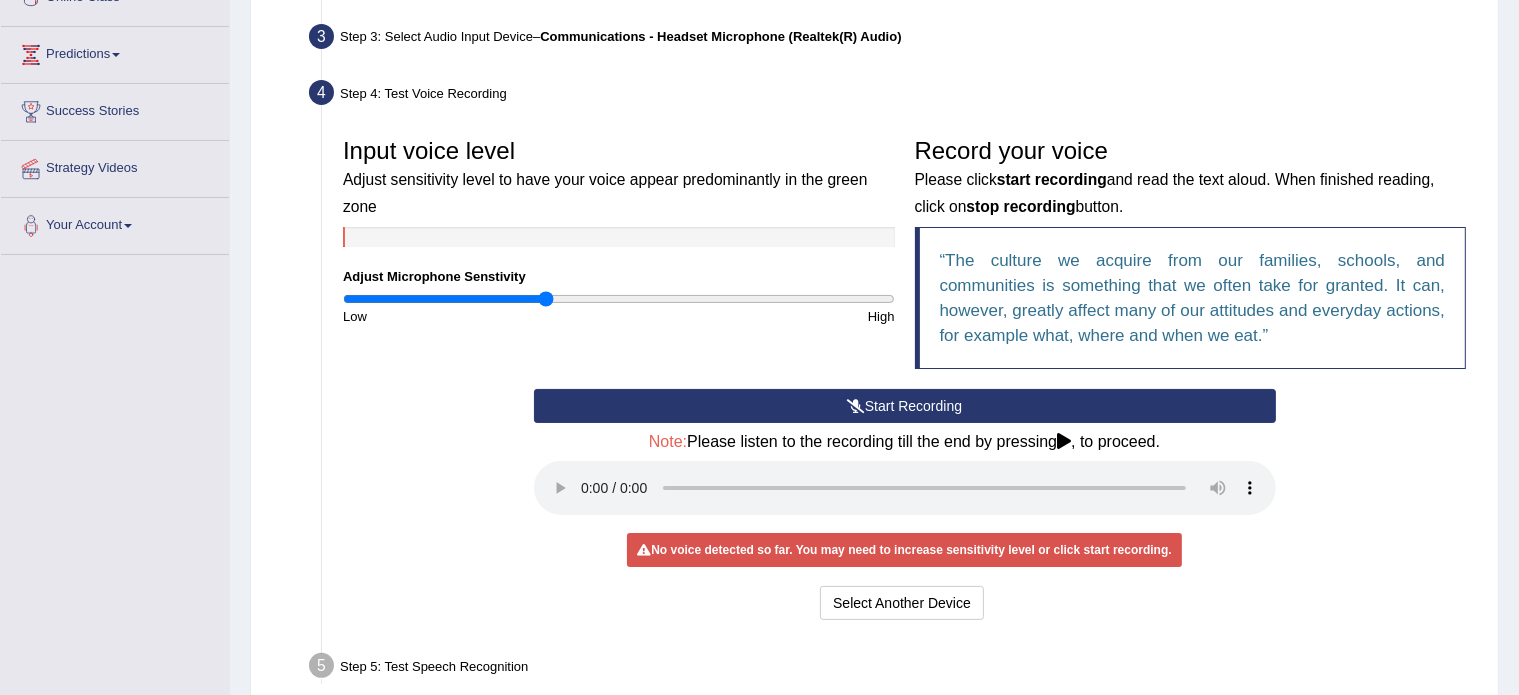 click at bounding box center [619, 299] 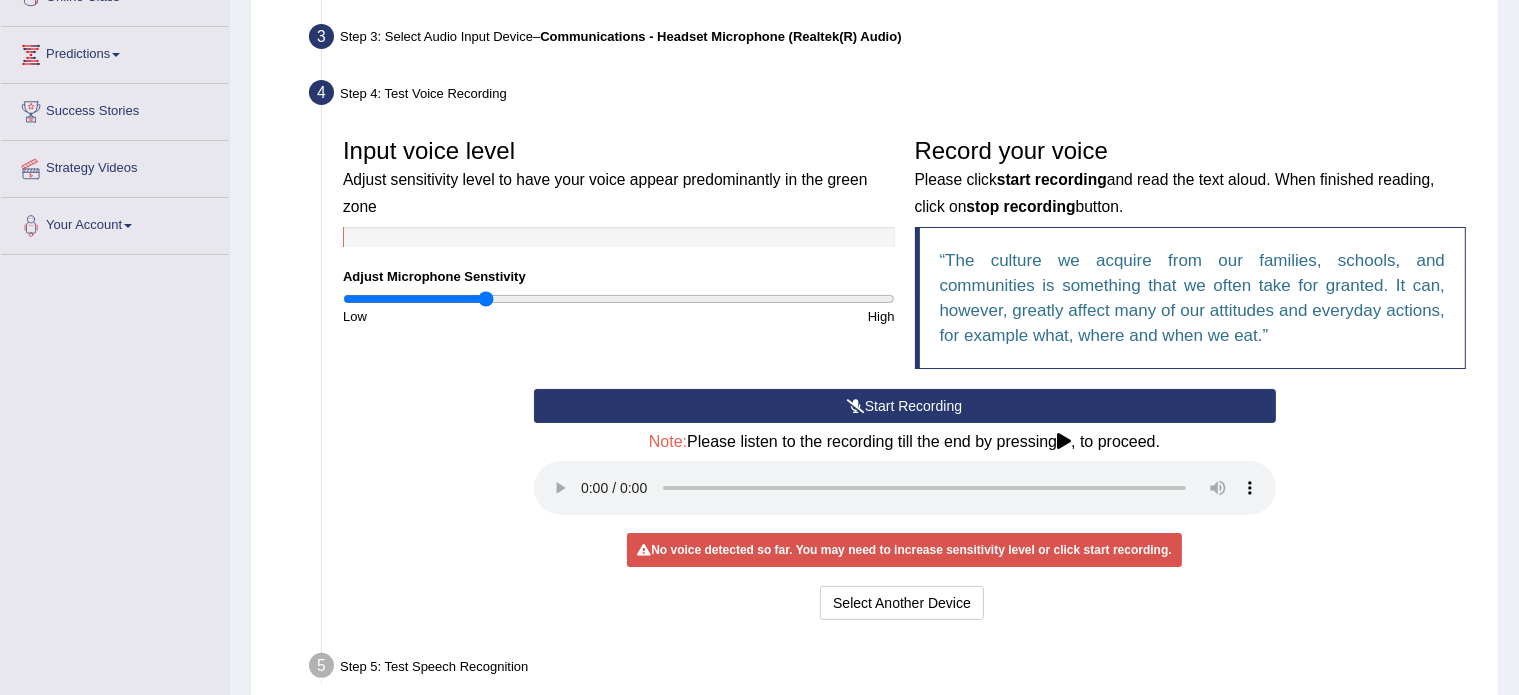 drag, startPoint x: 545, startPoint y: 299, endPoint x: 485, endPoint y: 303, distance: 60.133186 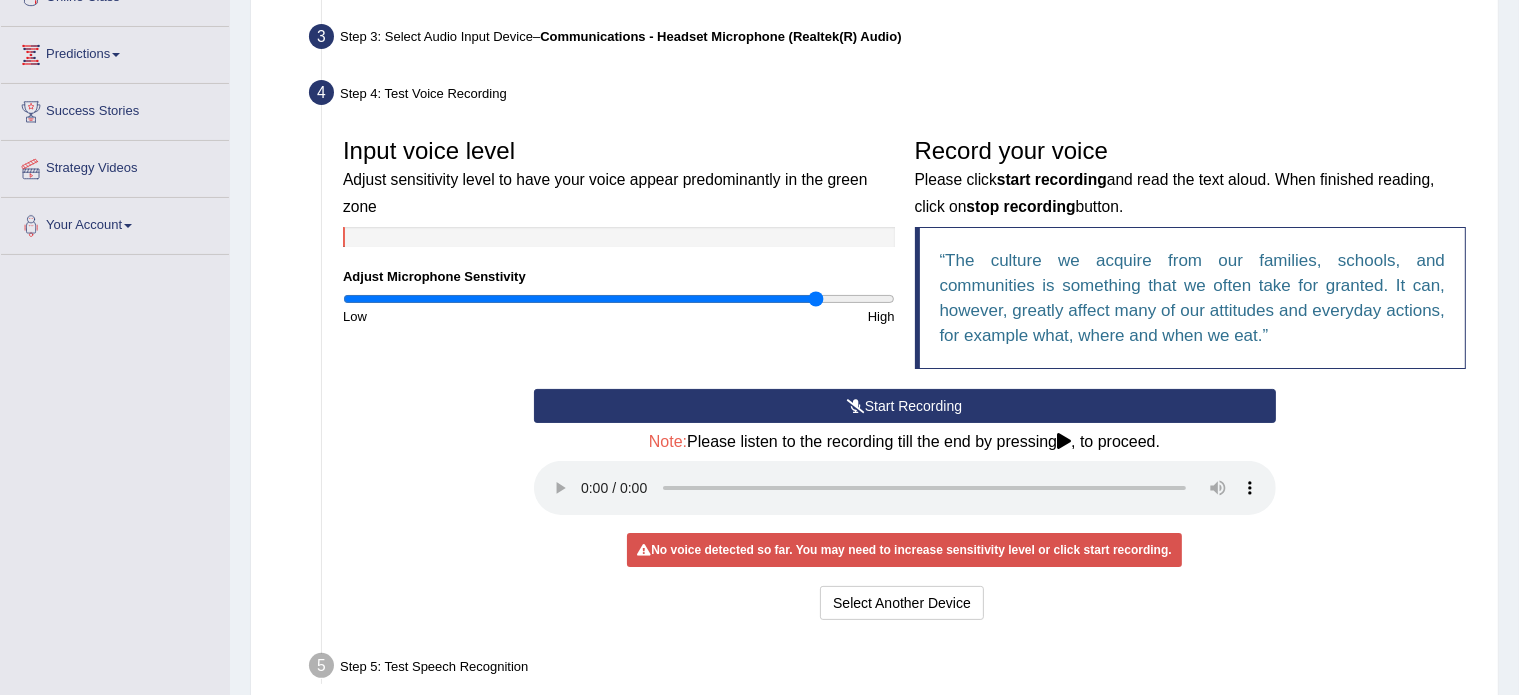 drag, startPoint x: 478, startPoint y: 294, endPoint x: 814, endPoint y: 305, distance: 336.18002 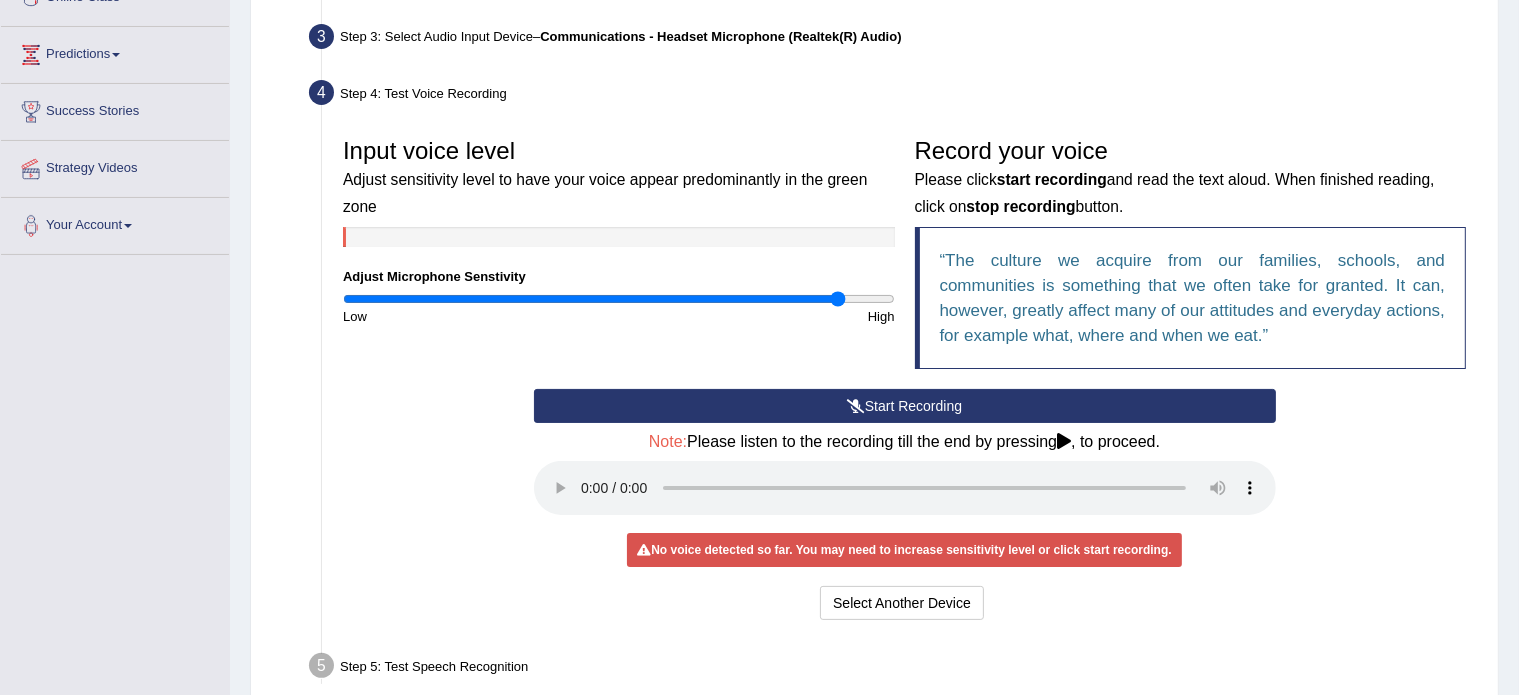 drag, startPoint x: 816, startPoint y: 299, endPoint x: 836, endPoint y: 299, distance: 20 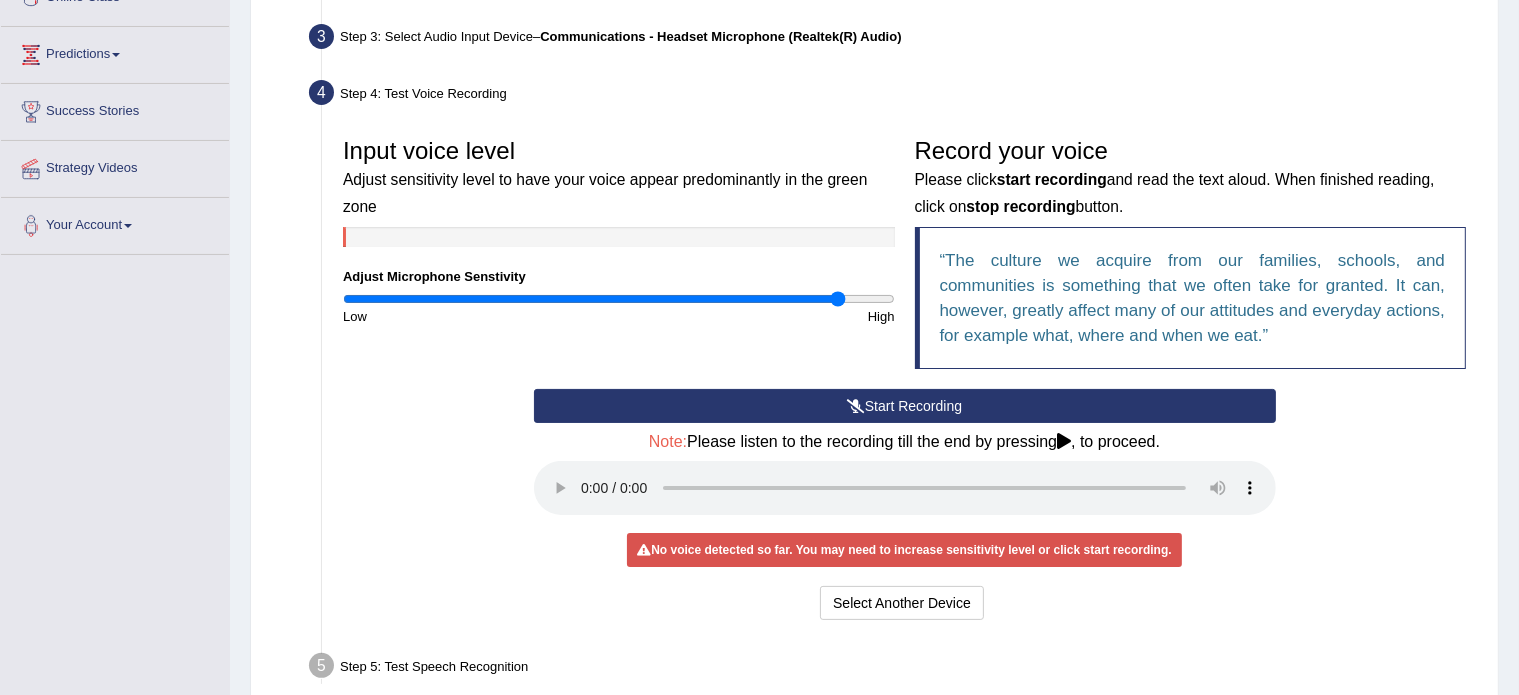 click on "Start Recording" at bounding box center [905, 406] 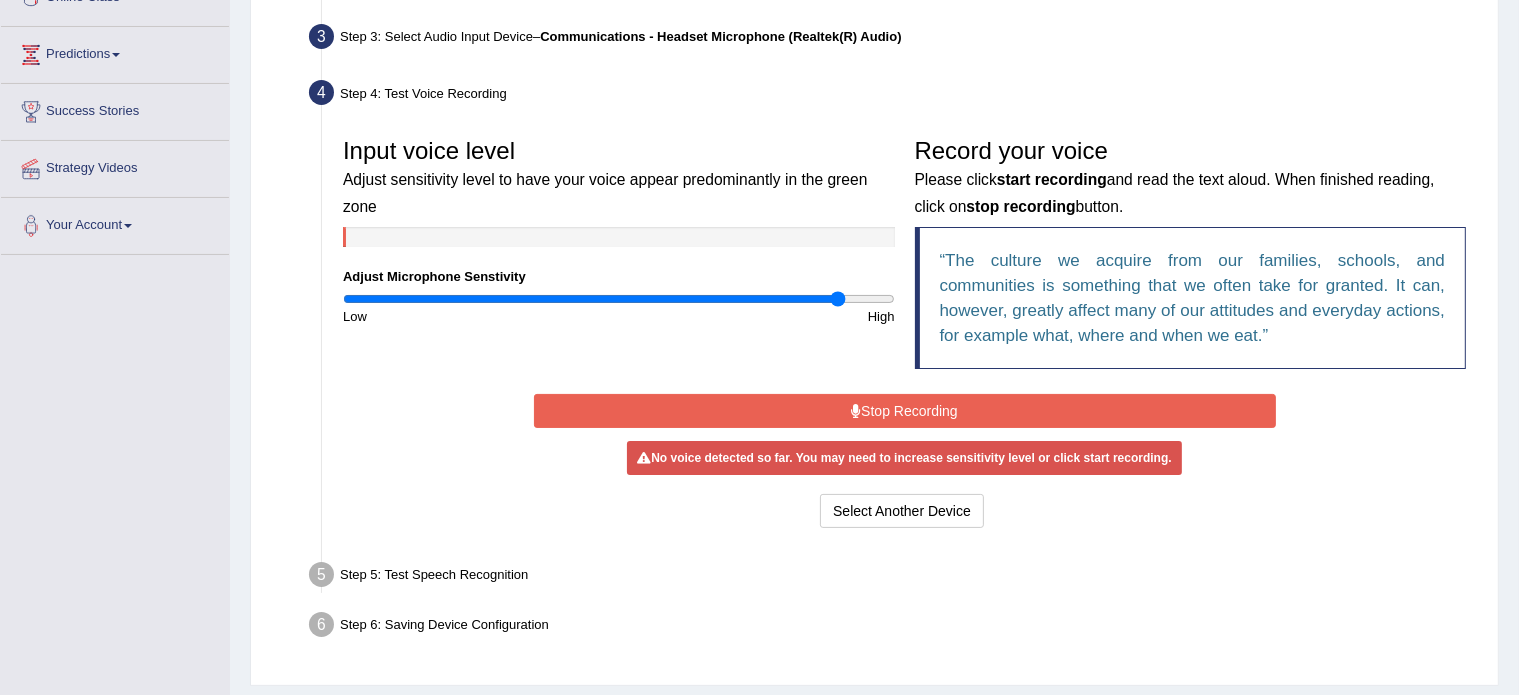 click at bounding box center (856, 411) 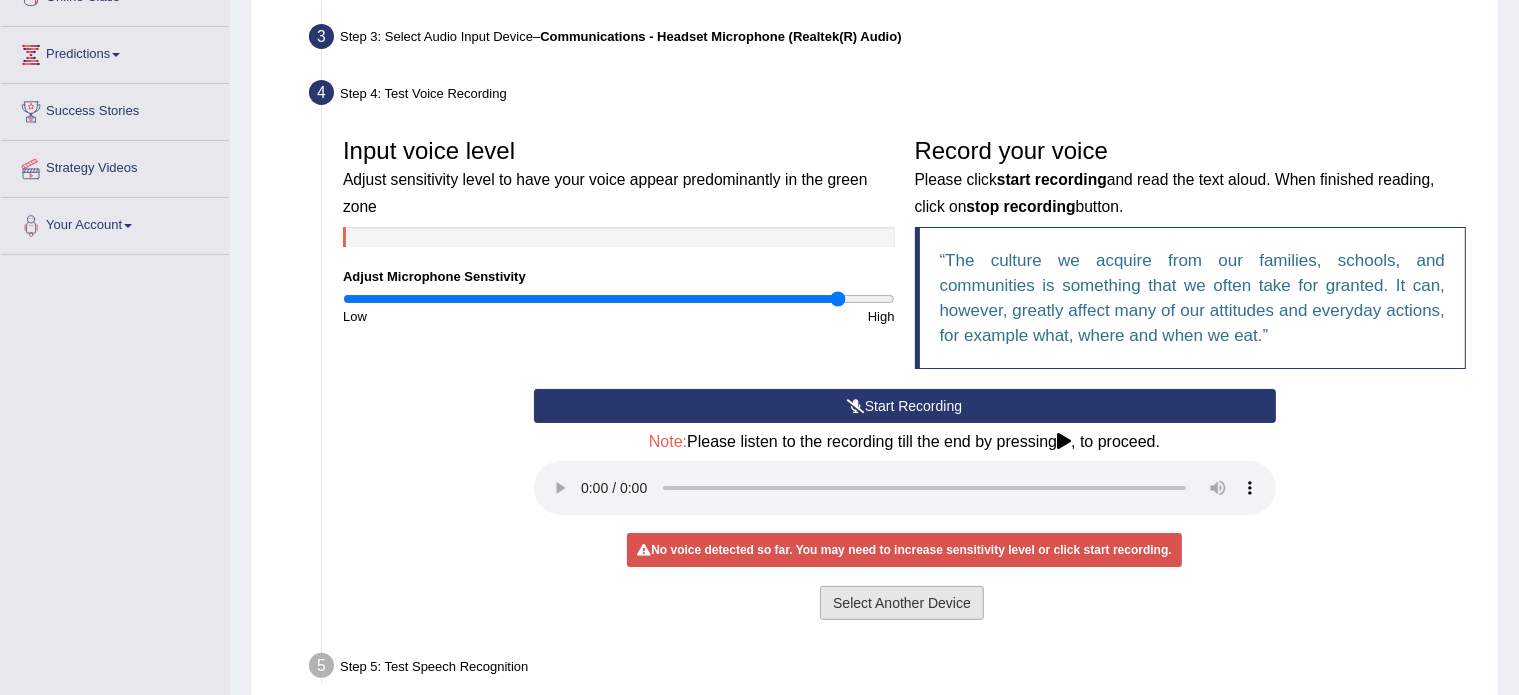 click on "Select Another Device" at bounding box center [902, 603] 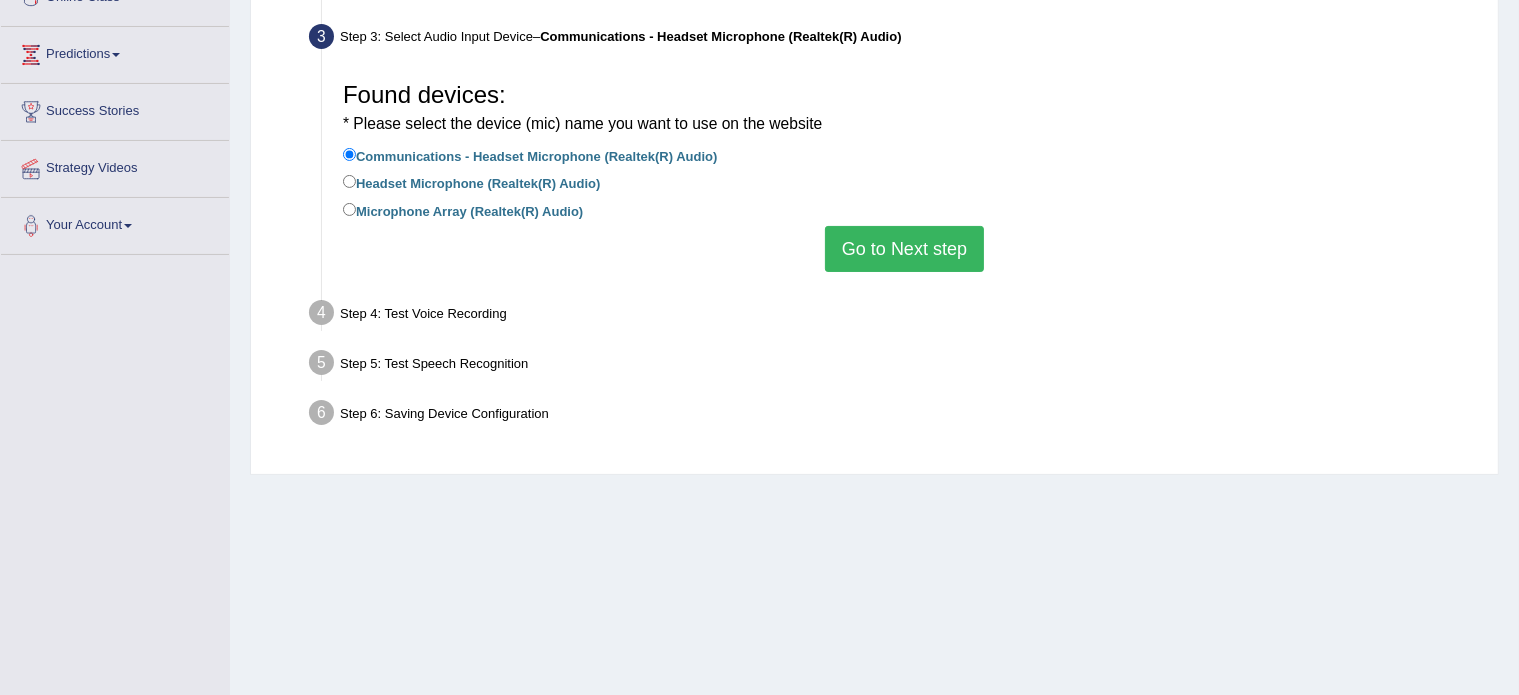 click on "Headset Microphone (Realtek(R) Audio)" at bounding box center [471, 182] 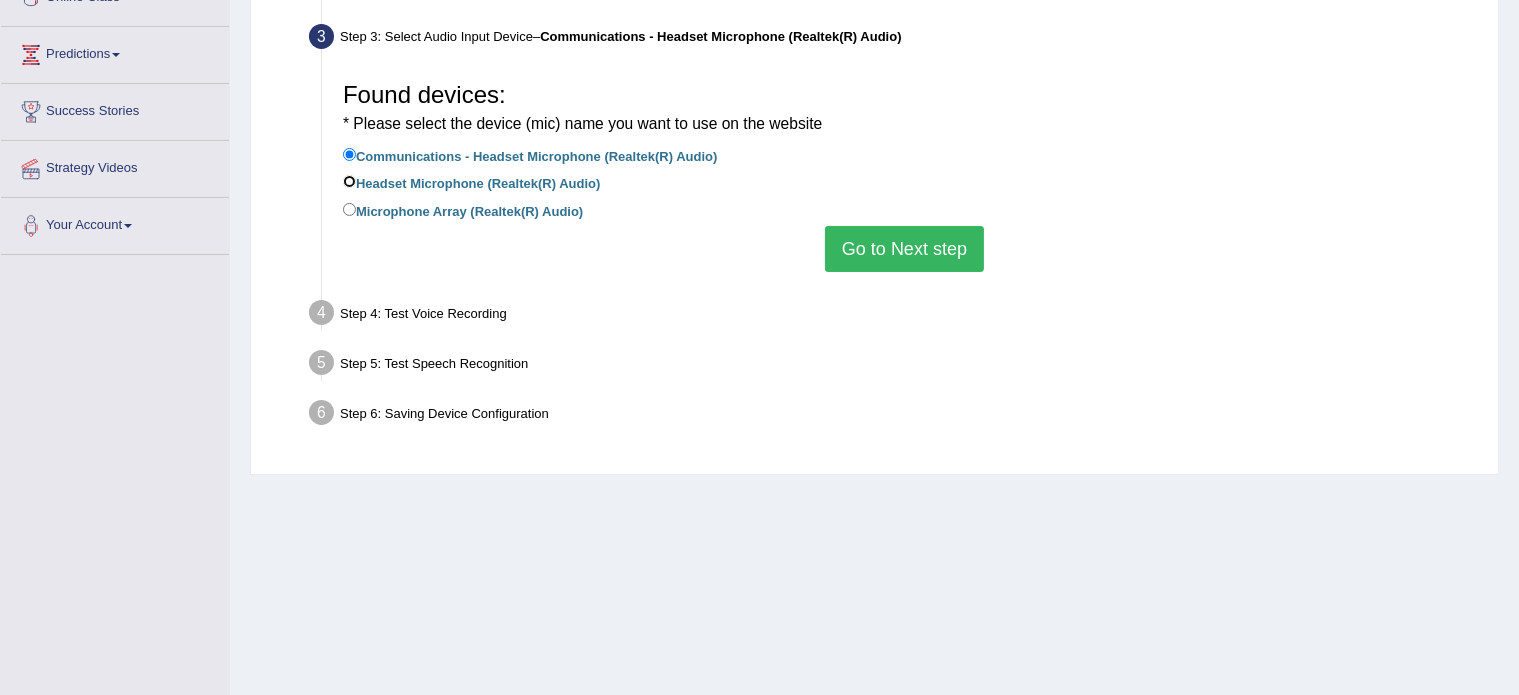 click on "Headset Microphone (Realtek(R) Audio)" at bounding box center (349, 181) 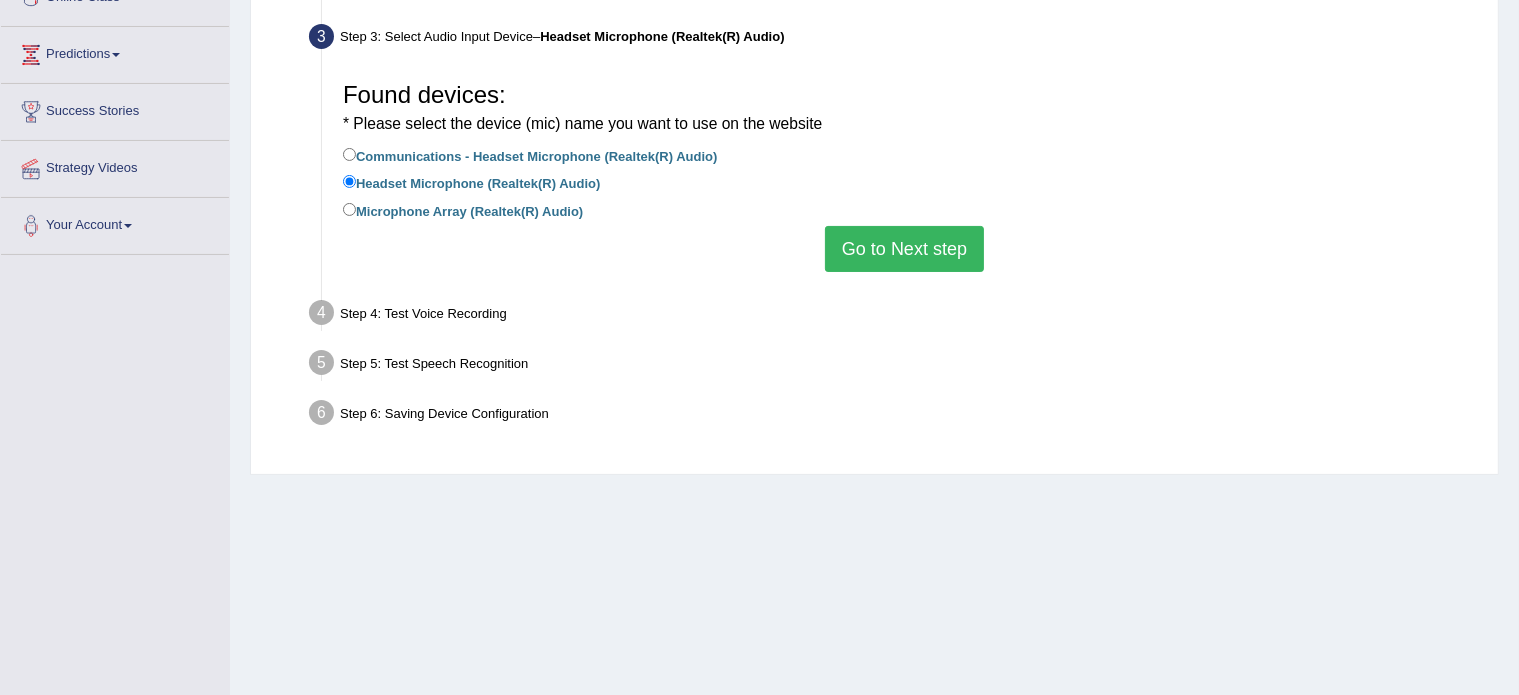 click on "Go to Next step" at bounding box center [904, 249] 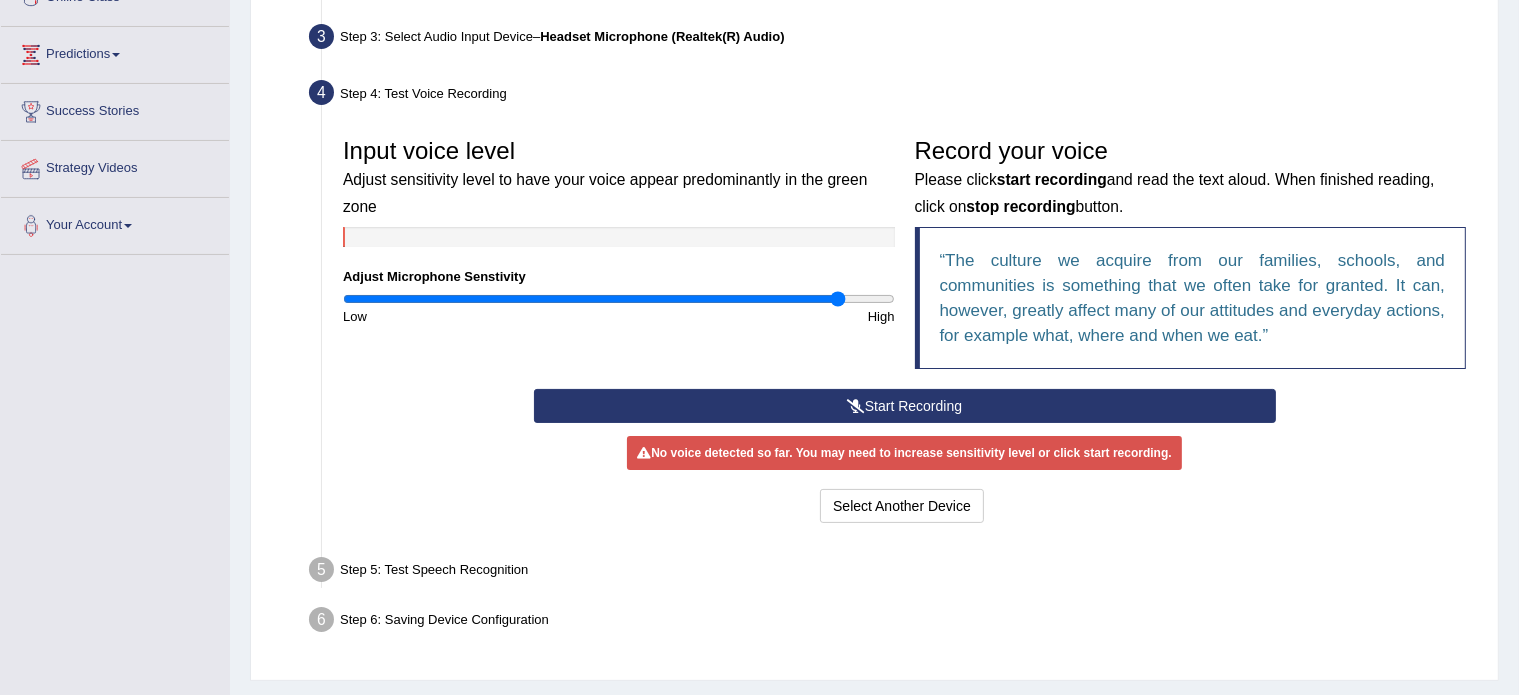 click on "Start Recording" at bounding box center (905, 406) 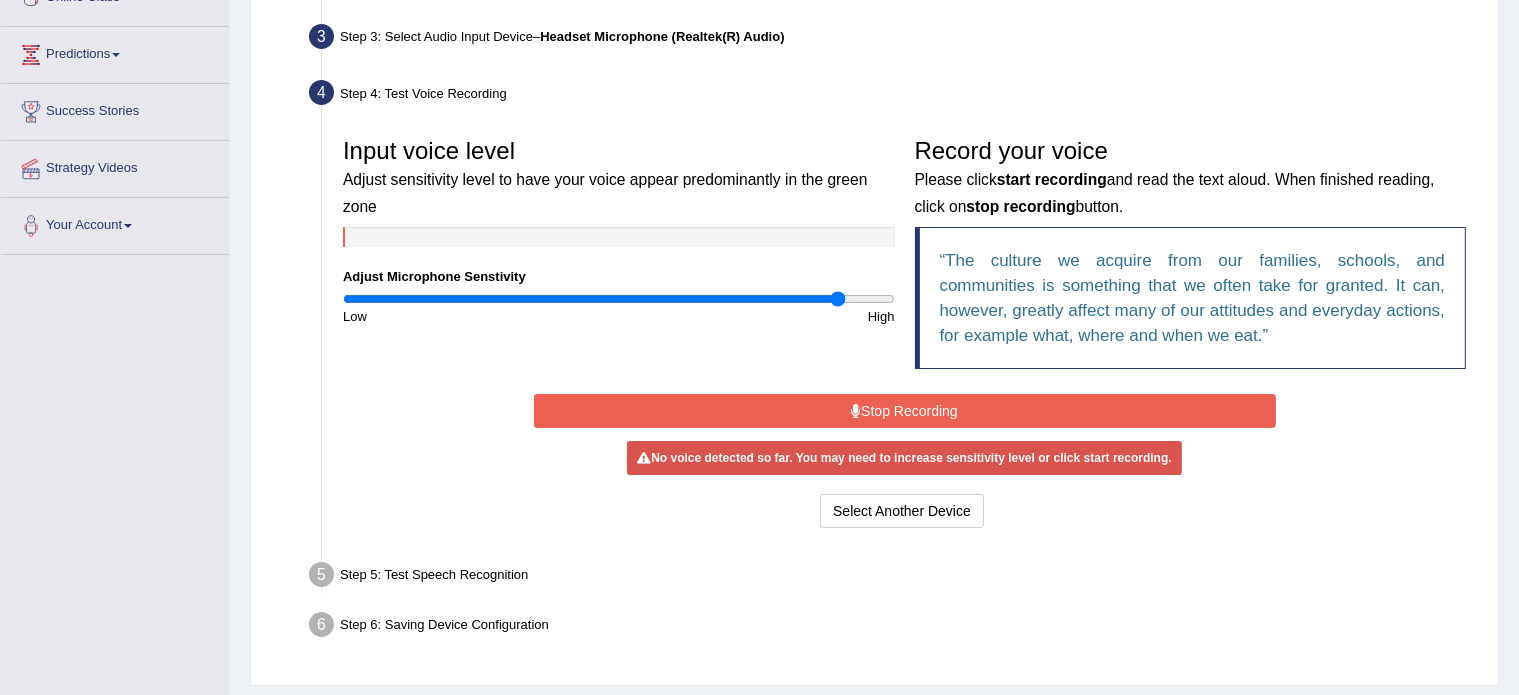 click on "Stop Recording" at bounding box center [905, 411] 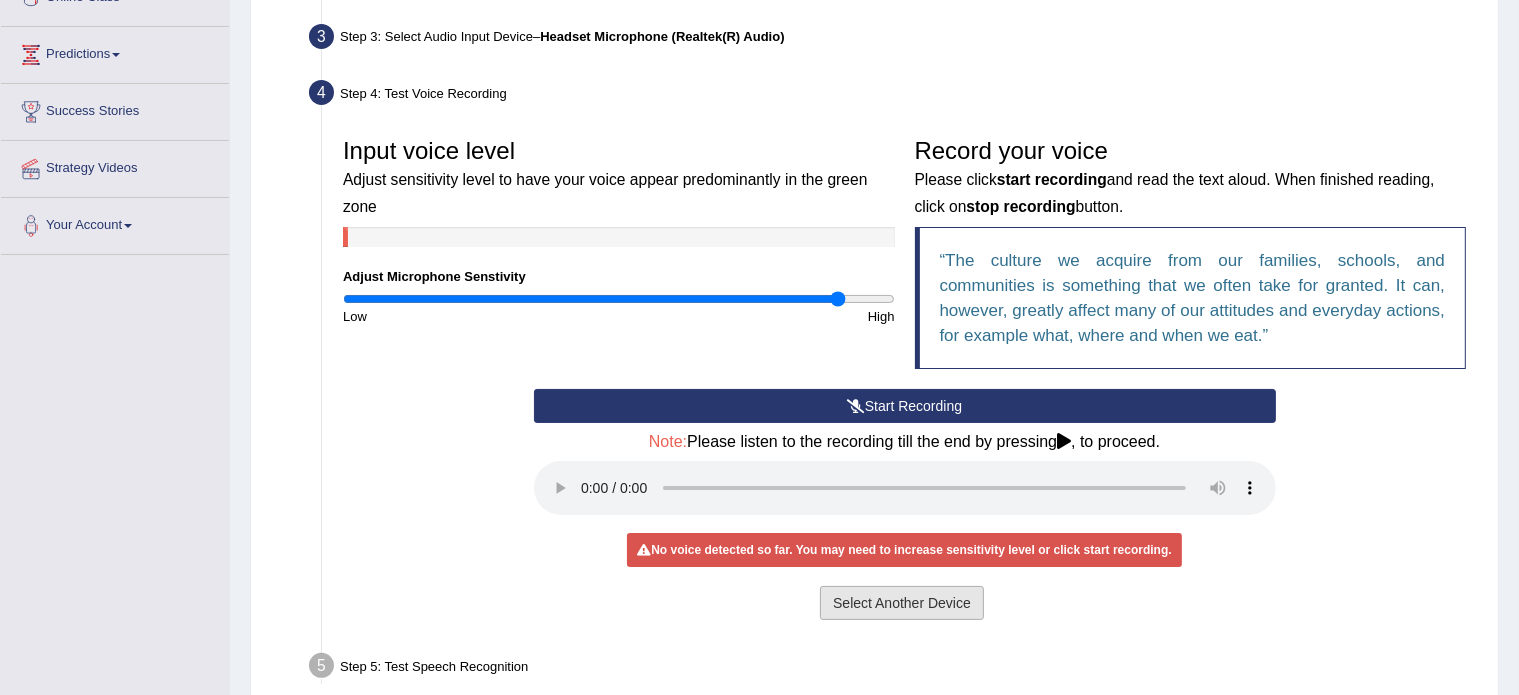 click on "Select Another Device" at bounding box center (902, 603) 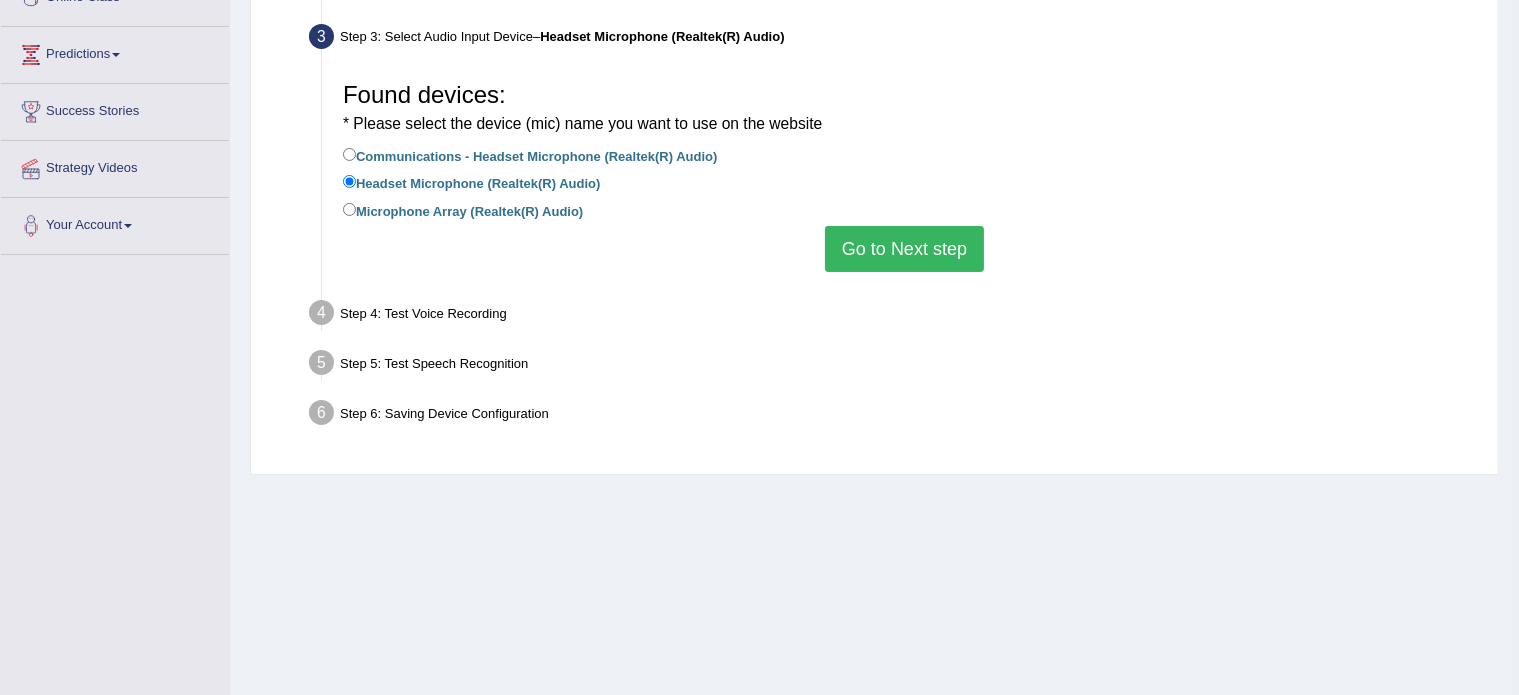 click on "Microphone Array (Realtek(R) Audio)" at bounding box center (463, 210) 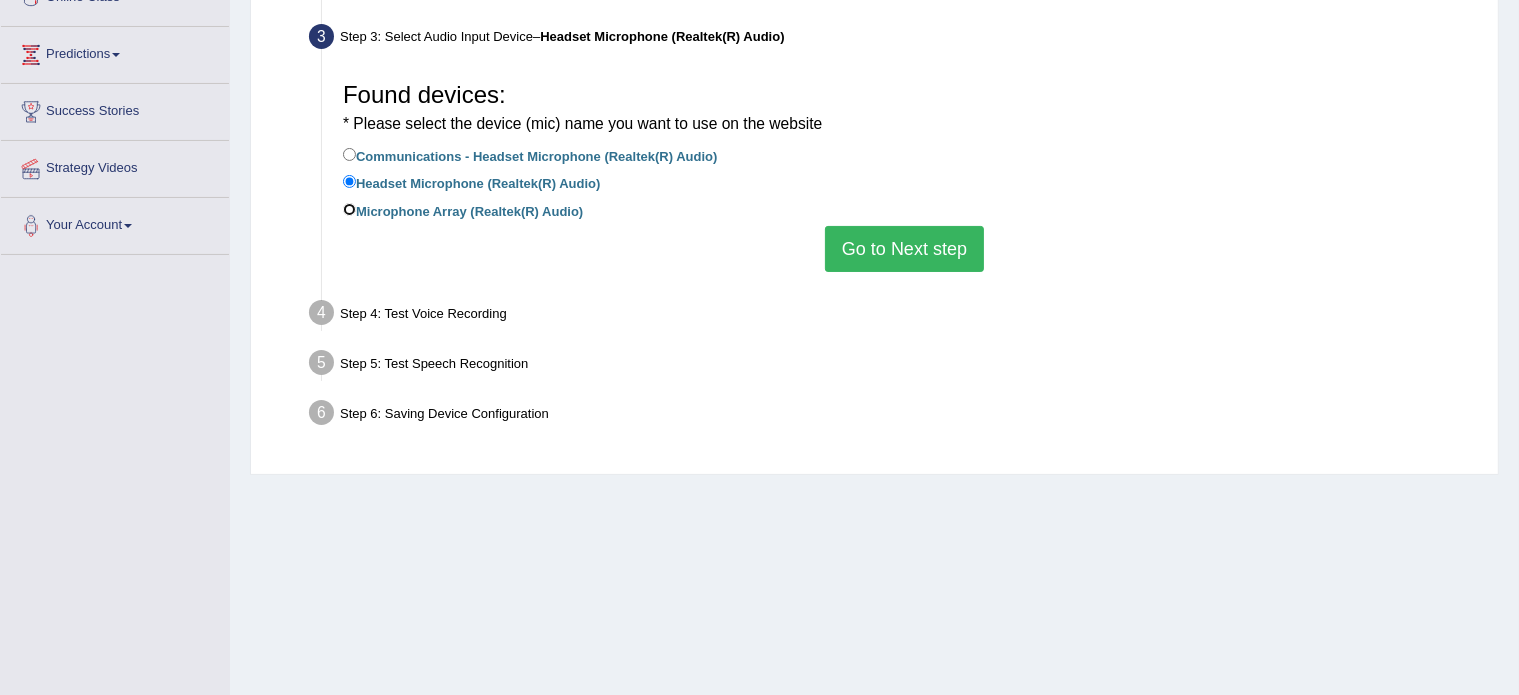 click on "Microphone Array (Realtek(R) Audio)" at bounding box center (349, 209) 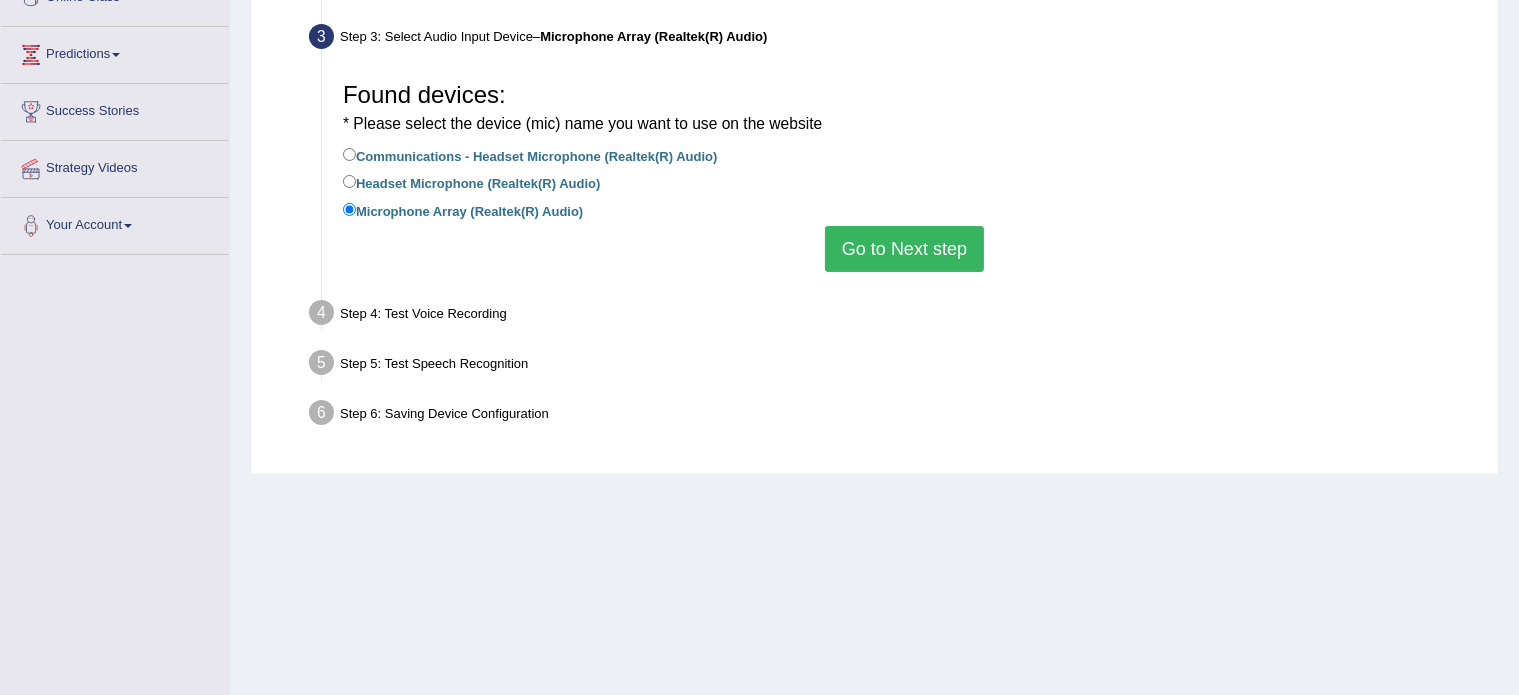 click on "Microphone Array (Realtek(R) Audio)" at bounding box center (653, 36) 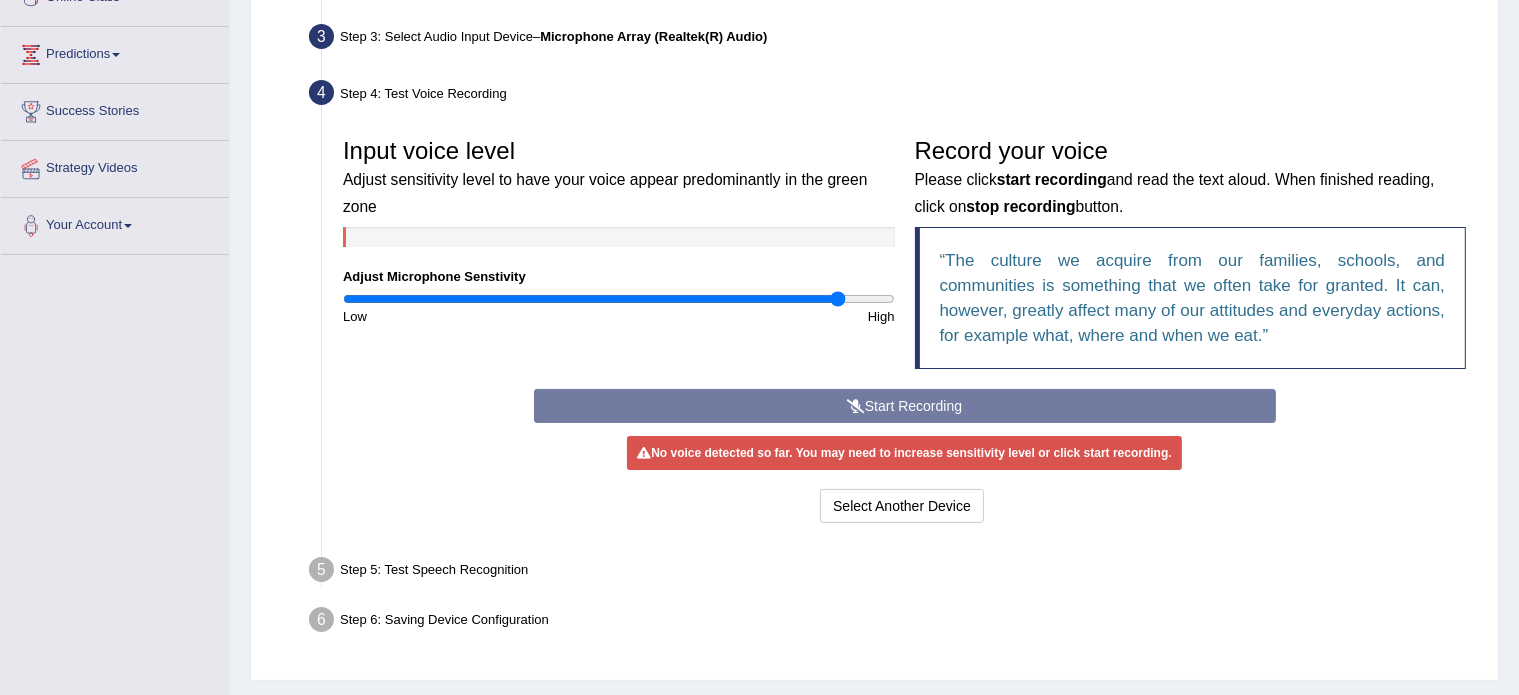 click on "Start Recording" at bounding box center (905, 406) 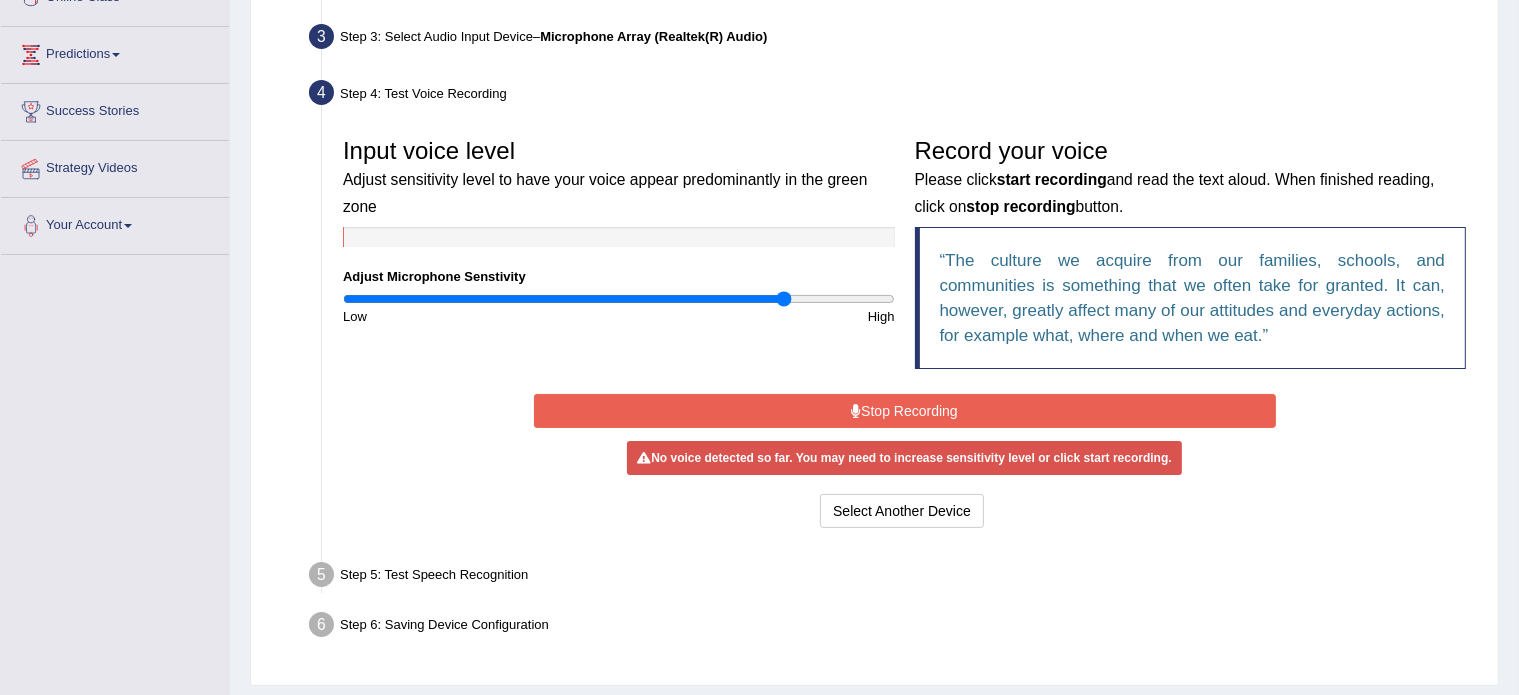 drag, startPoint x: 827, startPoint y: 293, endPoint x: 784, endPoint y: 305, distance: 44.64303 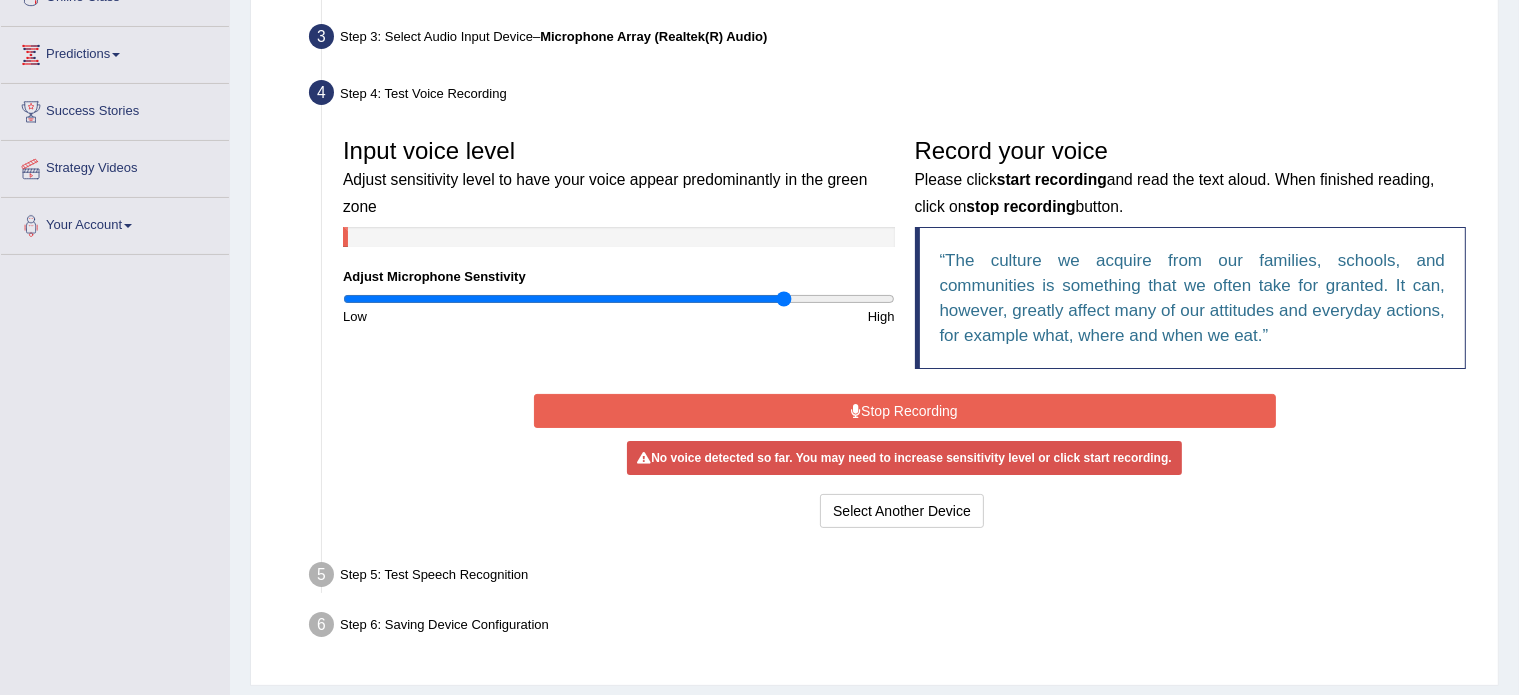 click on "Stop Recording" at bounding box center [905, 411] 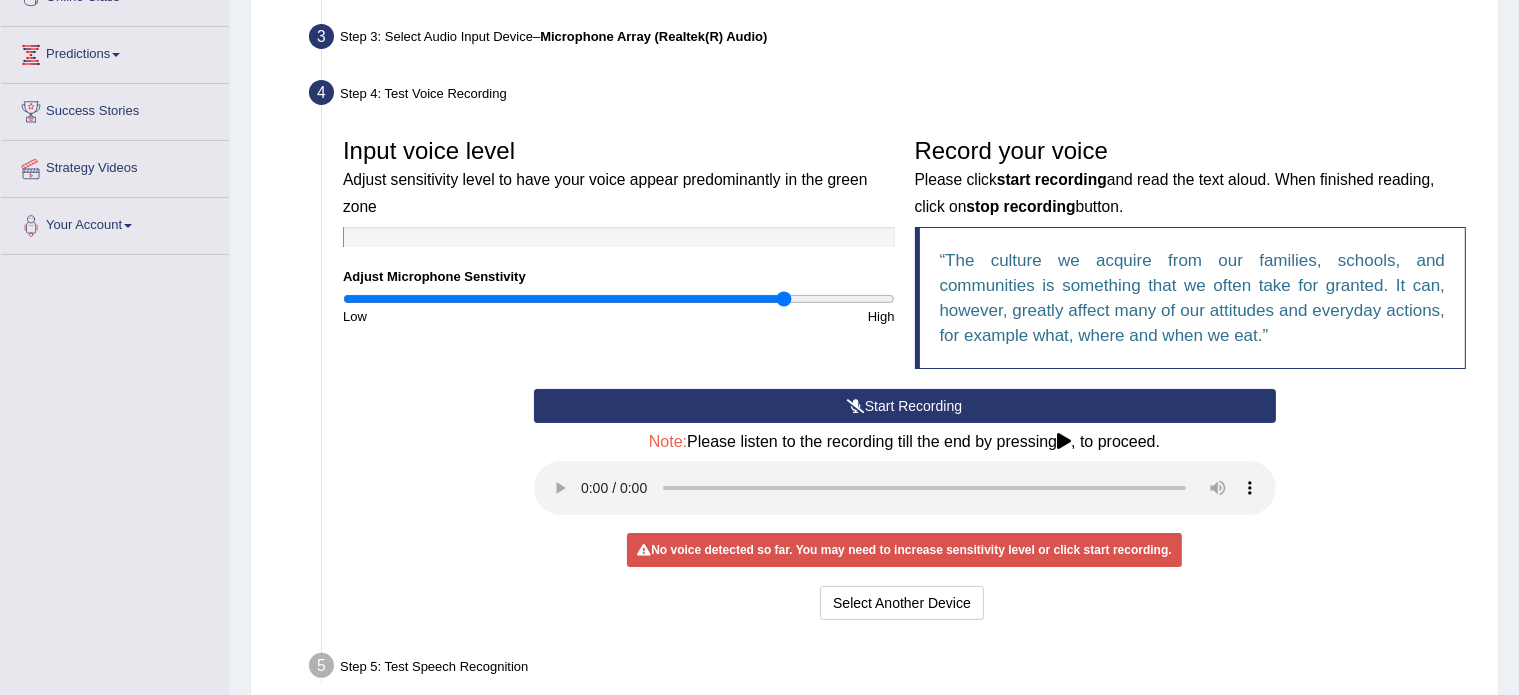 click on "Start Recording" at bounding box center [905, 406] 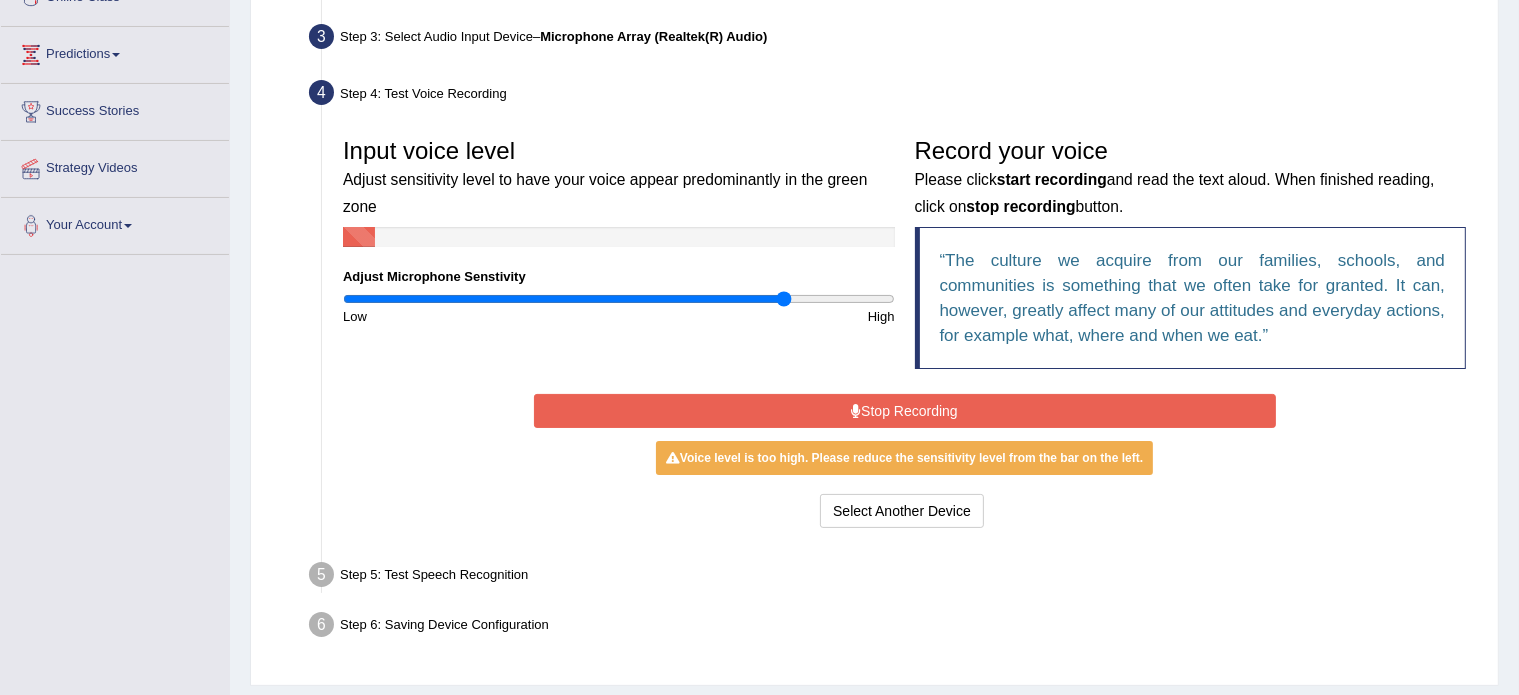 click on "Stop Recording" at bounding box center (905, 411) 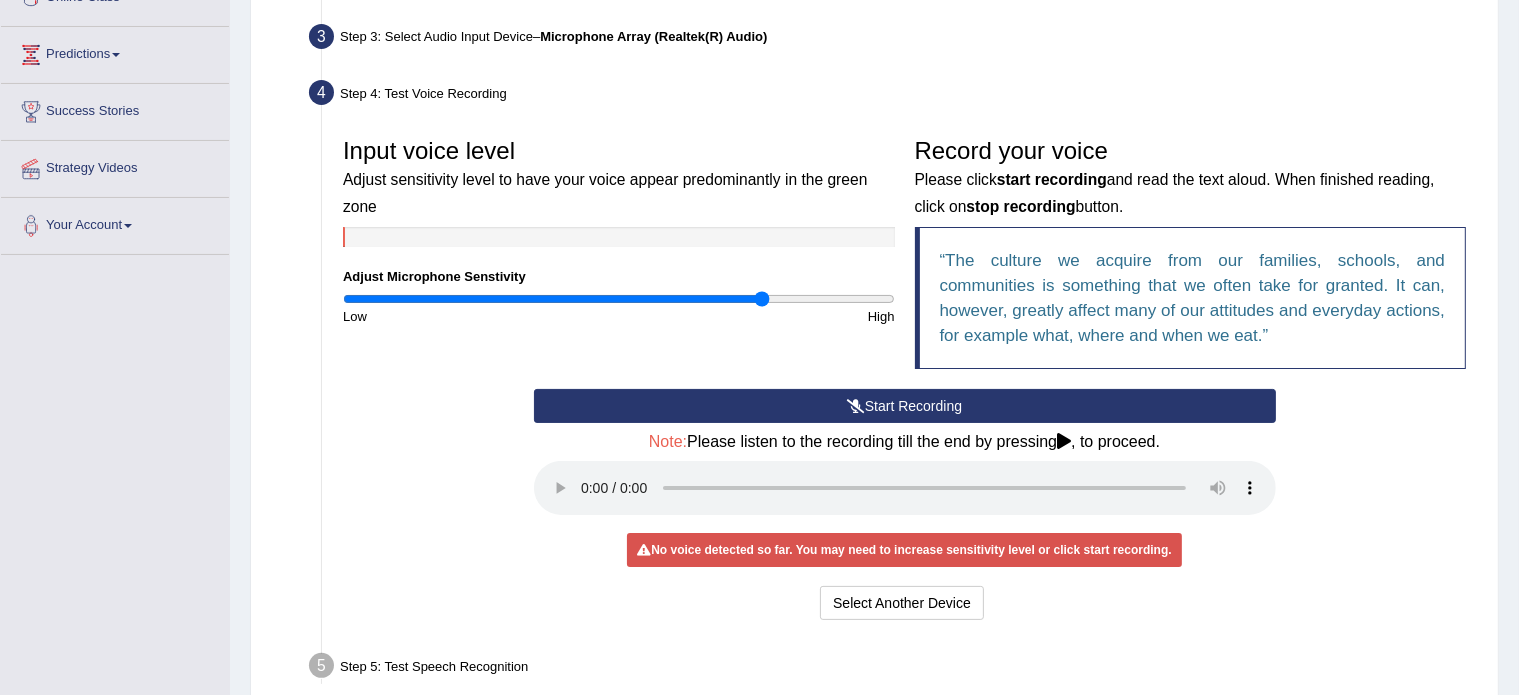 drag, startPoint x: 783, startPoint y: 299, endPoint x: 762, endPoint y: 299, distance: 21 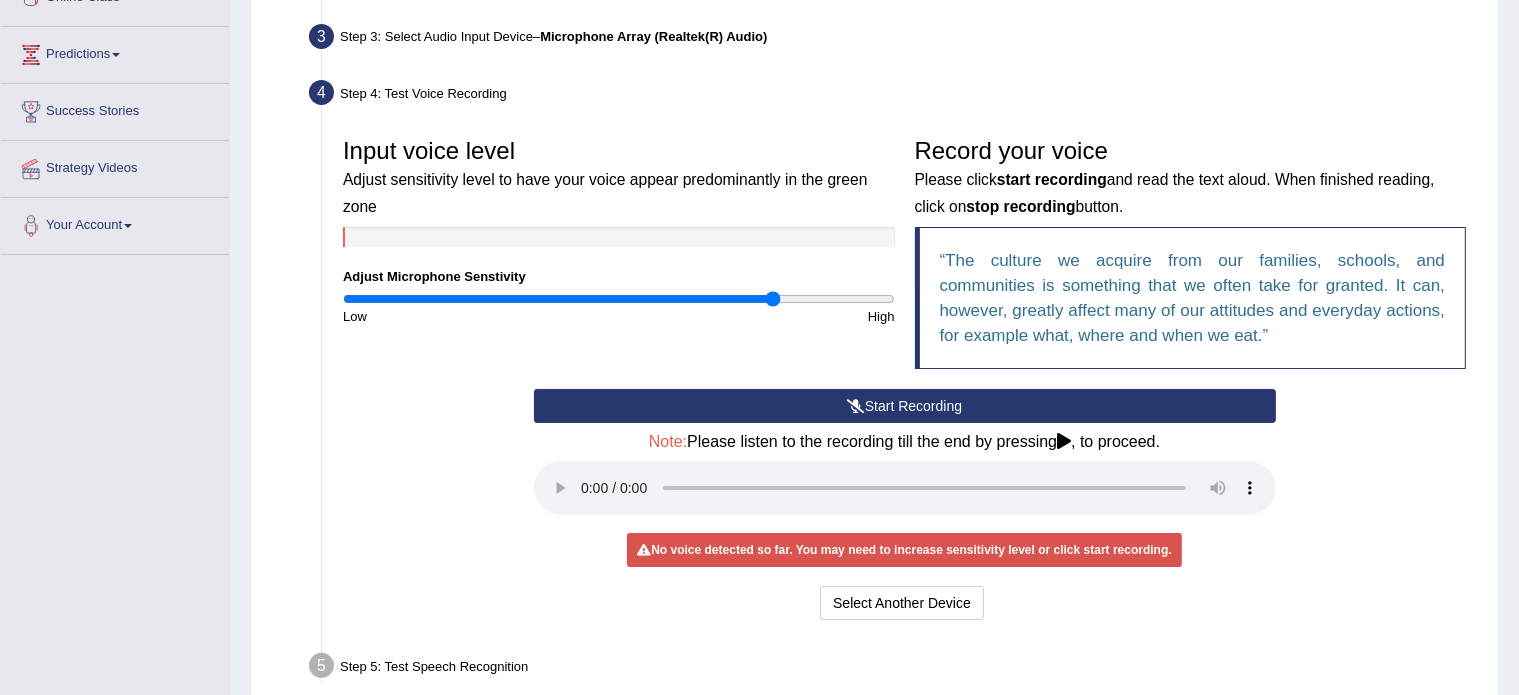 click at bounding box center [619, 299] 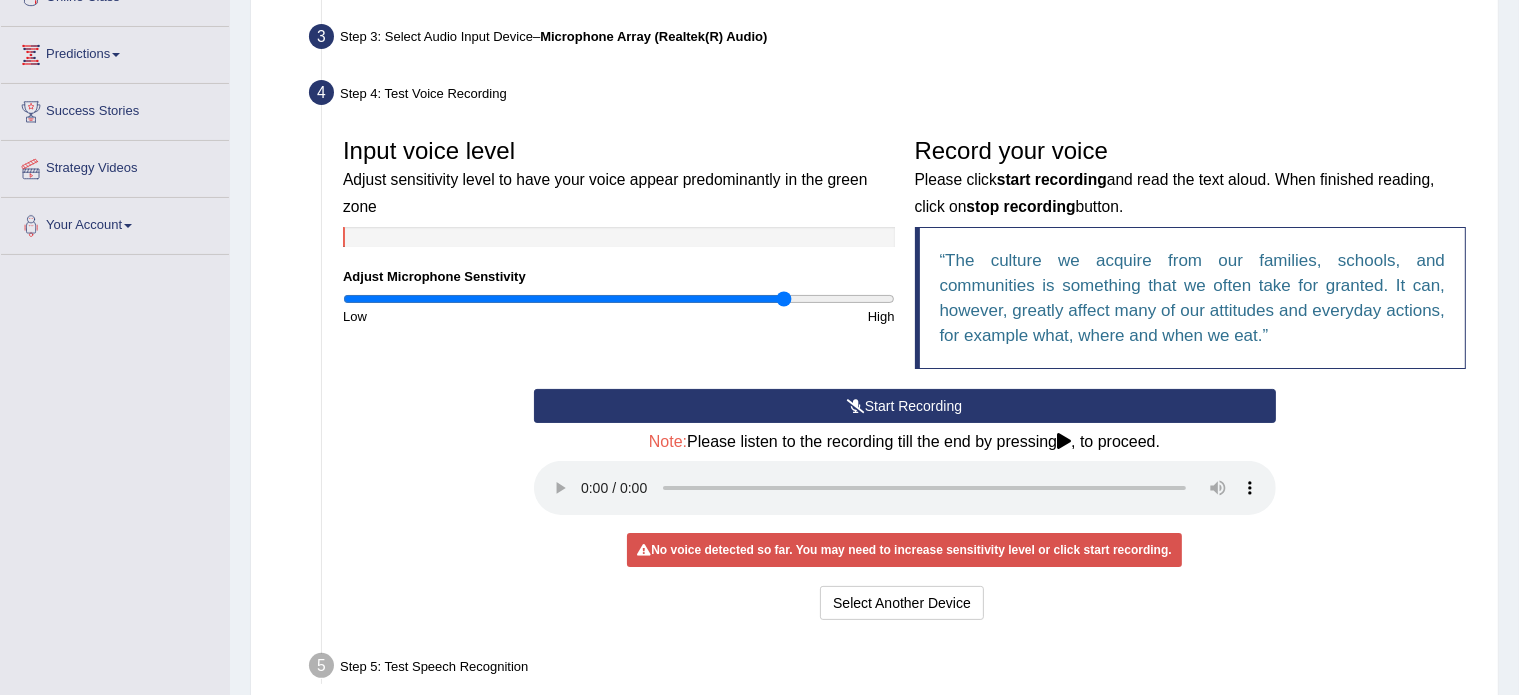drag, startPoint x: 770, startPoint y: 299, endPoint x: 781, endPoint y: 296, distance: 11.401754 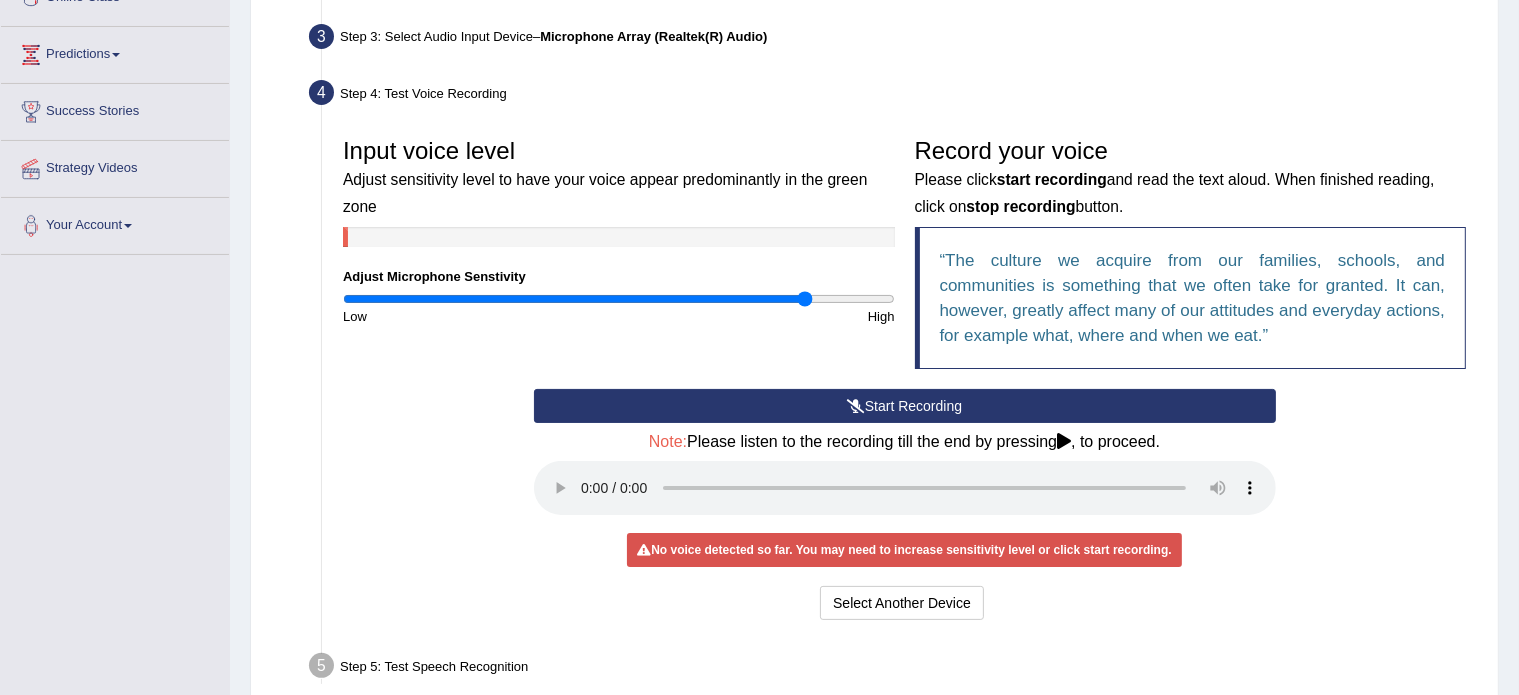 drag, startPoint x: 781, startPoint y: 296, endPoint x: 804, endPoint y: 292, distance: 23.345236 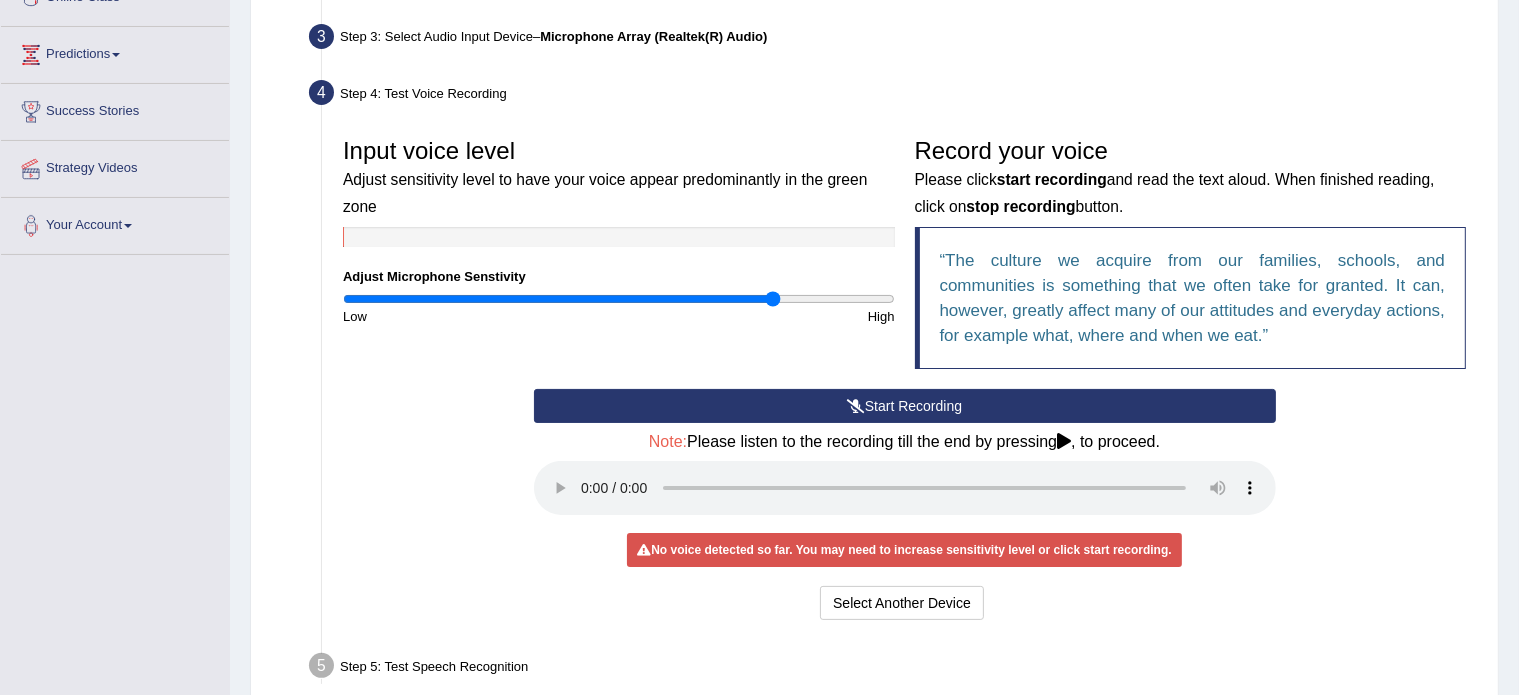 drag, startPoint x: 804, startPoint y: 292, endPoint x: 772, endPoint y: 295, distance: 32.140316 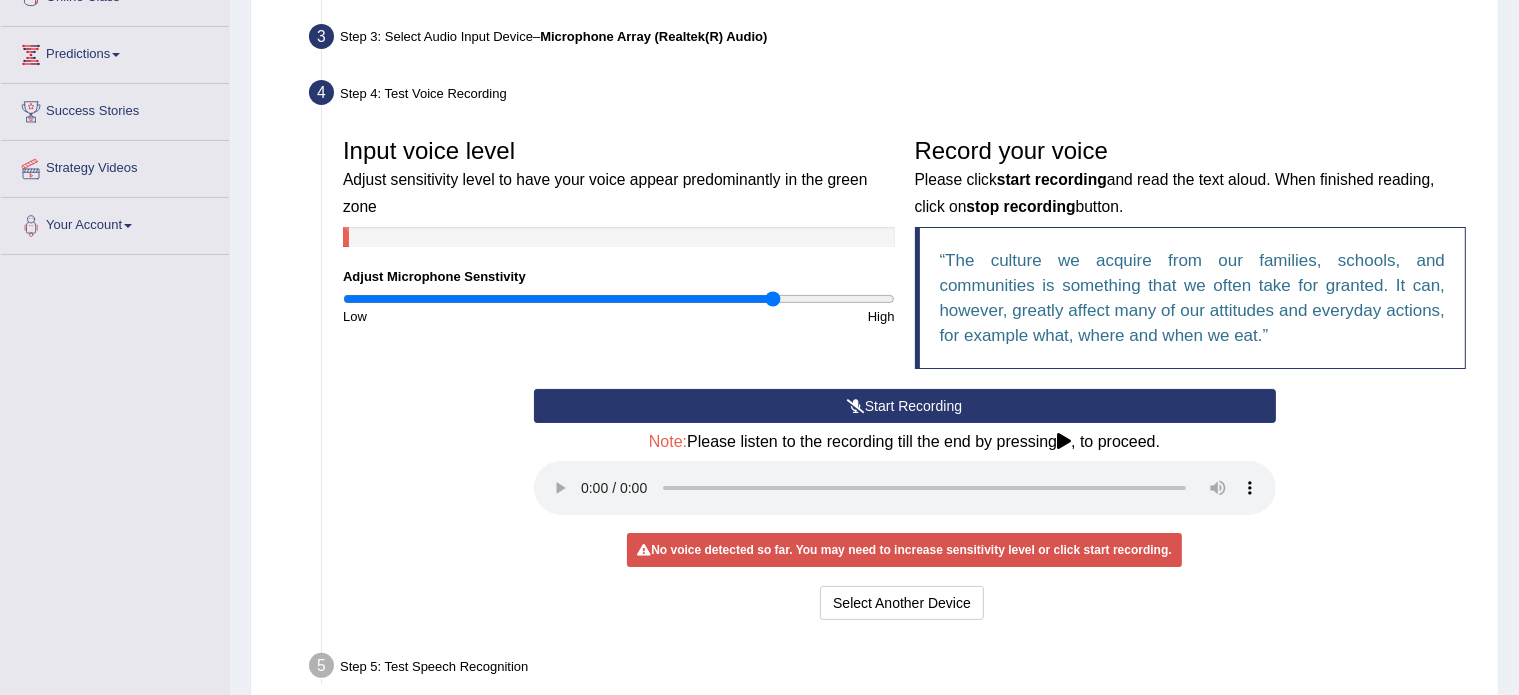 click on "Start Recording" at bounding box center [905, 406] 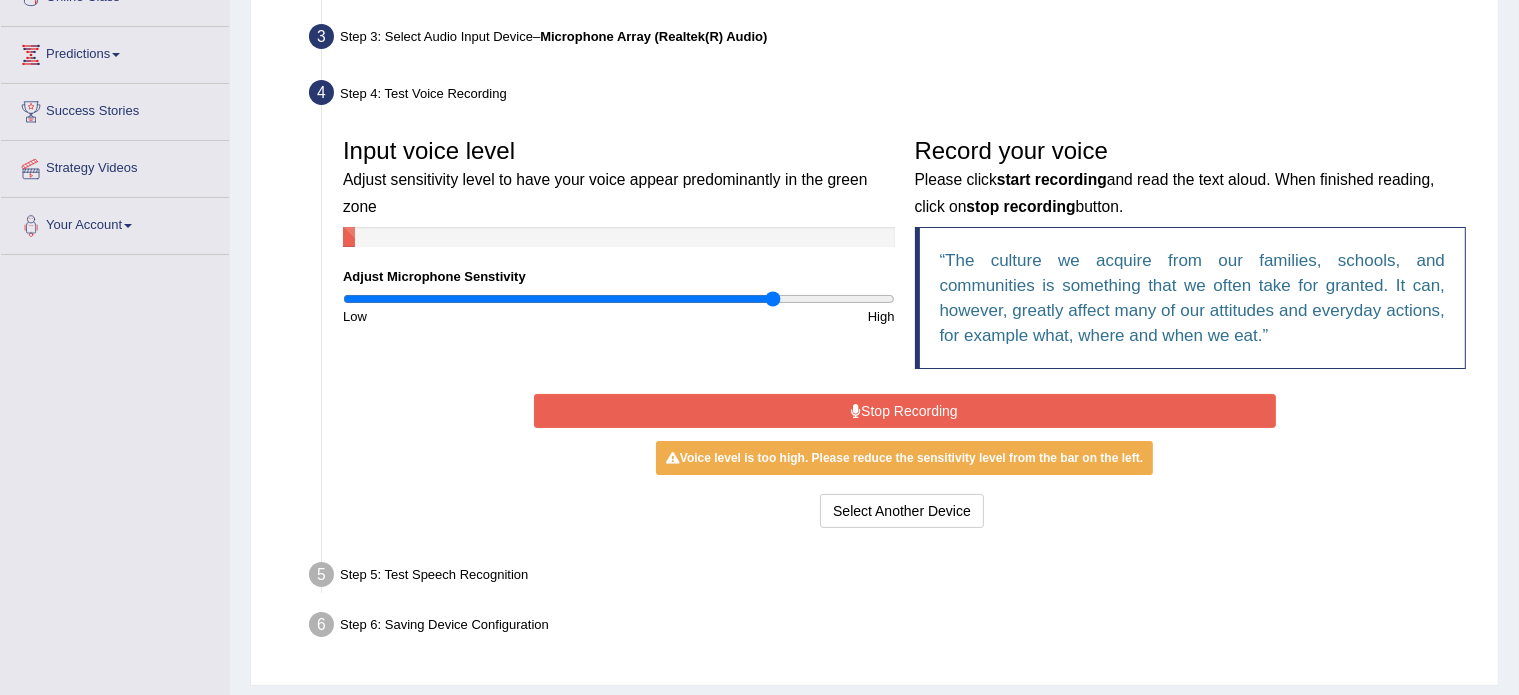 click on "Stop Recording" at bounding box center (905, 411) 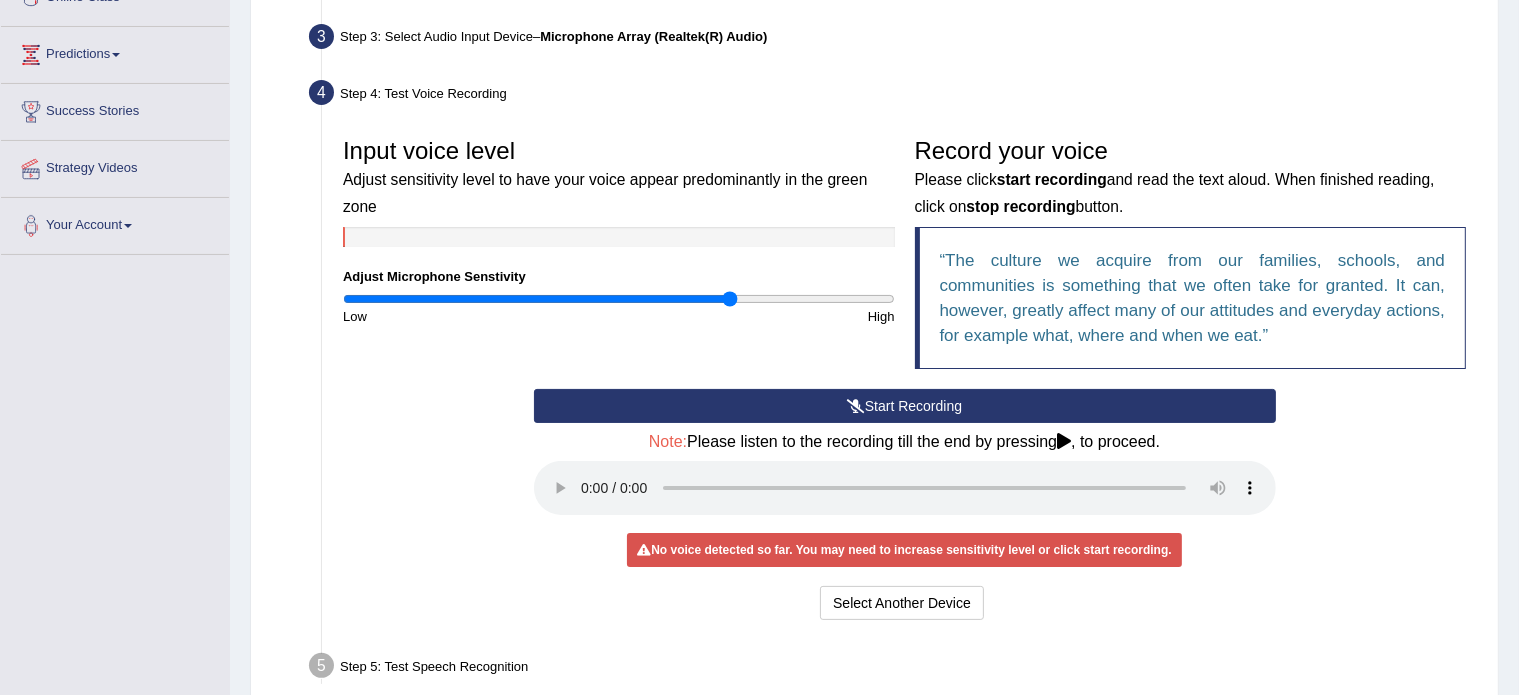 drag, startPoint x: 774, startPoint y: 290, endPoint x: 727, endPoint y: 289, distance: 47.010635 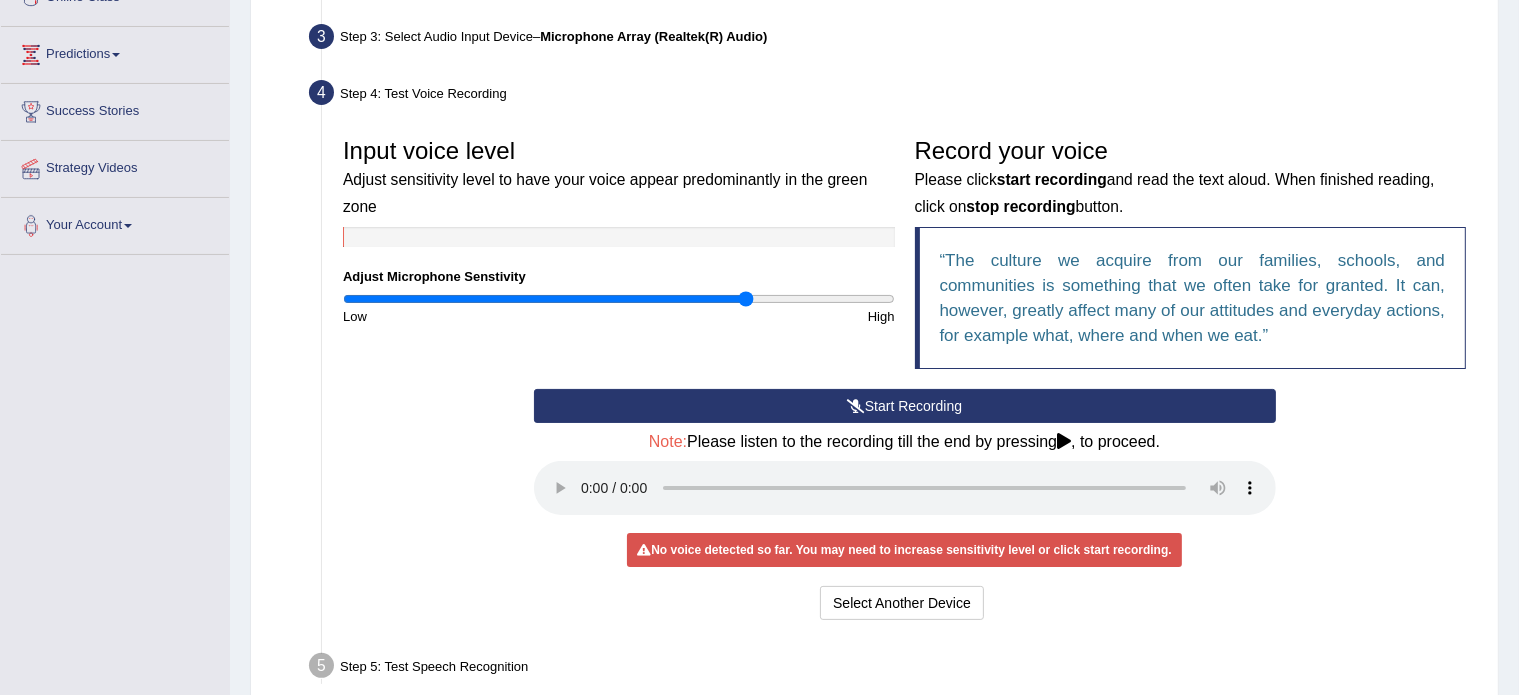 drag, startPoint x: 727, startPoint y: 289, endPoint x: 743, endPoint y: 290, distance: 16.03122 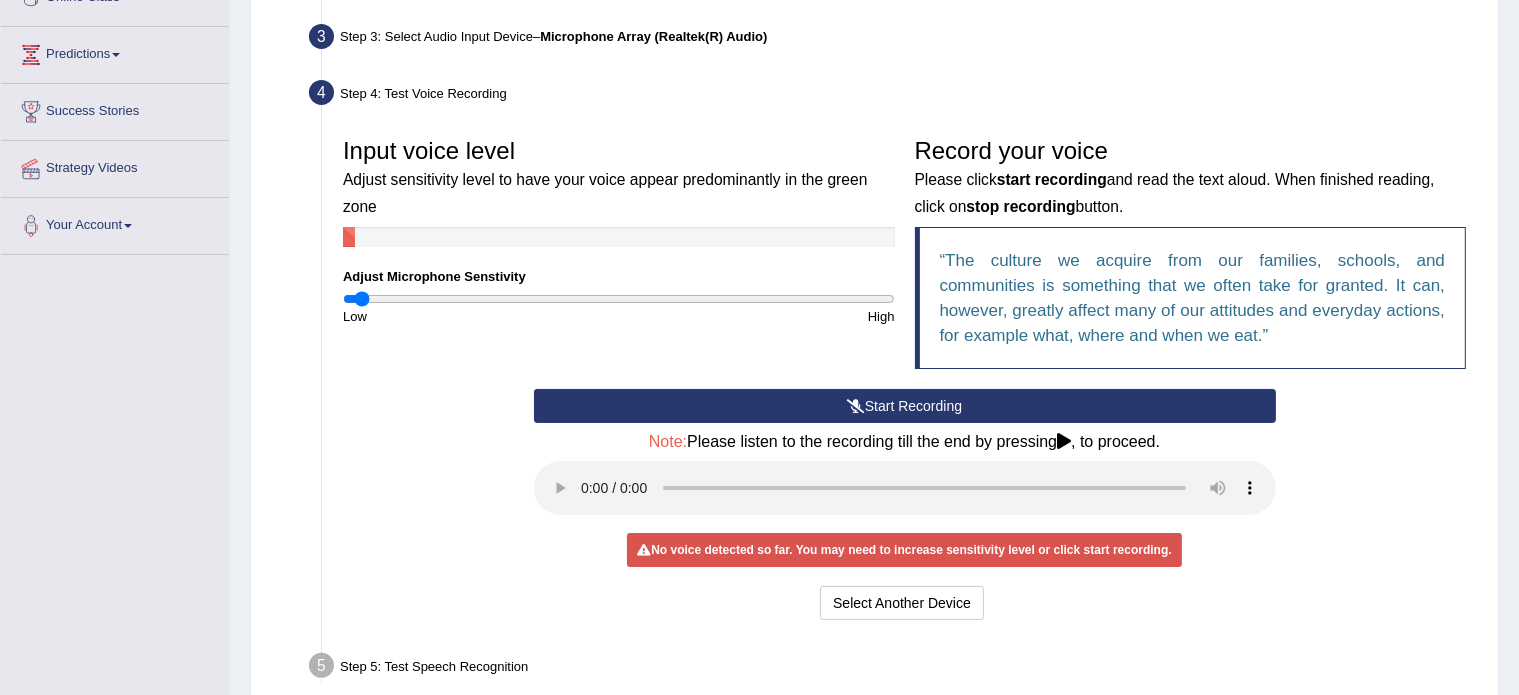drag, startPoint x: 352, startPoint y: 295, endPoint x: 363, endPoint y: 295, distance: 11 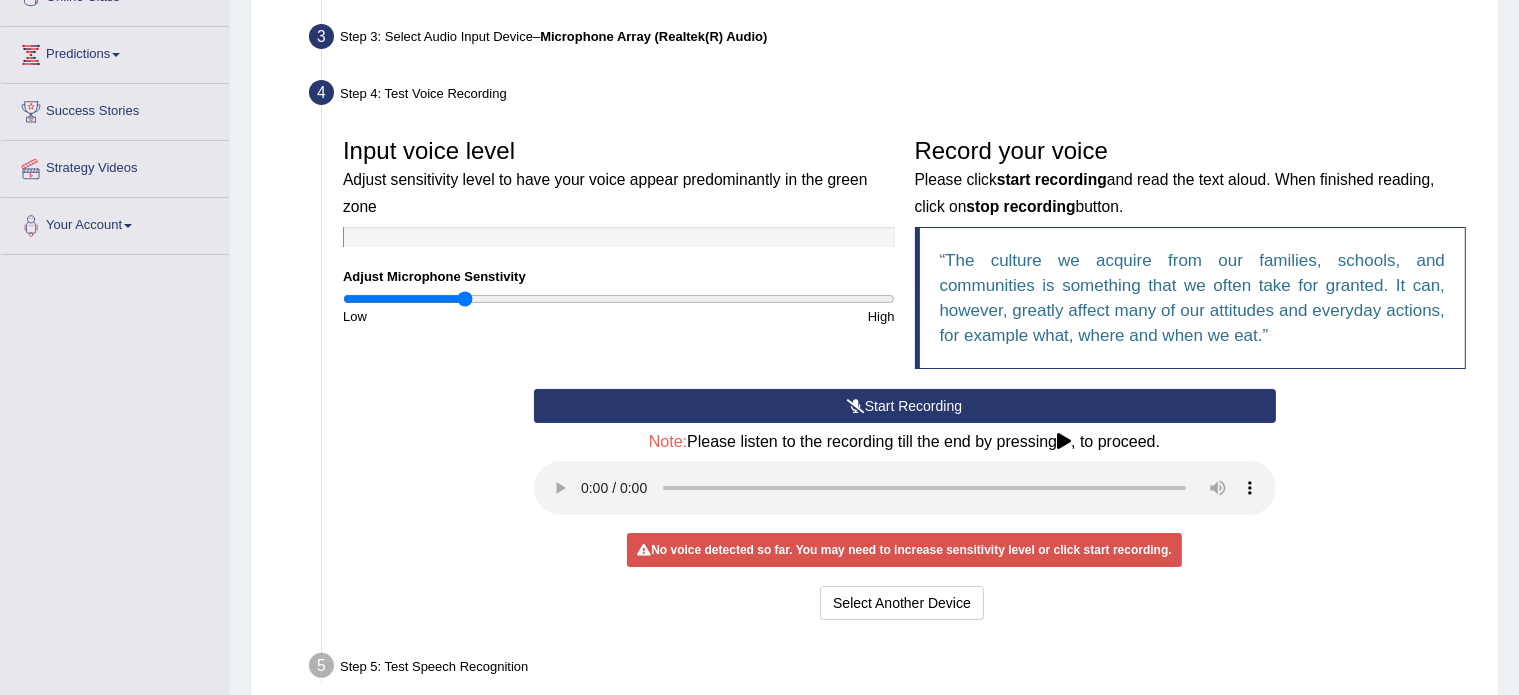 drag, startPoint x: 363, startPoint y: 295, endPoint x: 465, endPoint y: 294, distance: 102.0049 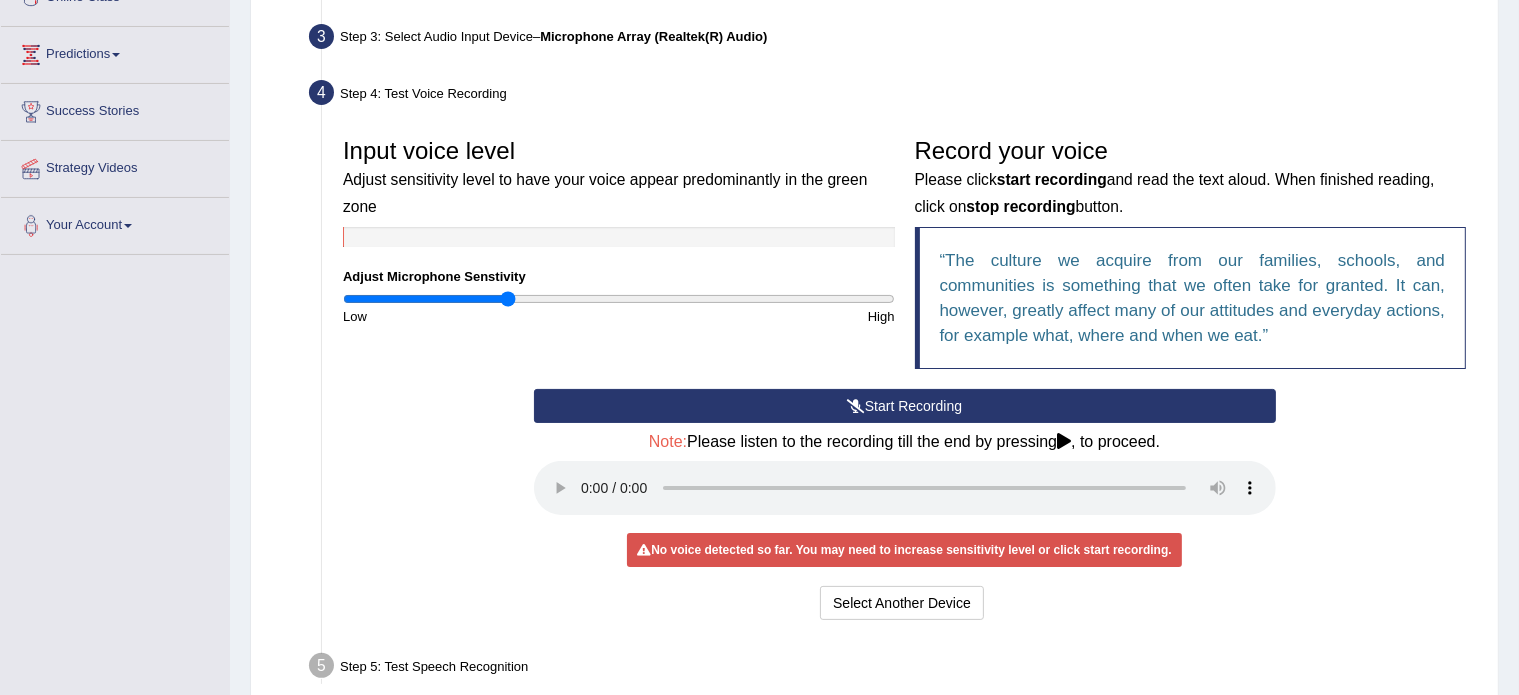 drag, startPoint x: 465, startPoint y: 294, endPoint x: 508, endPoint y: 293, distance: 43.011627 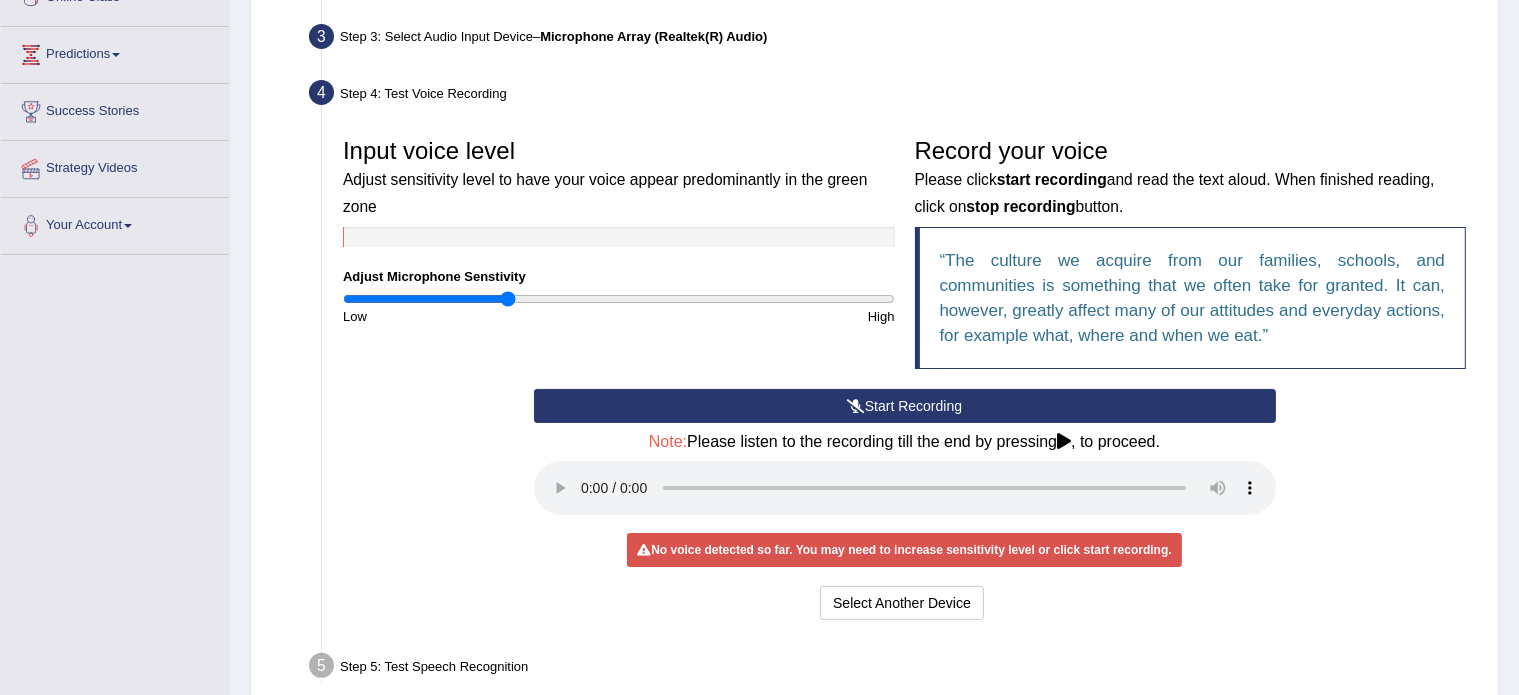 click on "Start Recording" at bounding box center [905, 406] 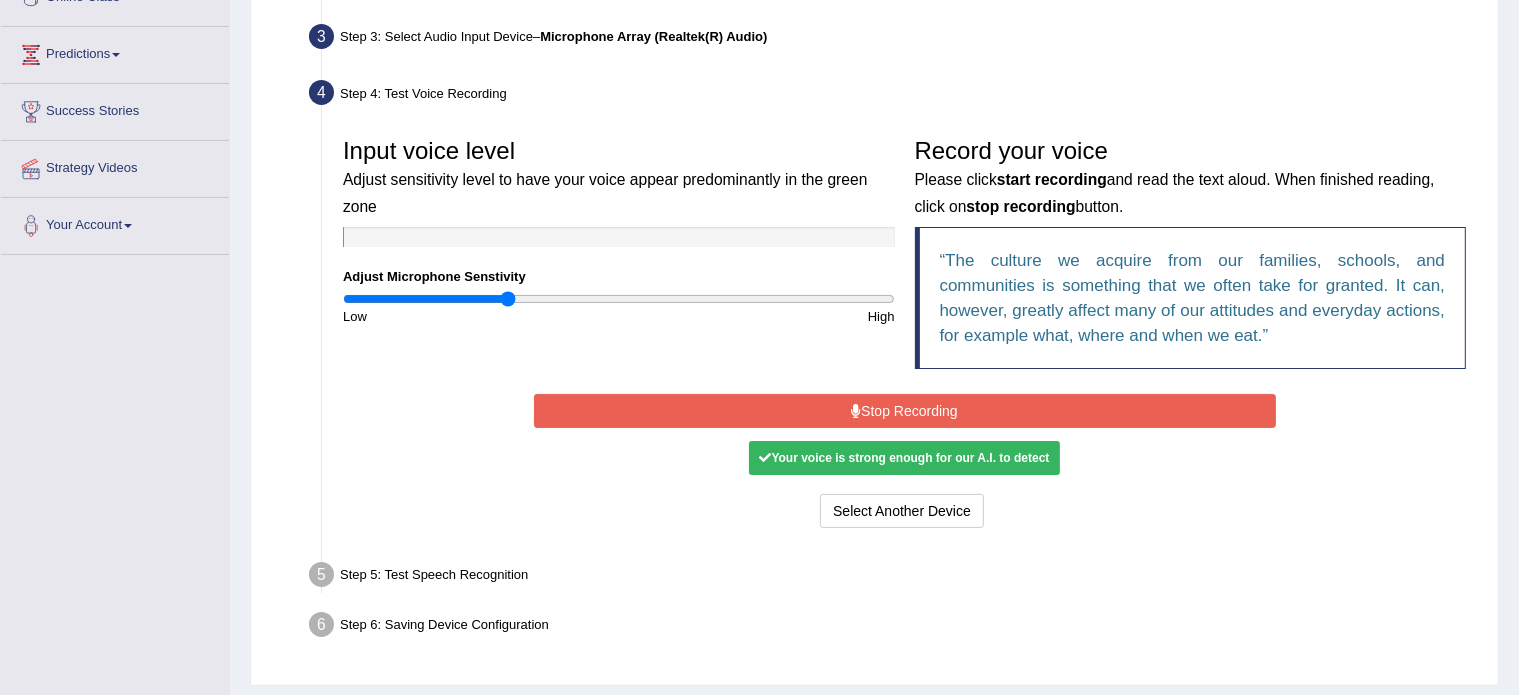 click on "Stop Recording" at bounding box center (905, 411) 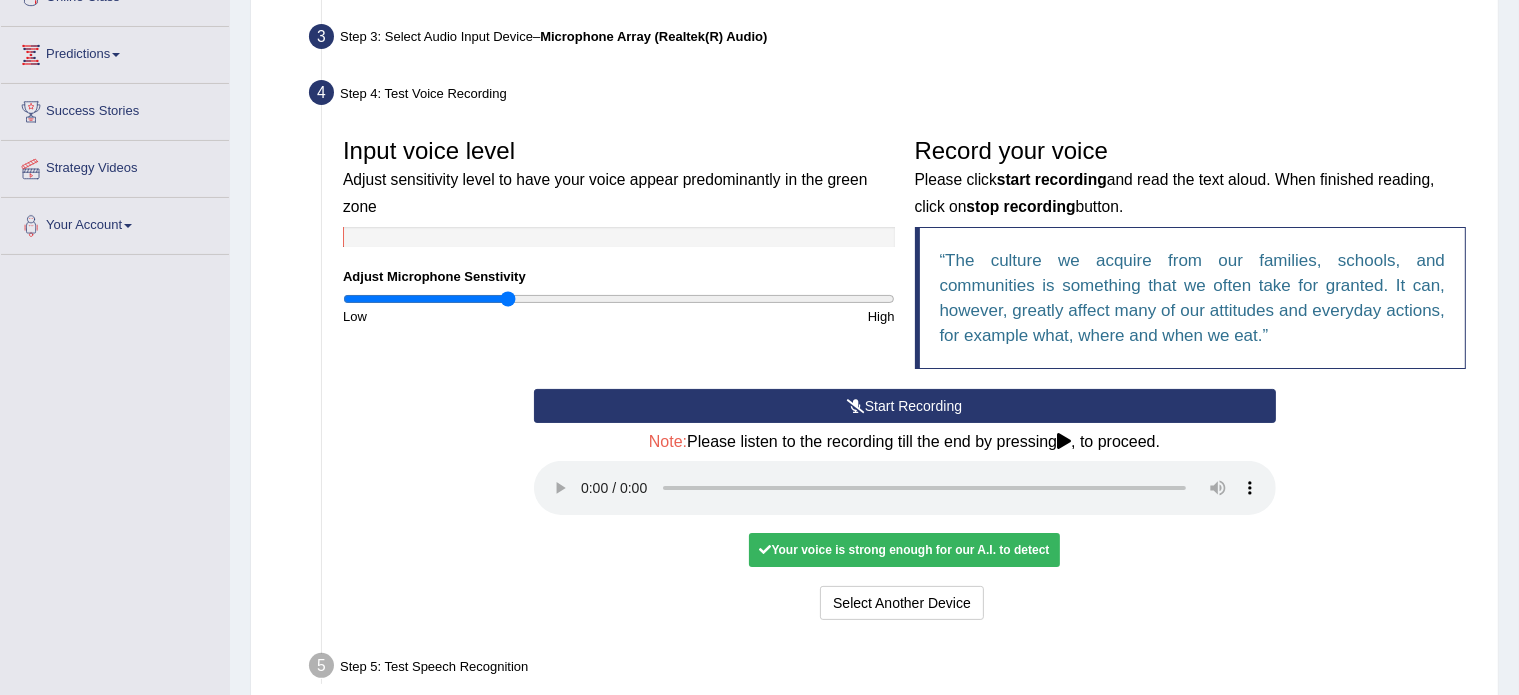 scroll, scrollTop: 447, scrollLeft: 0, axis: vertical 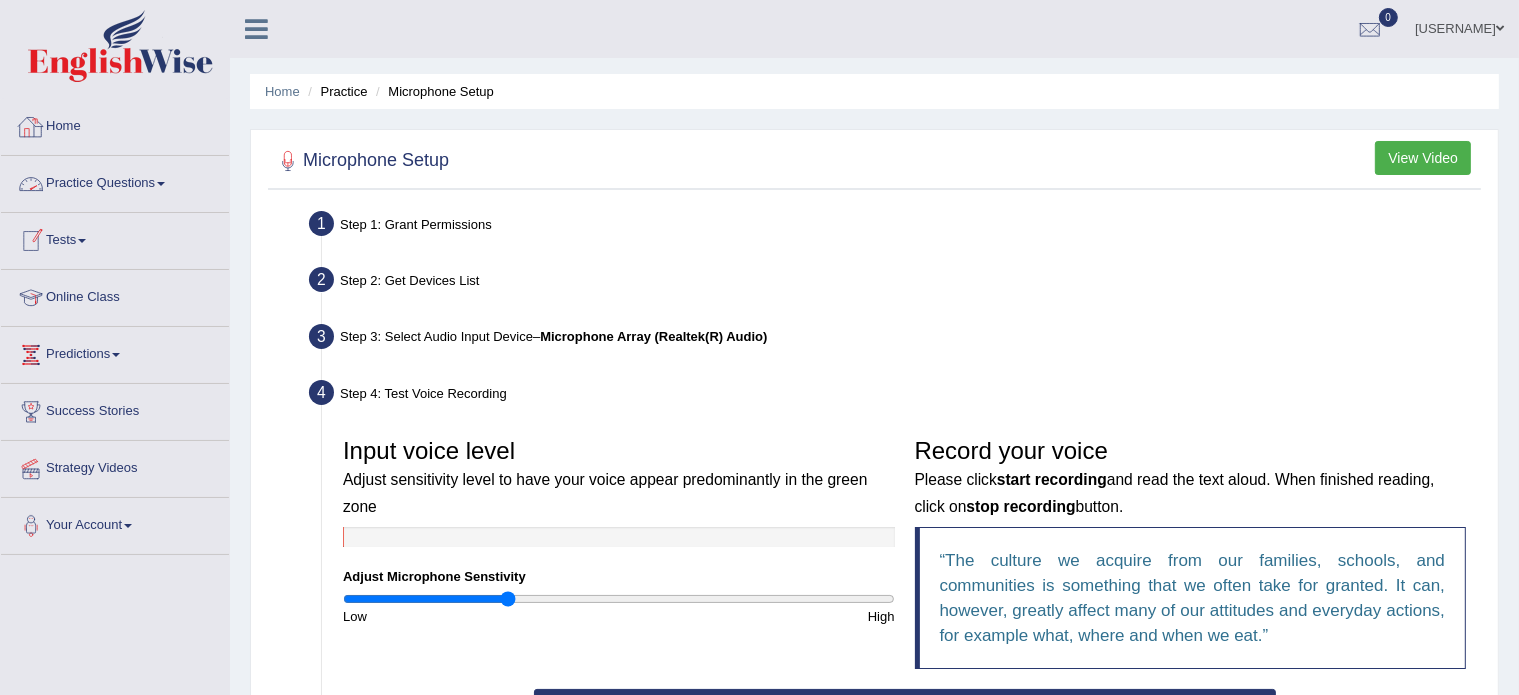 click on "Home" at bounding box center [115, 124] 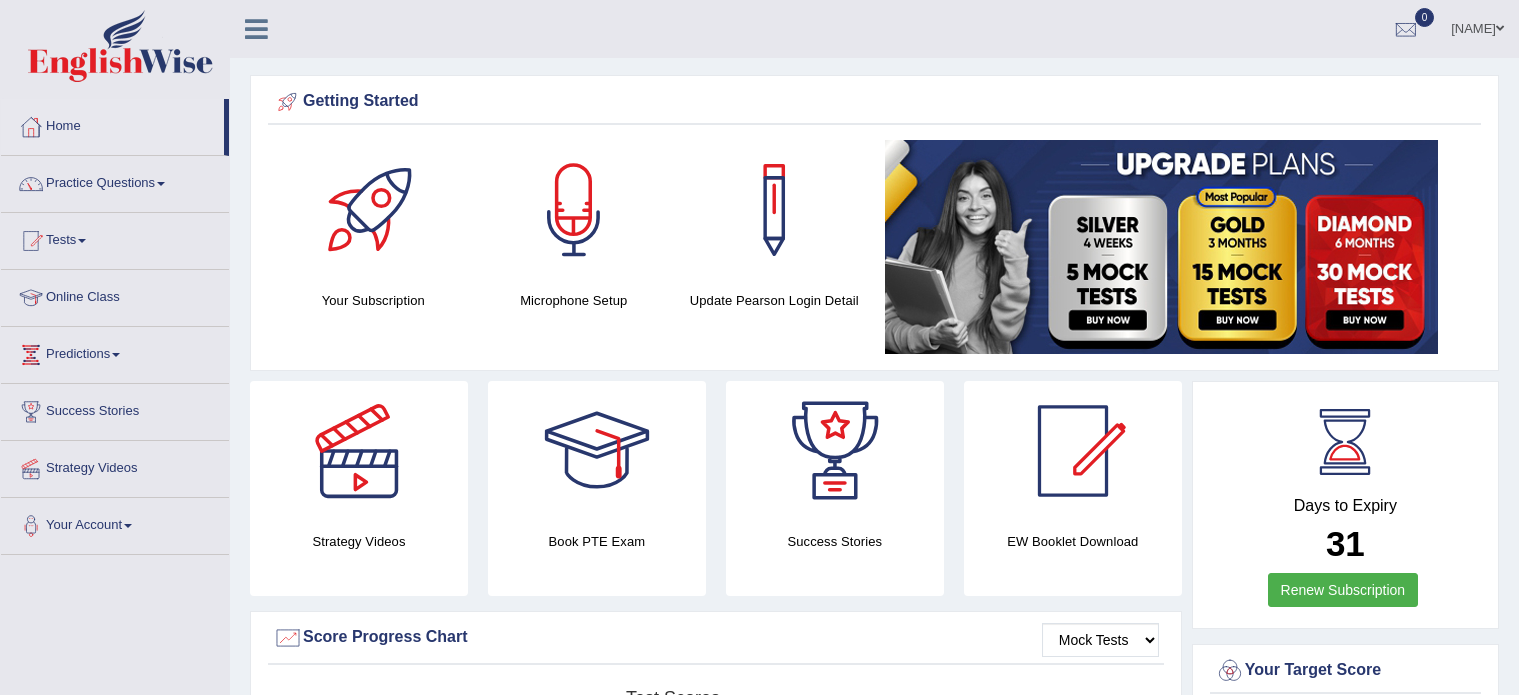scroll, scrollTop: 0, scrollLeft: 0, axis: both 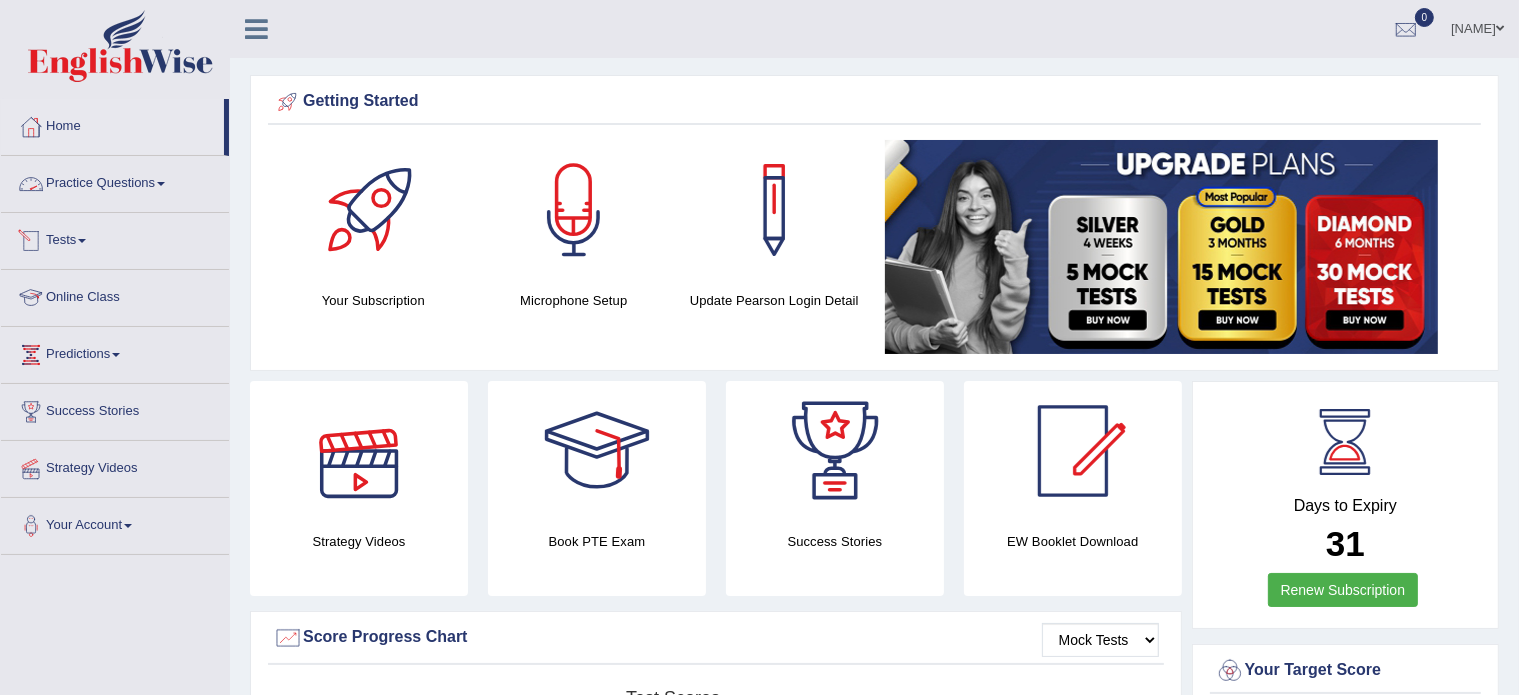 click on "Practice Questions" at bounding box center (115, 181) 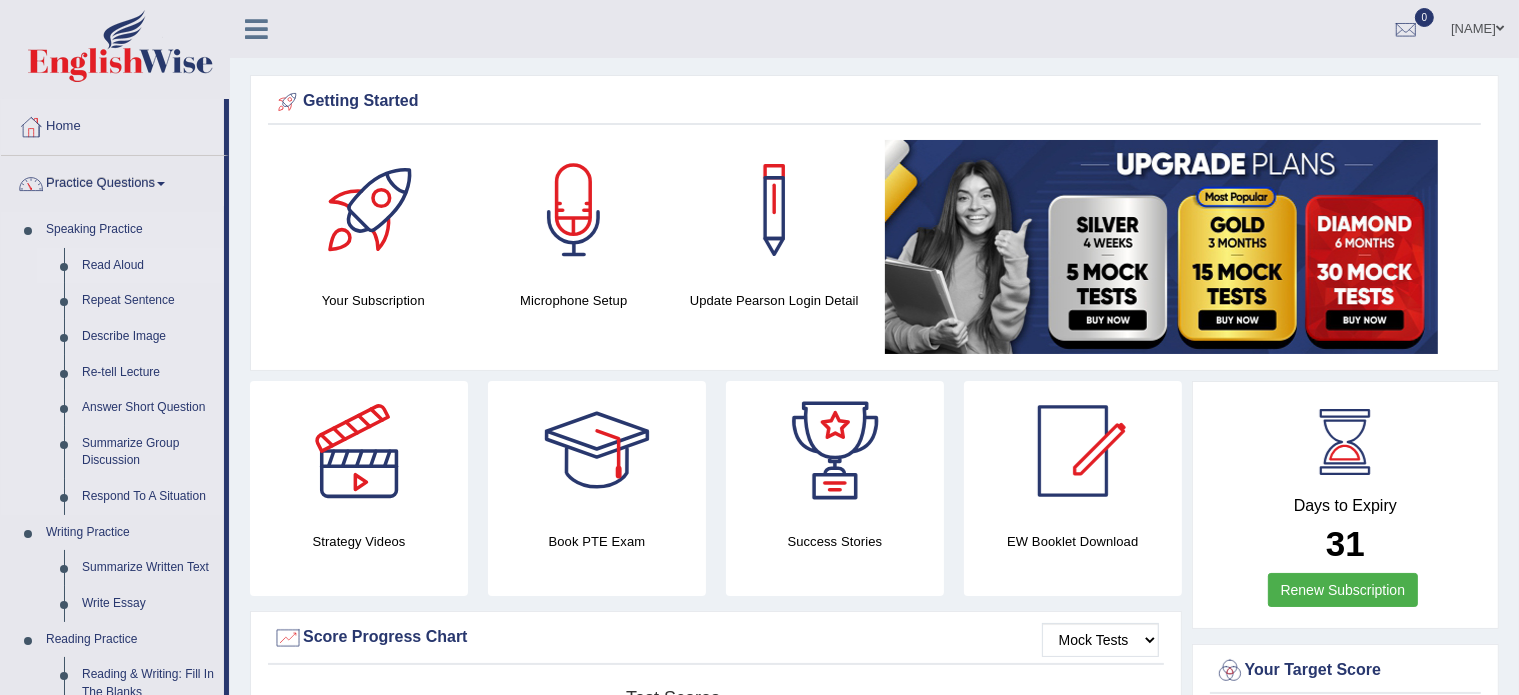 click on "Read Aloud" at bounding box center [148, 266] 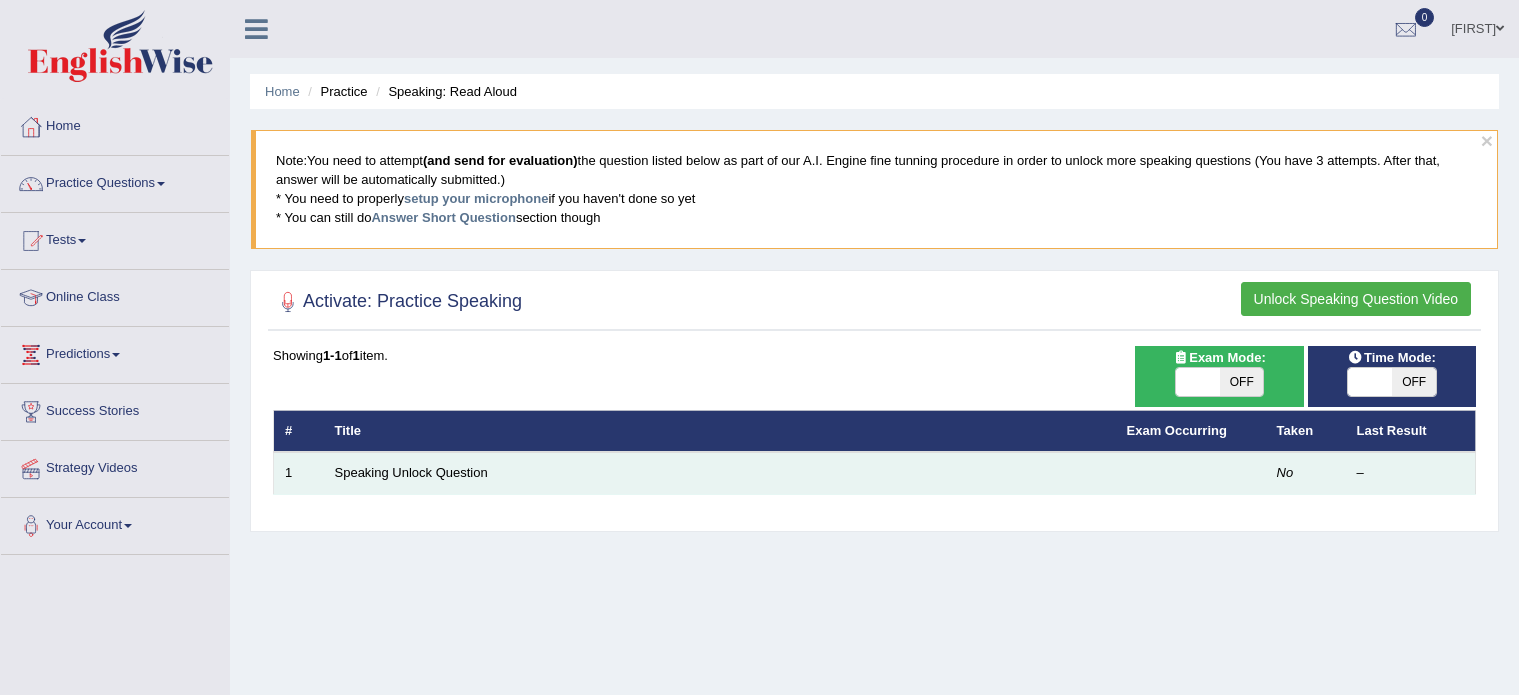 scroll, scrollTop: 0, scrollLeft: 0, axis: both 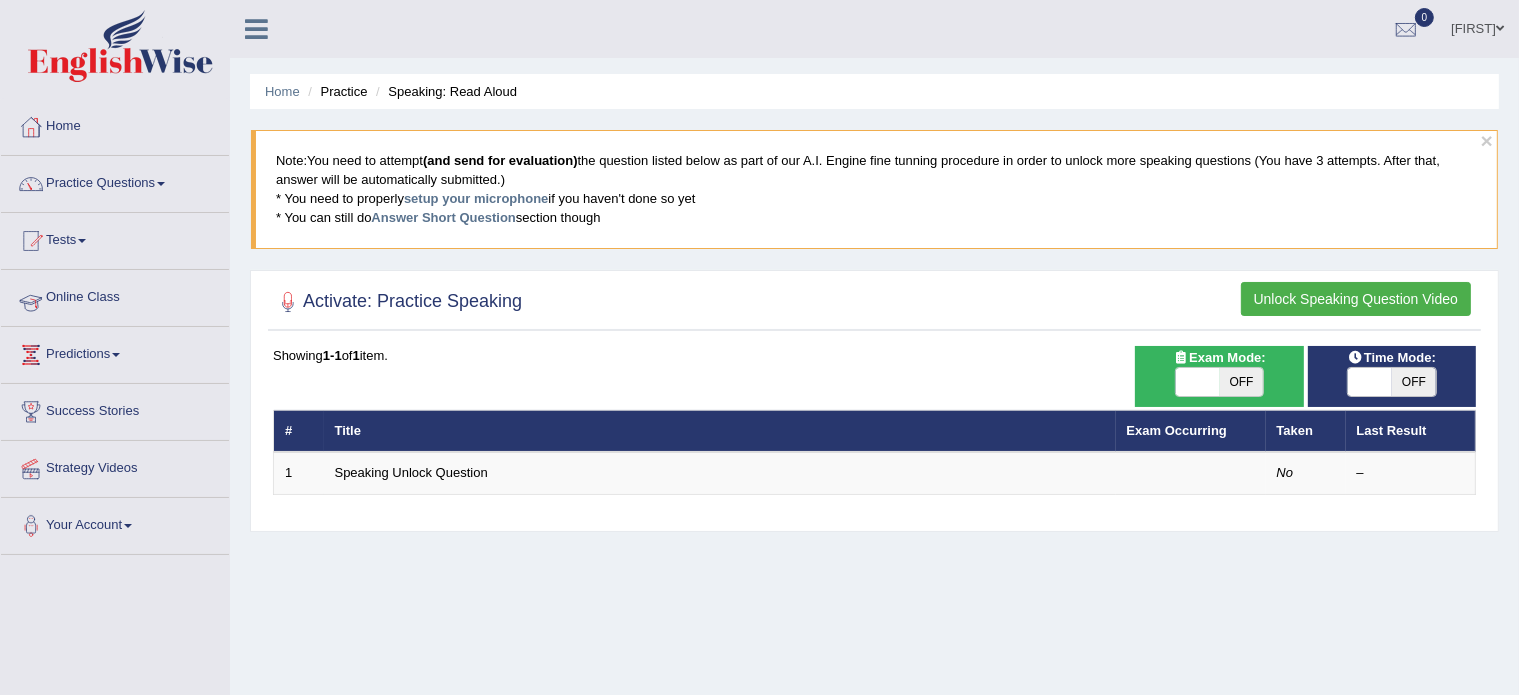 click on "Speaking Unlock Question" at bounding box center [411, 472] 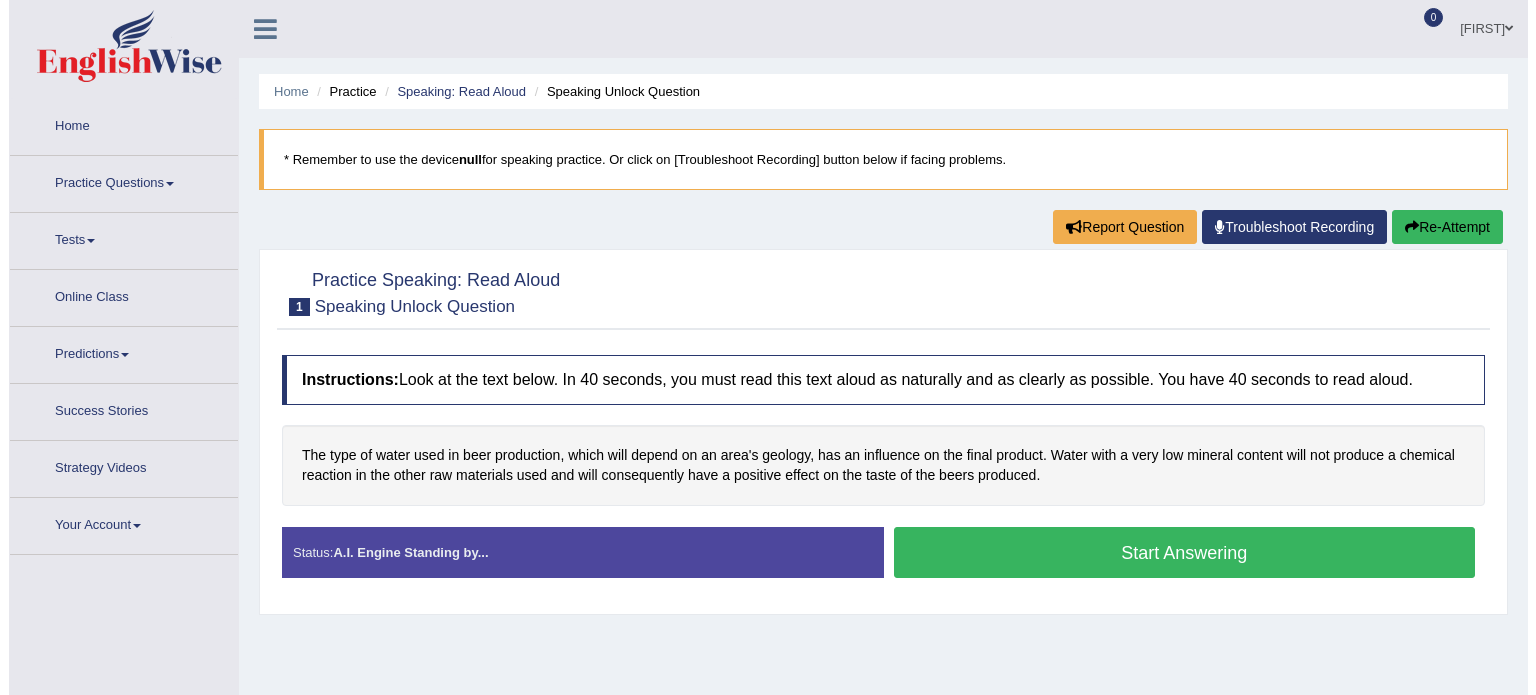 scroll, scrollTop: 0, scrollLeft: 0, axis: both 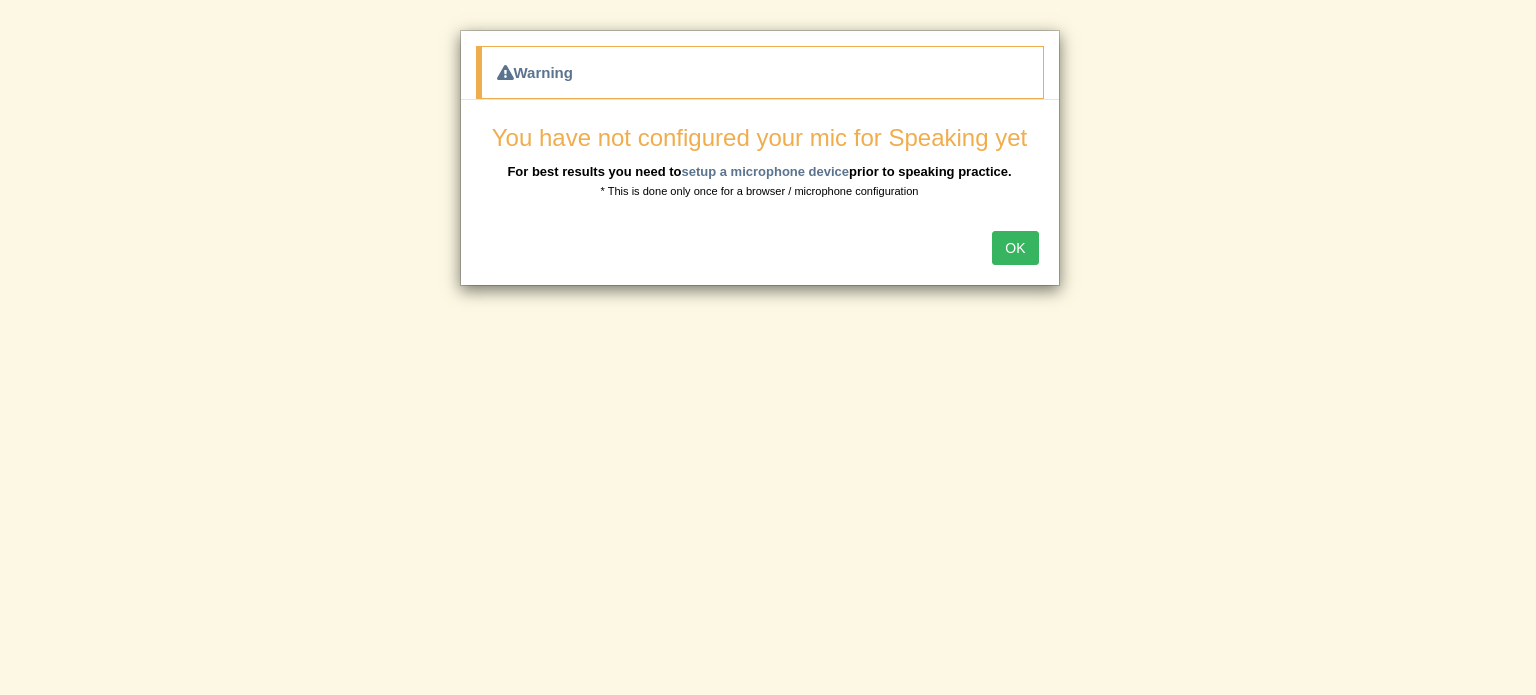 click on "OK" at bounding box center [1015, 248] 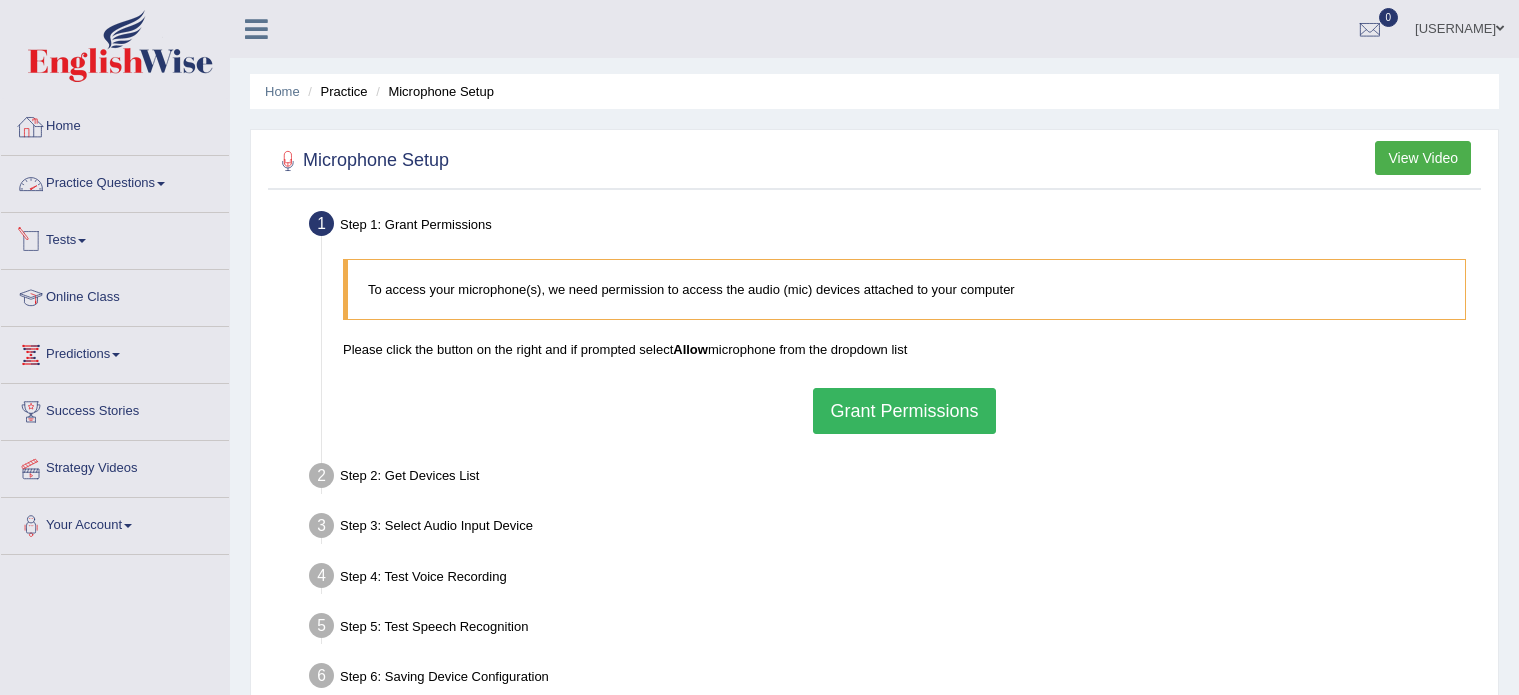 scroll, scrollTop: 0, scrollLeft: 0, axis: both 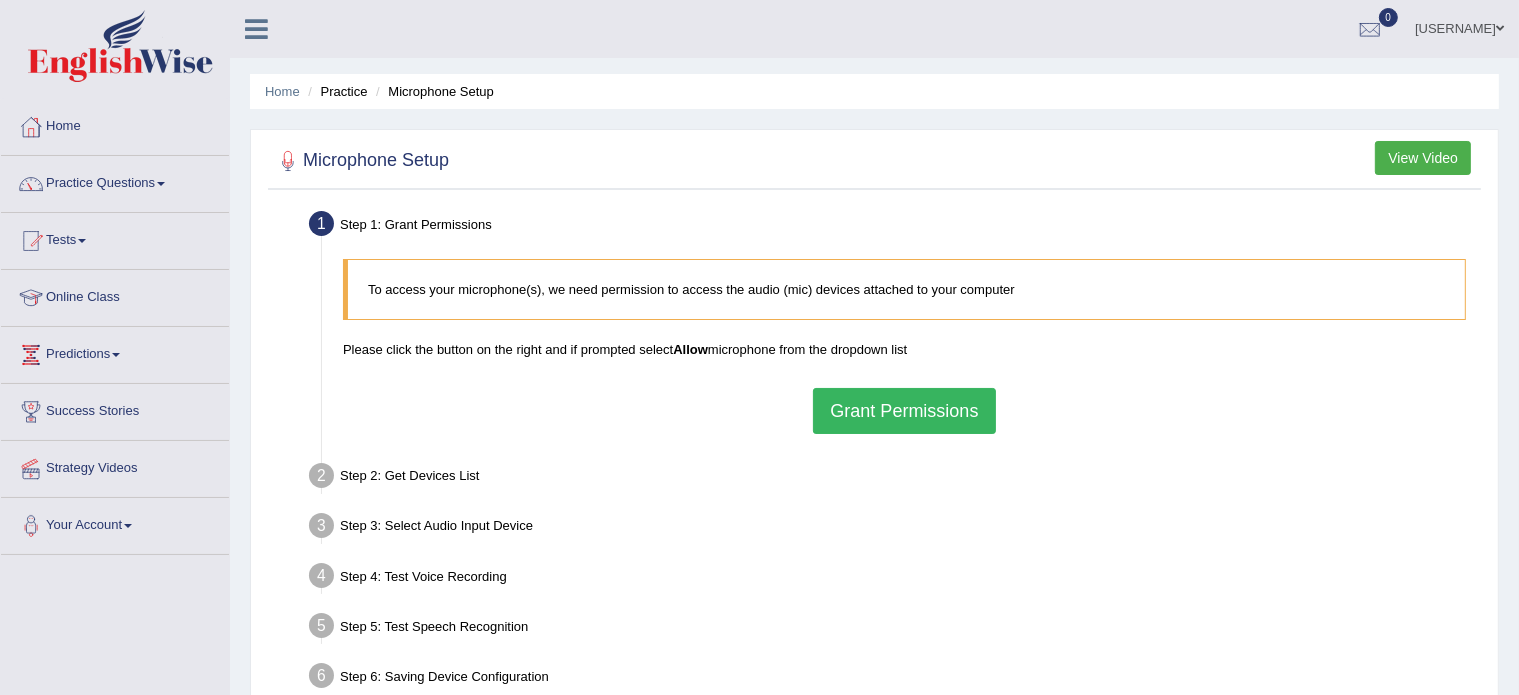 click on "Grant Permissions" at bounding box center (904, 411) 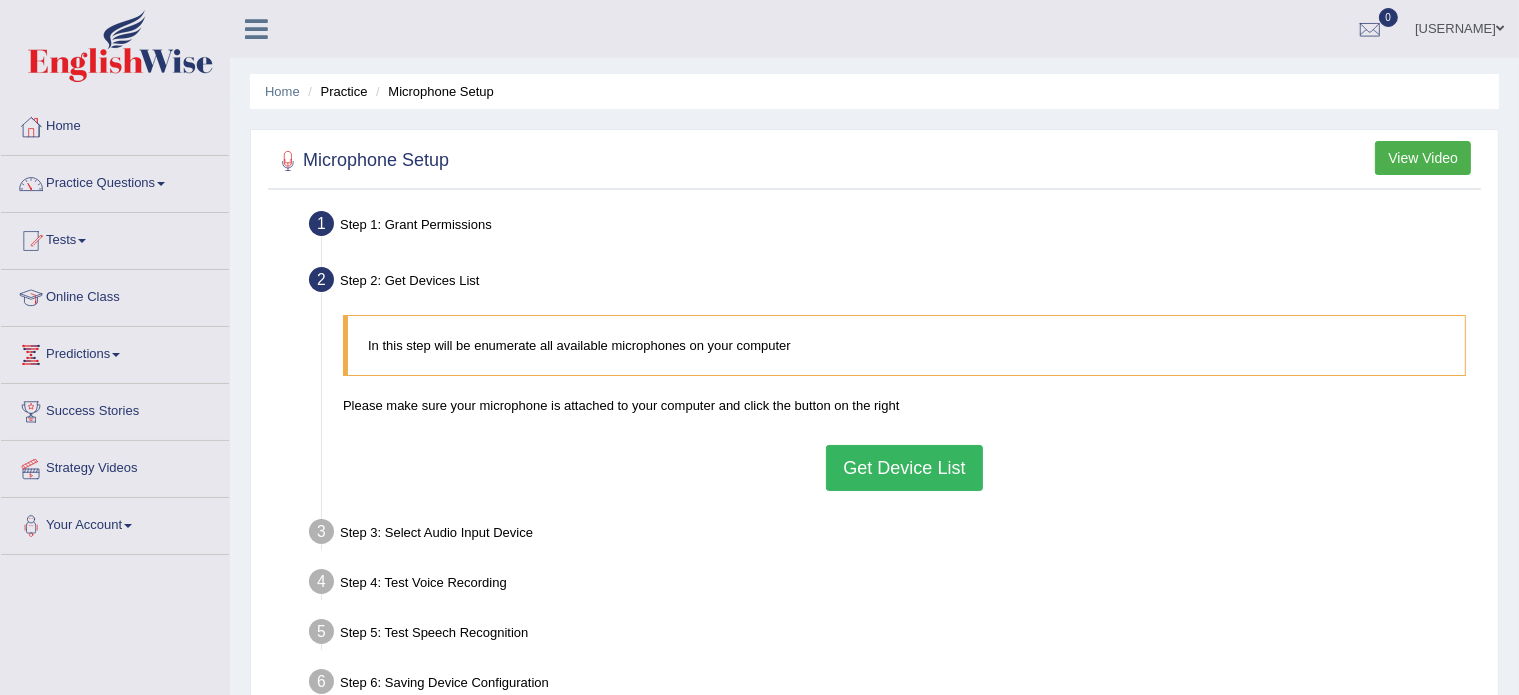click on "Get Device List" at bounding box center [904, 468] 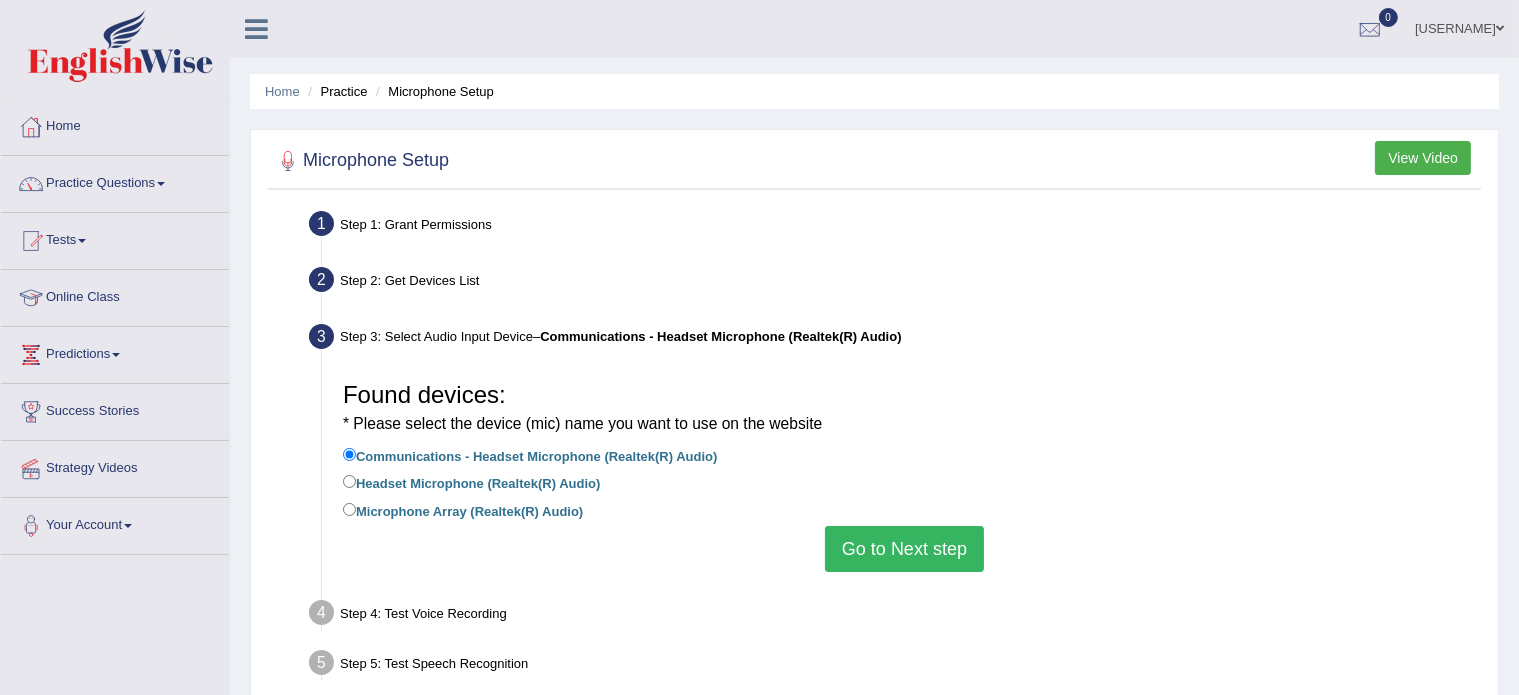 click on "Microphone Array (Realtek(R) Audio)" at bounding box center [463, 510] 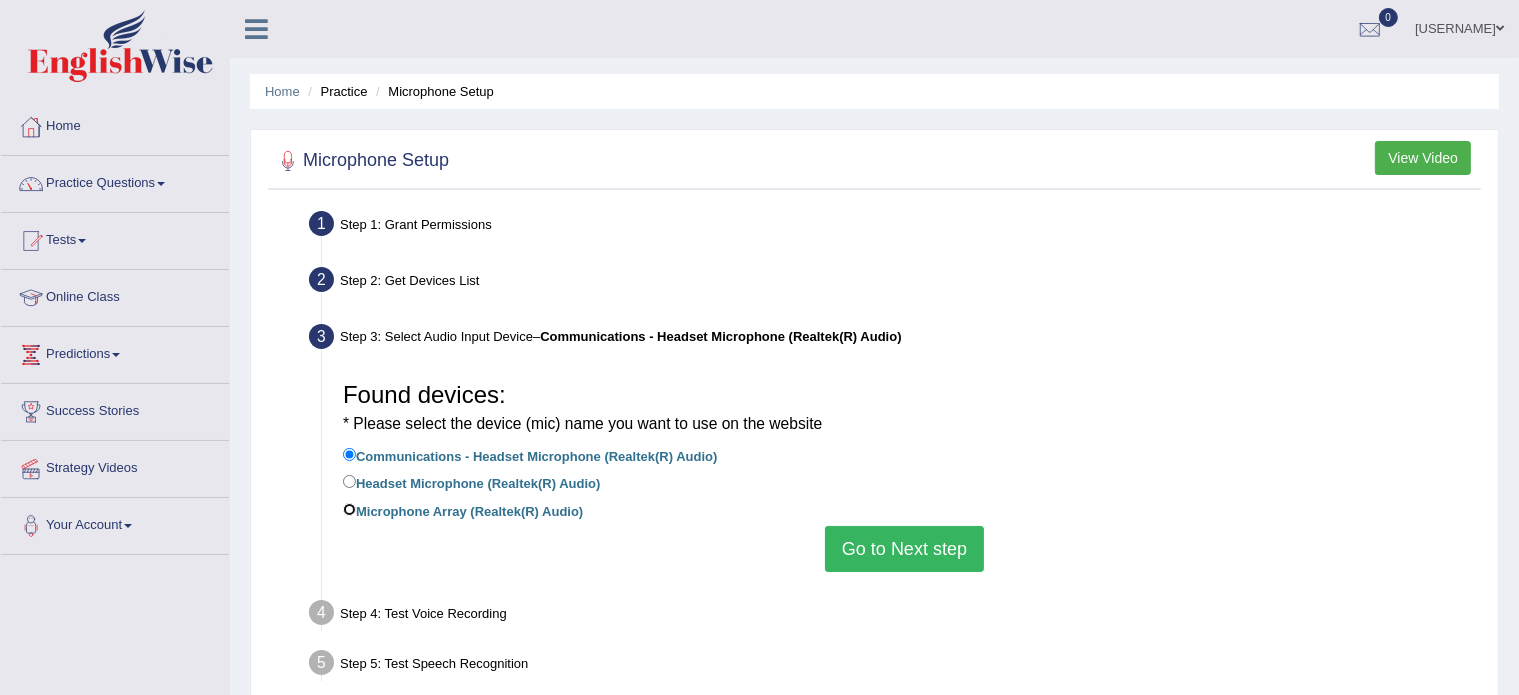 click on "Microphone Array (Realtek(R) Audio)" at bounding box center [349, 509] 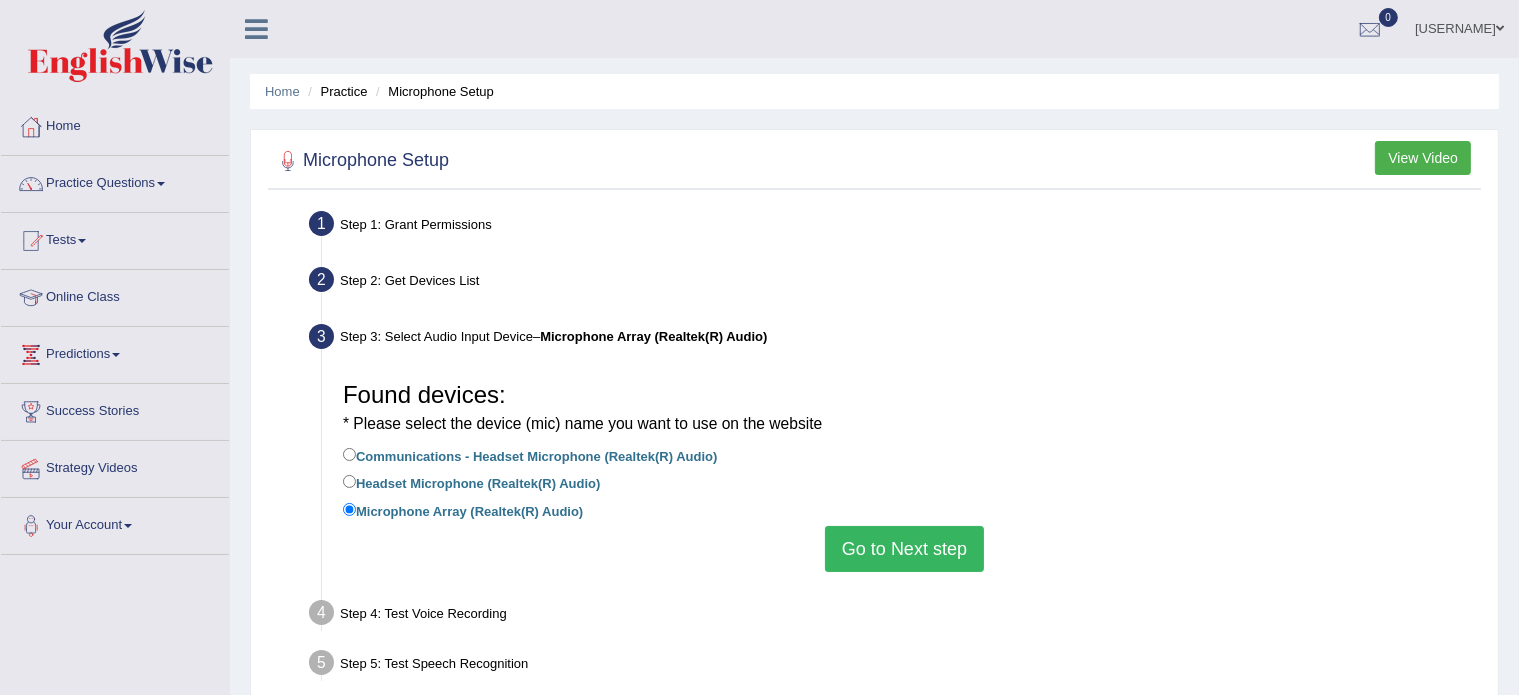 click on "Go to Next step" at bounding box center (904, 549) 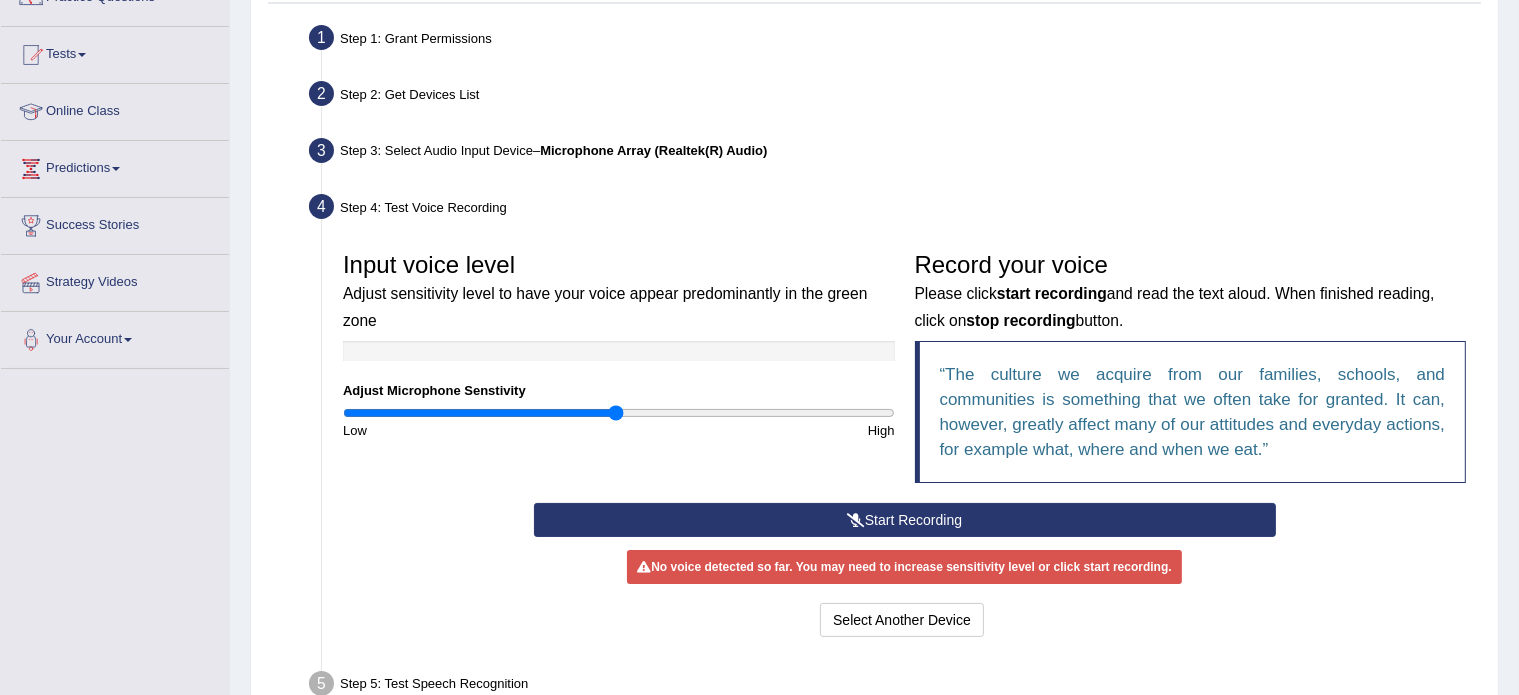 scroll, scrollTop: 189, scrollLeft: 0, axis: vertical 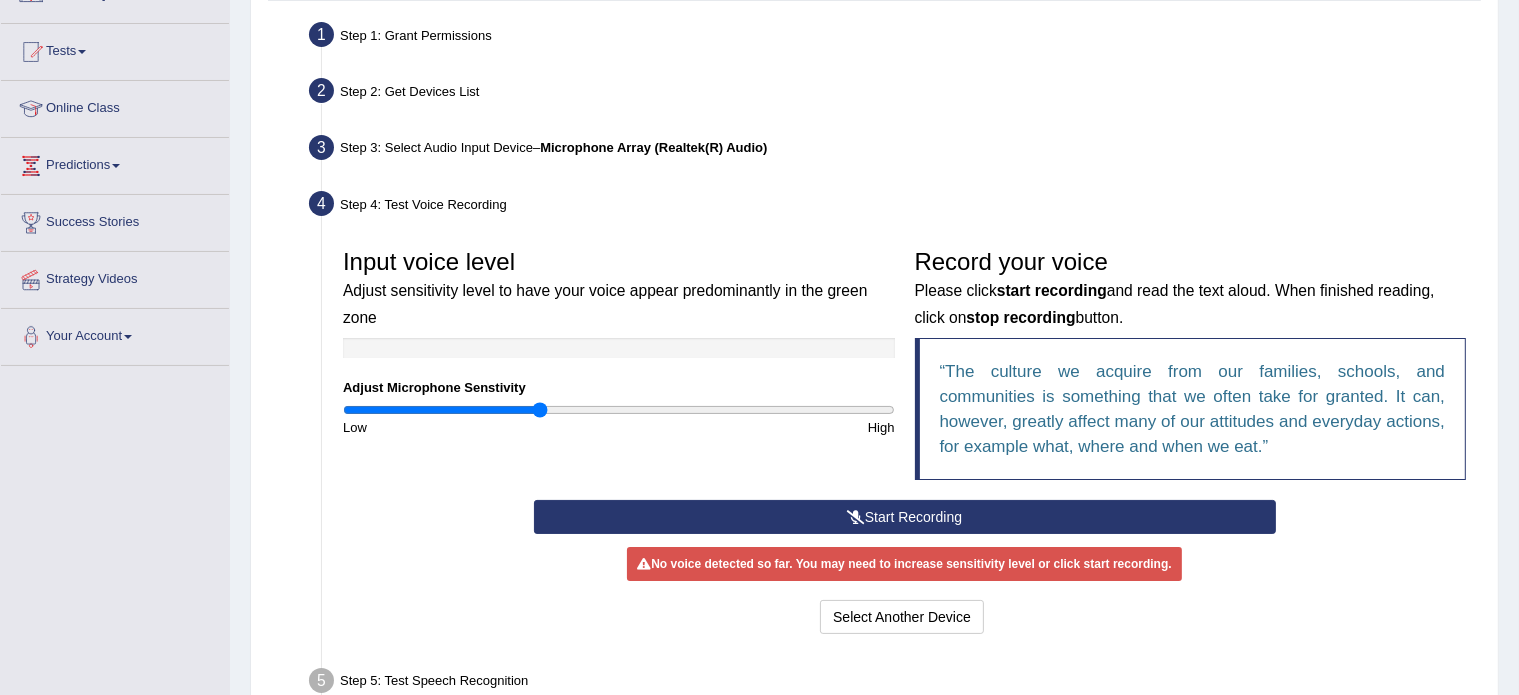 drag, startPoint x: 612, startPoint y: 409, endPoint x: 540, endPoint y: 415, distance: 72.249565 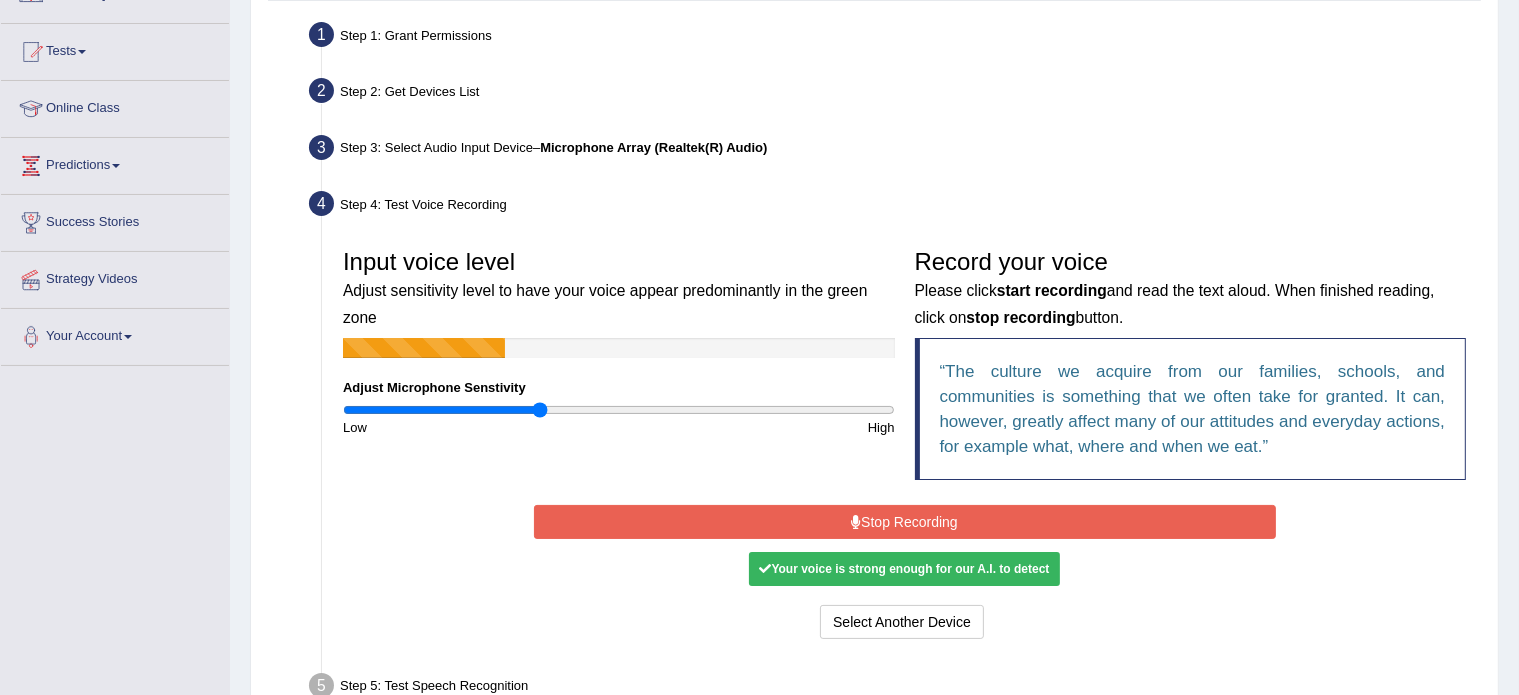 click on "Stop Recording" at bounding box center [905, 522] 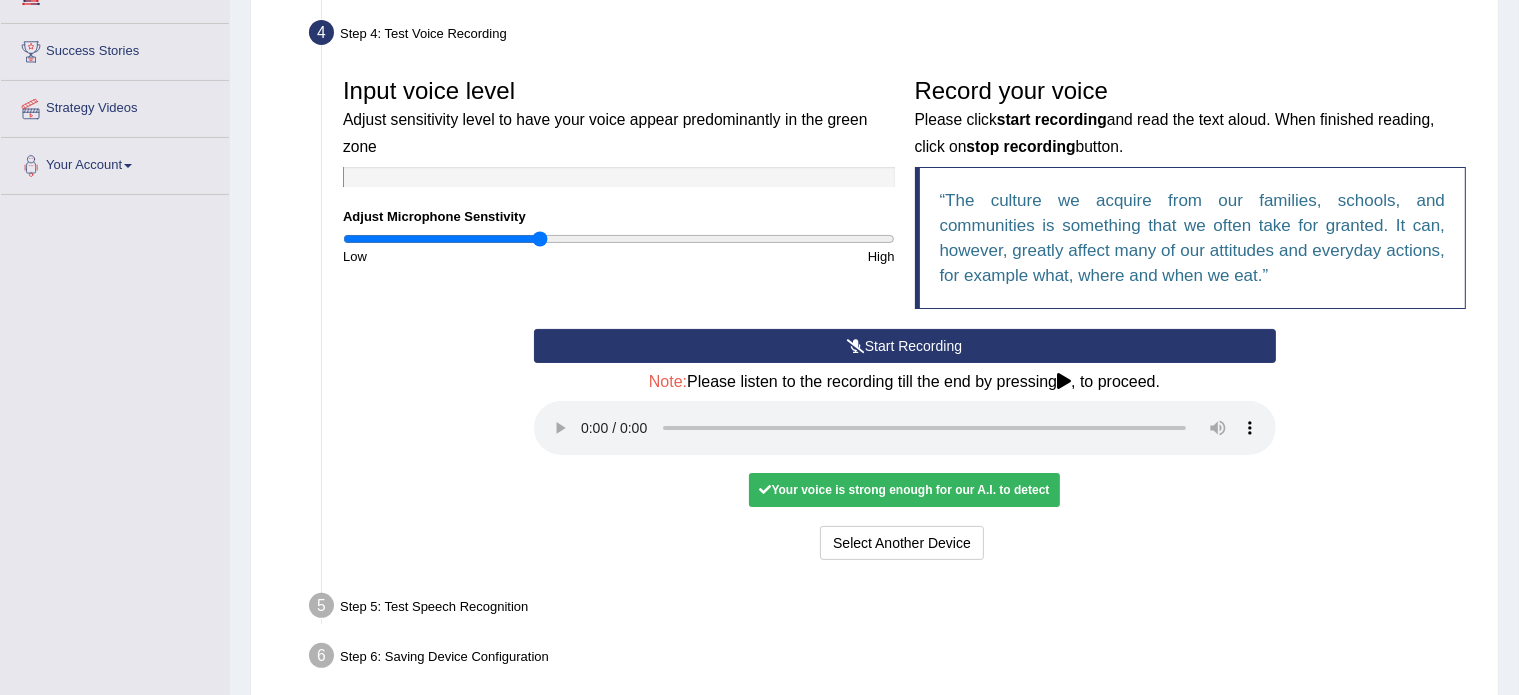 scroll, scrollTop: 447, scrollLeft: 0, axis: vertical 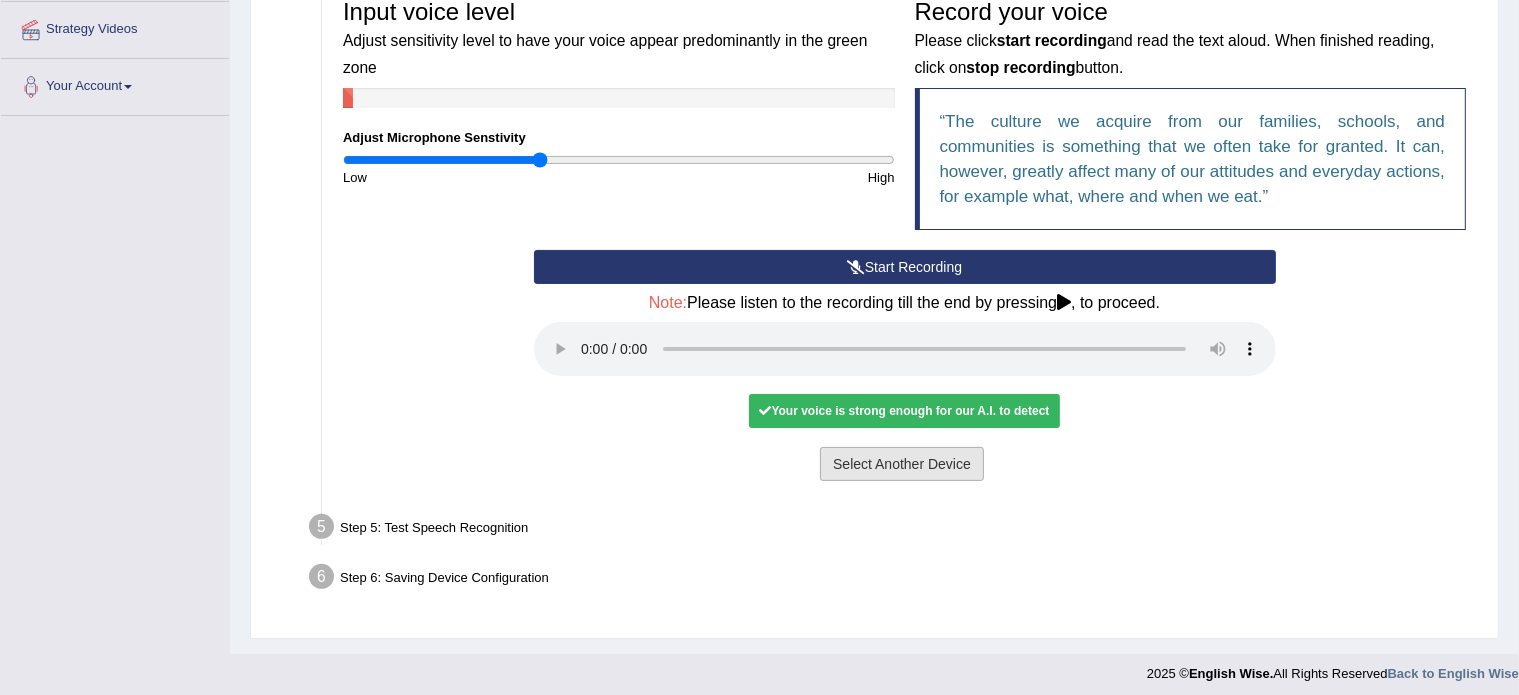 click on "Select Another Device" at bounding box center [902, 464] 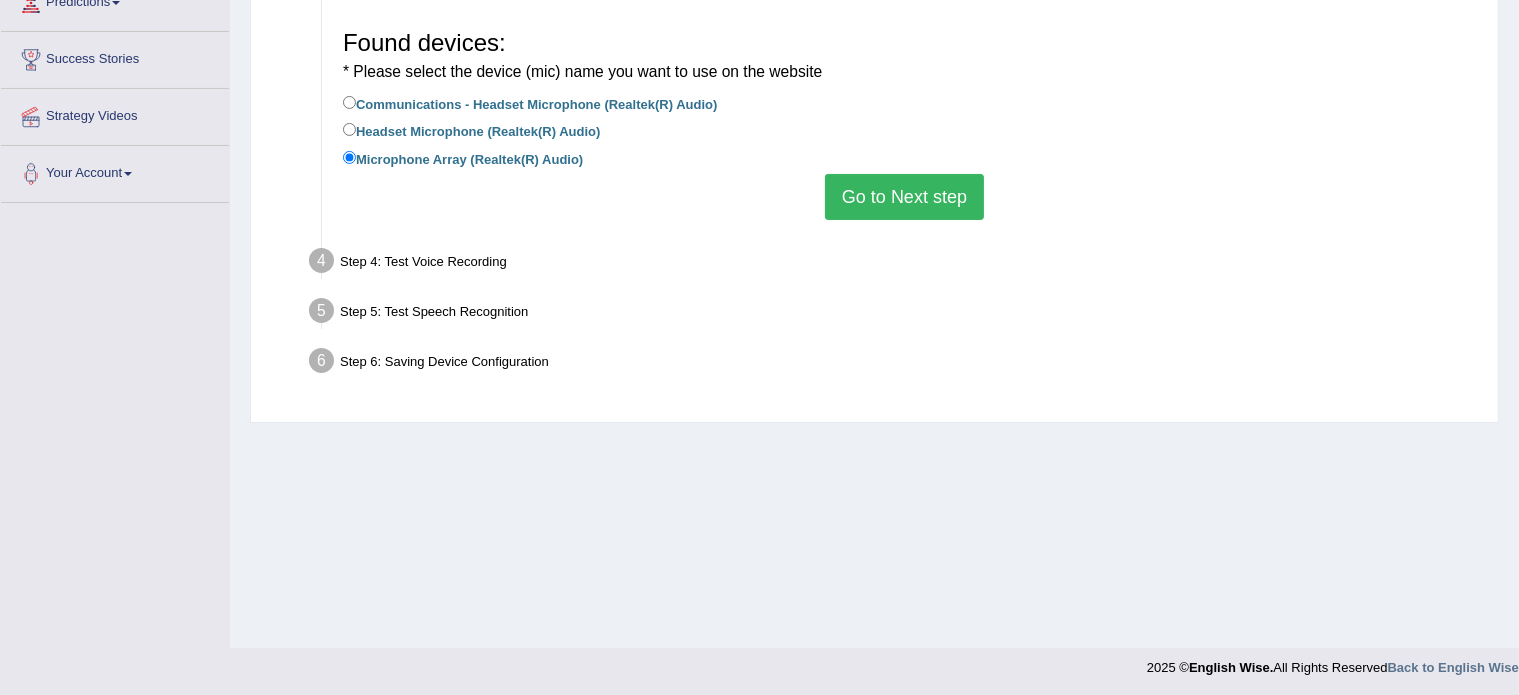 scroll, scrollTop: 355, scrollLeft: 0, axis: vertical 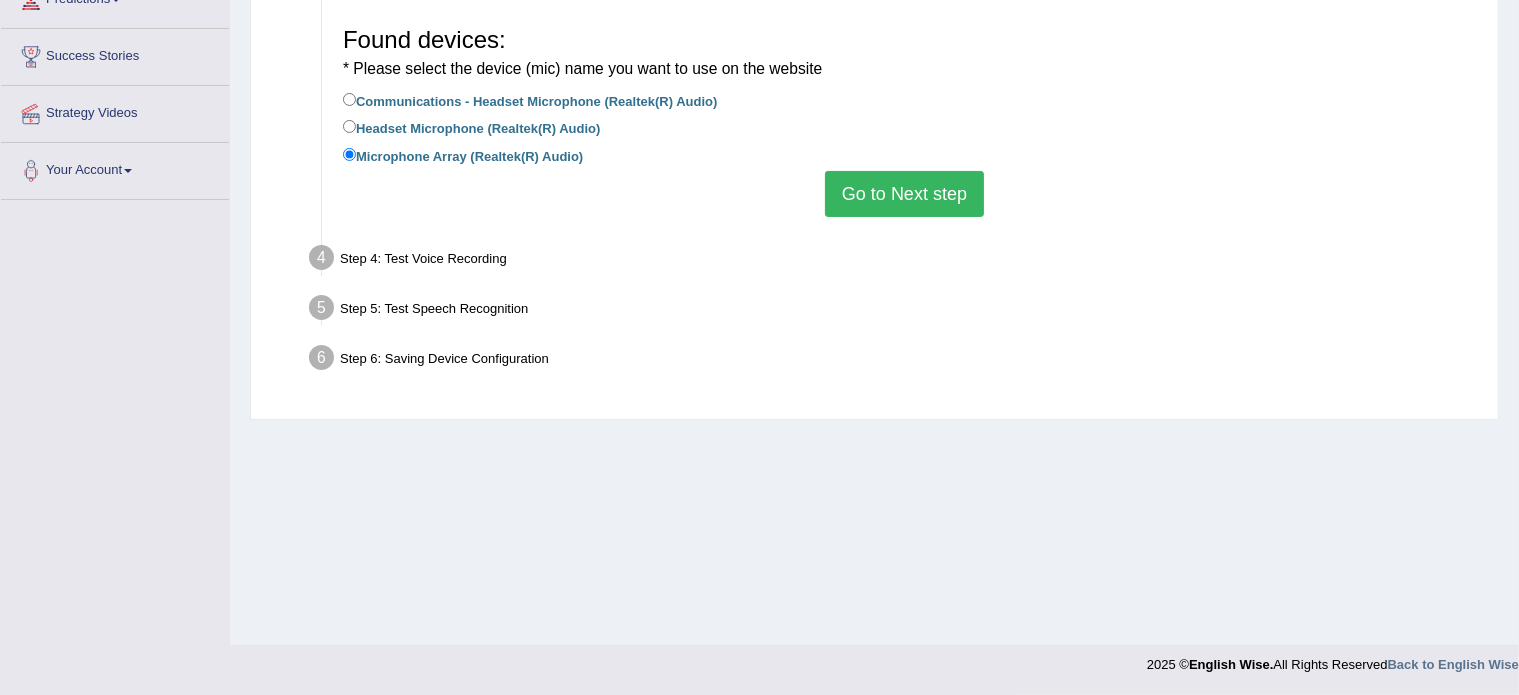 click on "Go to Next step" at bounding box center (904, 194) 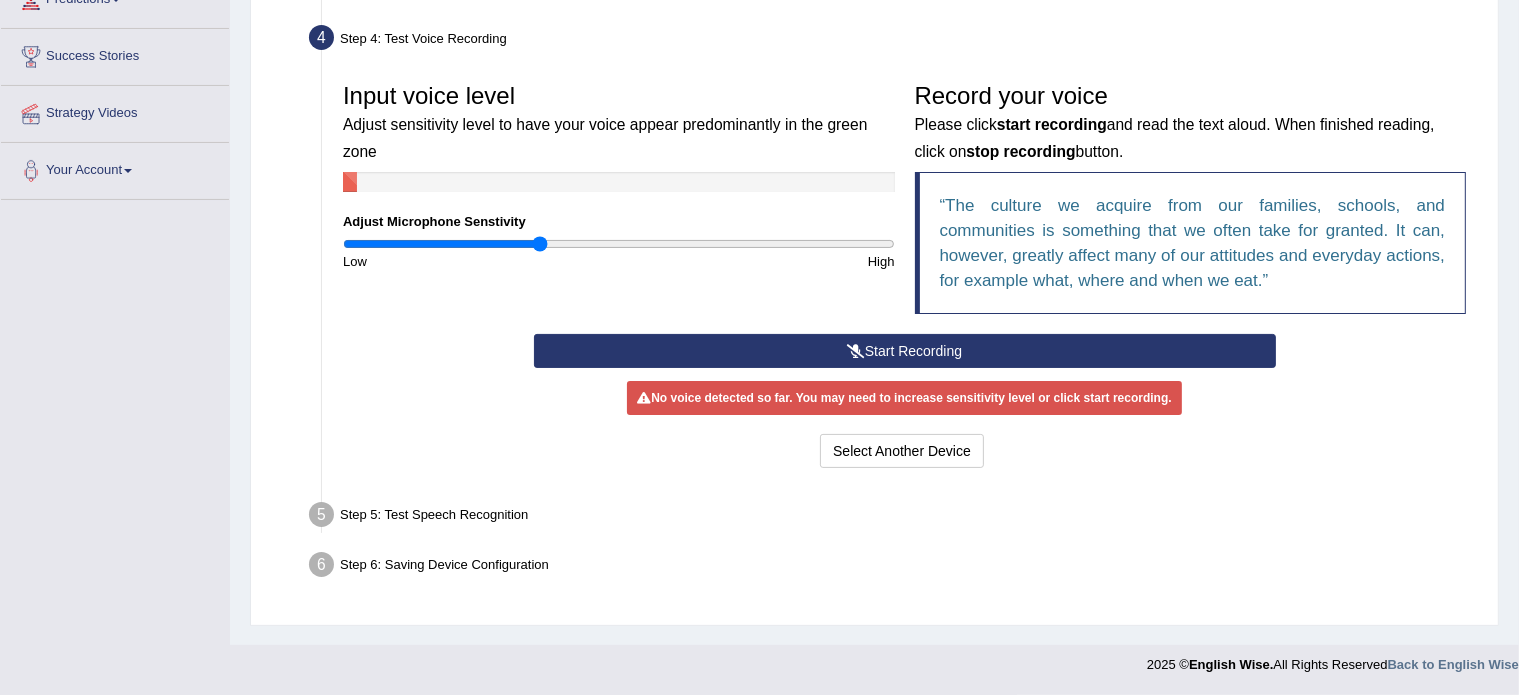 click on "Step 5: Test Speech Recognition" at bounding box center [894, 518] 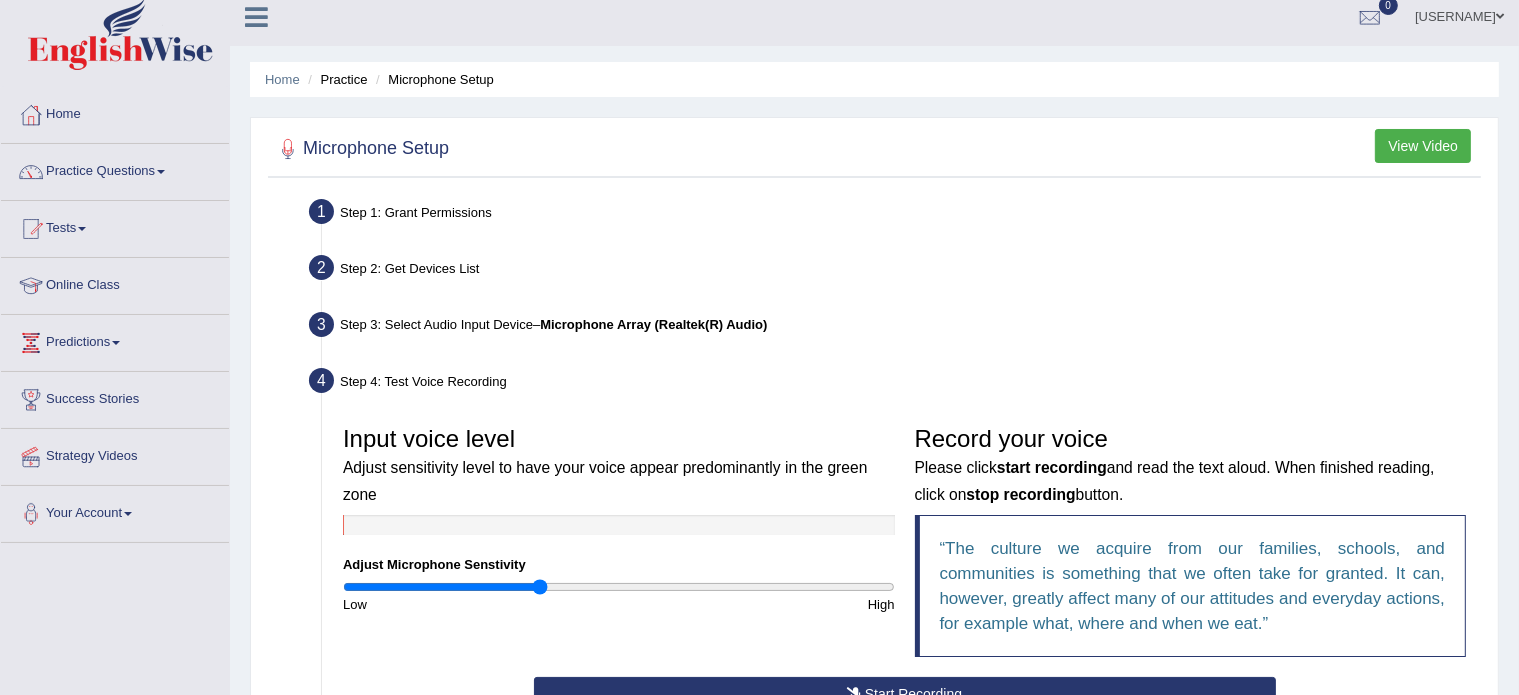 scroll, scrollTop: 355, scrollLeft: 0, axis: vertical 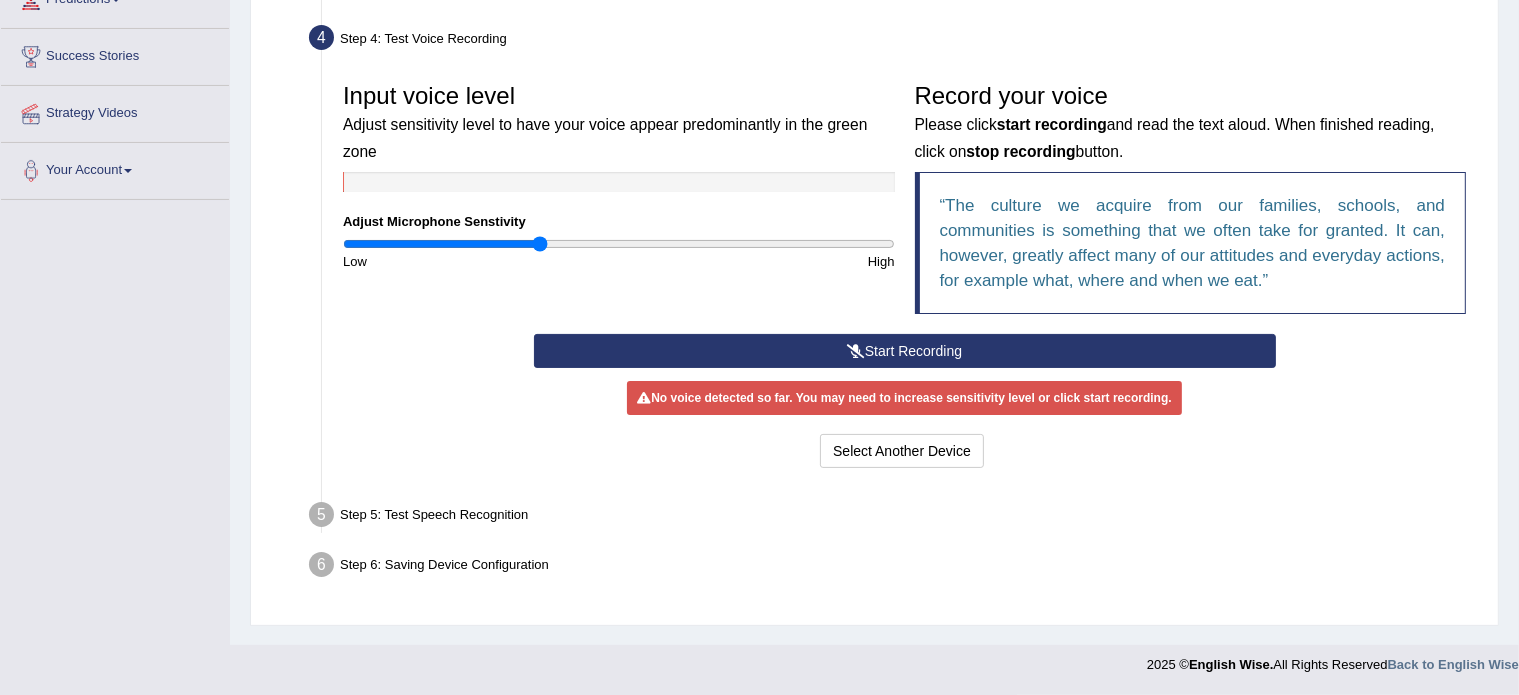 click on "Start Recording" at bounding box center (905, 351) 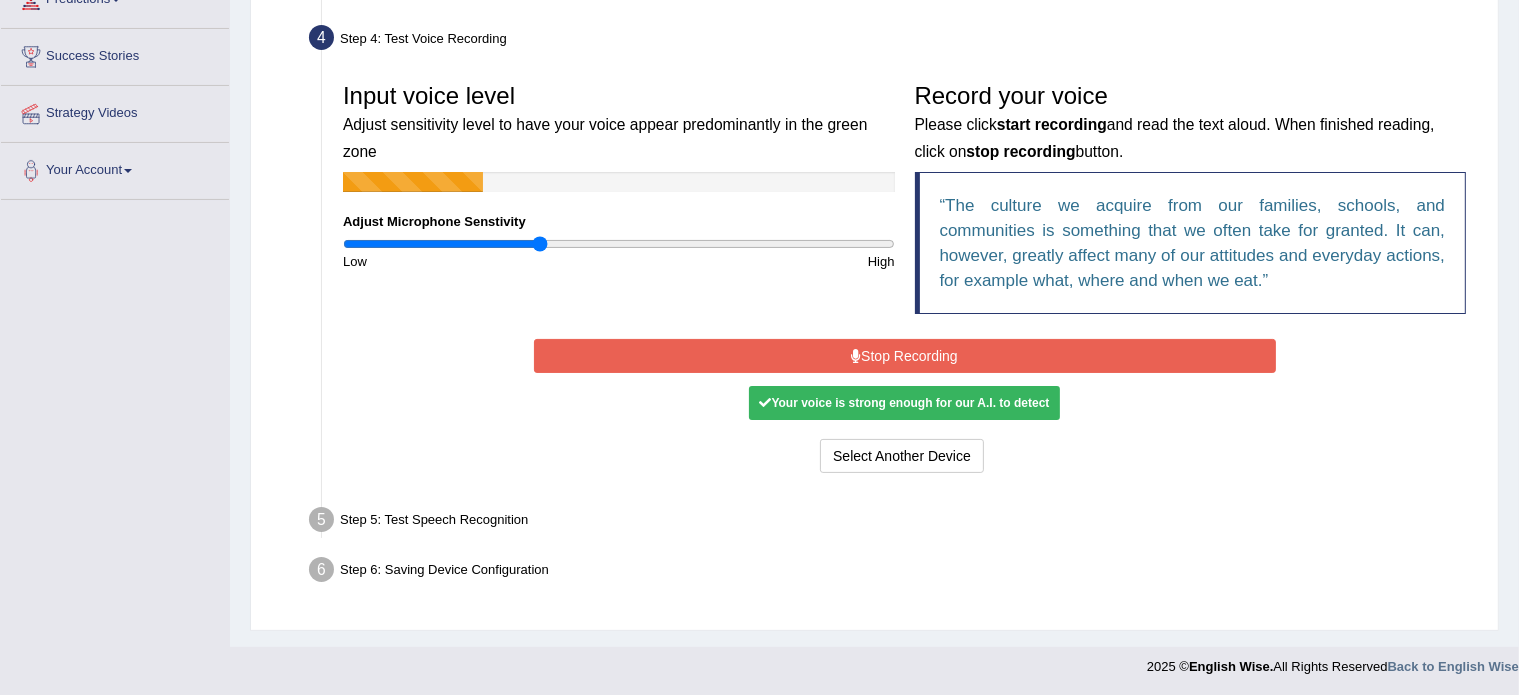 click on "Stop Recording" at bounding box center (905, 356) 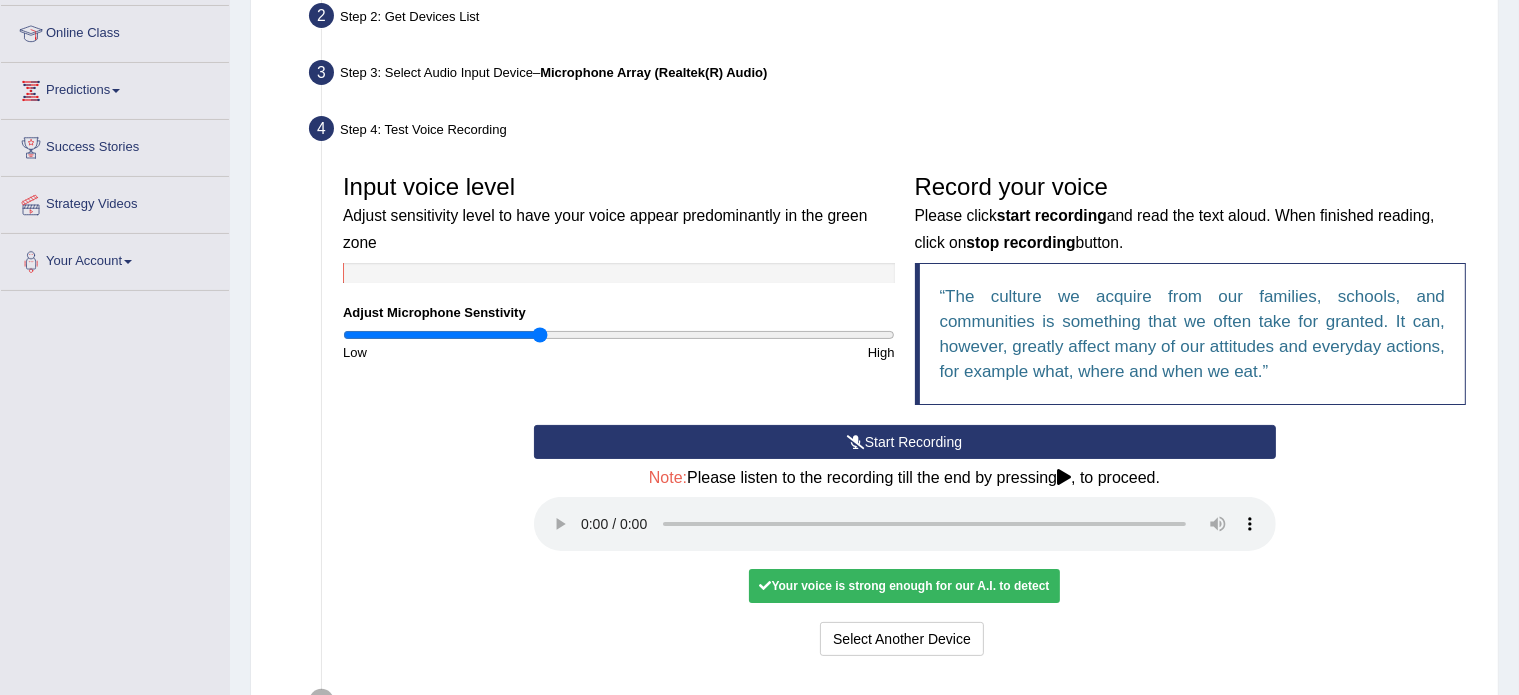 scroll, scrollTop: 0, scrollLeft: 0, axis: both 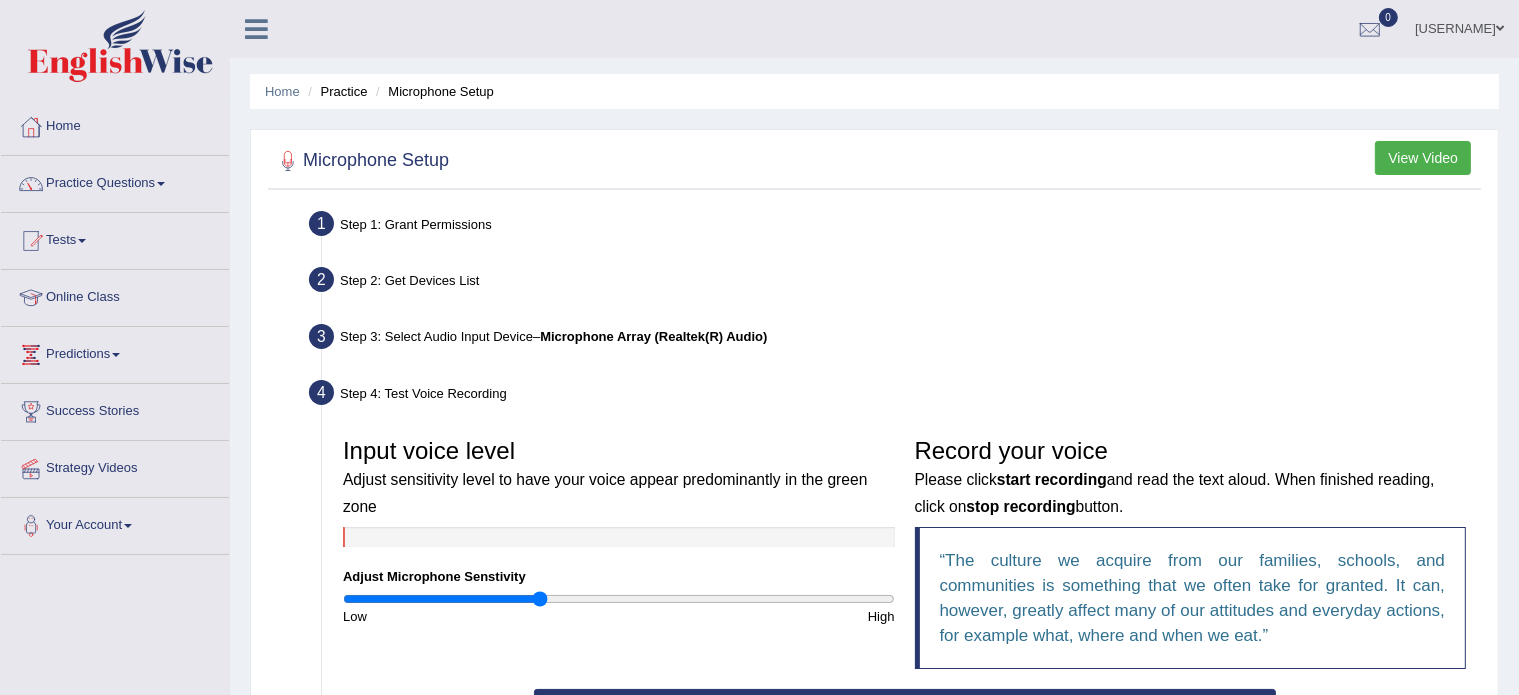 click on "View Video" at bounding box center (1423, 158) 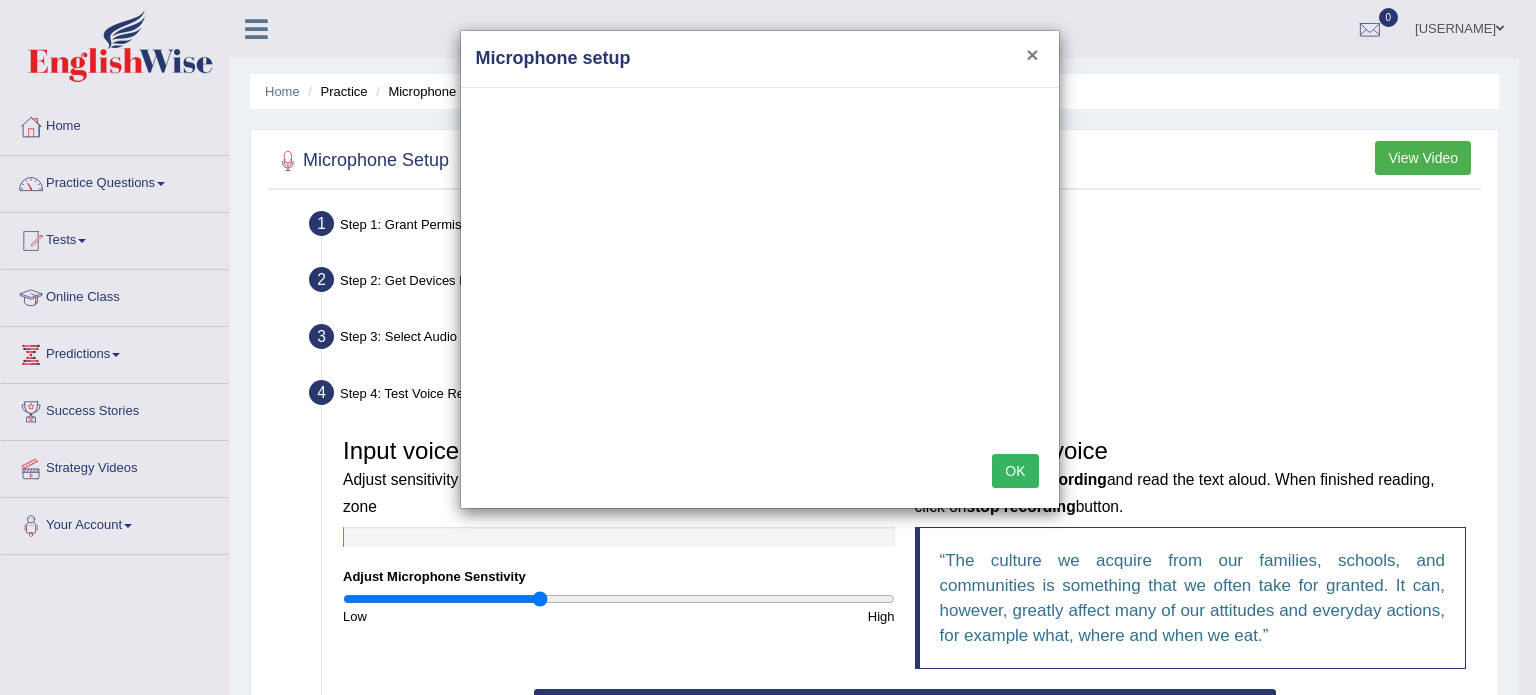 click on "×" at bounding box center (1032, 54) 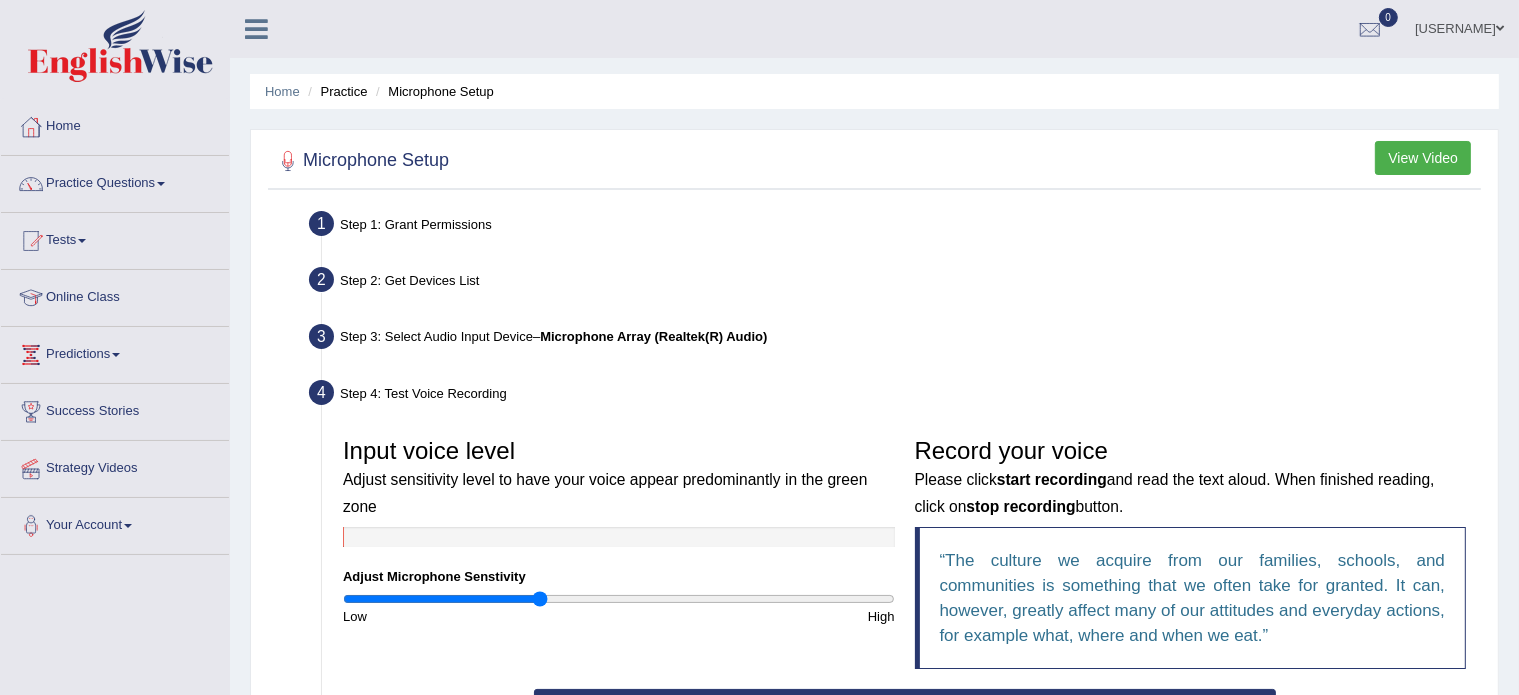 scroll, scrollTop: 447, scrollLeft: 0, axis: vertical 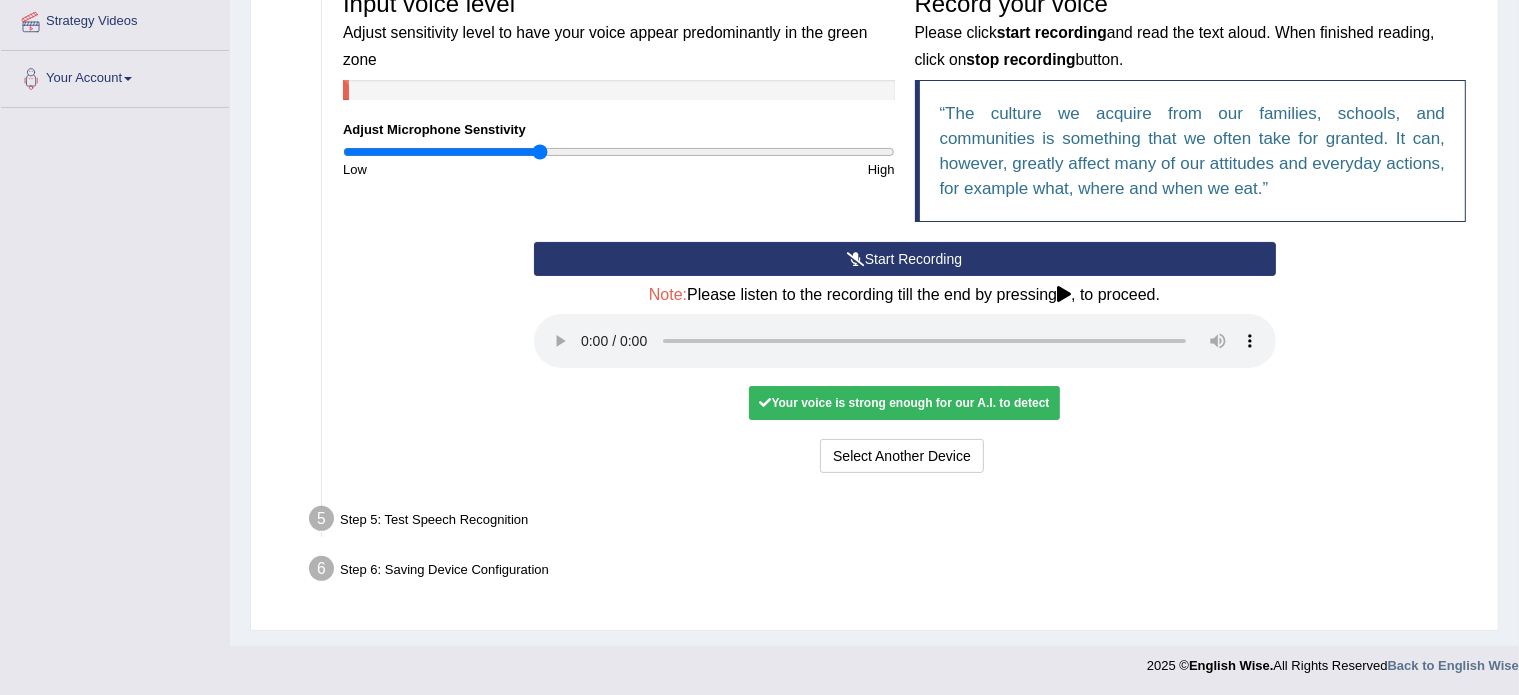 click on "Start Recording" at bounding box center [905, 259] 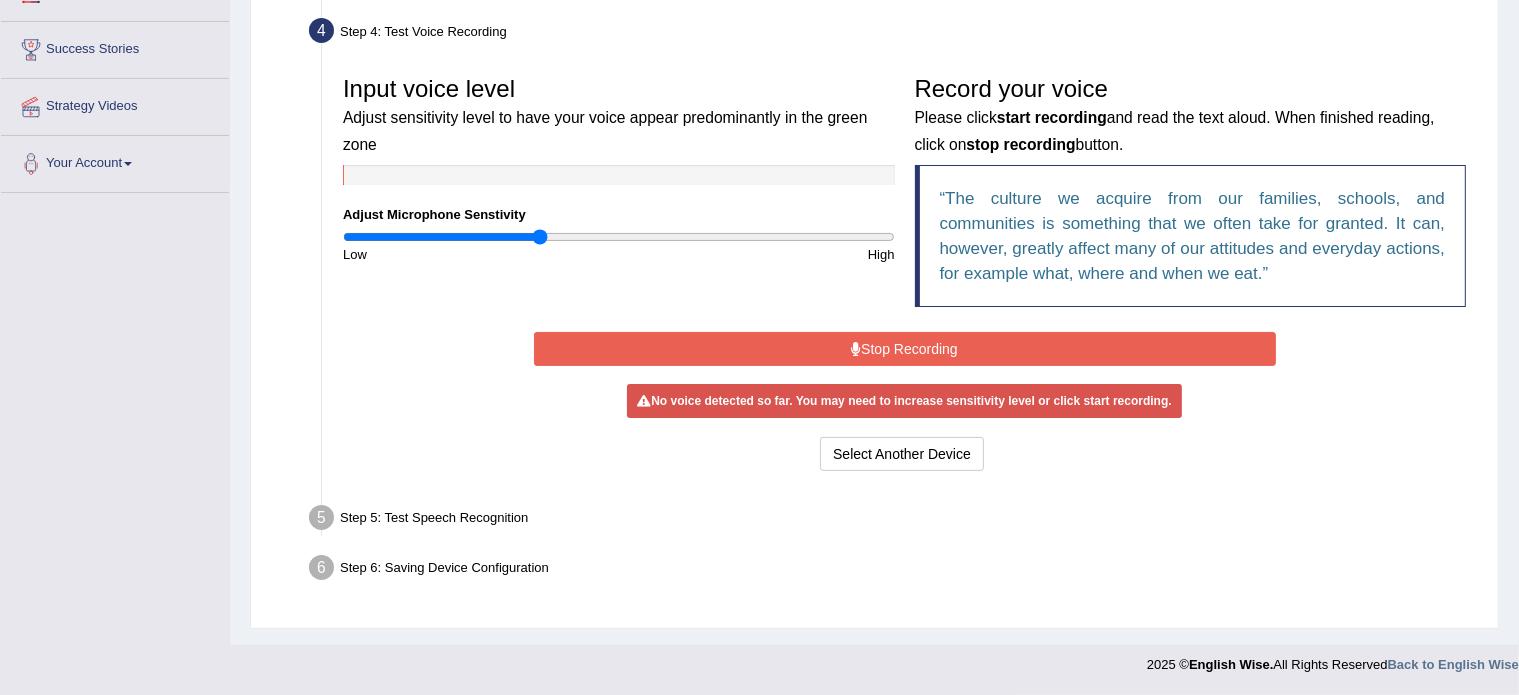 scroll, scrollTop: 355, scrollLeft: 0, axis: vertical 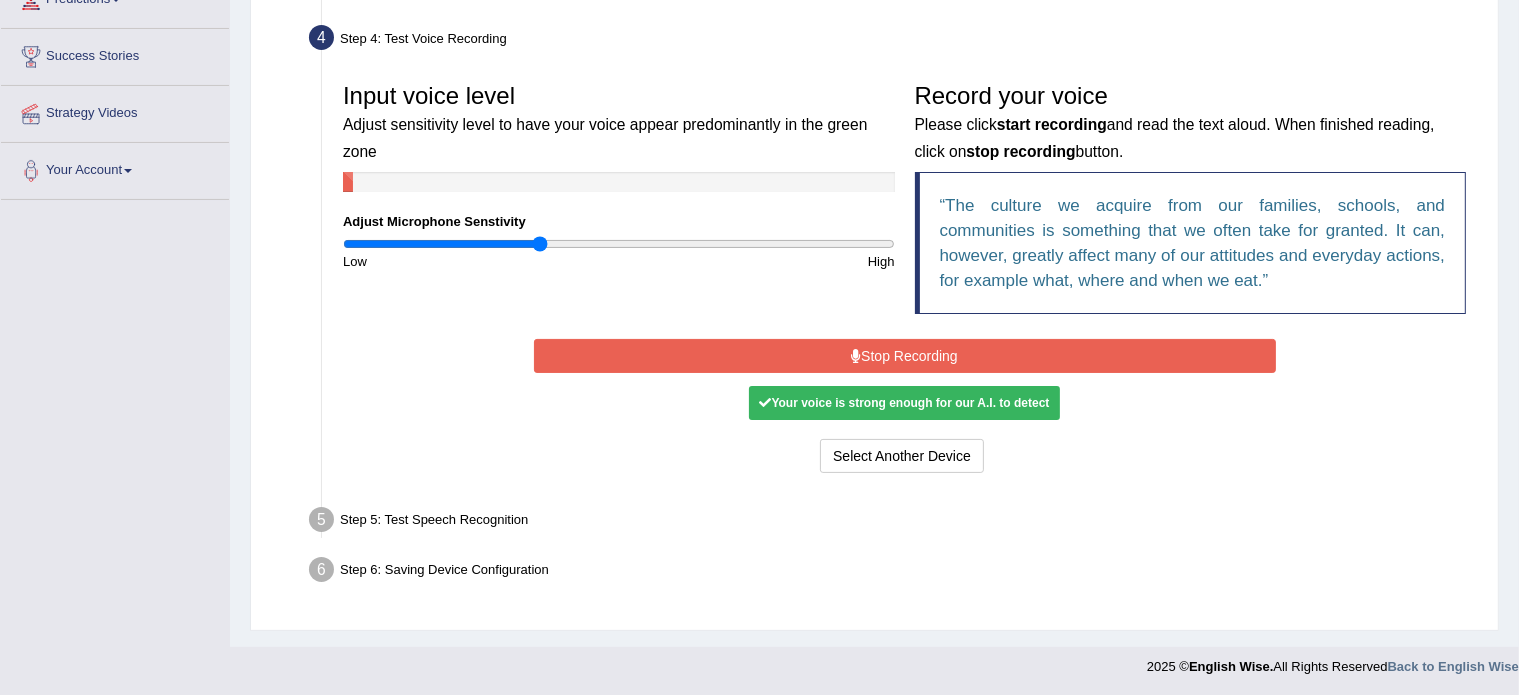 click on "Your voice is strong enough for our A.I. to detect" at bounding box center (904, 403) 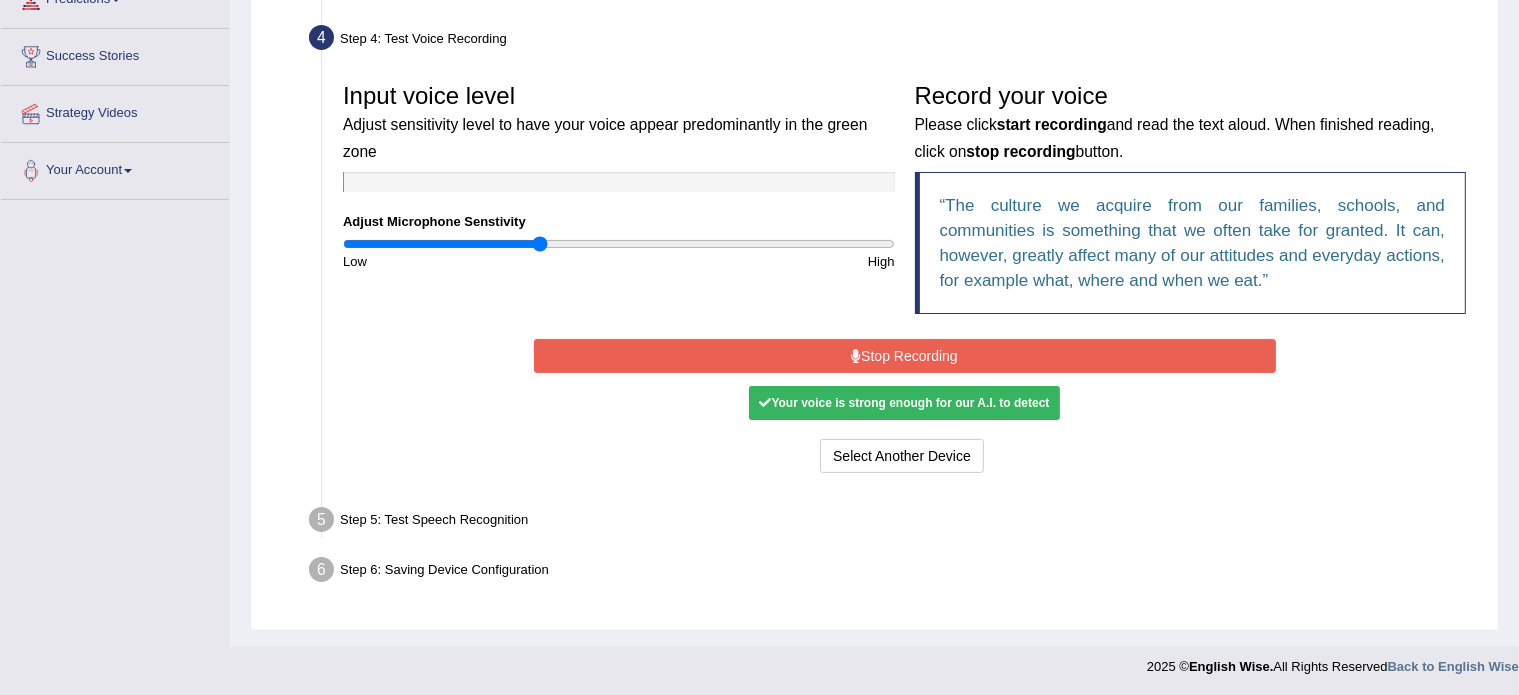 click on "Stop Recording" at bounding box center [905, 356] 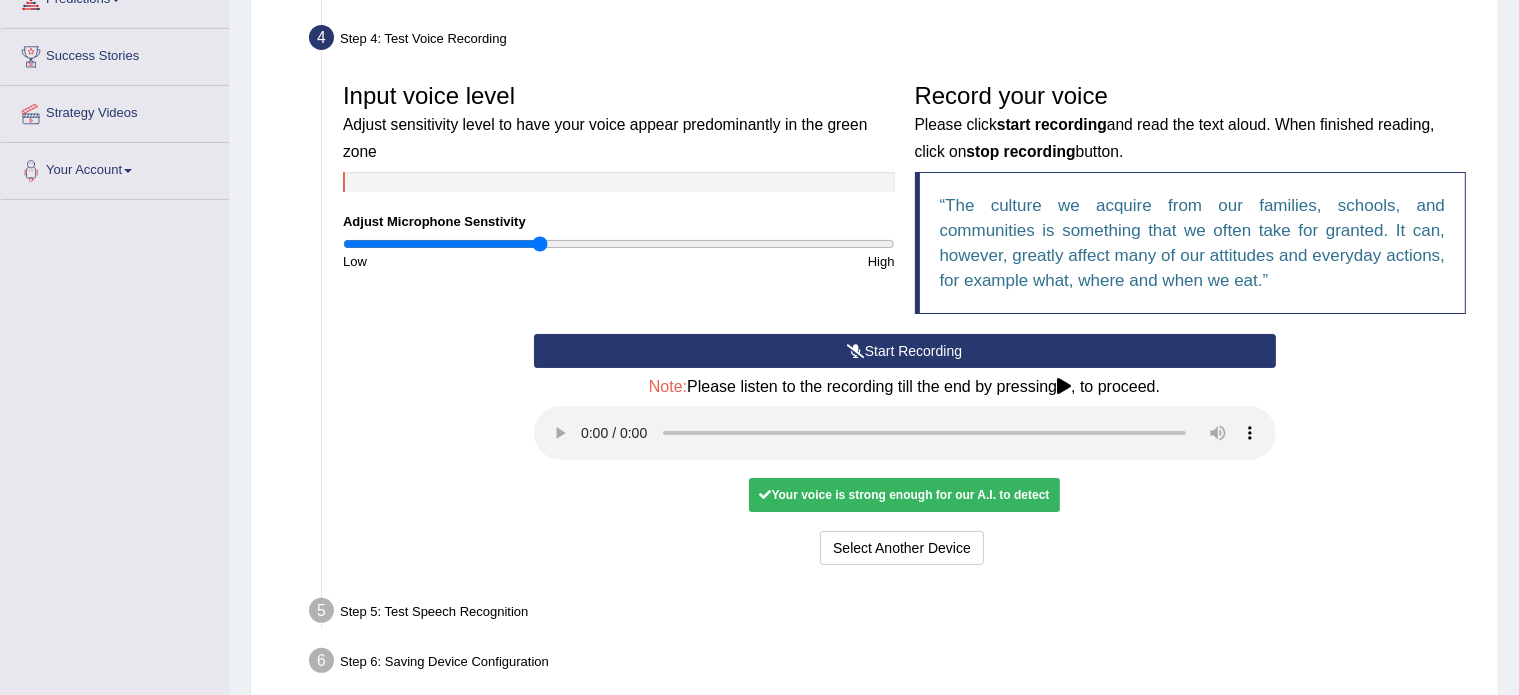 click on "Your voice is strong enough for our A.I. to detect" at bounding box center [904, 495] 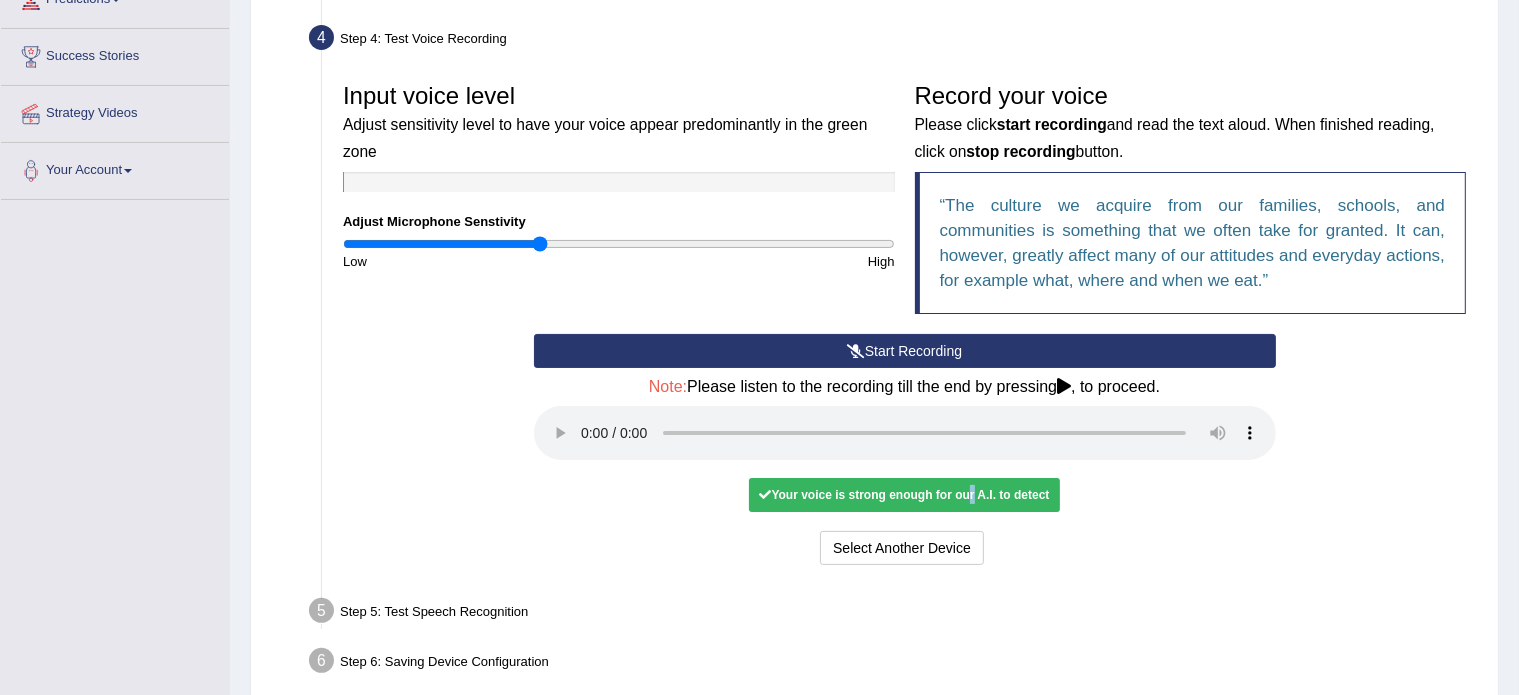 click on "Your voice is strong enough for our A.I. to detect" at bounding box center [904, 495] 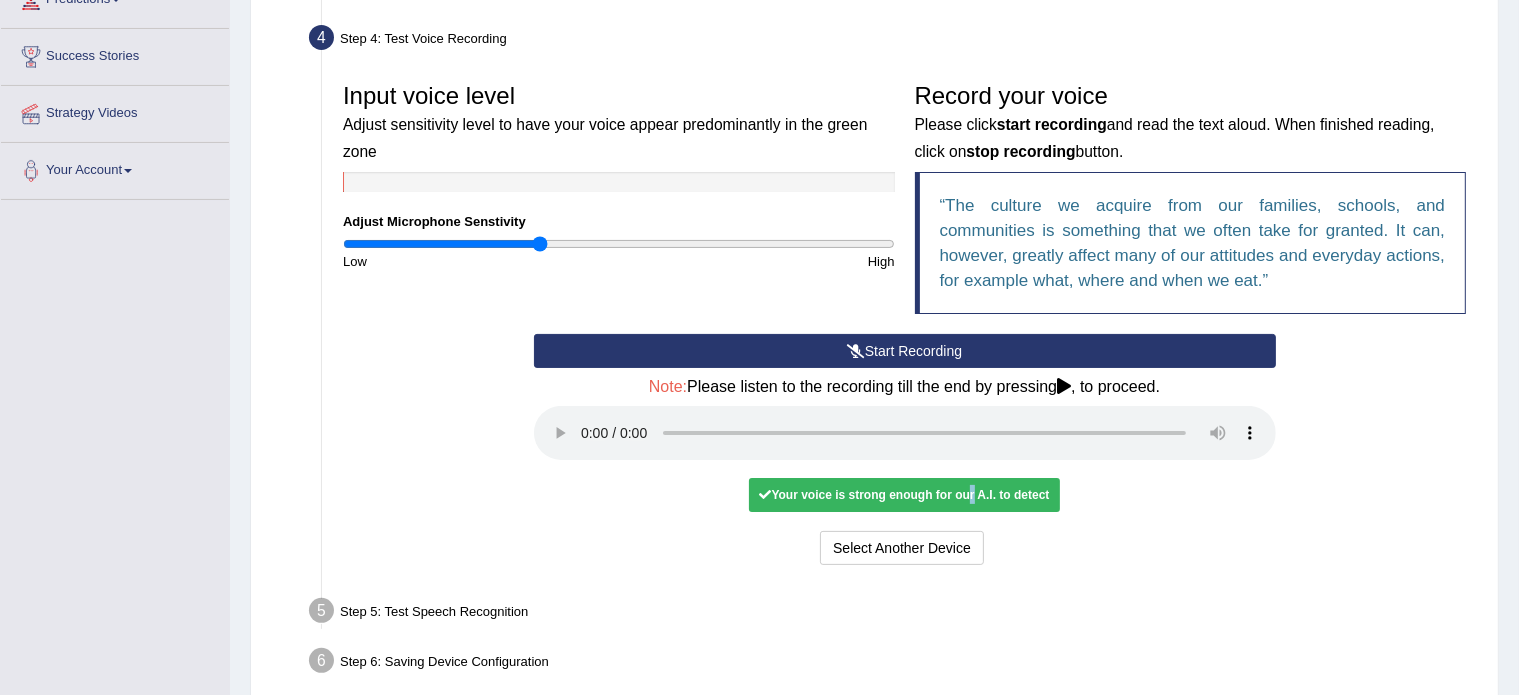 click on "Your voice is strong enough for our A.I. to detect" at bounding box center (904, 495) 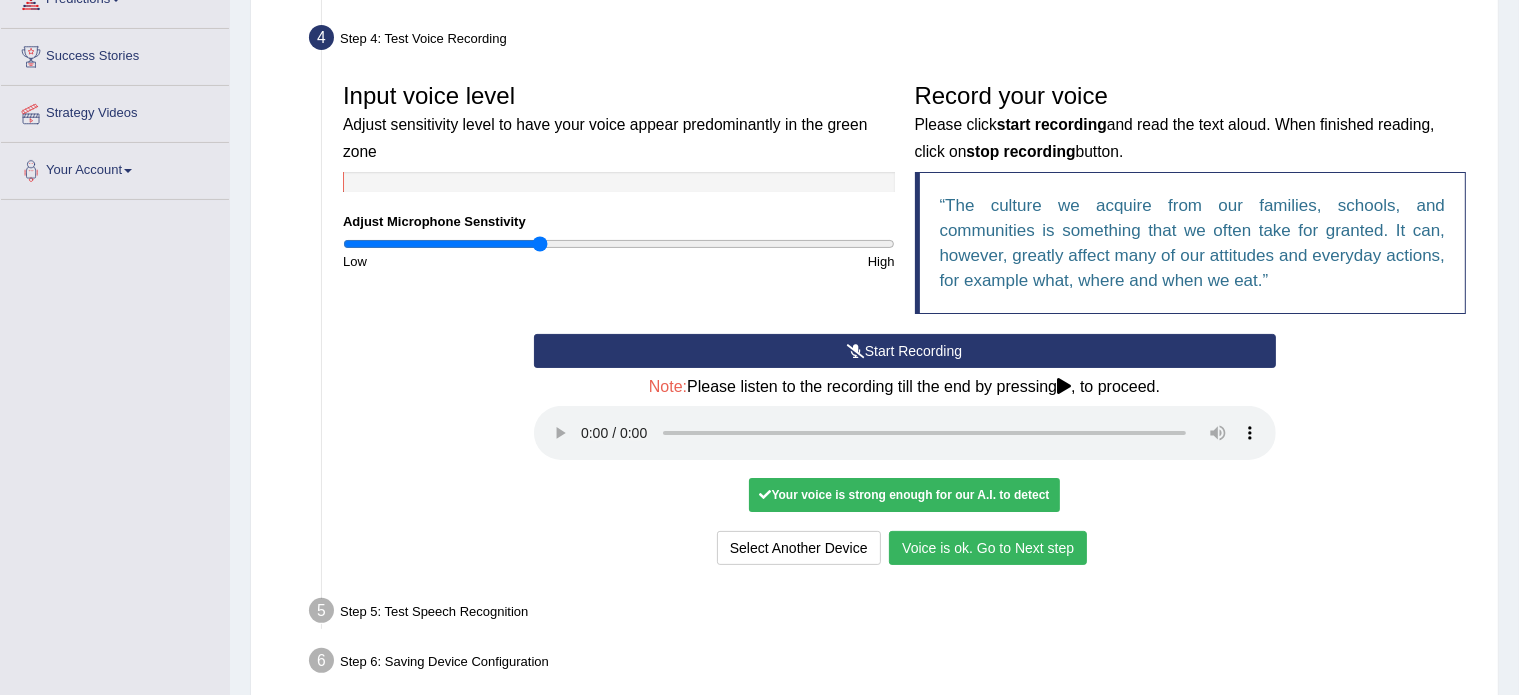 click on "Voice is ok. Go to Next step" at bounding box center (988, 548) 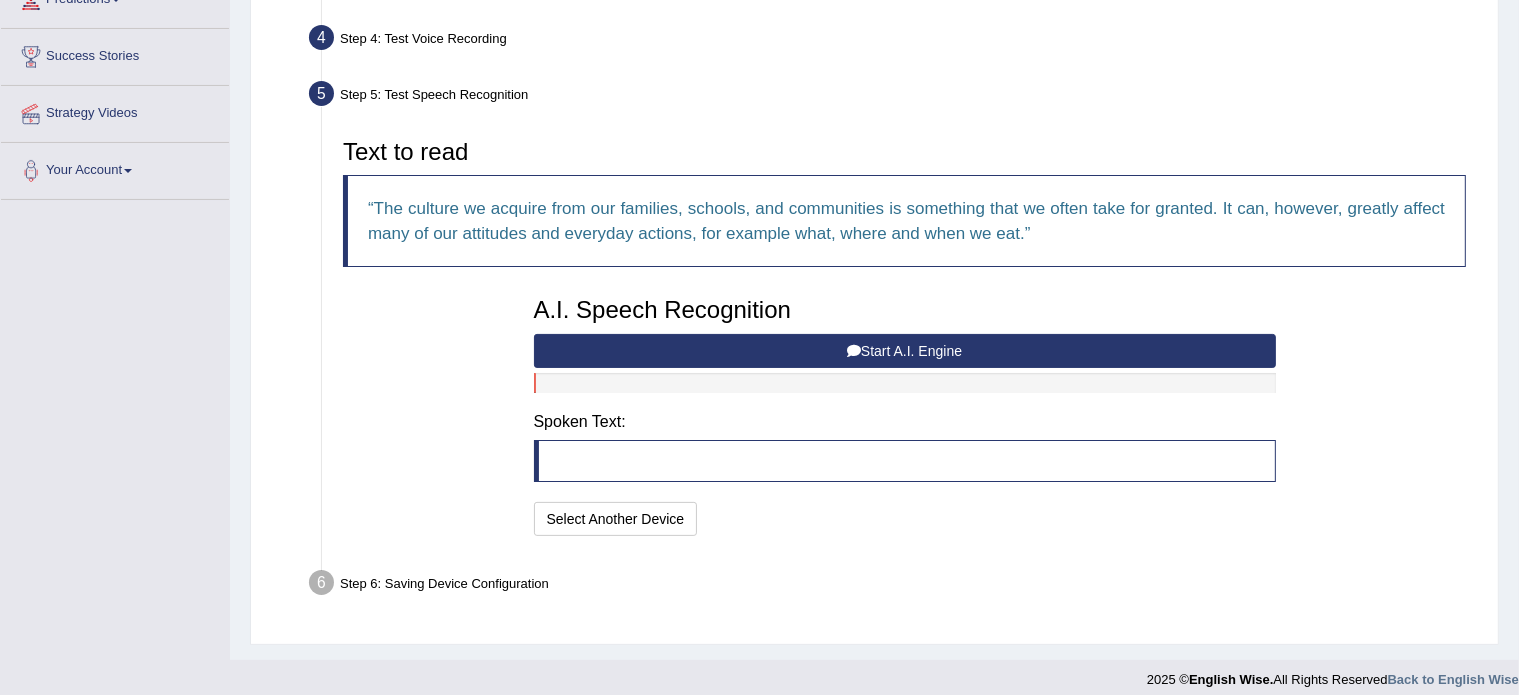 click on "Start A.I. Engine" at bounding box center [905, 351] 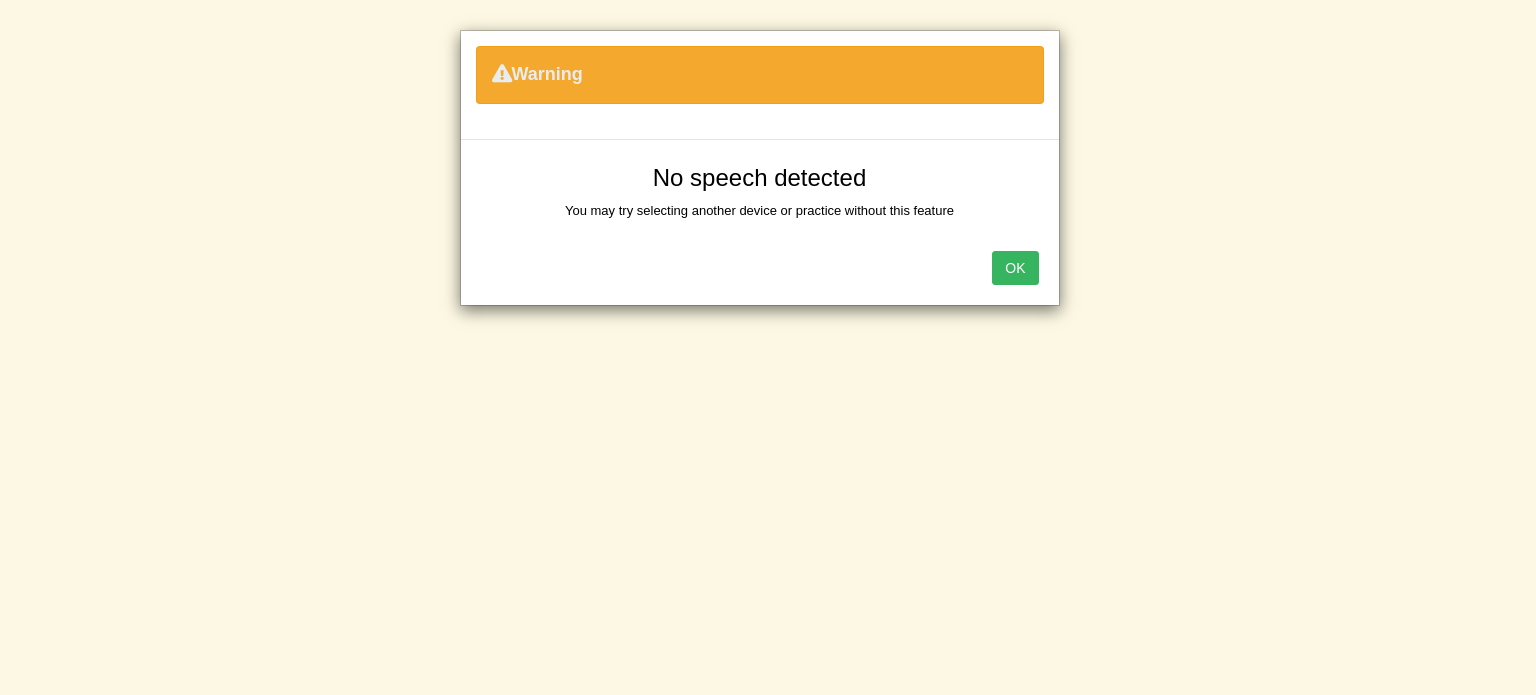 click on "OK" at bounding box center [1015, 268] 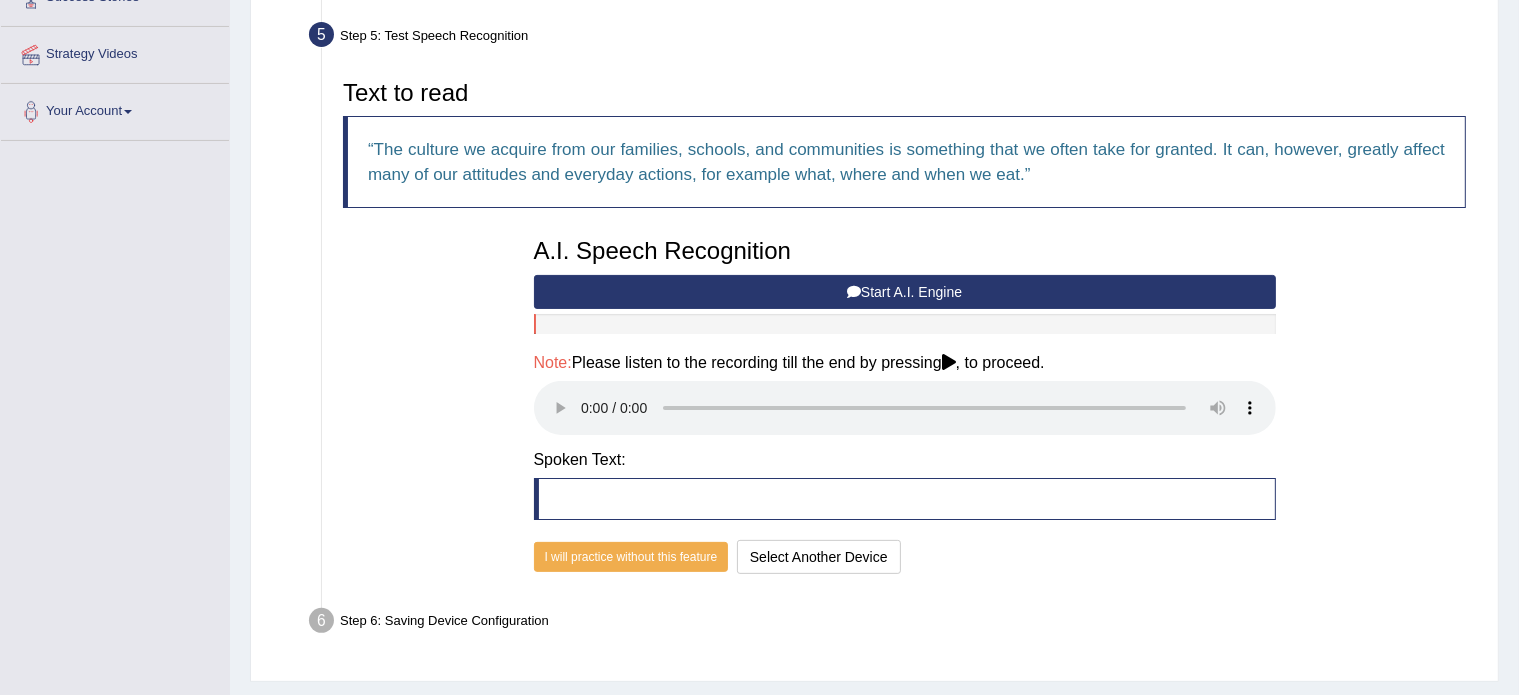 scroll, scrollTop: 420, scrollLeft: 0, axis: vertical 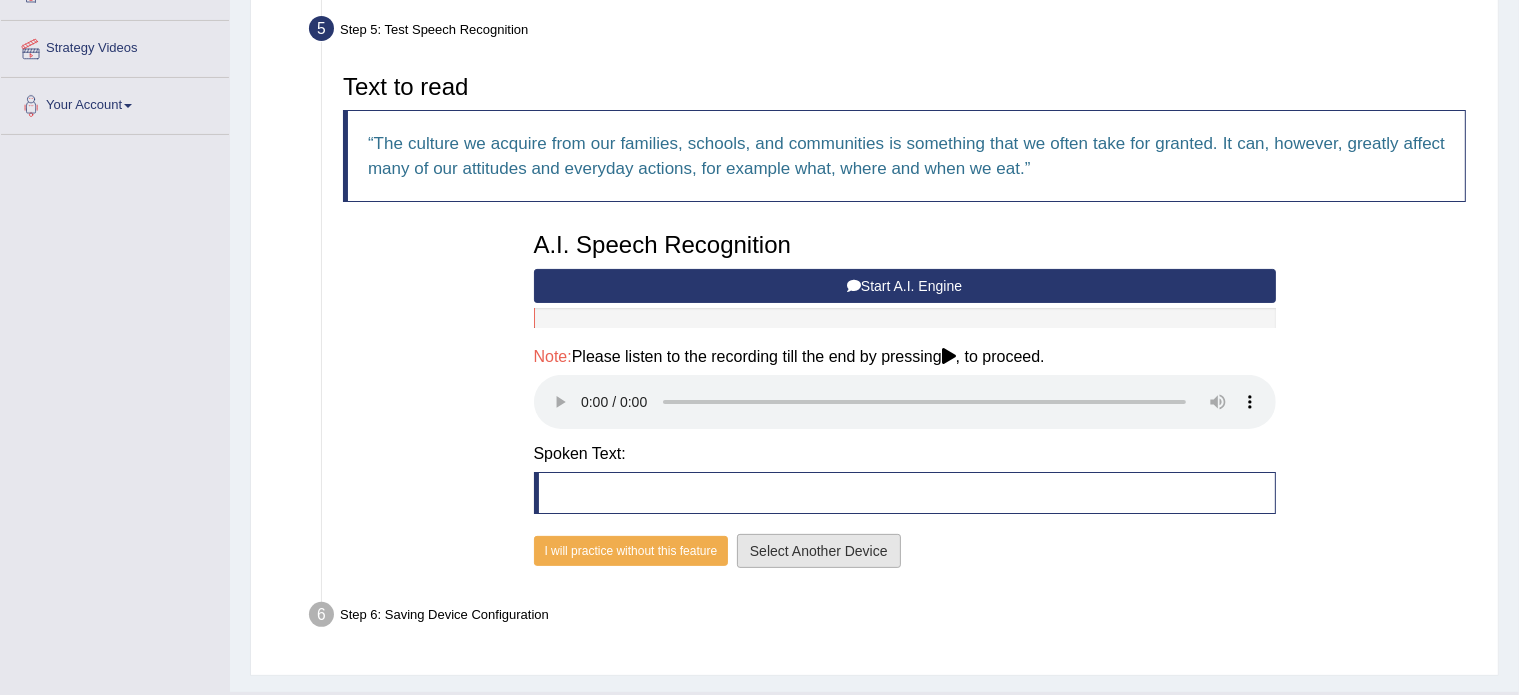 click on "Select Another Device" at bounding box center (819, 551) 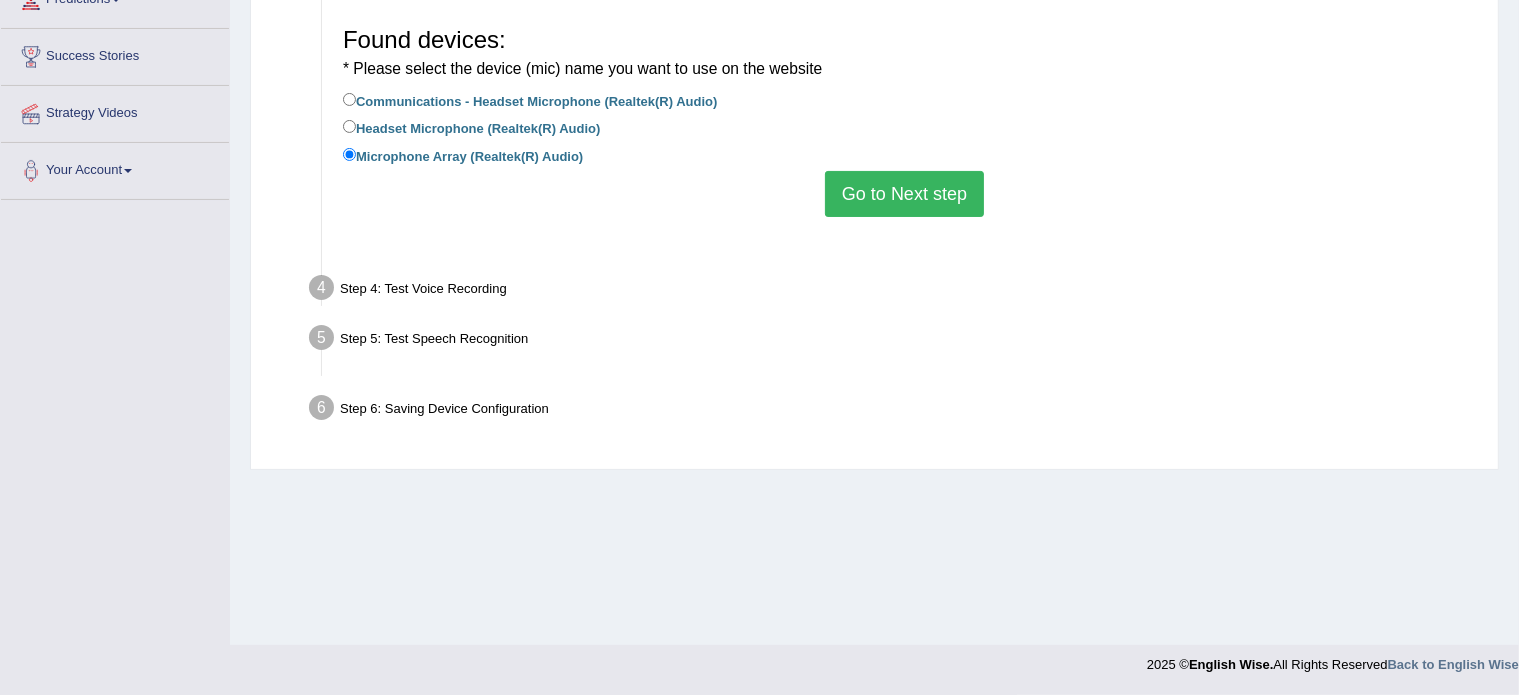 scroll, scrollTop: 355, scrollLeft: 0, axis: vertical 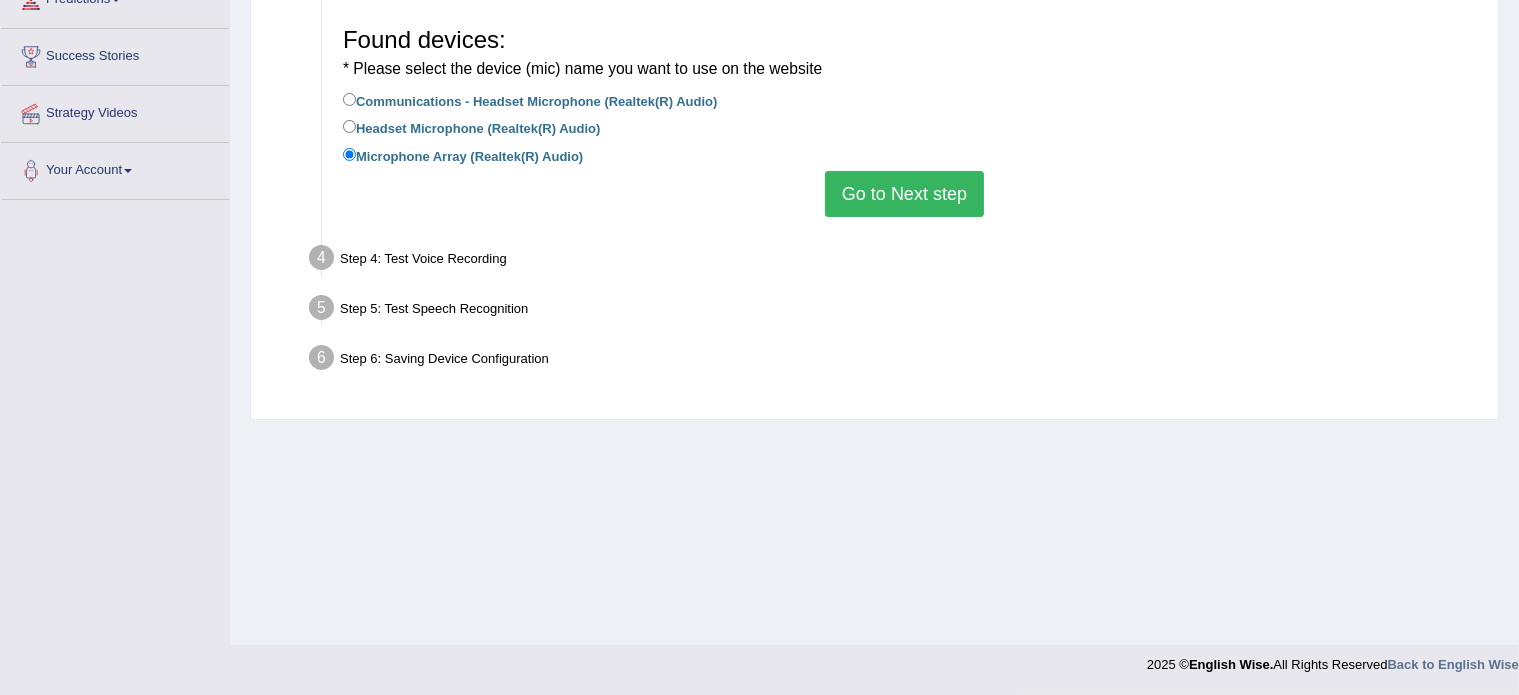 click on "Go to Next step" at bounding box center [904, 194] 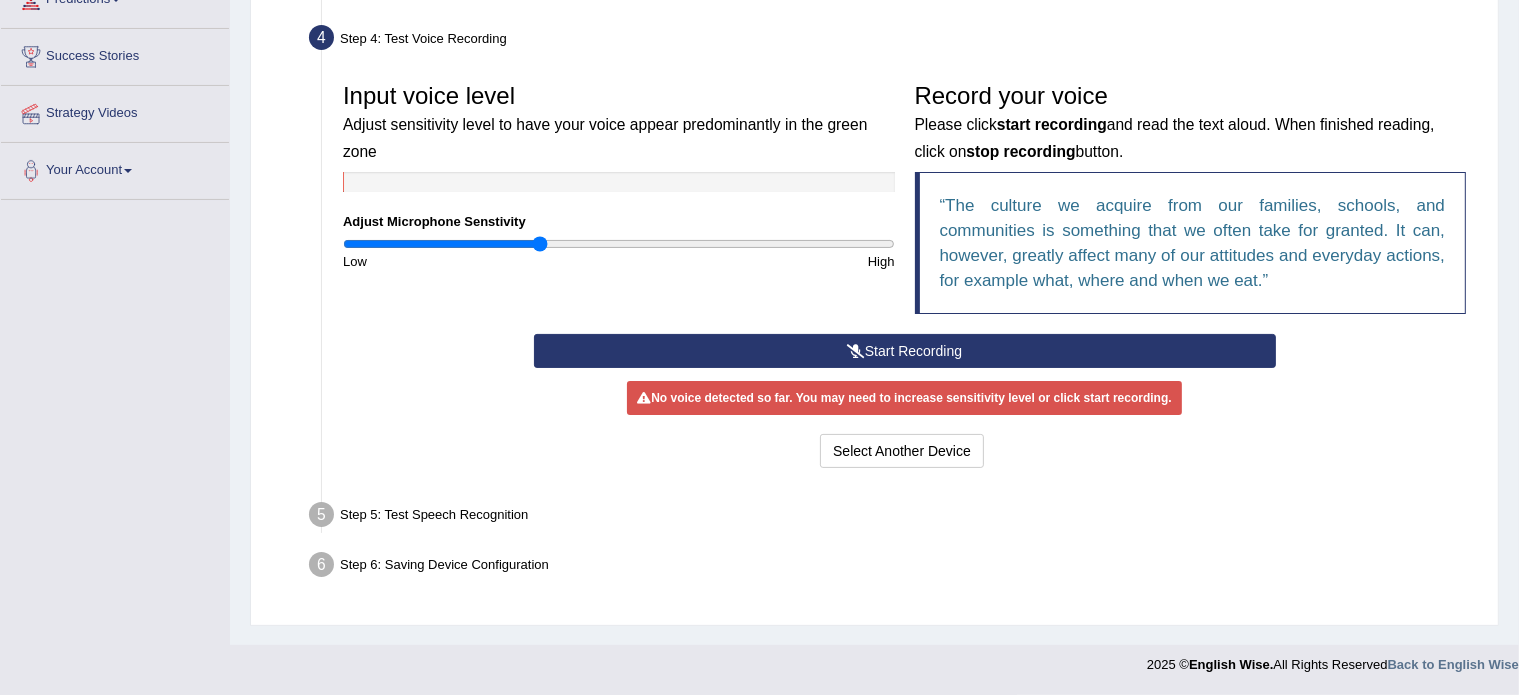 click on "Start Recording" at bounding box center [905, 351] 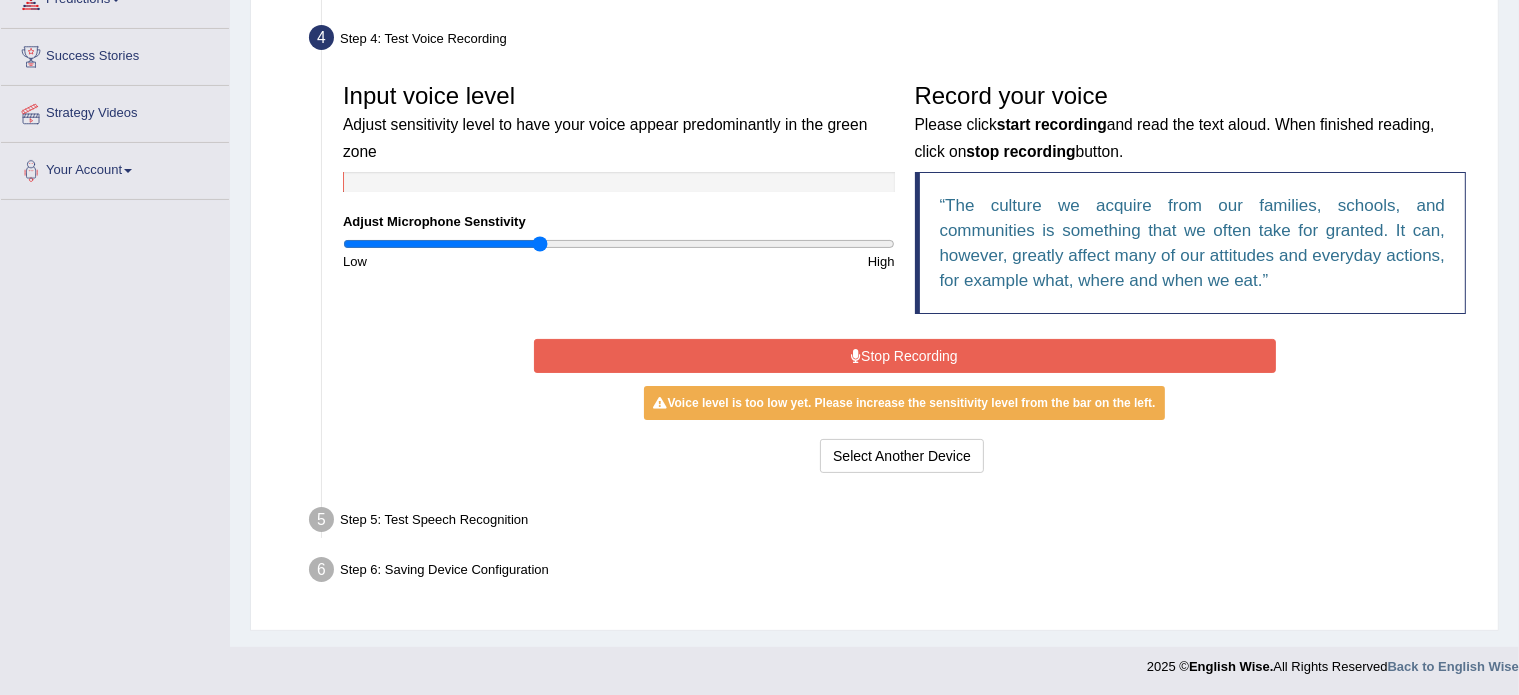 click on "Stop Recording" at bounding box center (905, 356) 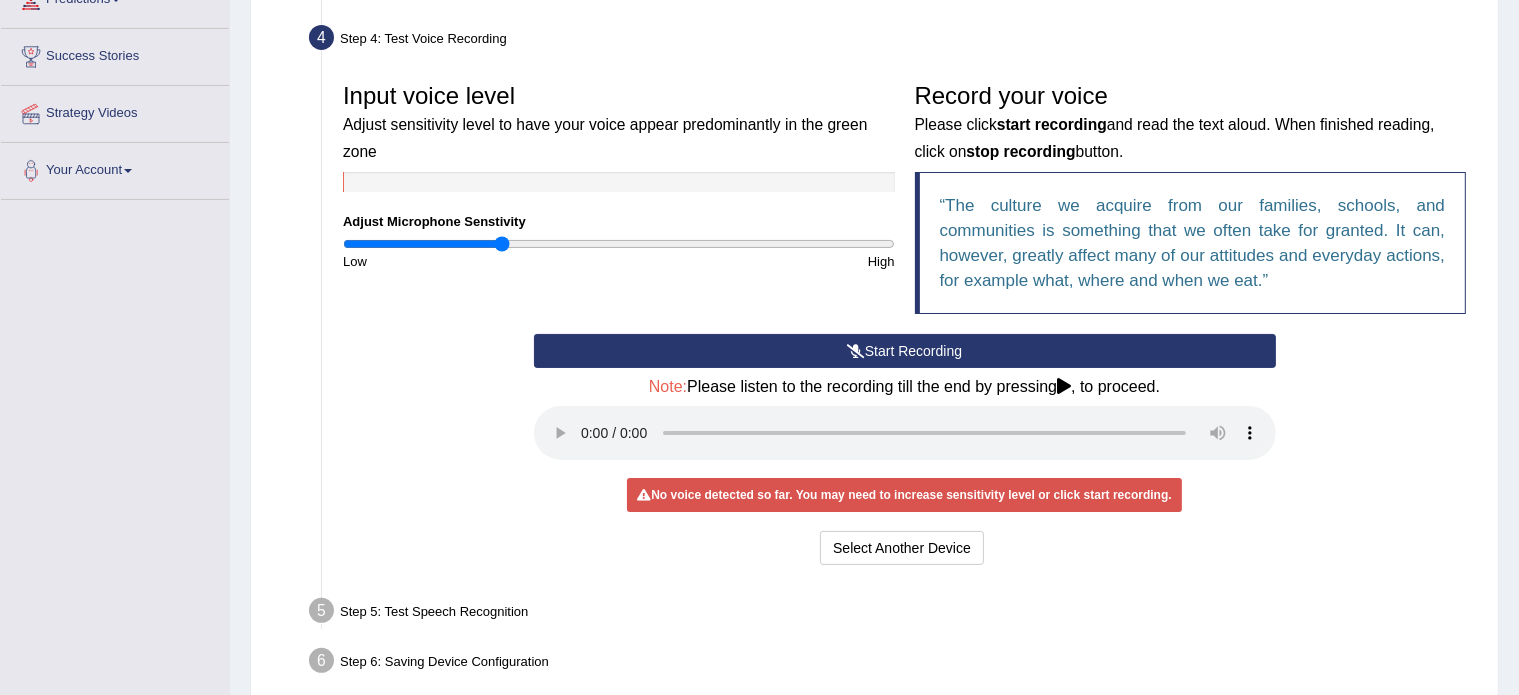 drag, startPoint x: 536, startPoint y: 246, endPoint x: 500, endPoint y: 243, distance: 36.124783 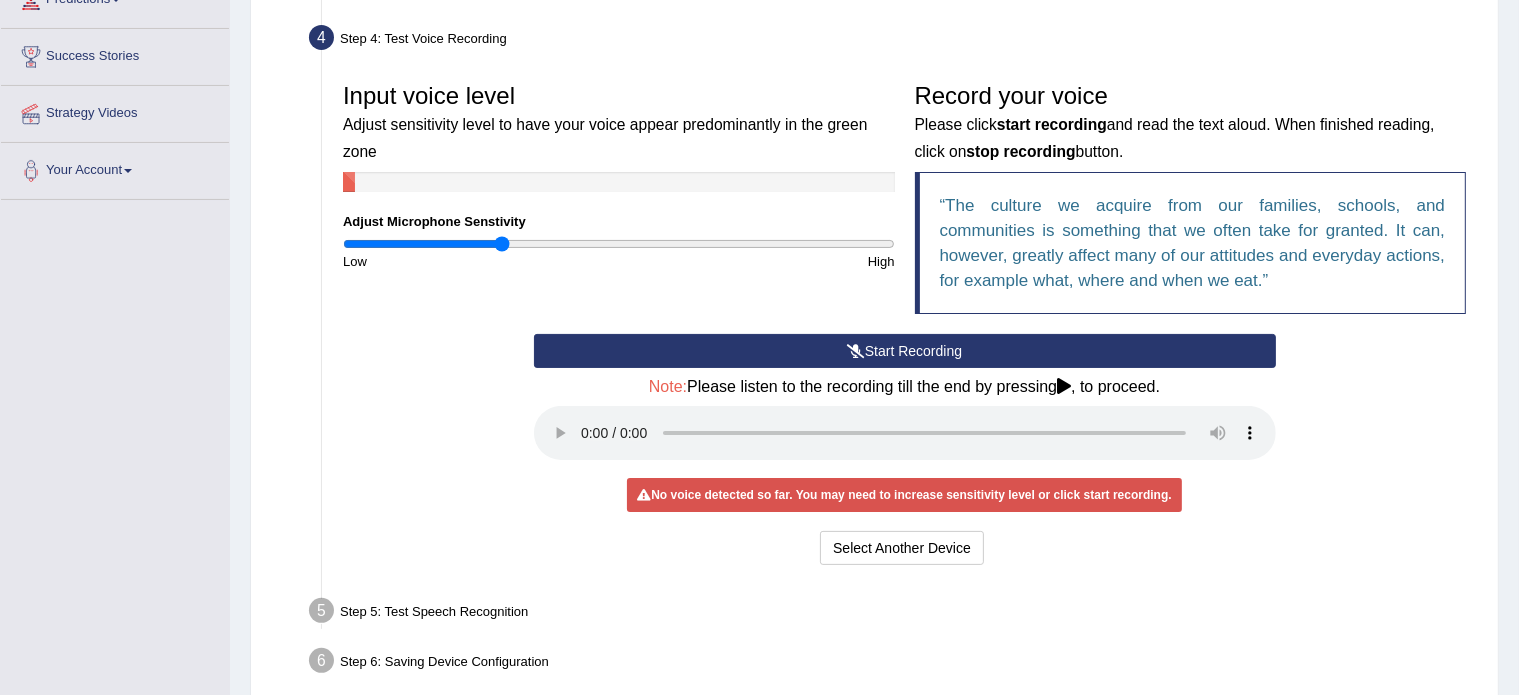click on "Start Recording" at bounding box center [905, 351] 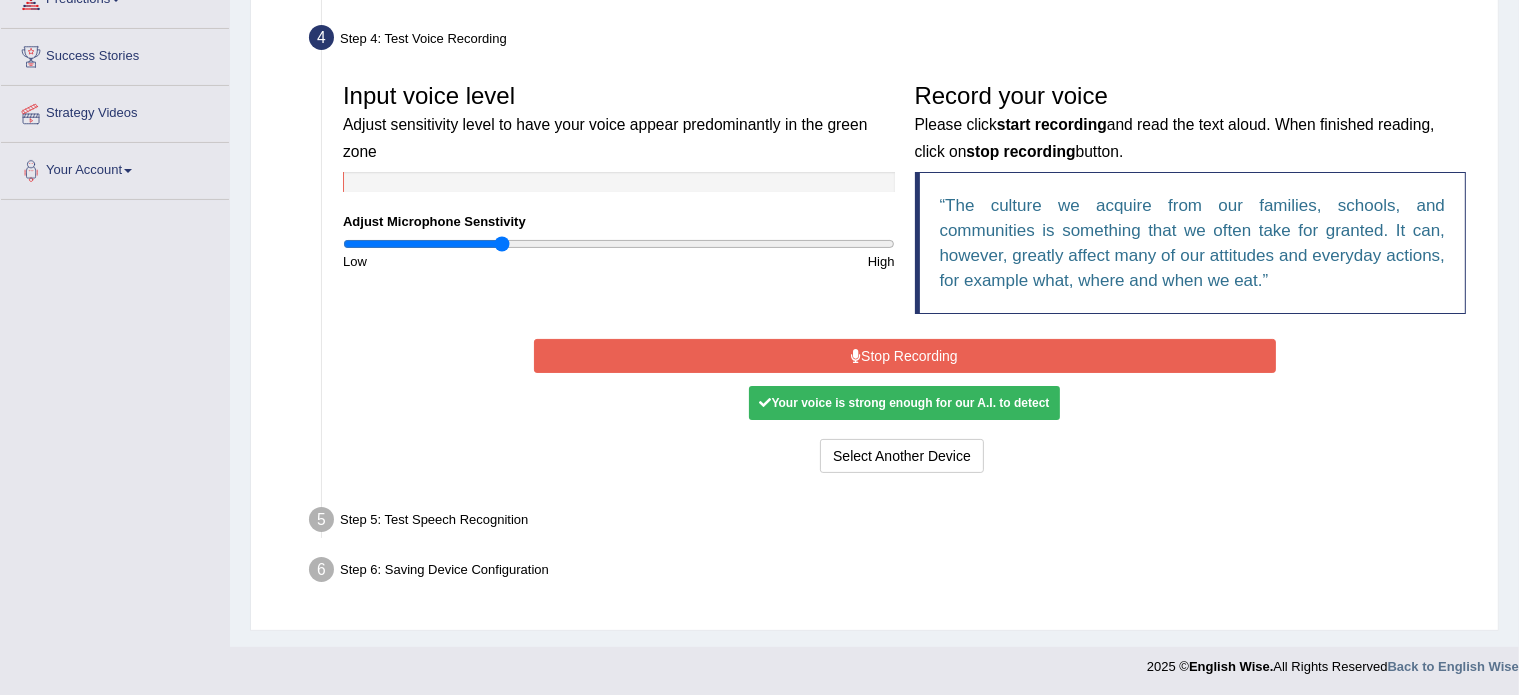 click on "Stop Recording" at bounding box center (905, 356) 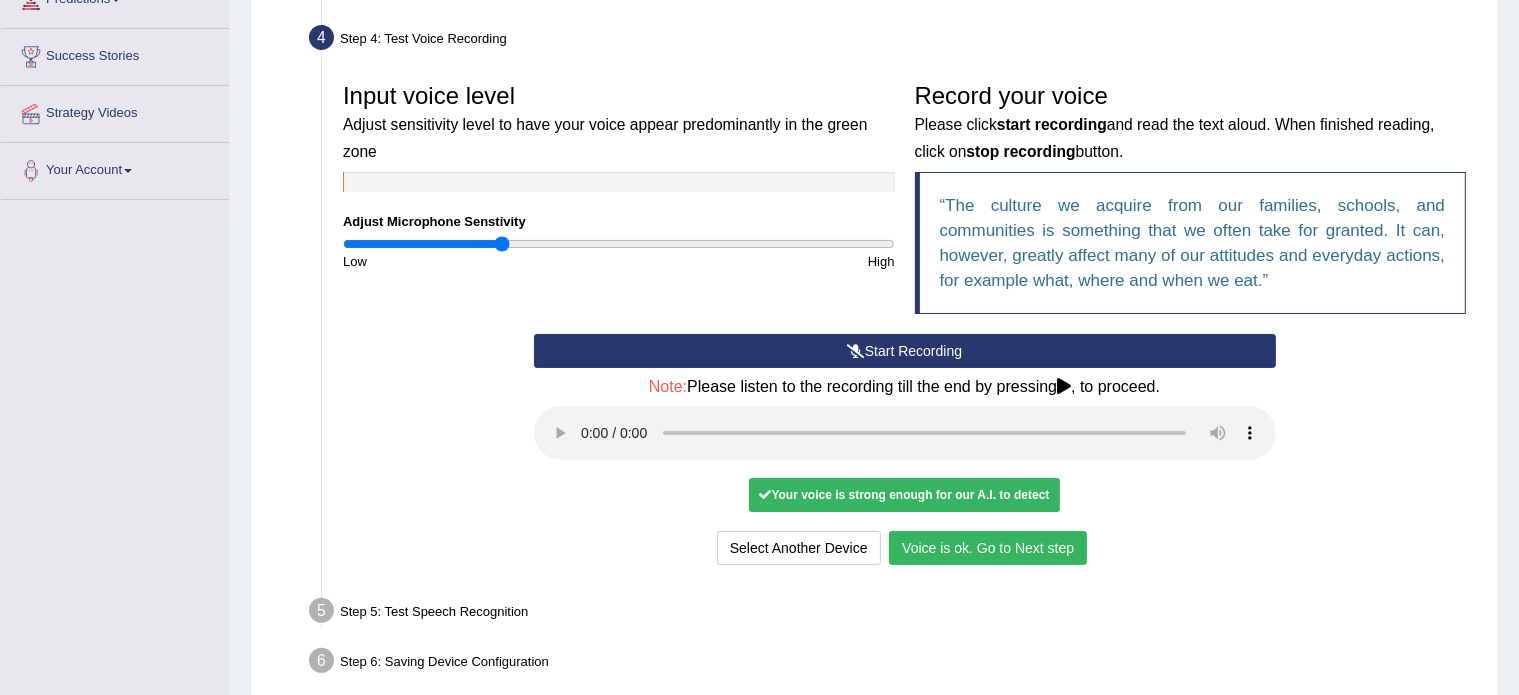 click on "Voice is ok. Go to Next step" at bounding box center (988, 548) 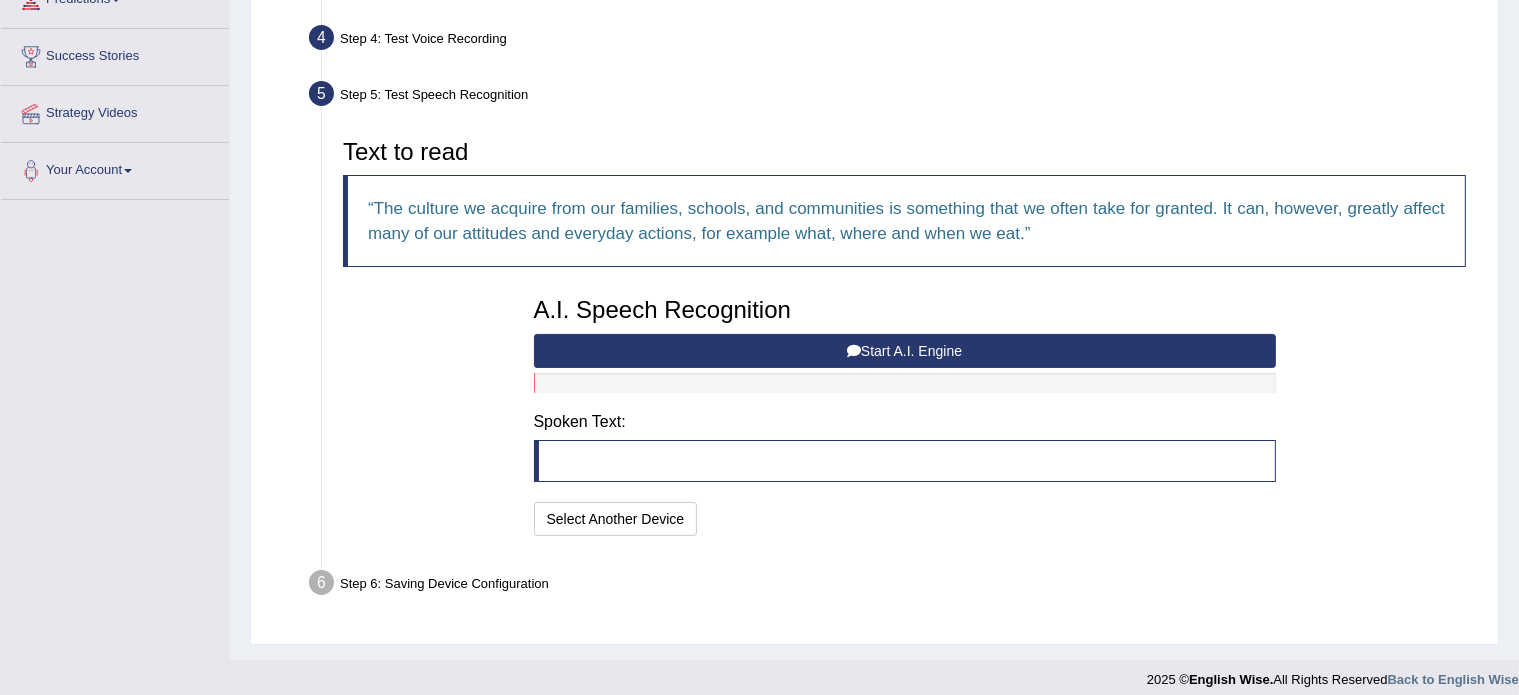 click on "Start A.I. Engine" at bounding box center (905, 351) 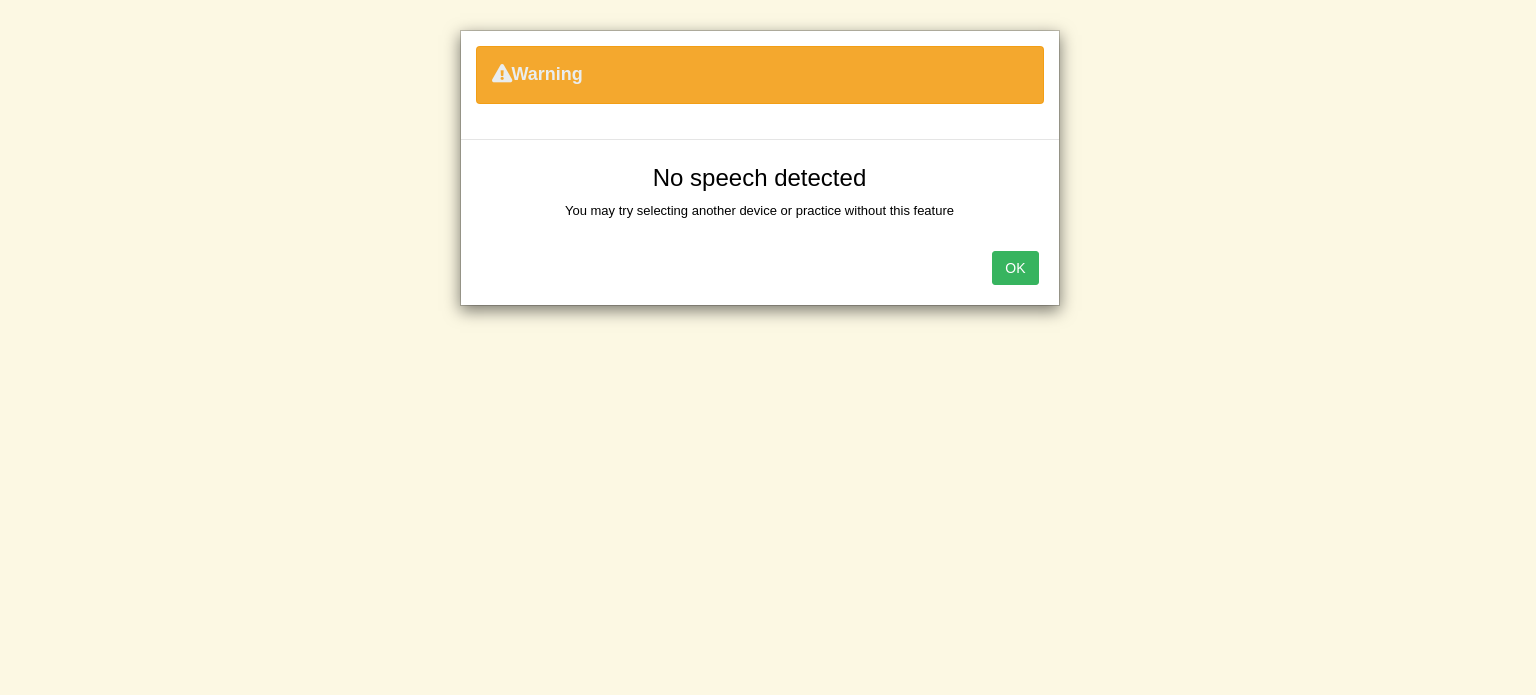 click on "OK" at bounding box center [1015, 268] 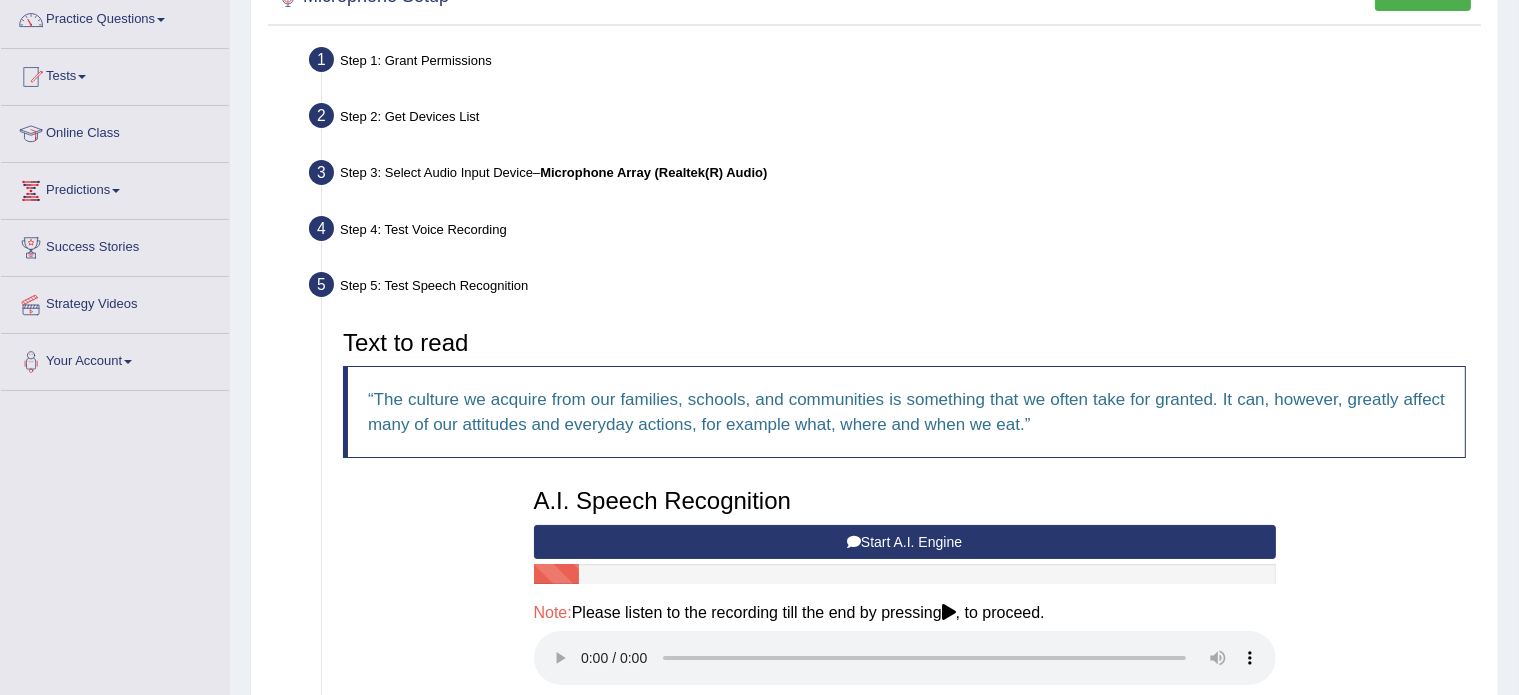 scroll, scrollTop: 140, scrollLeft: 0, axis: vertical 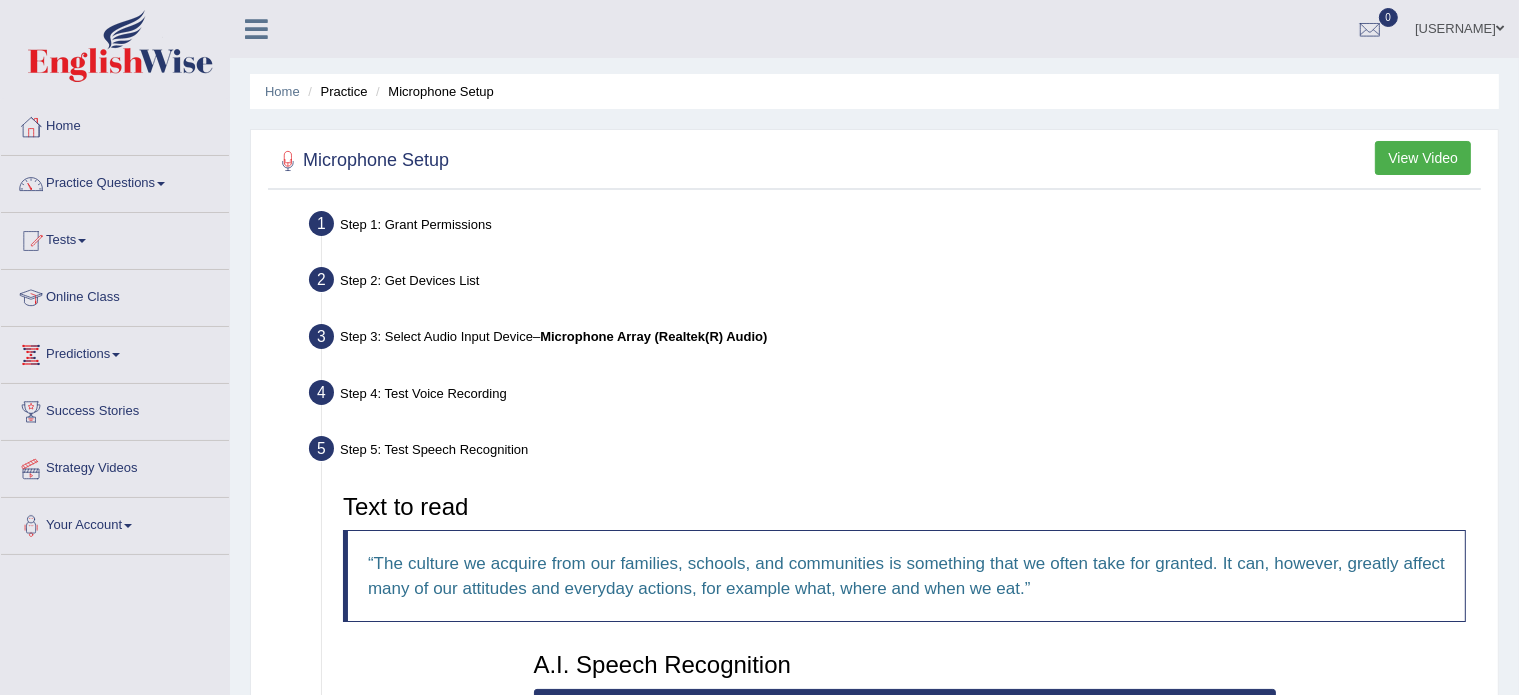 click on "View Video" at bounding box center [1423, 158] 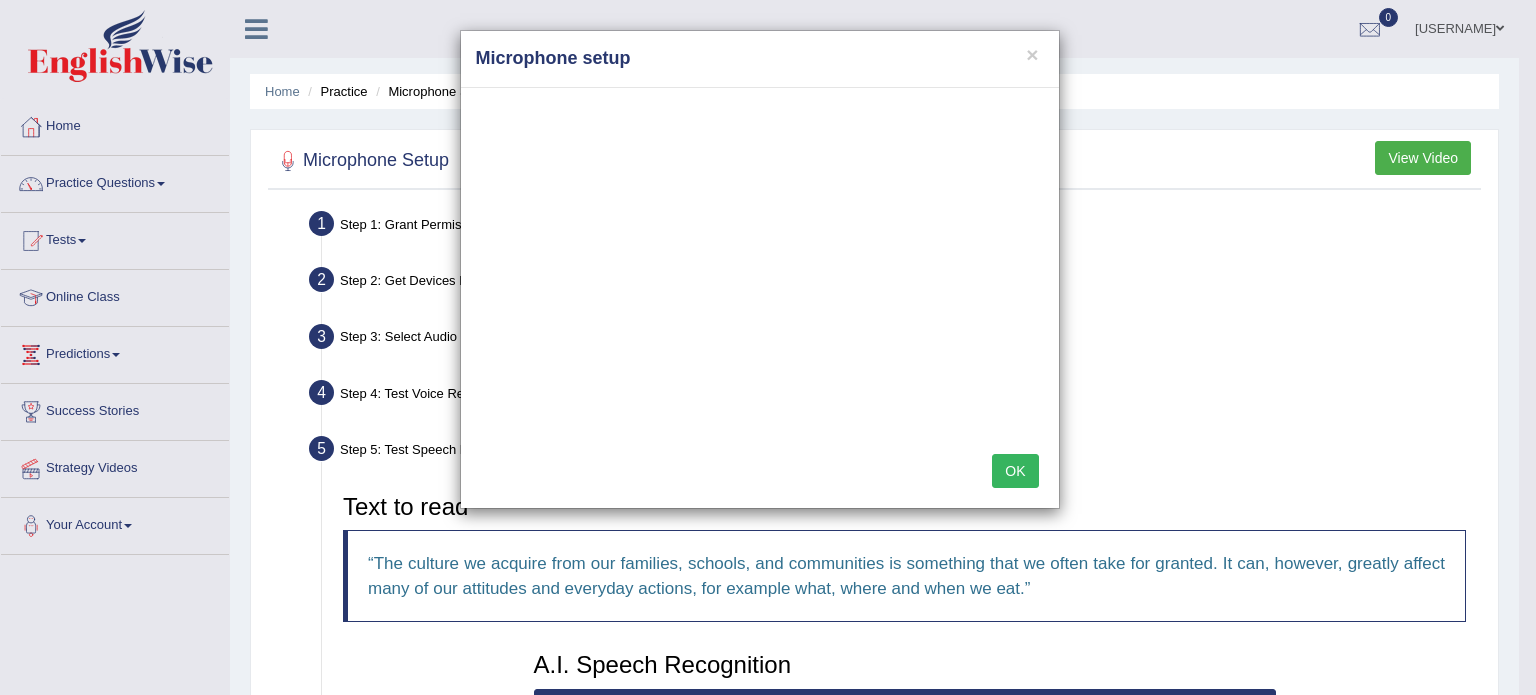 click on "OK" at bounding box center (1015, 471) 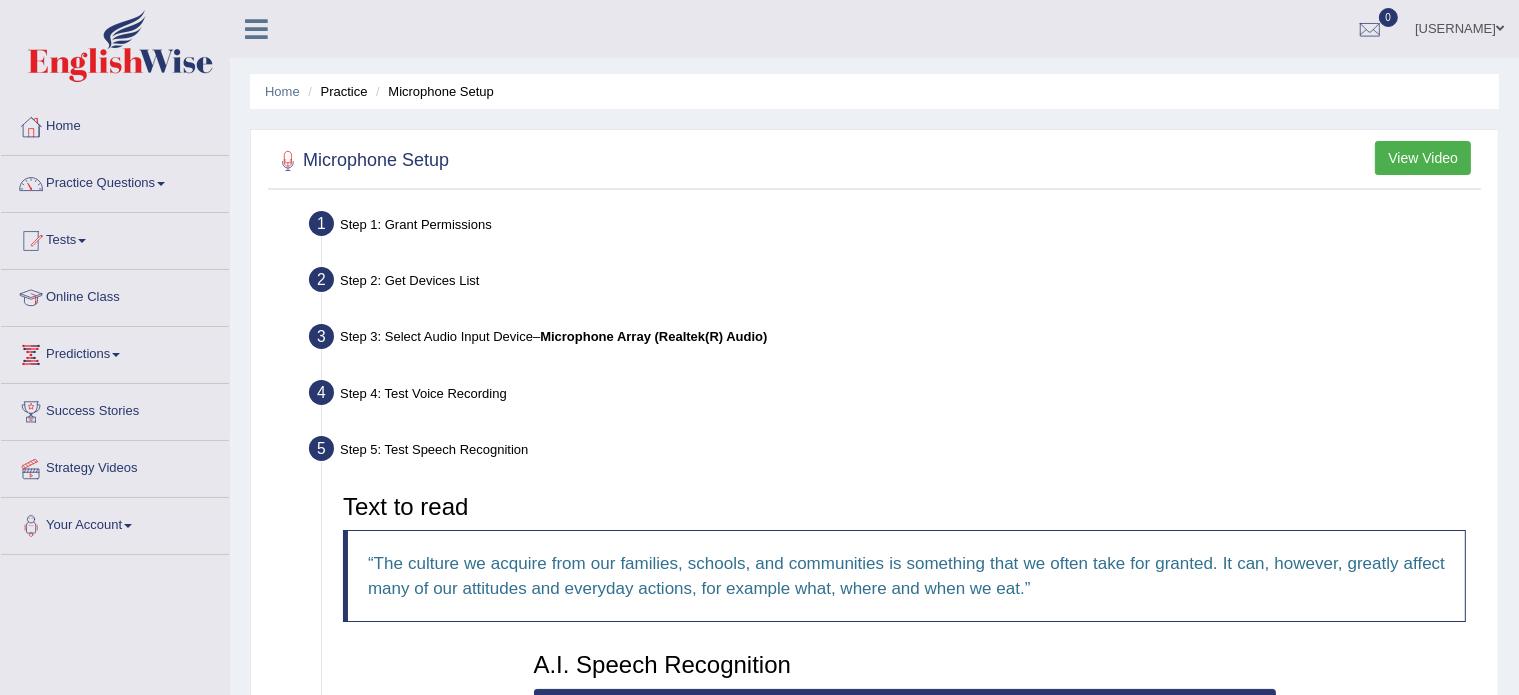 scroll, scrollTop: 464, scrollLeft: 0, axis: vertical 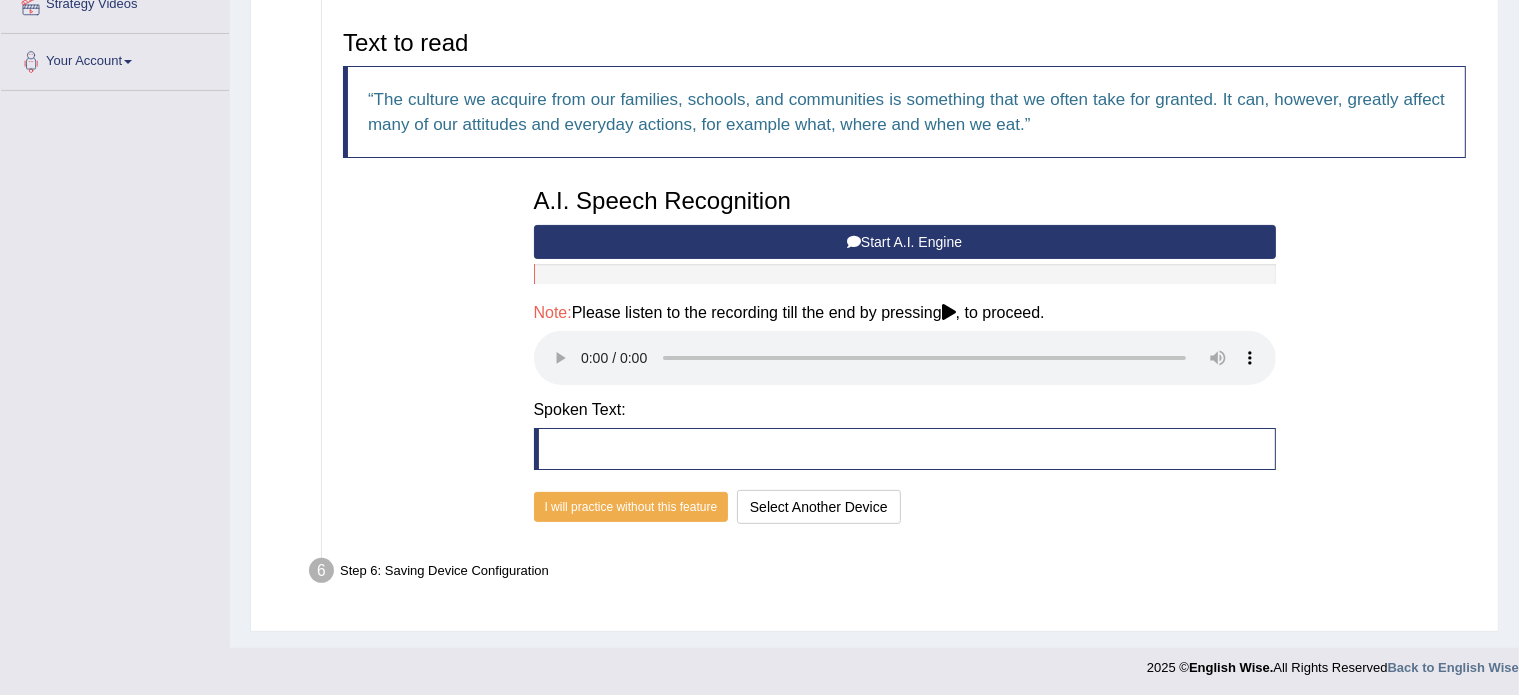click on "Start A.I. Engine" at bounding box center [905, 242] 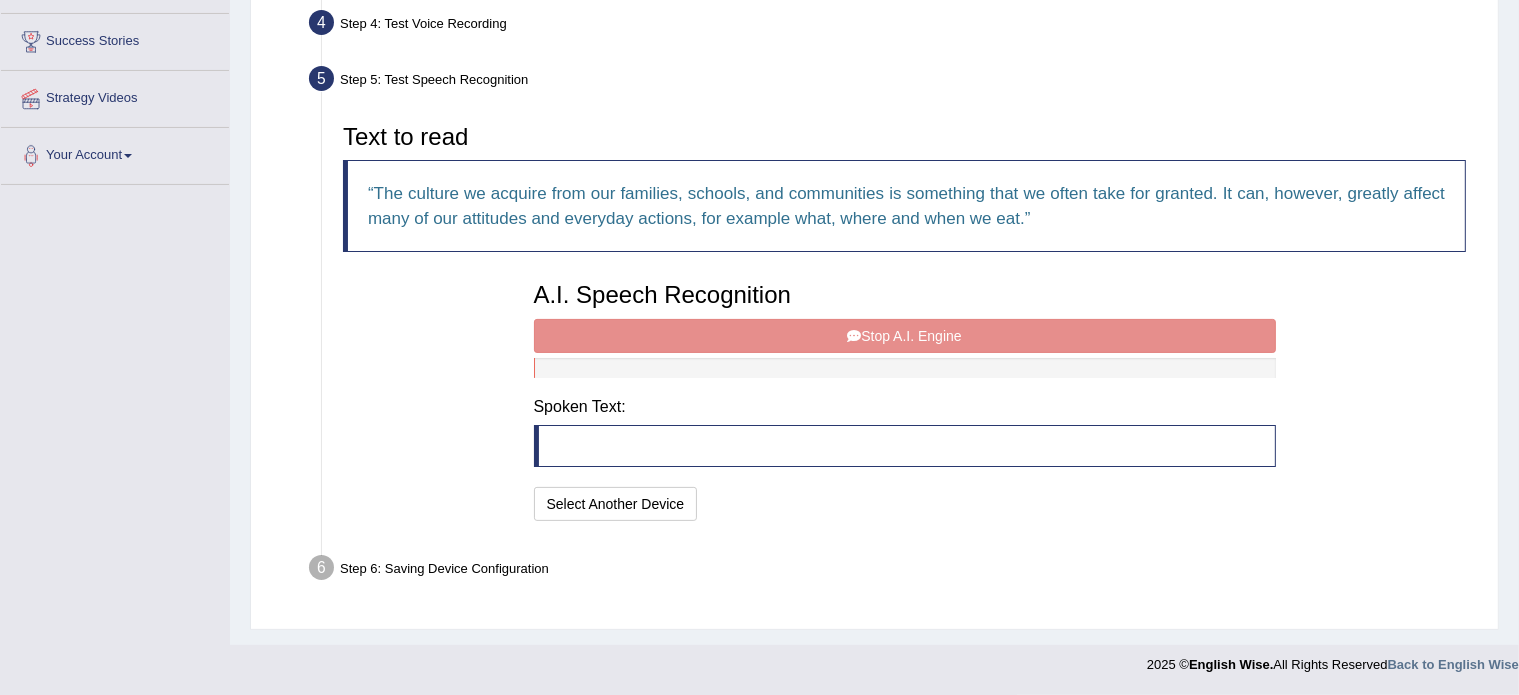 scroll, scrollTop: 368, scrollLeft: 0, axis: vertical 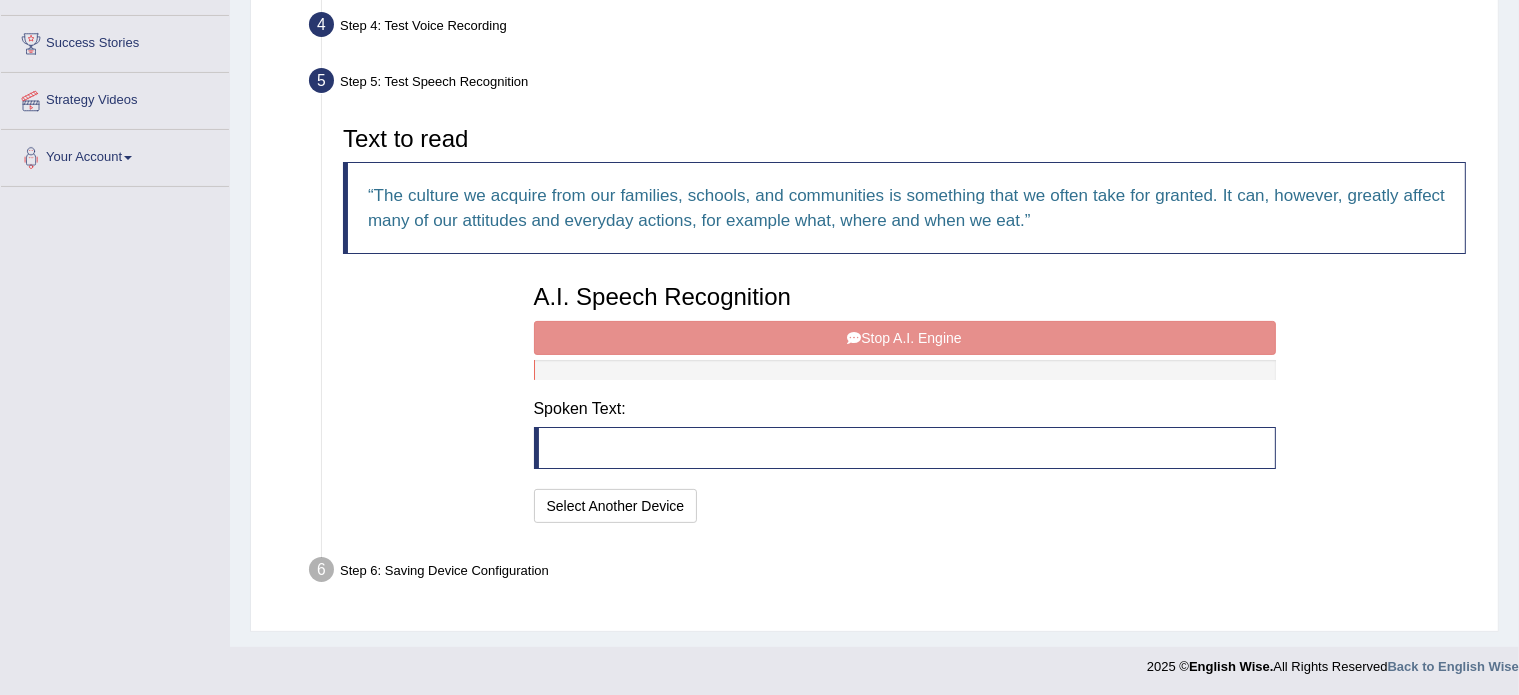 click on "Start A.I. Engine" at bounding box center (0, 0) 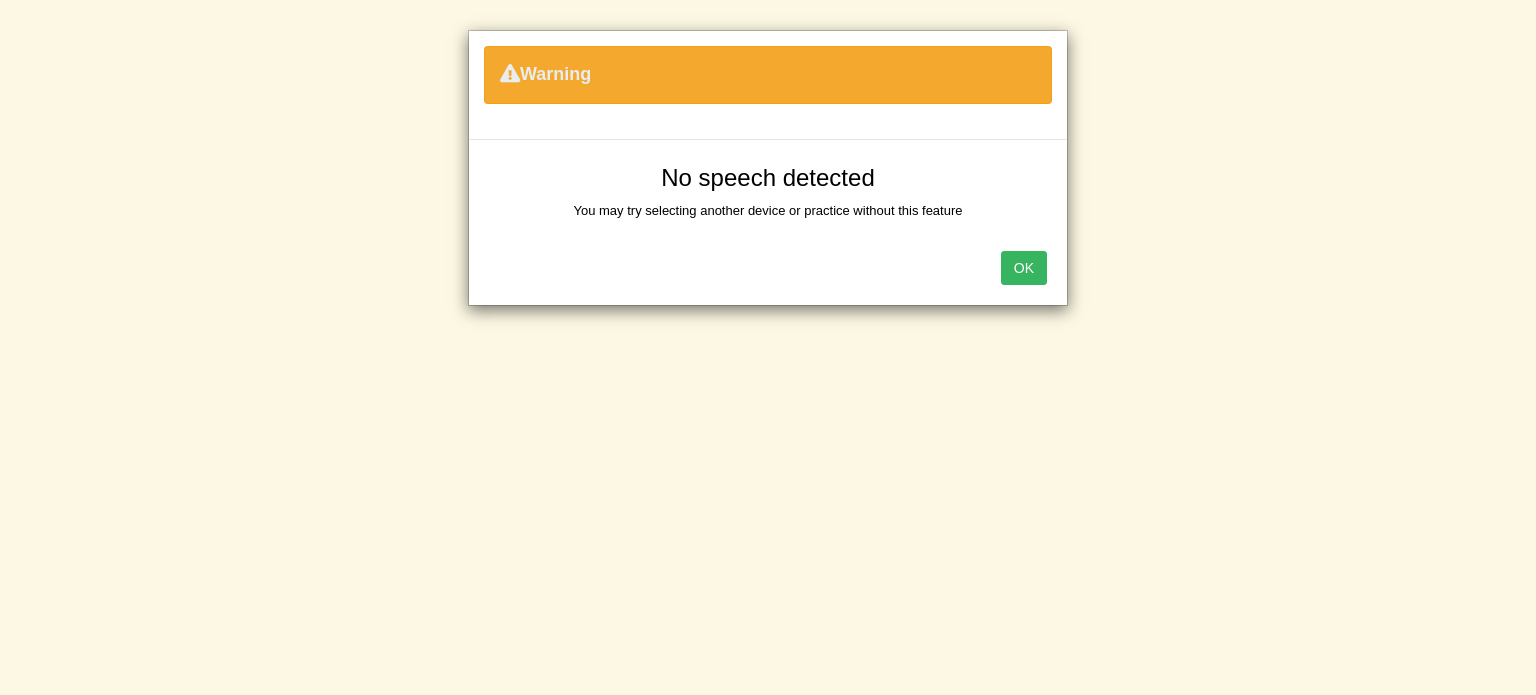 click on "OK" at bounding box center [1024, 268] 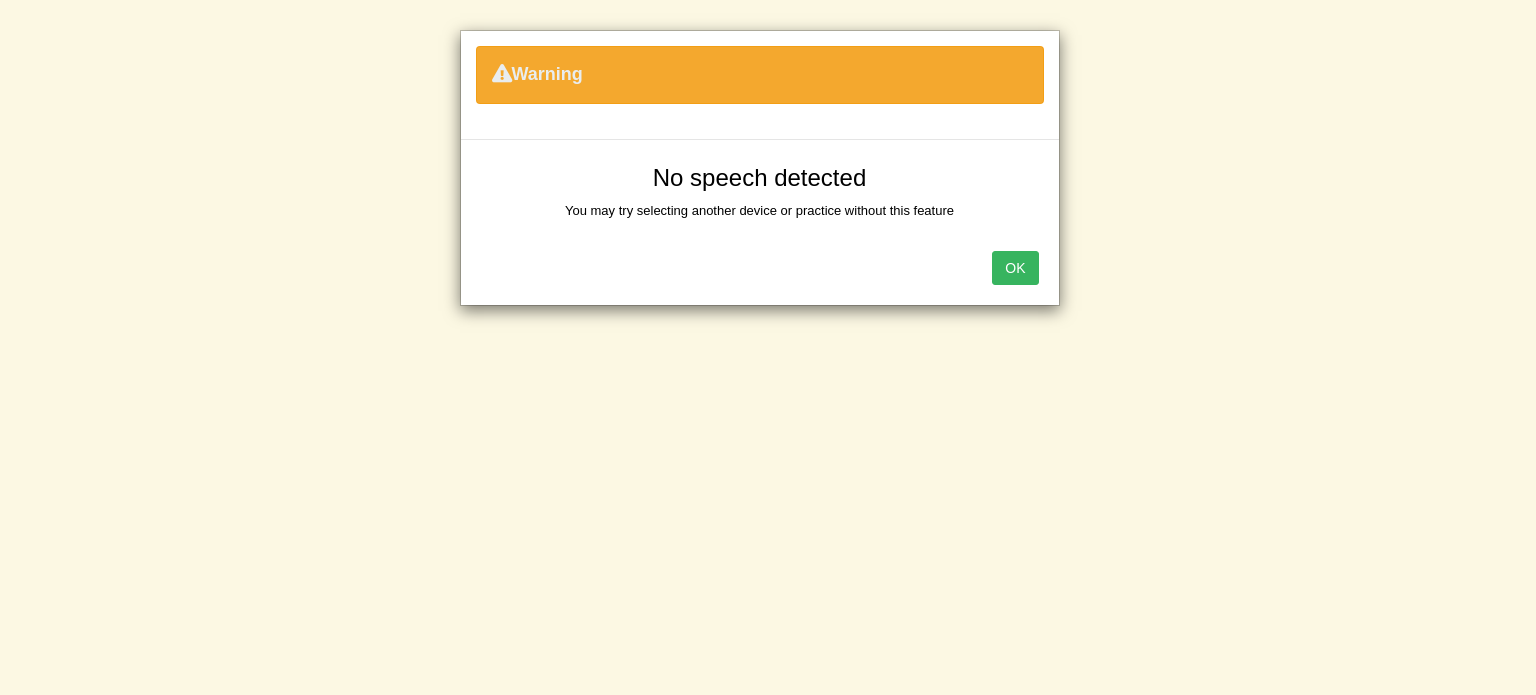 click on "OK" at bounding box center (1015, 268) 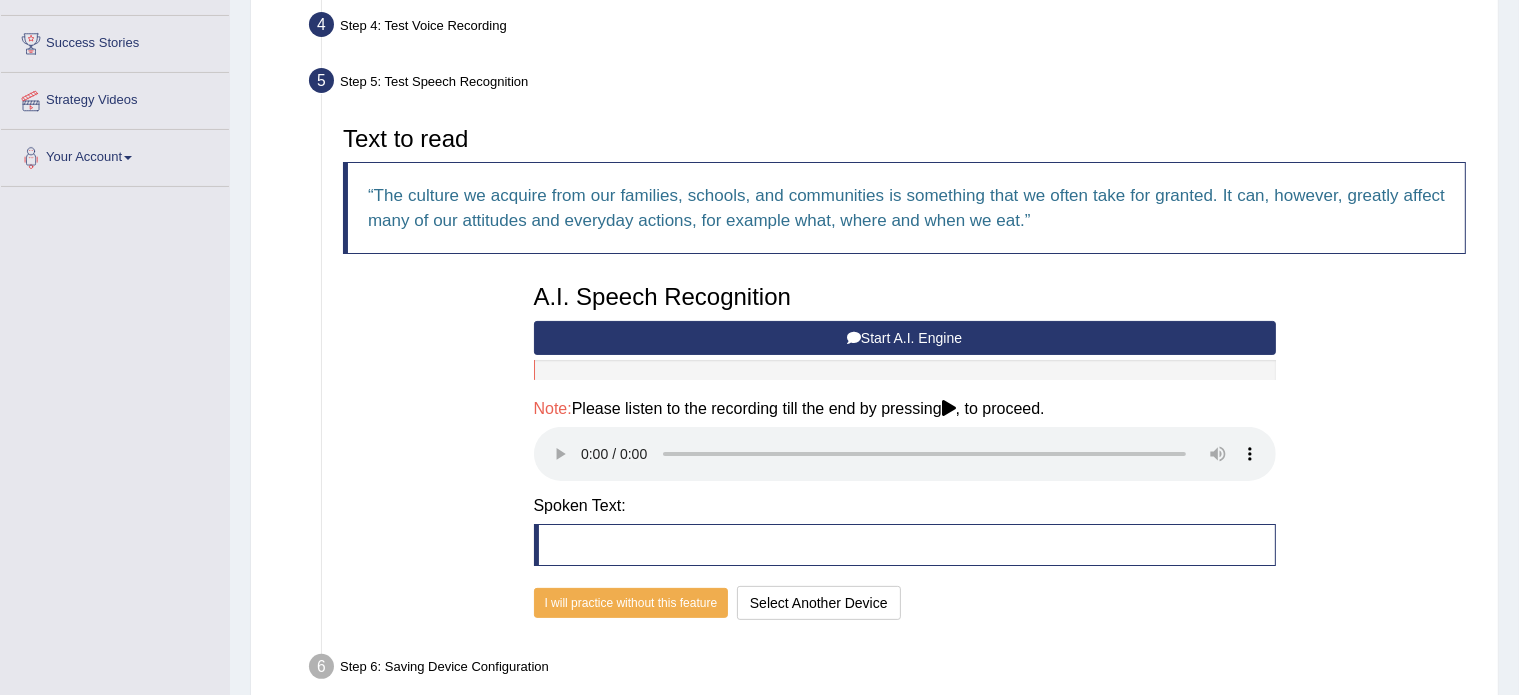 click on "Start A.I. Engine" at bounding box center [905, 338] 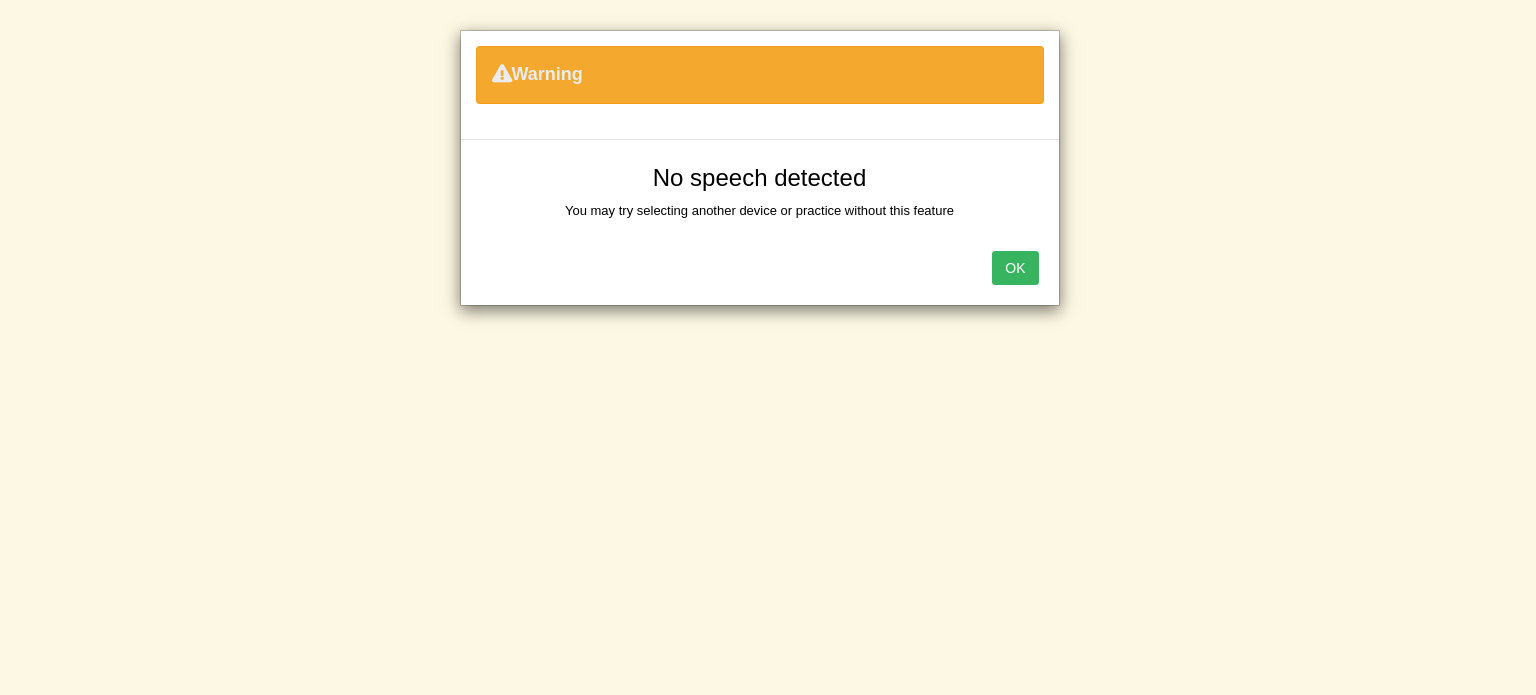 click on "OK" at bounding box center [1015, 268] 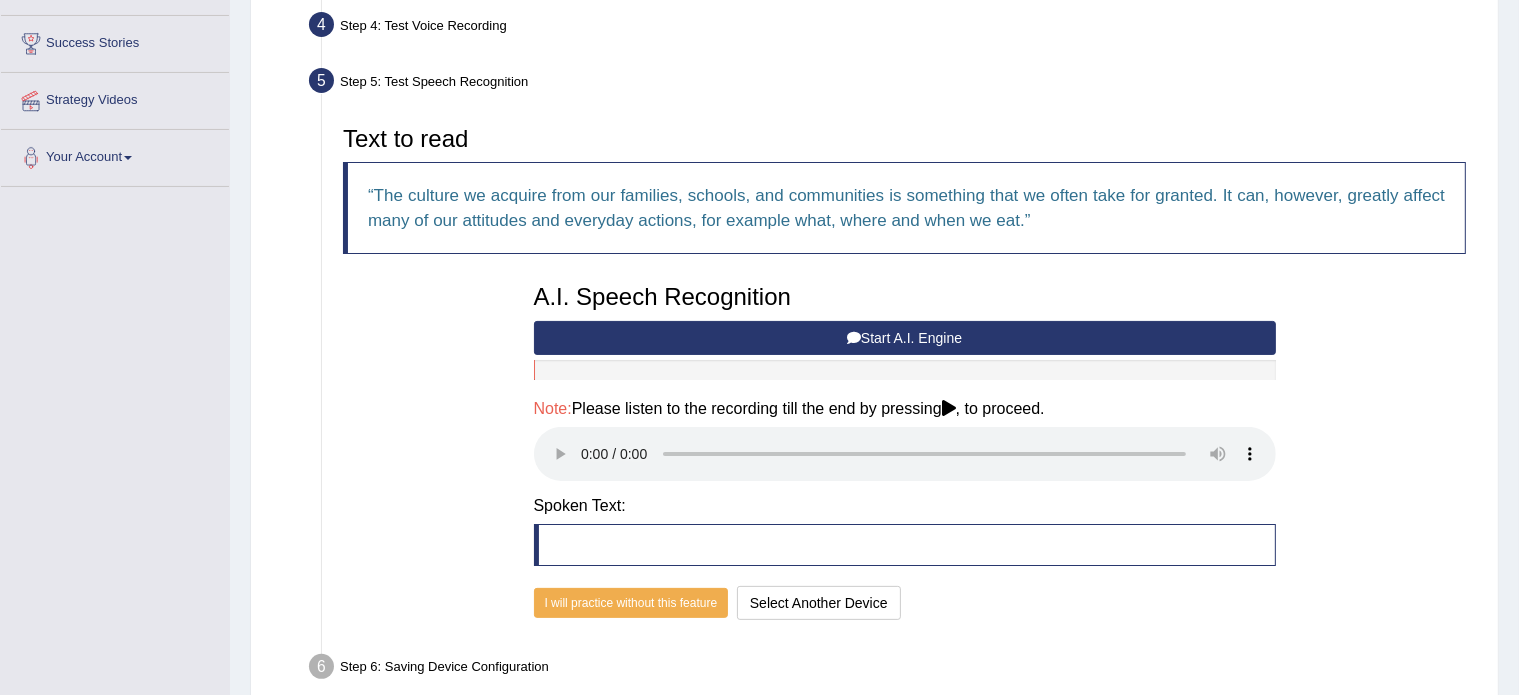 scroll, scrollTop: 464, scrollLeft: 0, axis: vertical 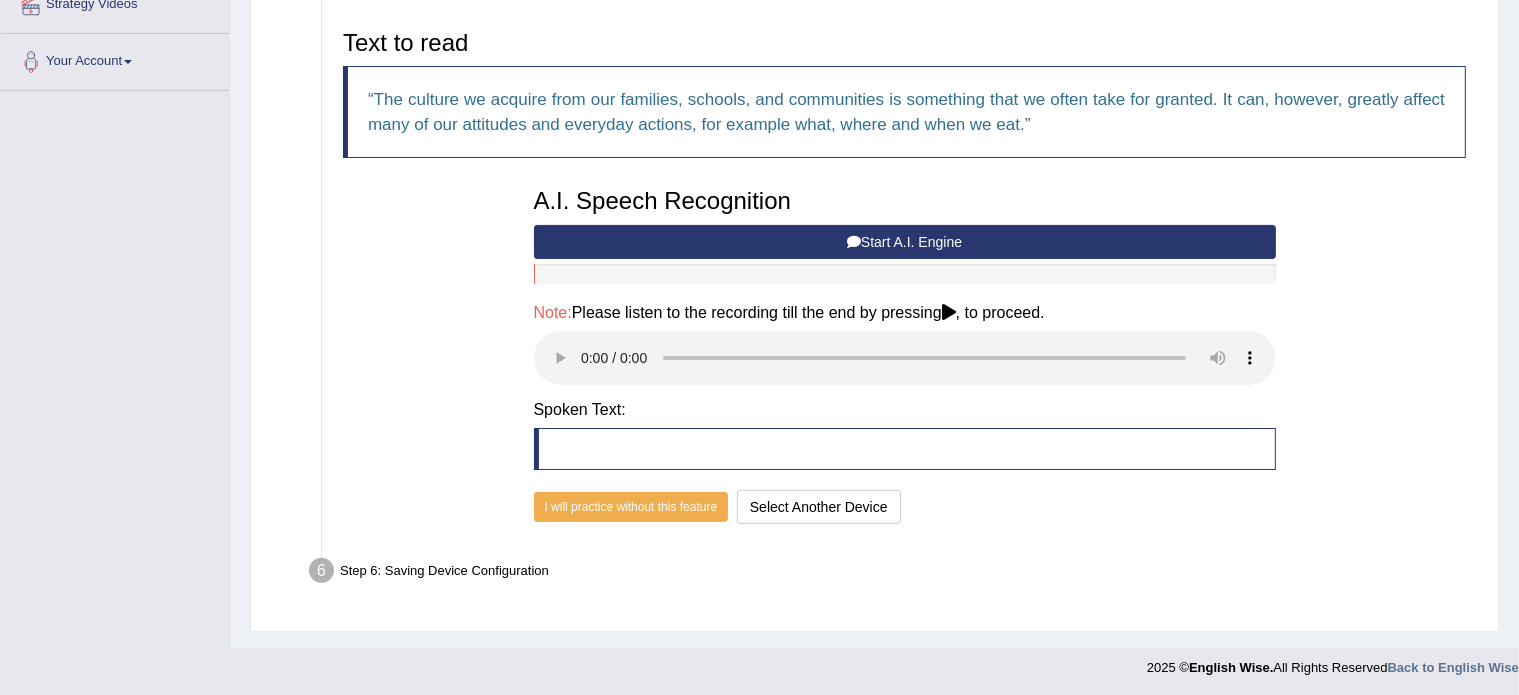 click on "Start A.I. Engine" at bounding box center [905, 242] 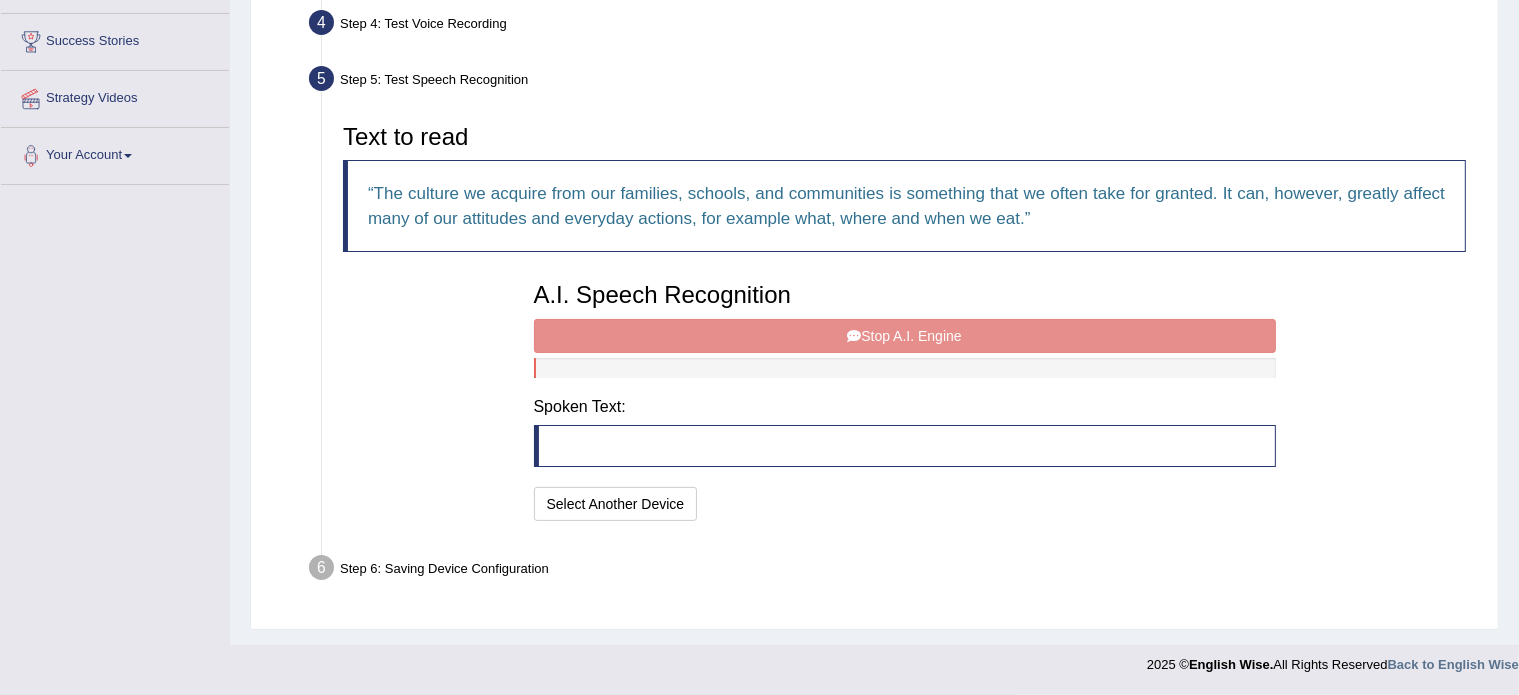 scroll, scrollTop: 368, scrollLeft: 0, axis: vertical 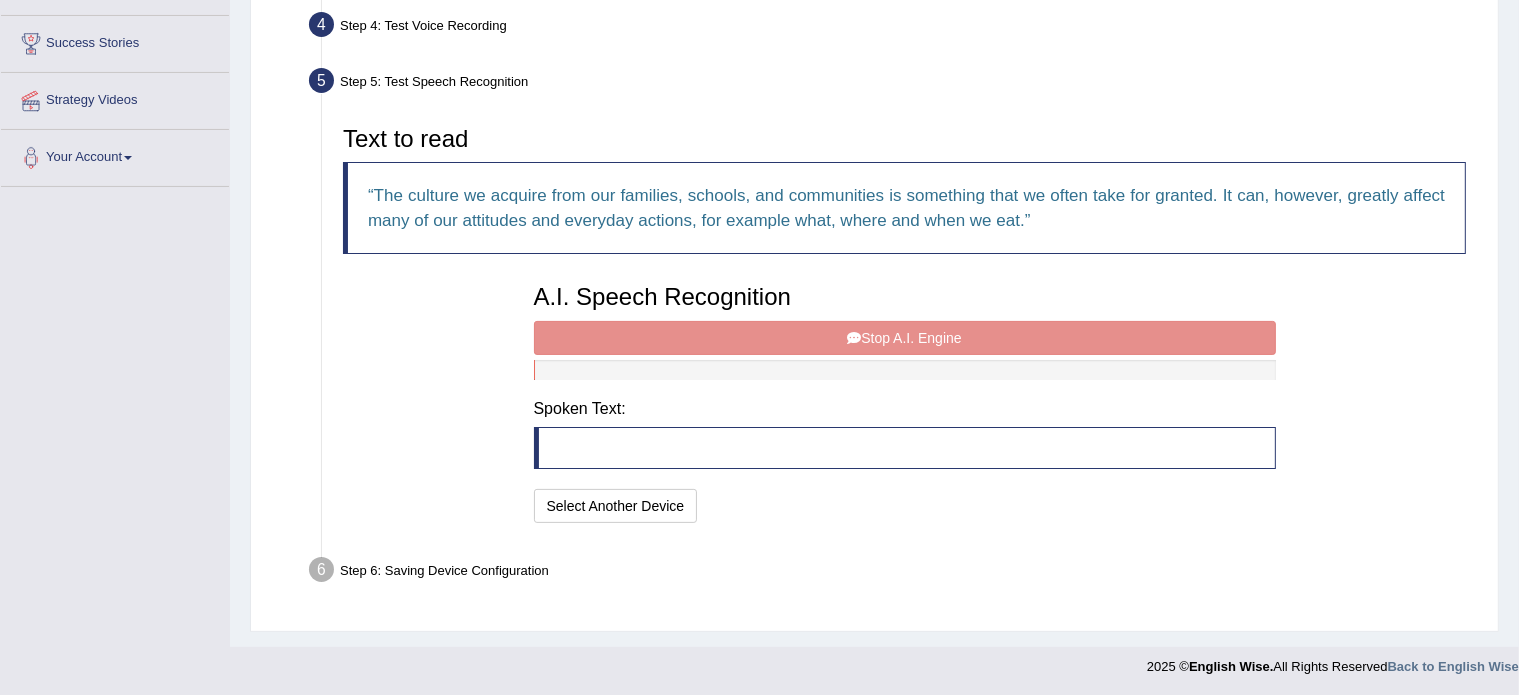 click on "A.I. Speech Recognition    Start A.I. Engine    Stop A.I. Engine     Note:  Please listen to the recording till the end by pressing  , to proceed.     Spoken Text:     I will practice without this feature   Select Another Device   Speech is ok. Go to Last step" at bounding box center [905, 401] 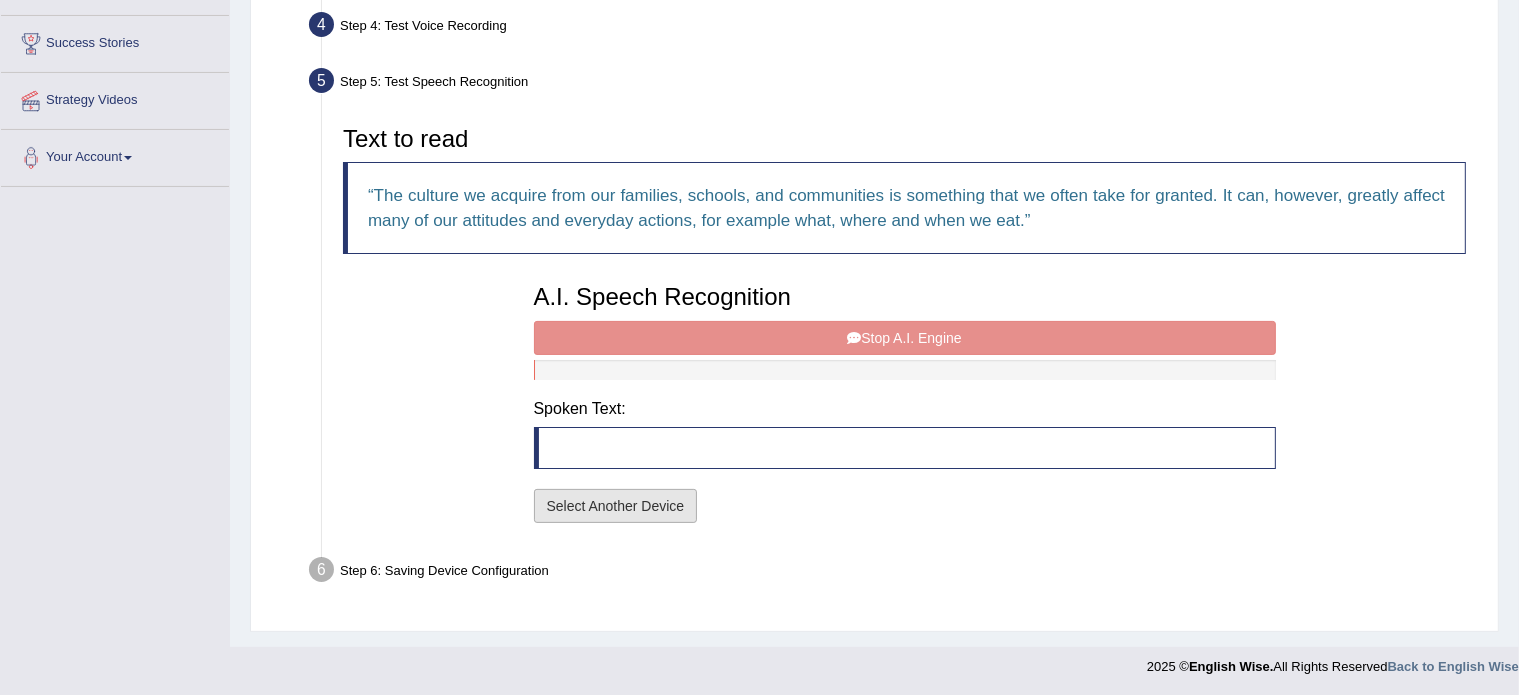click on "Select Another Device" at bounding box center [616, 506] 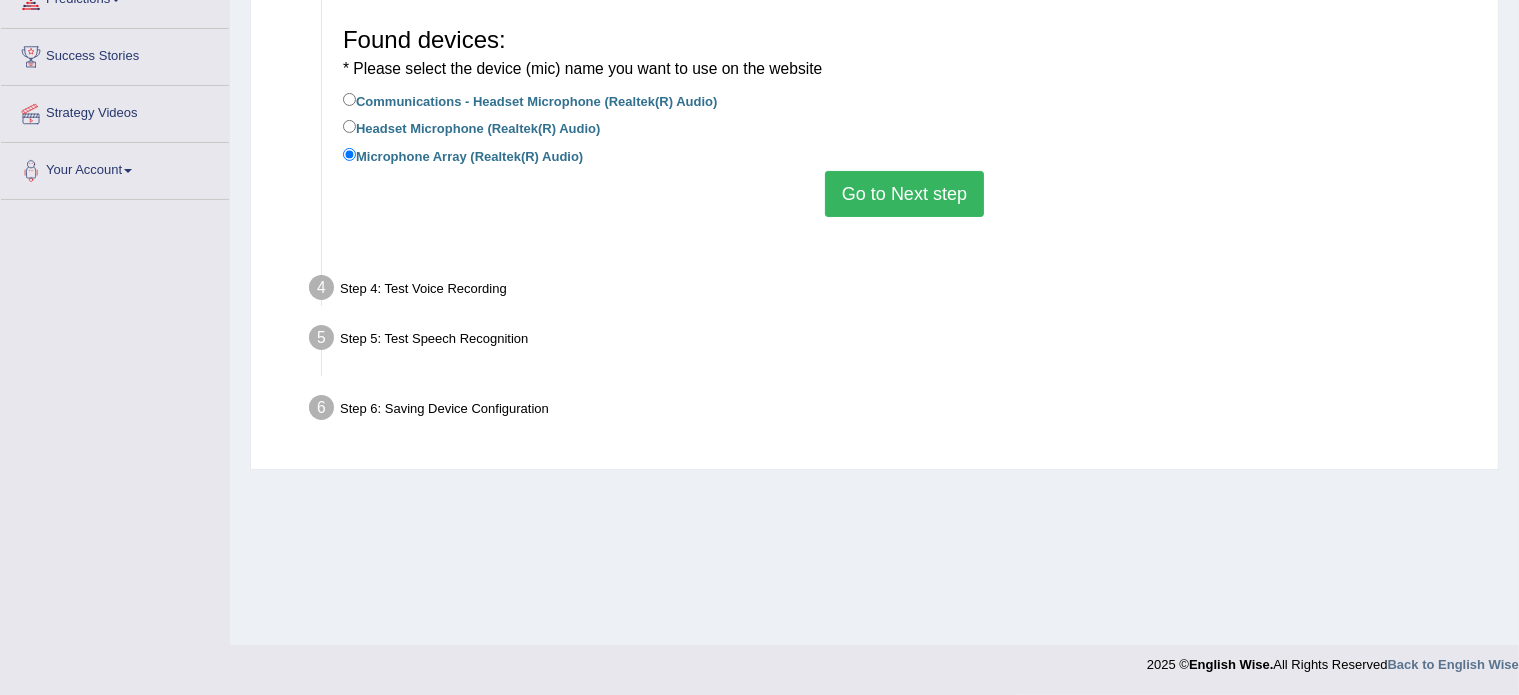 scroll, scrollTop: 355, scrollLeft: 0, axis: vertical 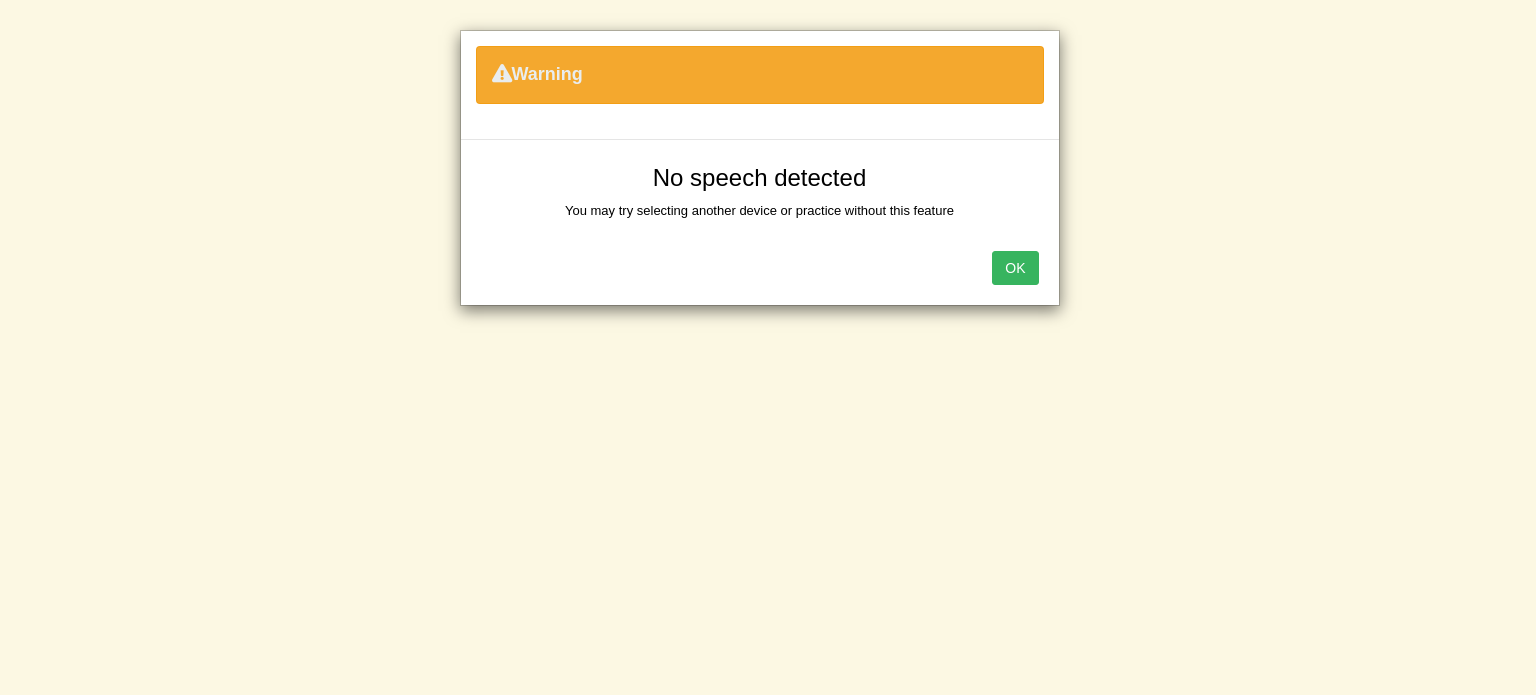 click on "OK" at bounding box center [1015, 268] 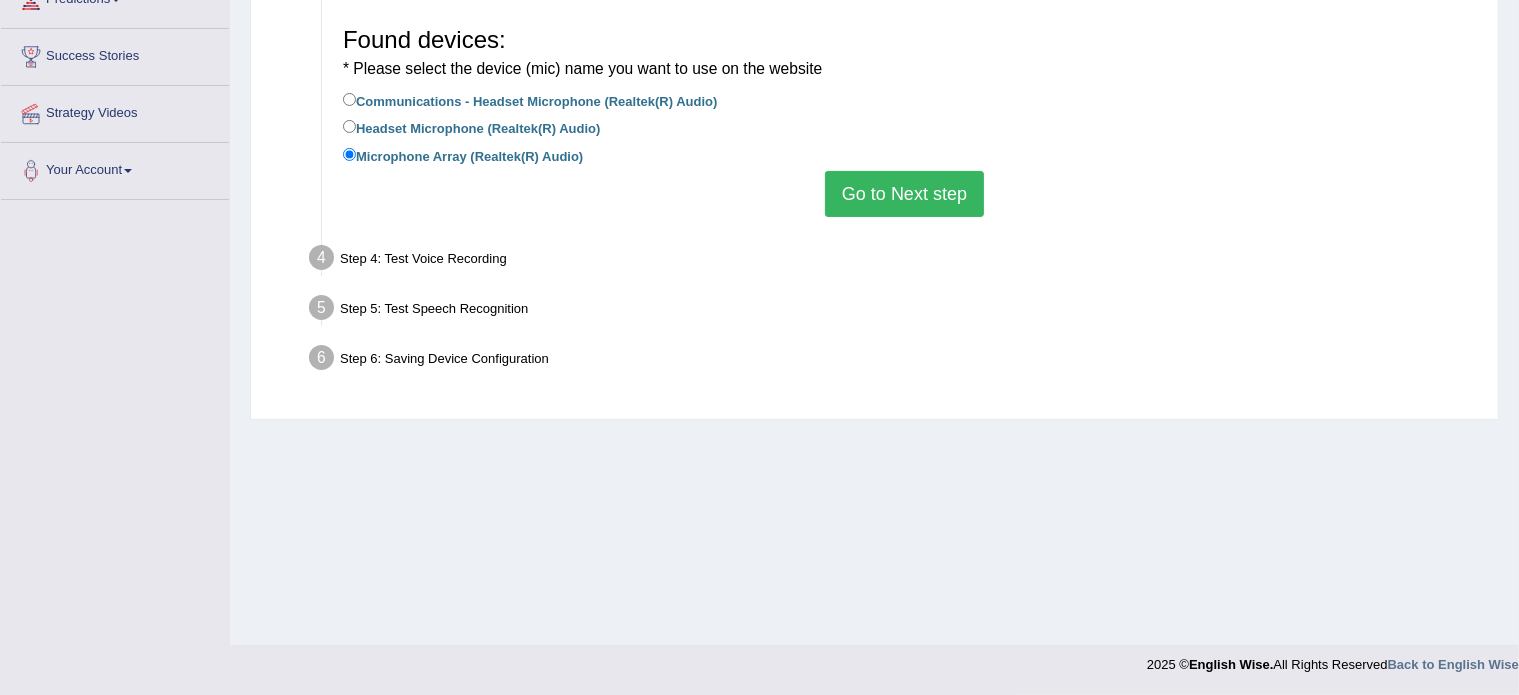 click on "Headset Microphone (Realtek(R) Audio)" at bounding box center (471, 127) 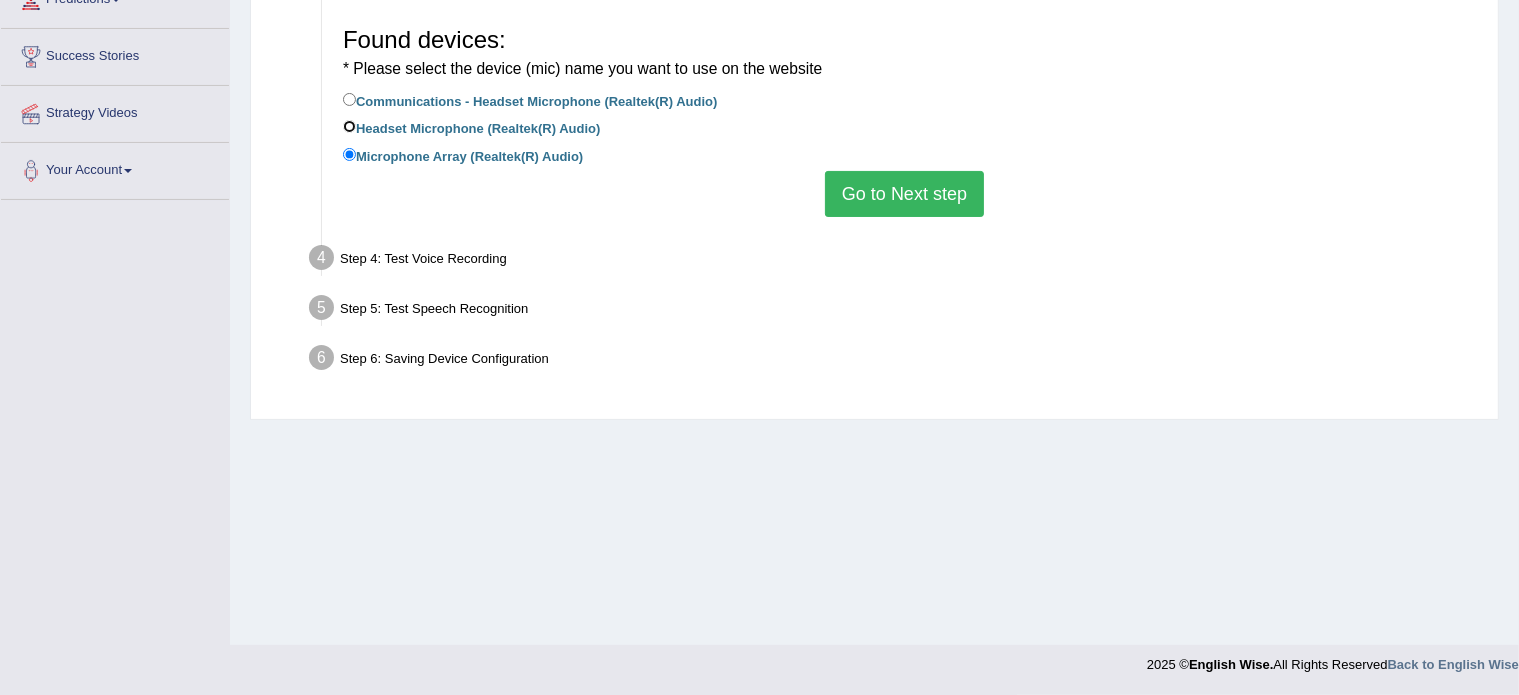 click on "Headset Microphone (Realtek(R) Audio)" at bounding box center (349, 126) 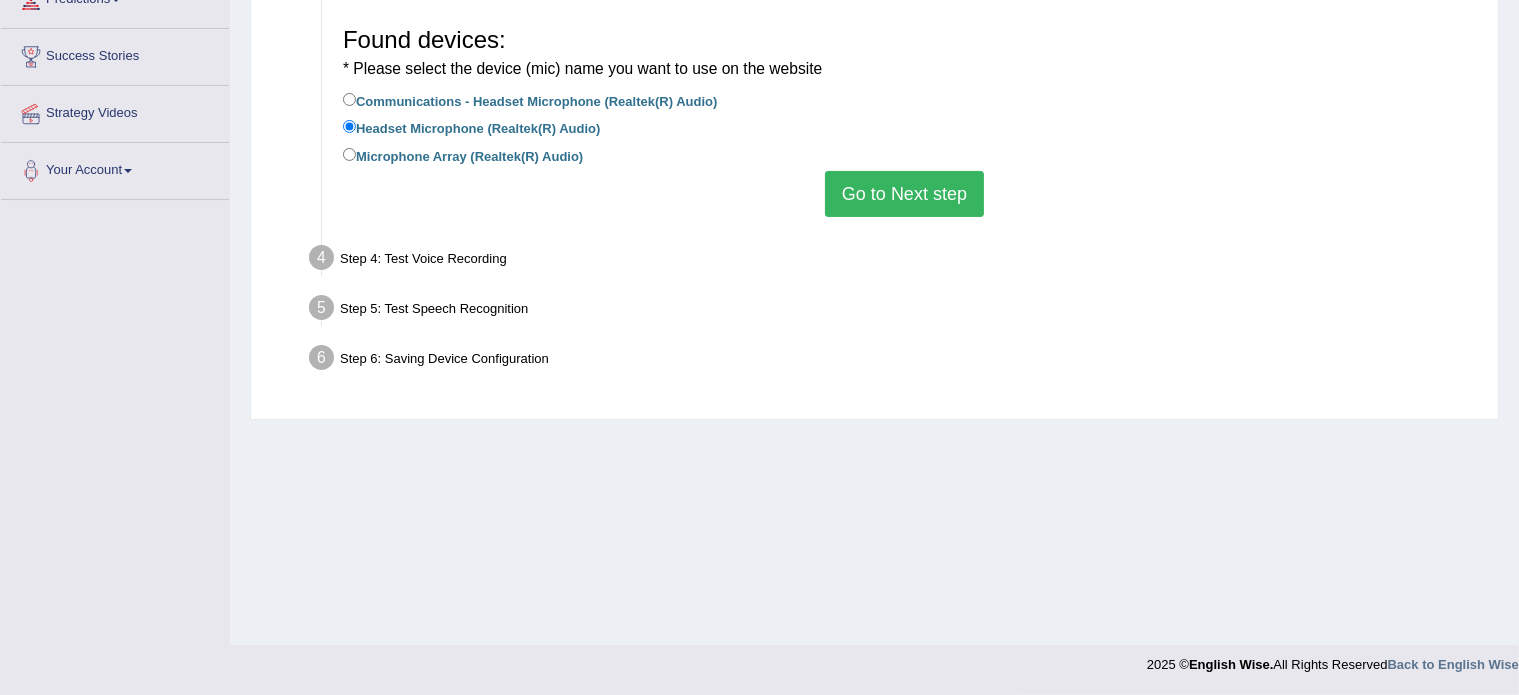 click on "Go to Next step" at bounding box center (904, 194) 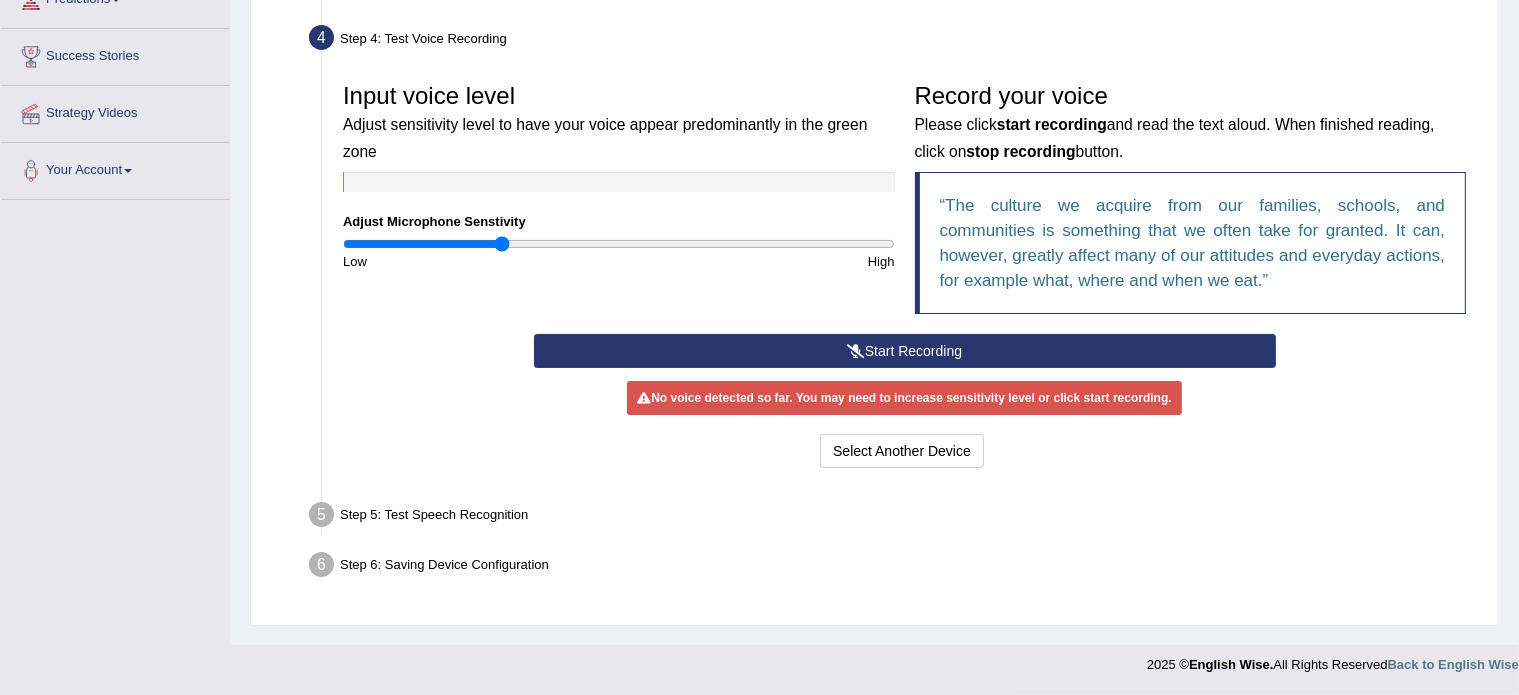 click on "Start Recording" at bounding box center [905, 351] 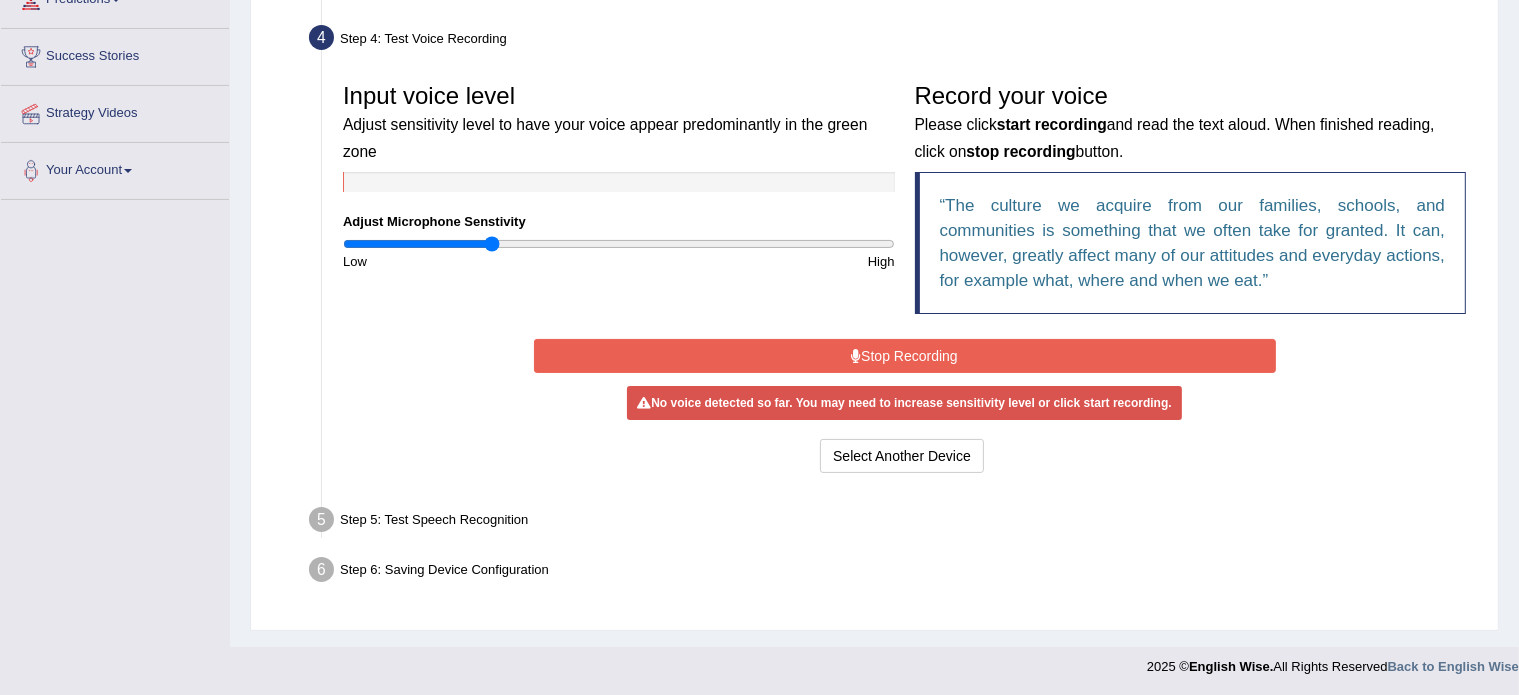 drag, startPoint x: 505, startPoint y: 243, endPoint x: 489, endPoint y: 243, distance: 16 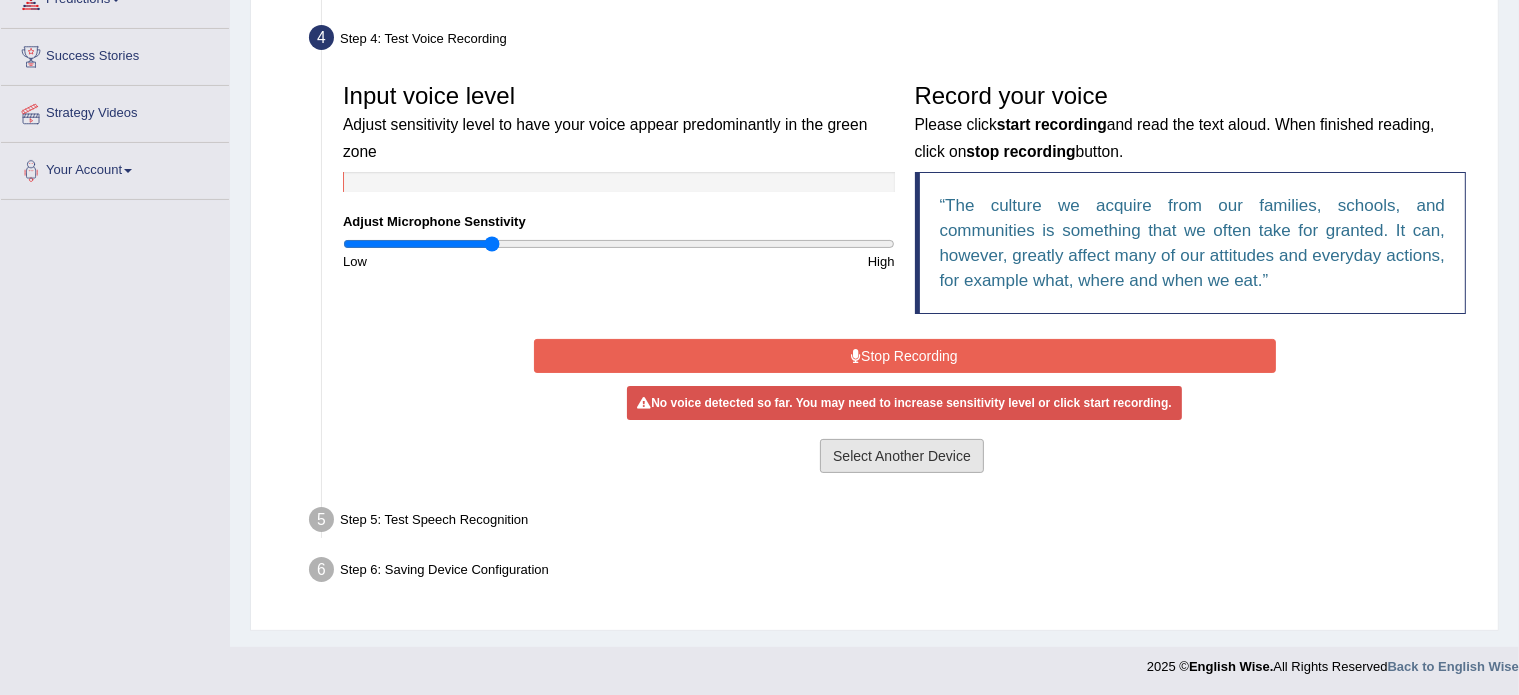 click on "Select Another Device" at bounding box center (902, 456) 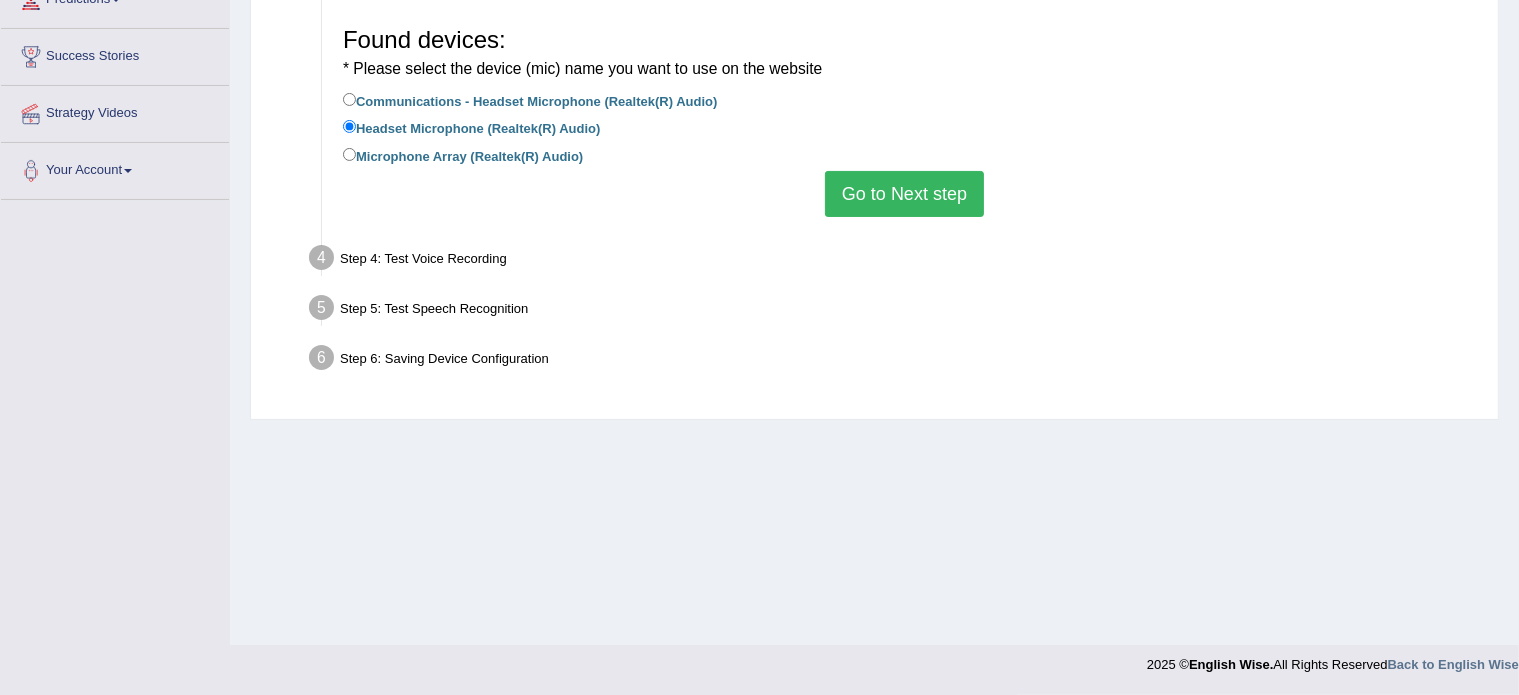 click on "Go to Next step" at bounding box center [904, 194] 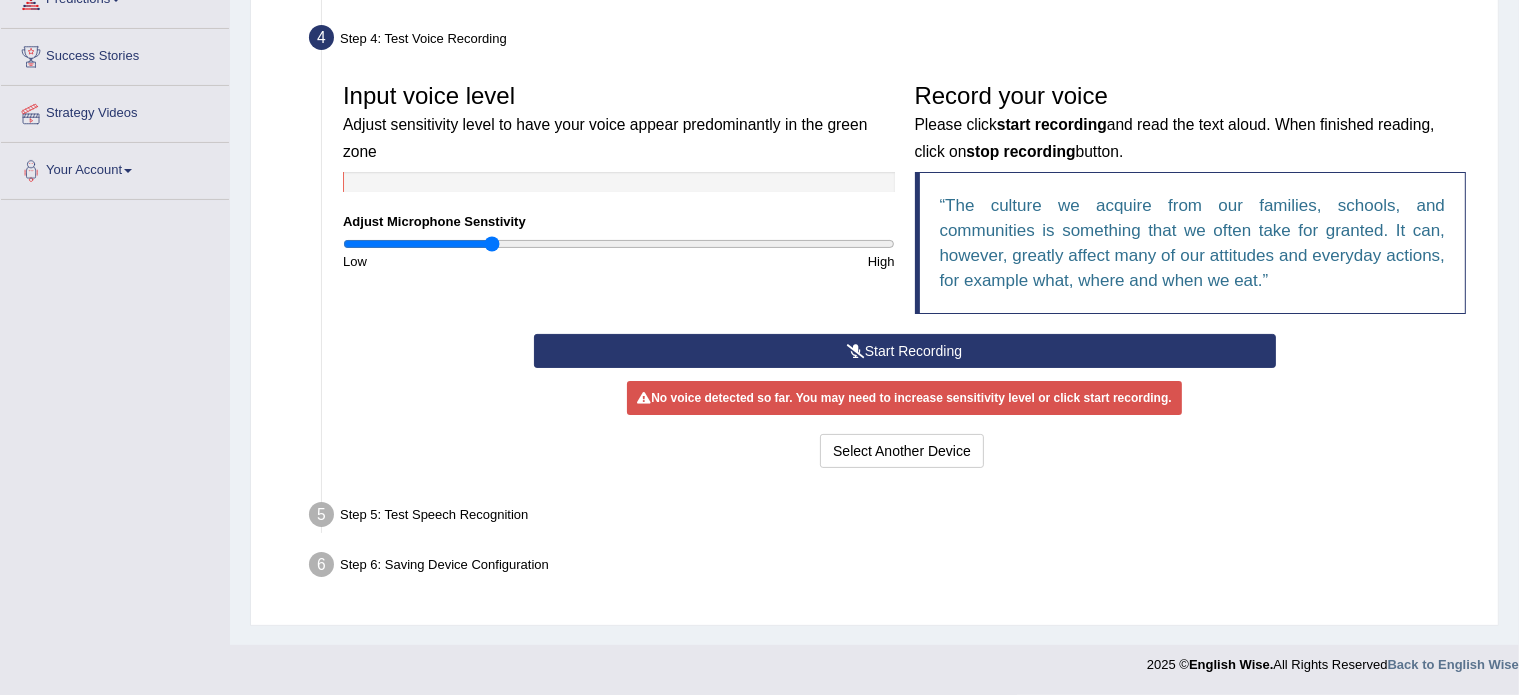 click on "Start Recording" at bounding box center [905, 351] 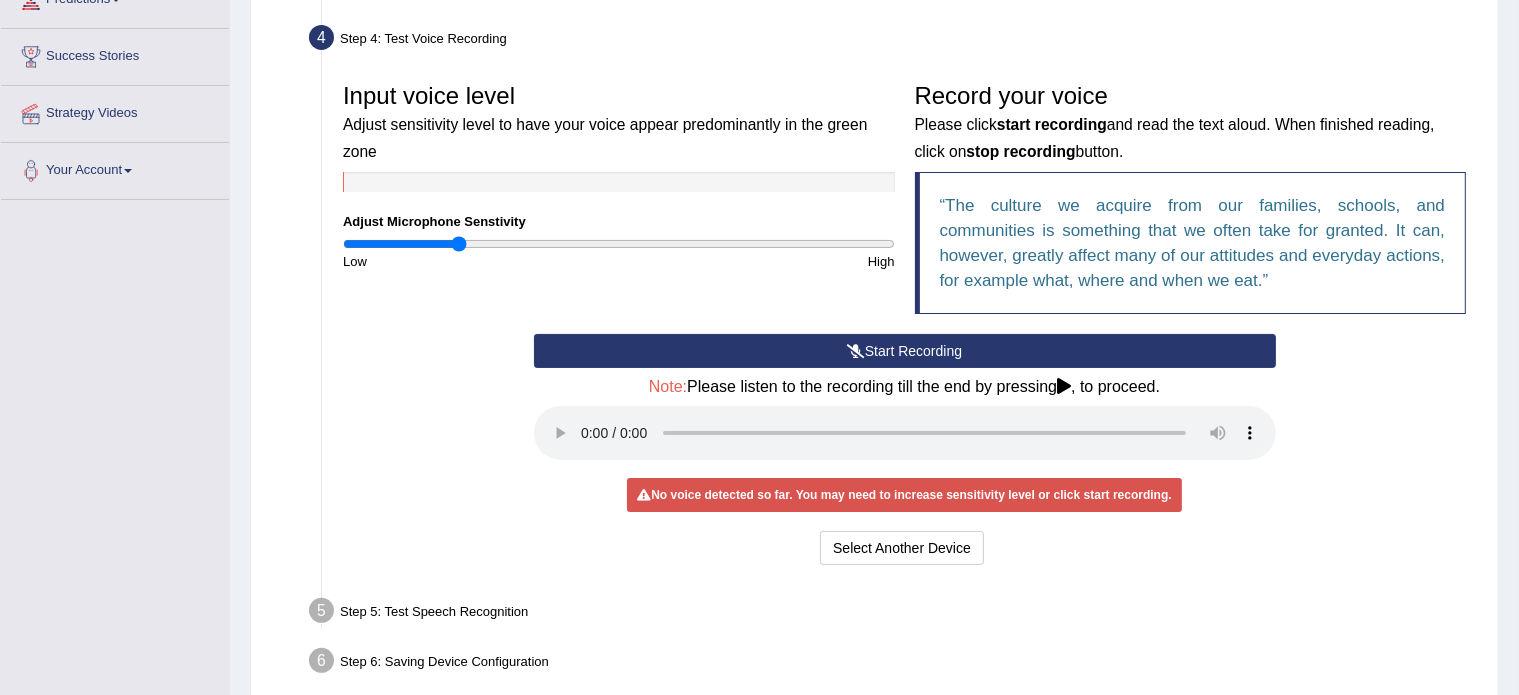 drag, startPoint x: 484, startPoint y: 241, endPoint x: 460, endPoint y: 246, distance: 24.5153 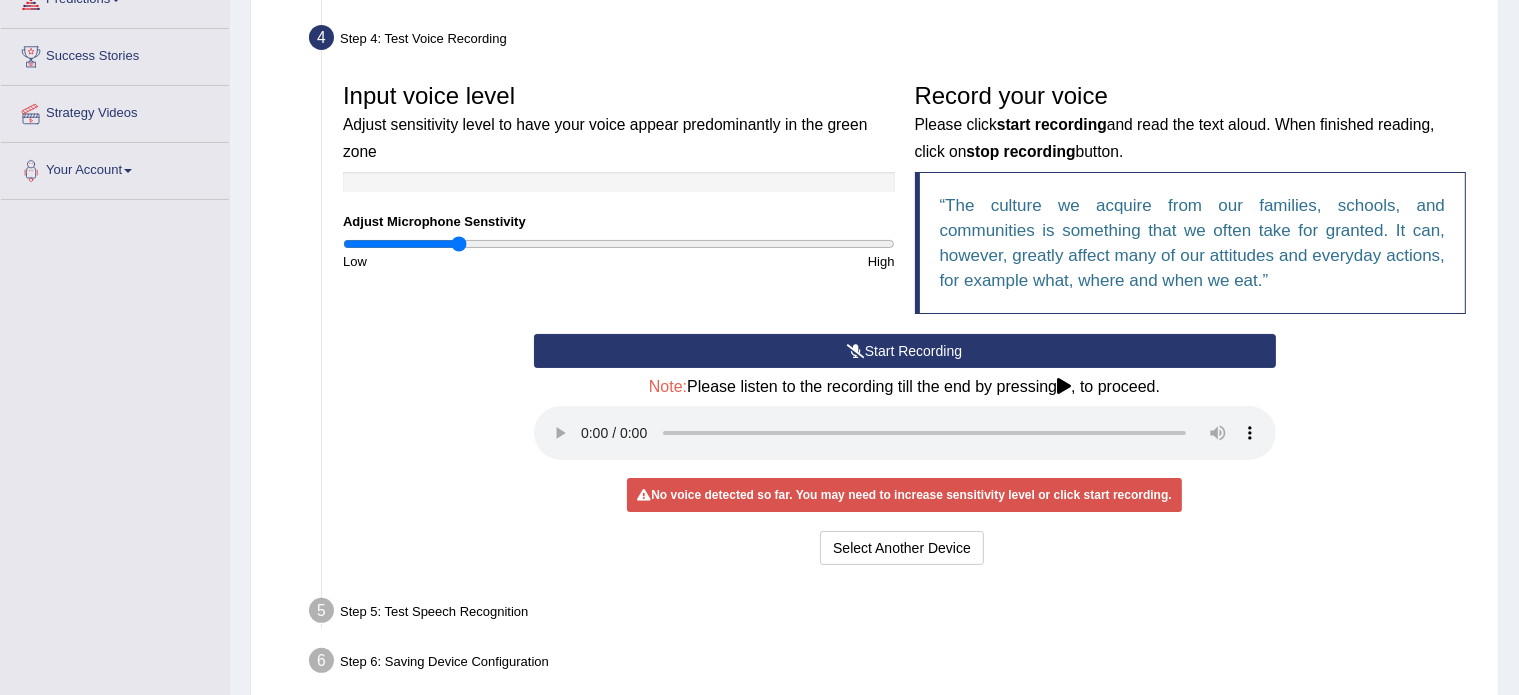 click on "Start Recording" at bounding box center [905, 351] 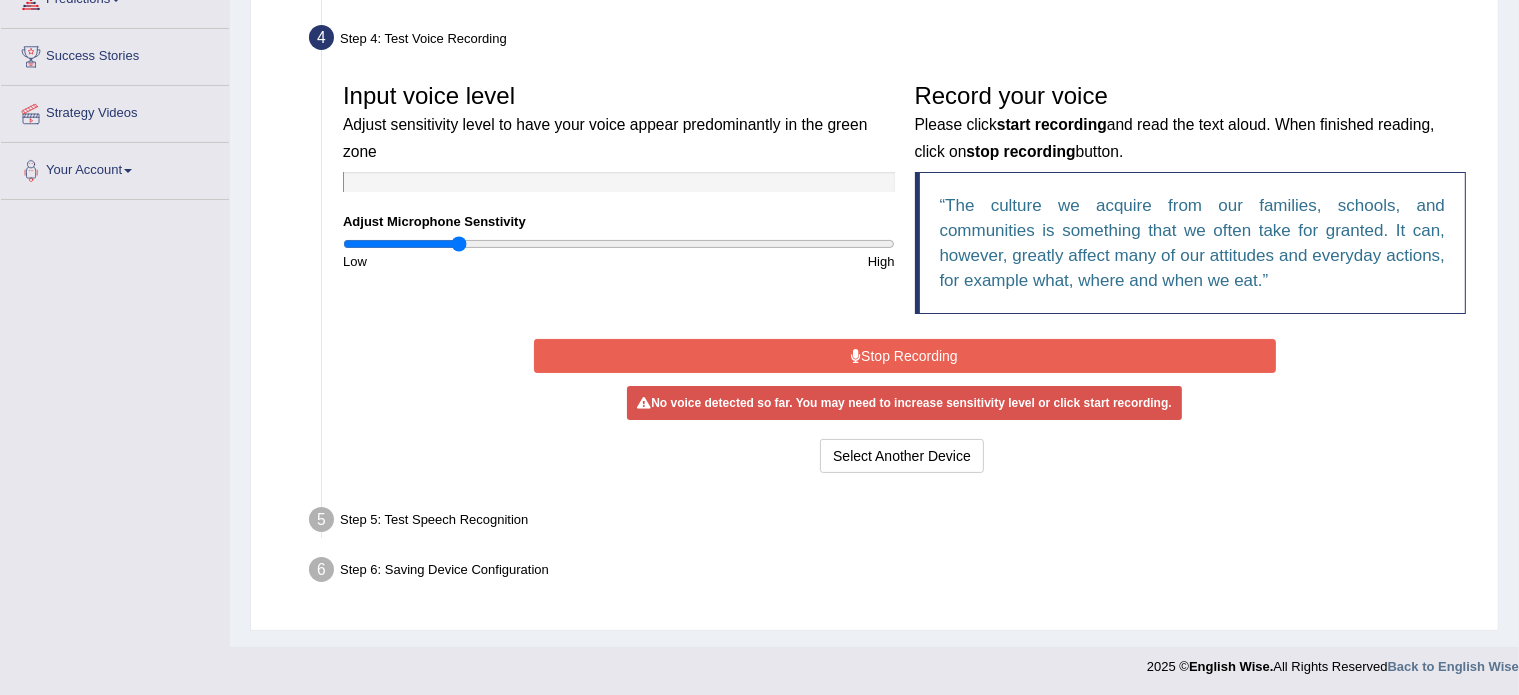 click on "Stop Recording" at bounding box center (905, 356) 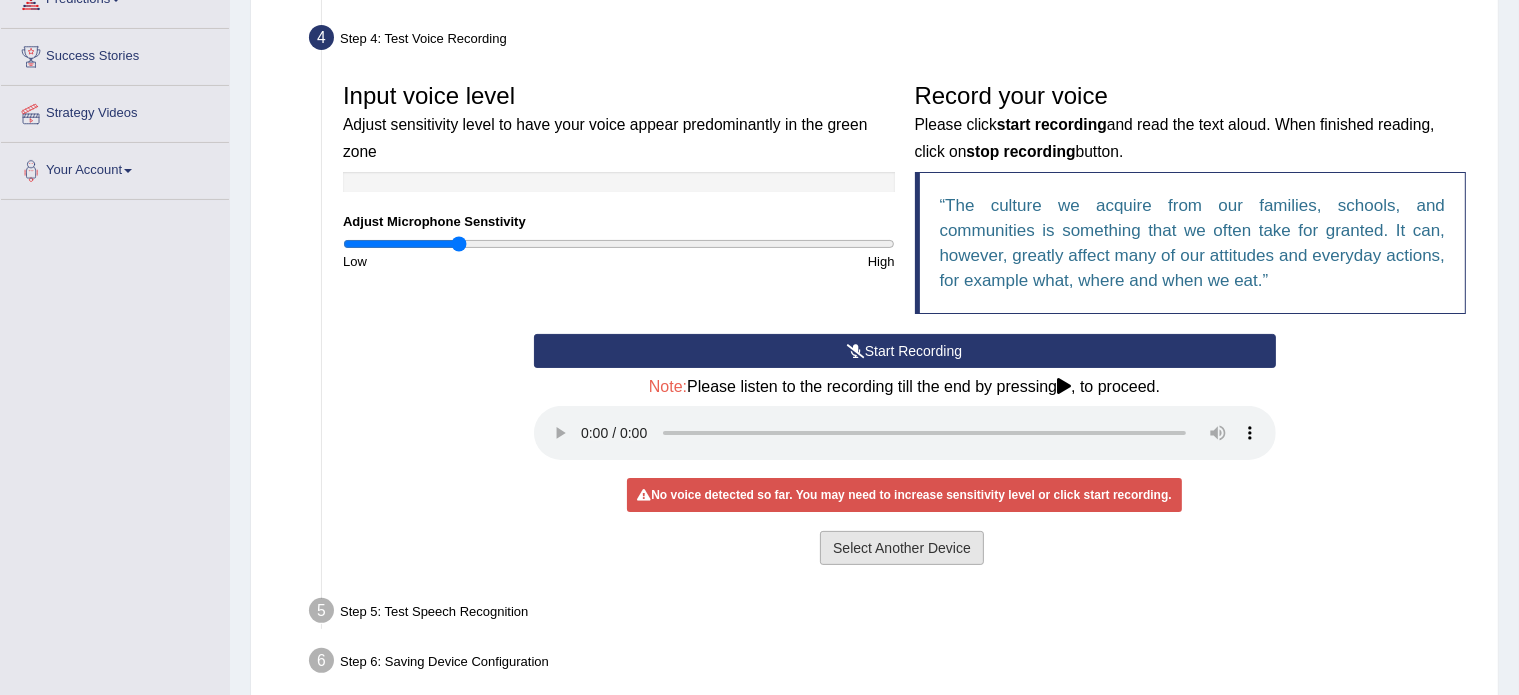 click on "Select Another Device" at bounding box center [902, 548] 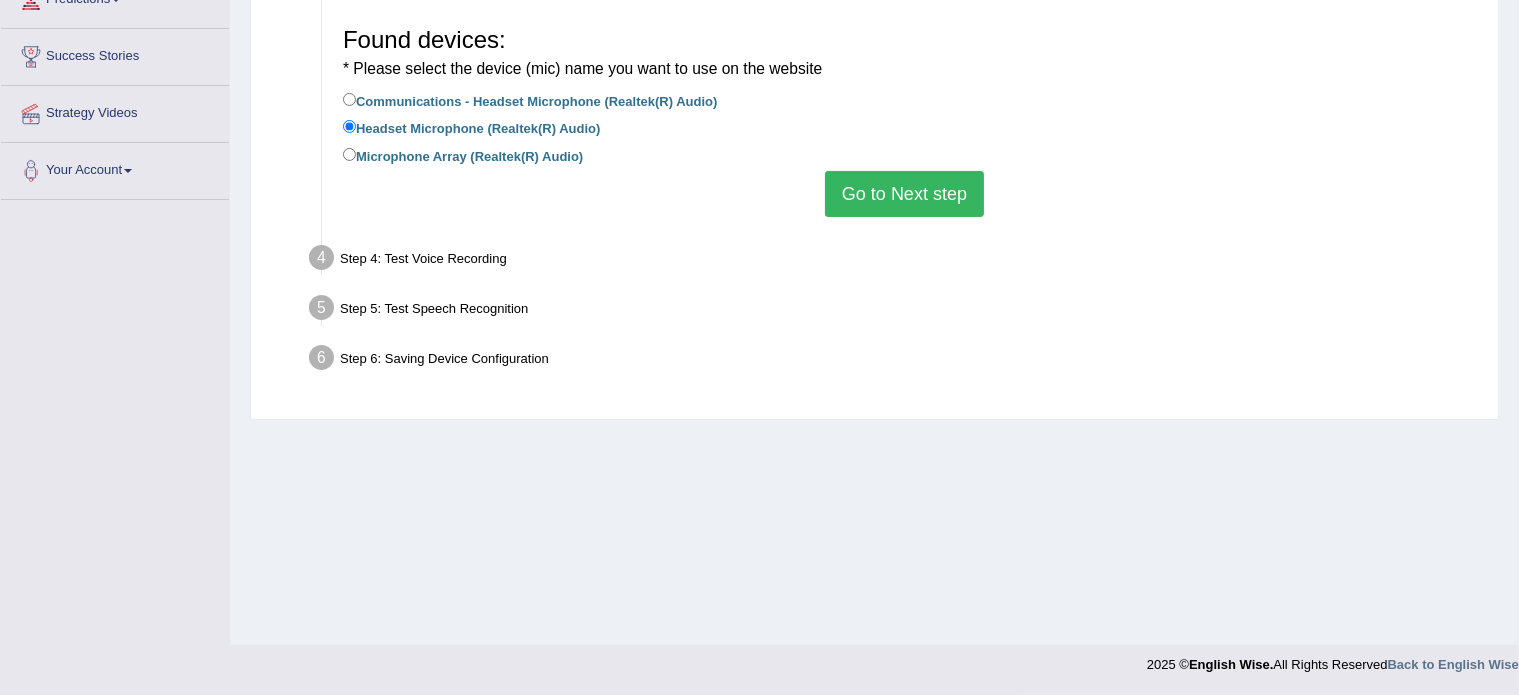 click on "Microphone Array (Realtek(R) Audio)" at bounding box center (463, 155) 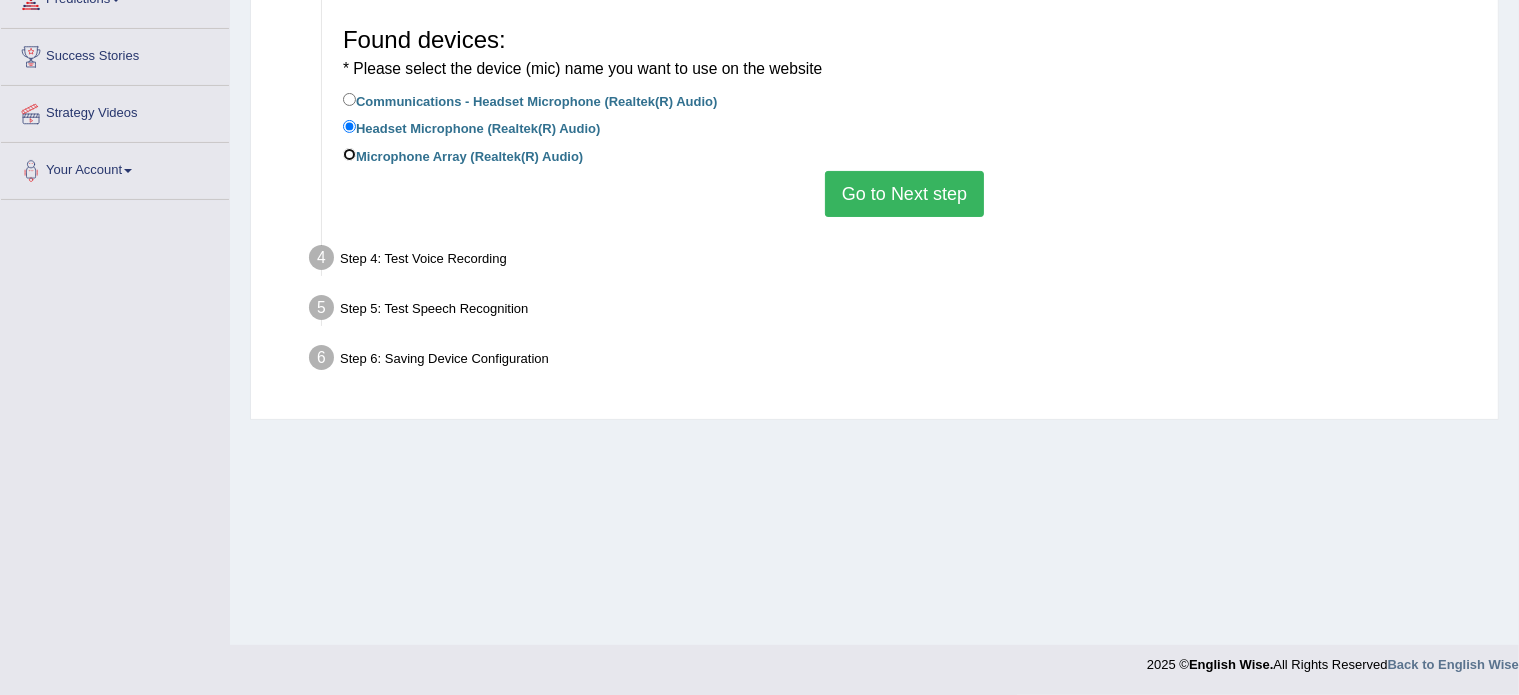 click on "Microphone Array (Realtek(R) Audio)" at bounding box center (349, 154) 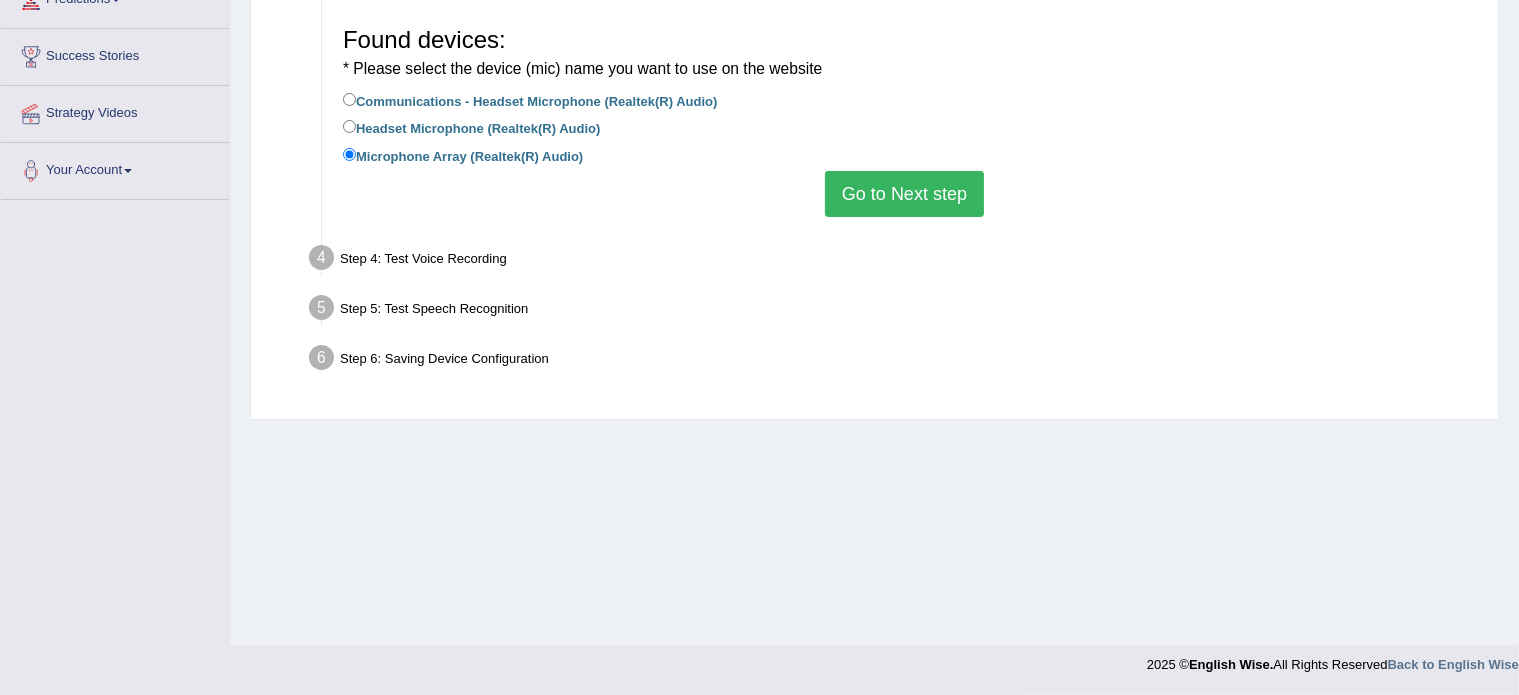 click on "Go to Next step" at bounding box center [904, 194] 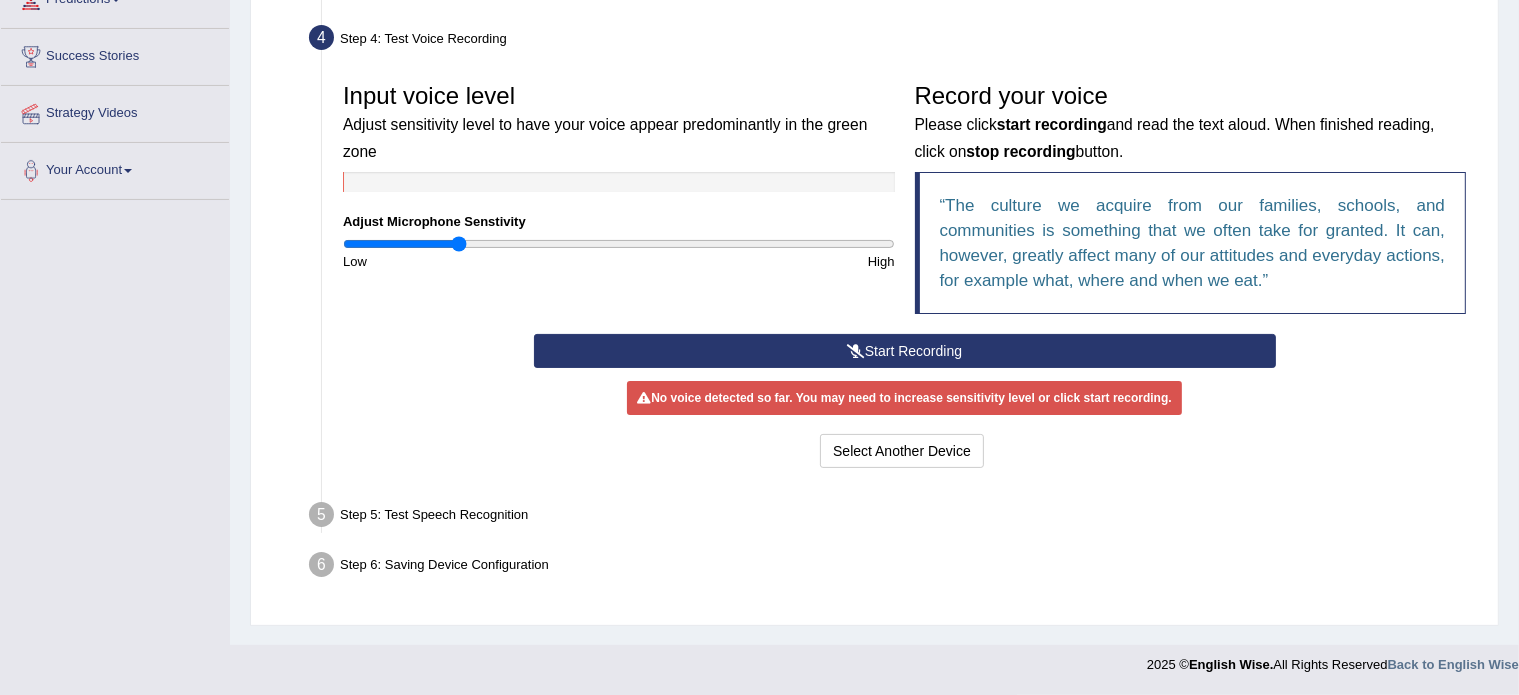 click on "Start Recording" at bounding box center [905, 351] 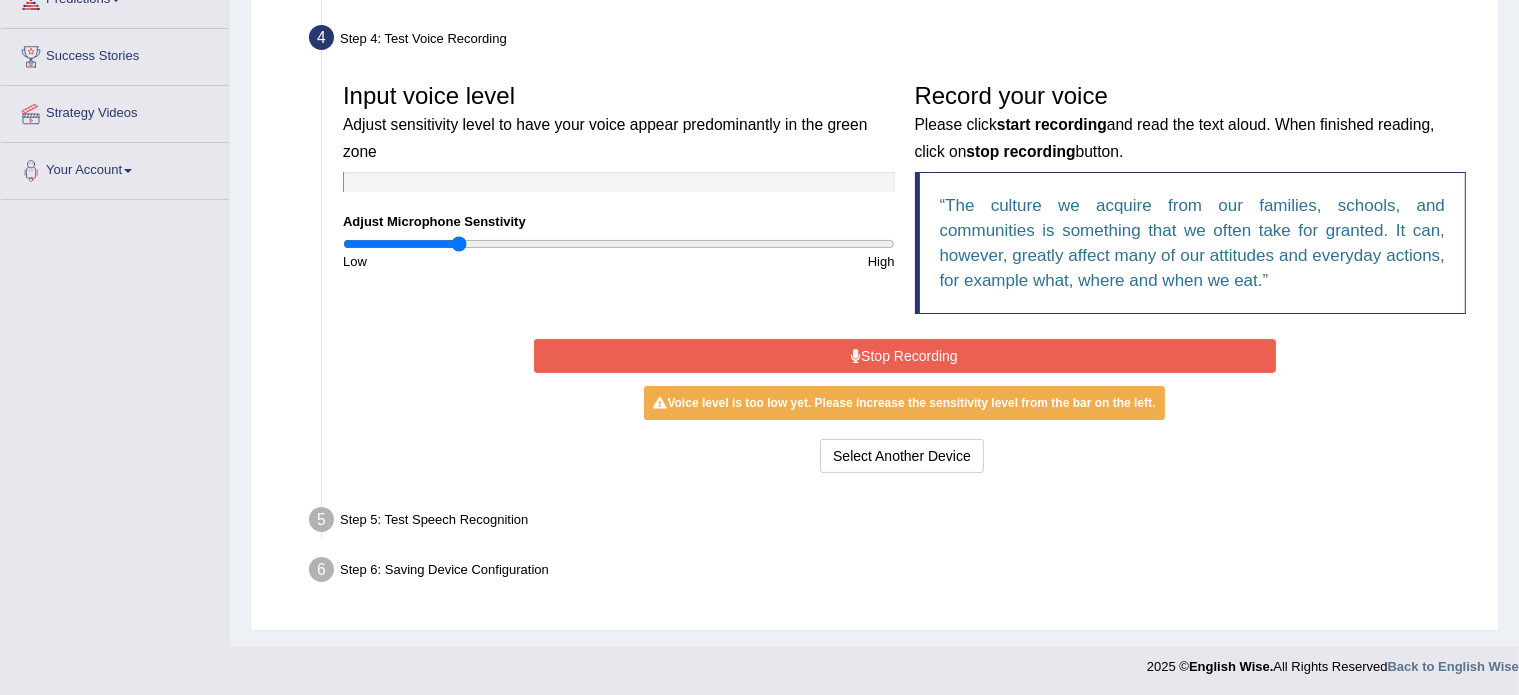 click on "Stop Recording" at bounding box center (905, 356) 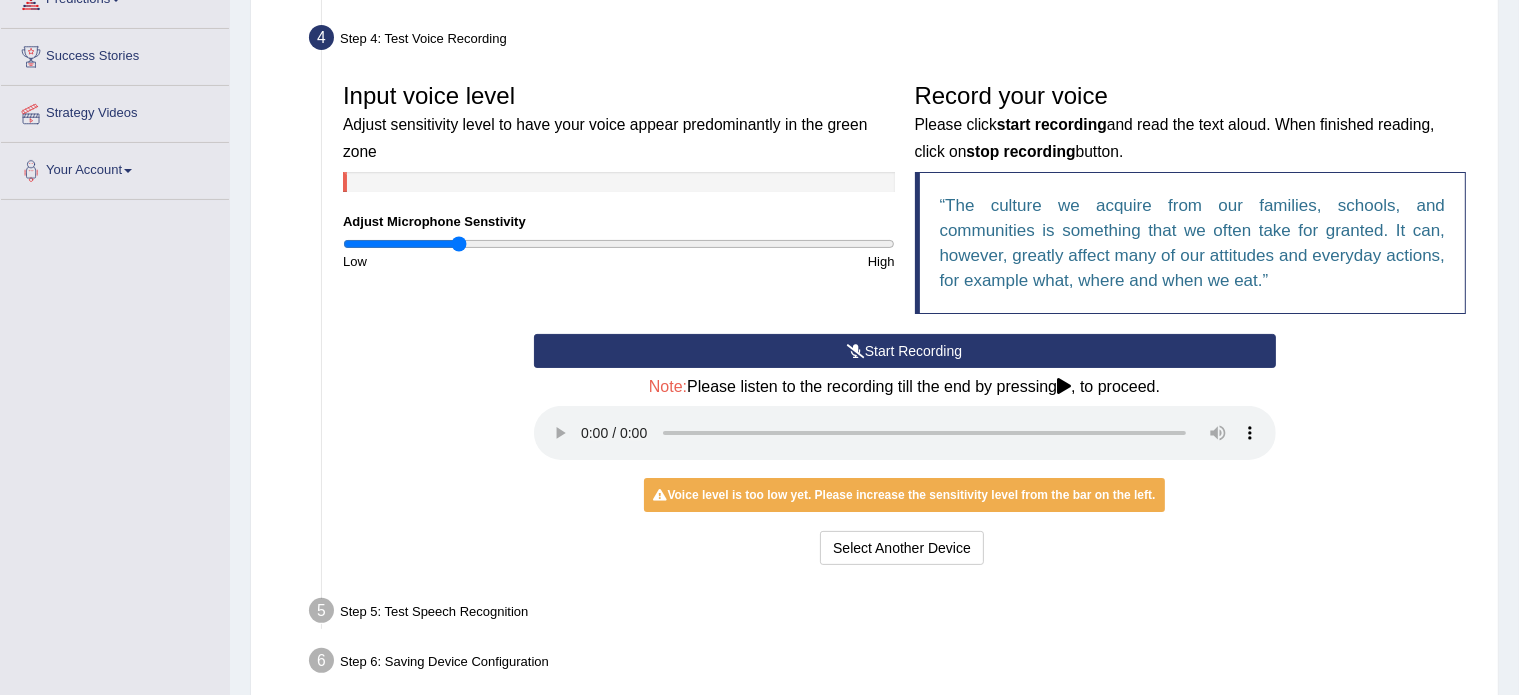 click on "Start Recording" at bounding box center [905, 351] 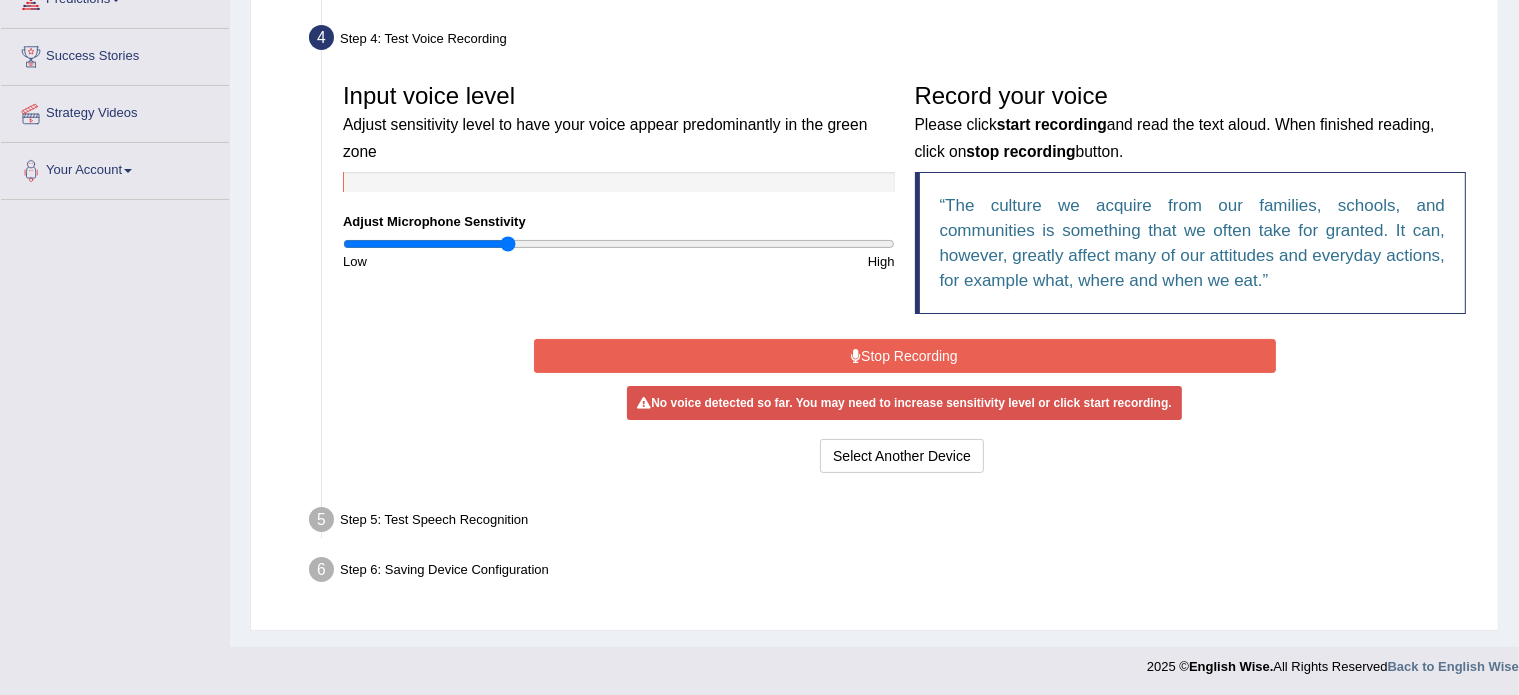 drag, startPoint x: 458, startPoint y: 239, endPoint x: 510, endPoint y: 250, distance: 53.15073 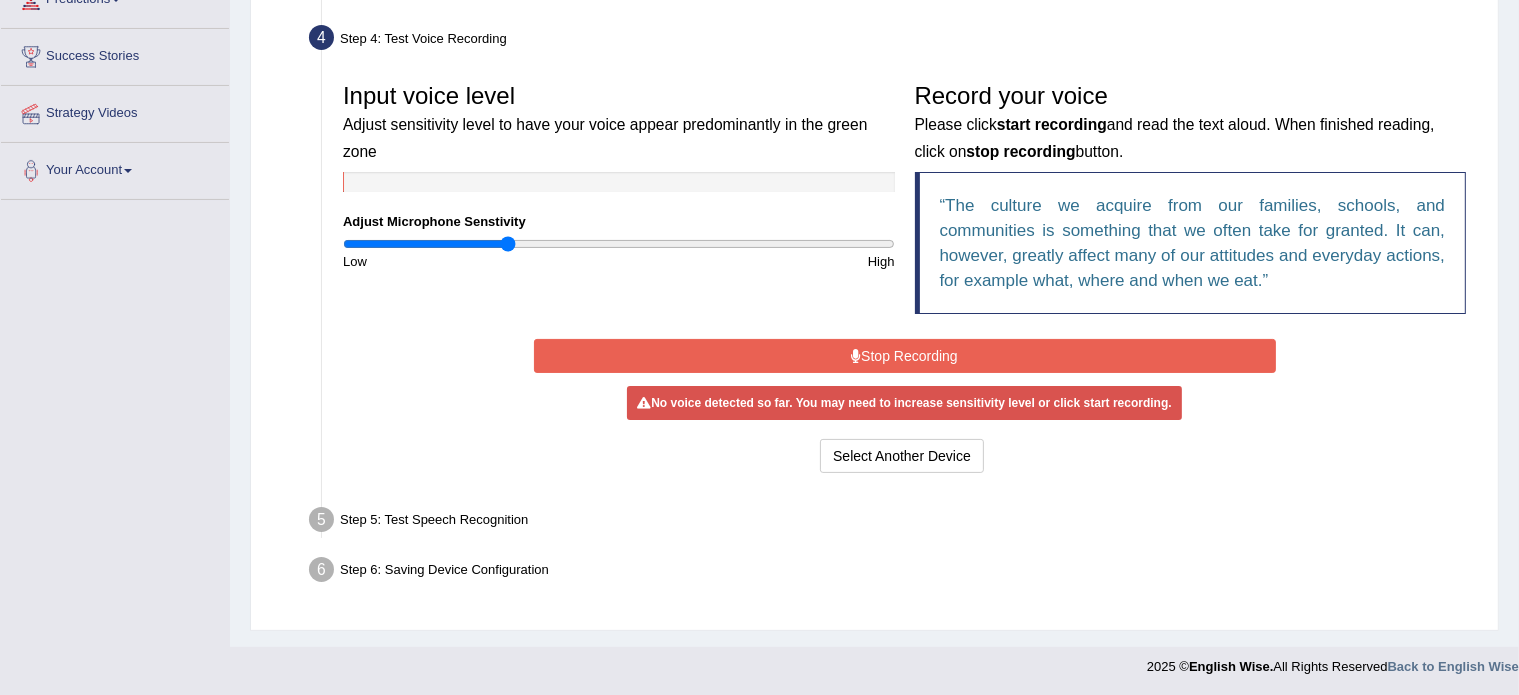 click on "Stop Recording" at bounding box center [905, 356] 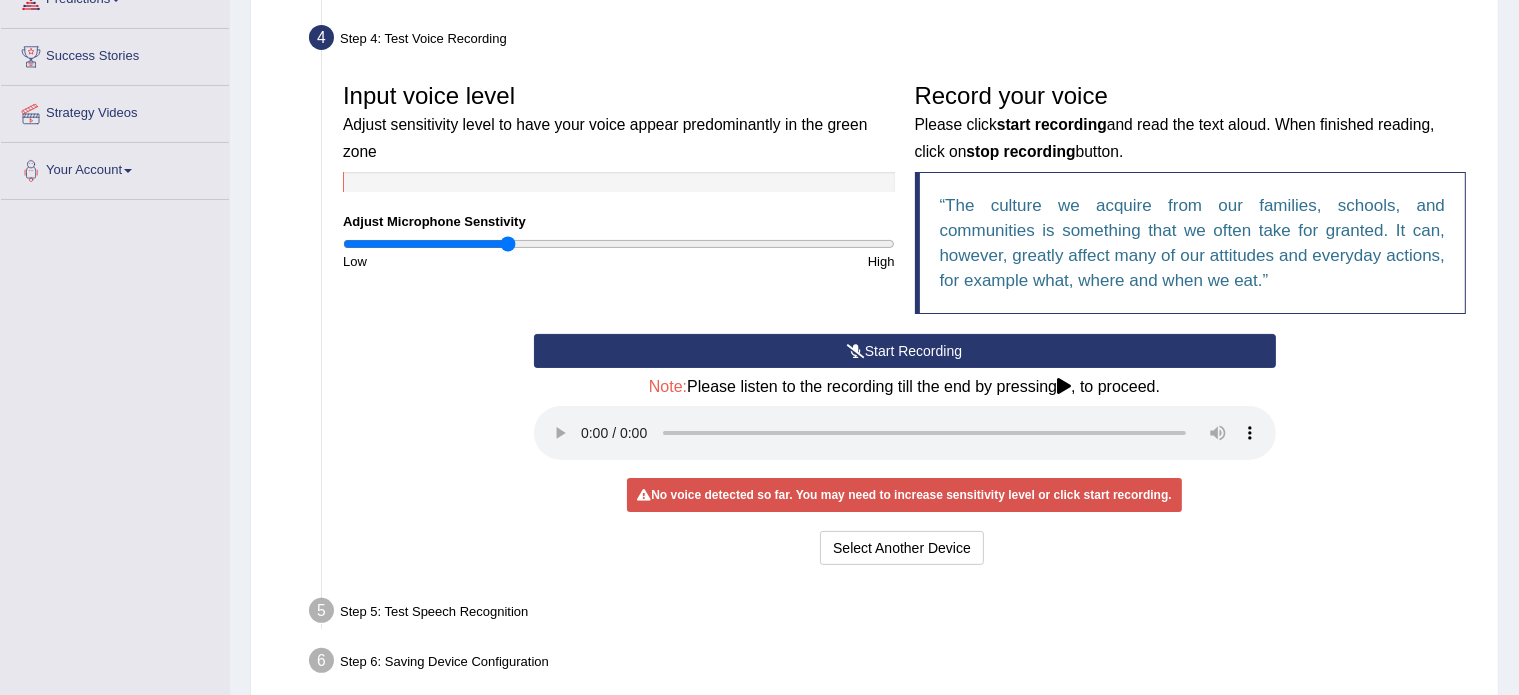 click on "Start Recording" at bounding box center (905, 351) 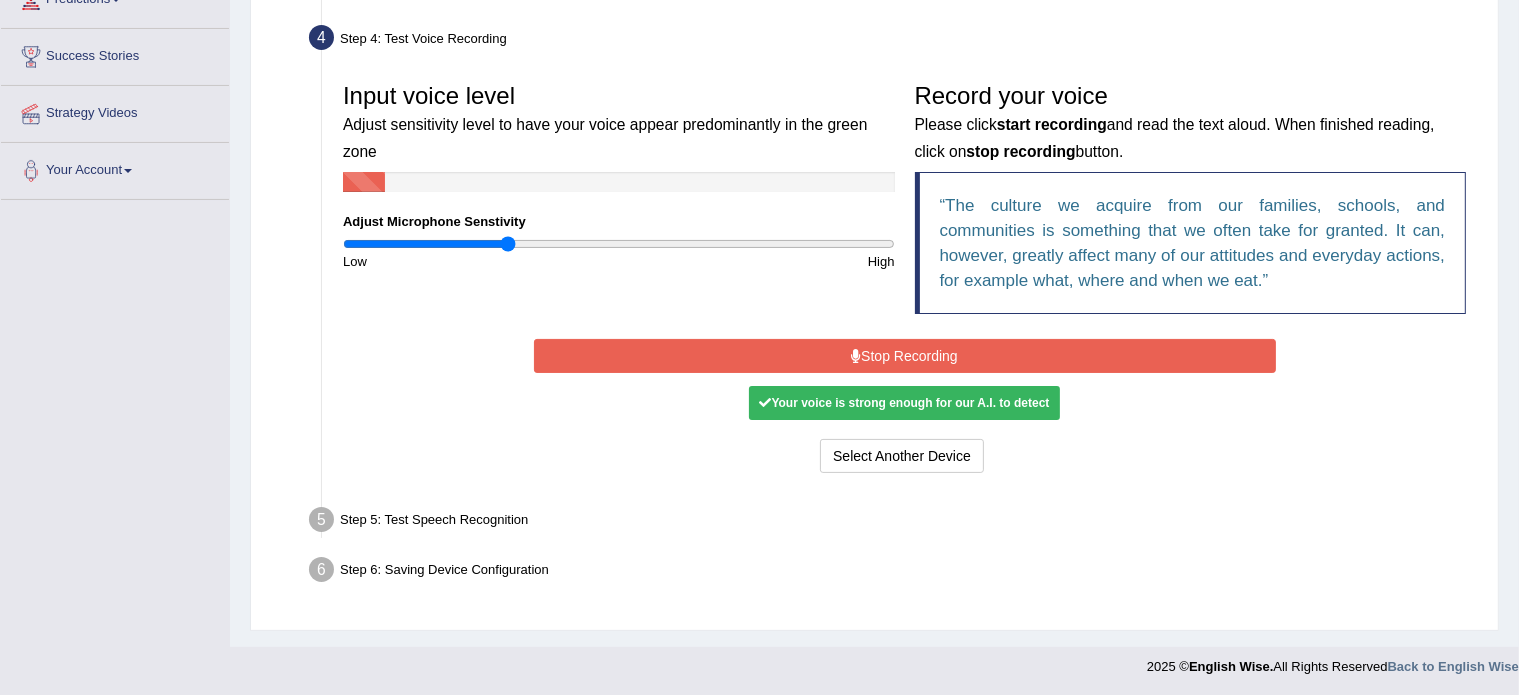 click on "Stop Recording" at bounding box center (905, 356) 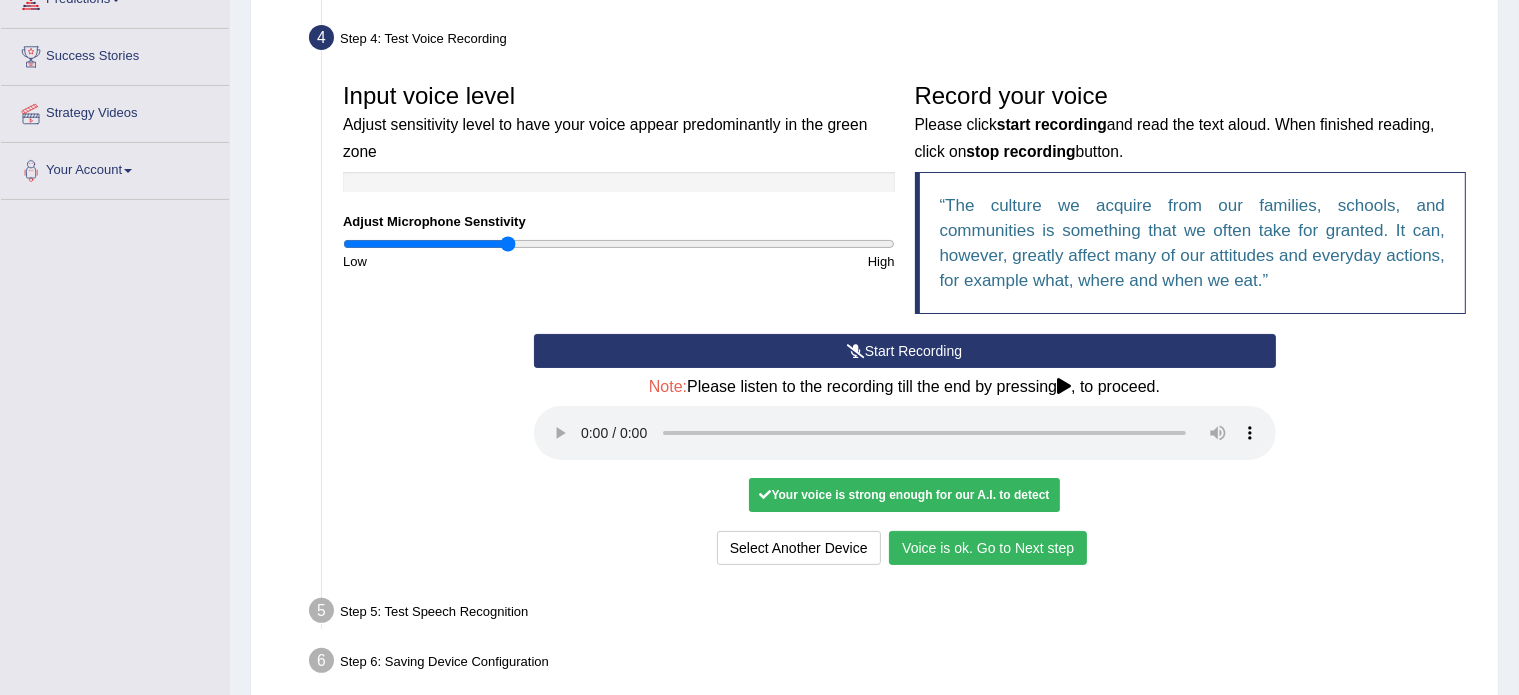 click on "Voice is ok. Go to Next step" at bounding box center (988, 548) 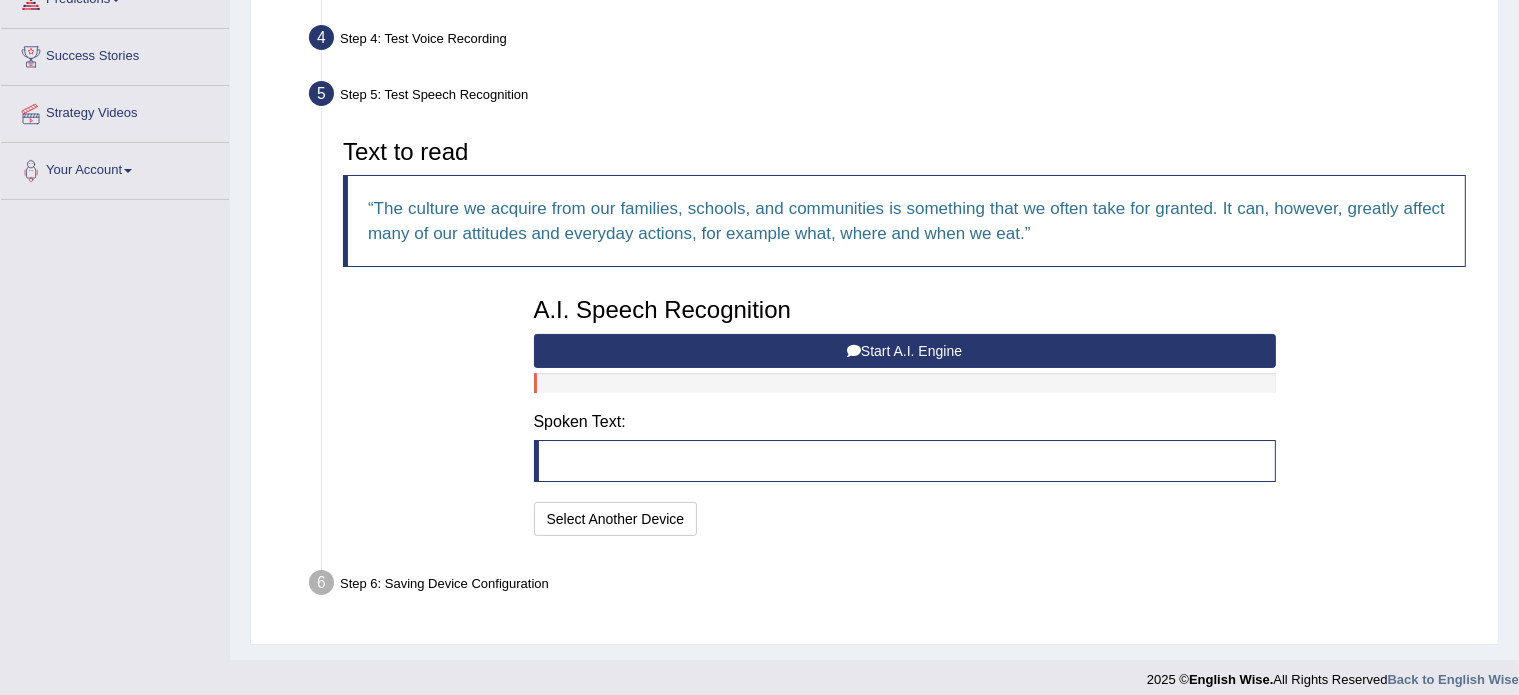 click at bounding box center [905, 461] 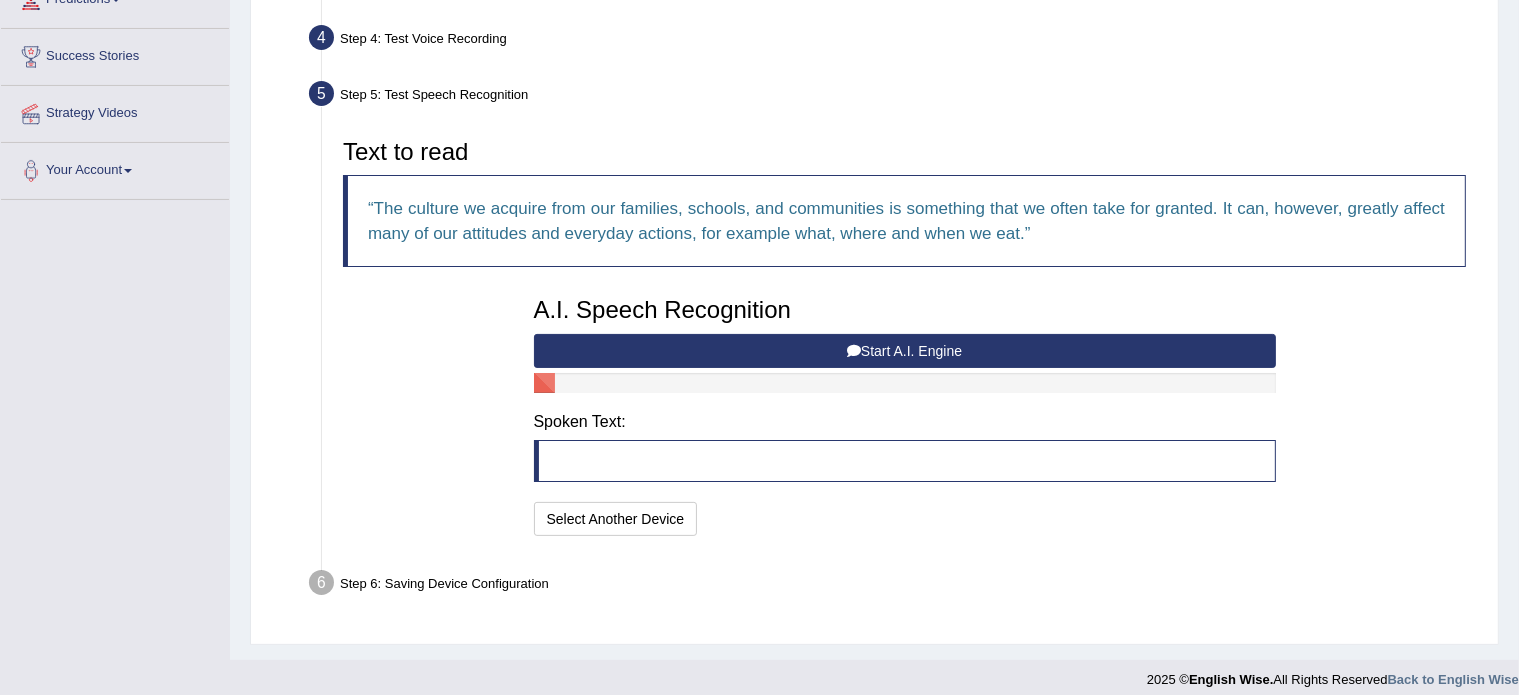 click on "Start A.I. Engine" at bounding box center [905, 351] 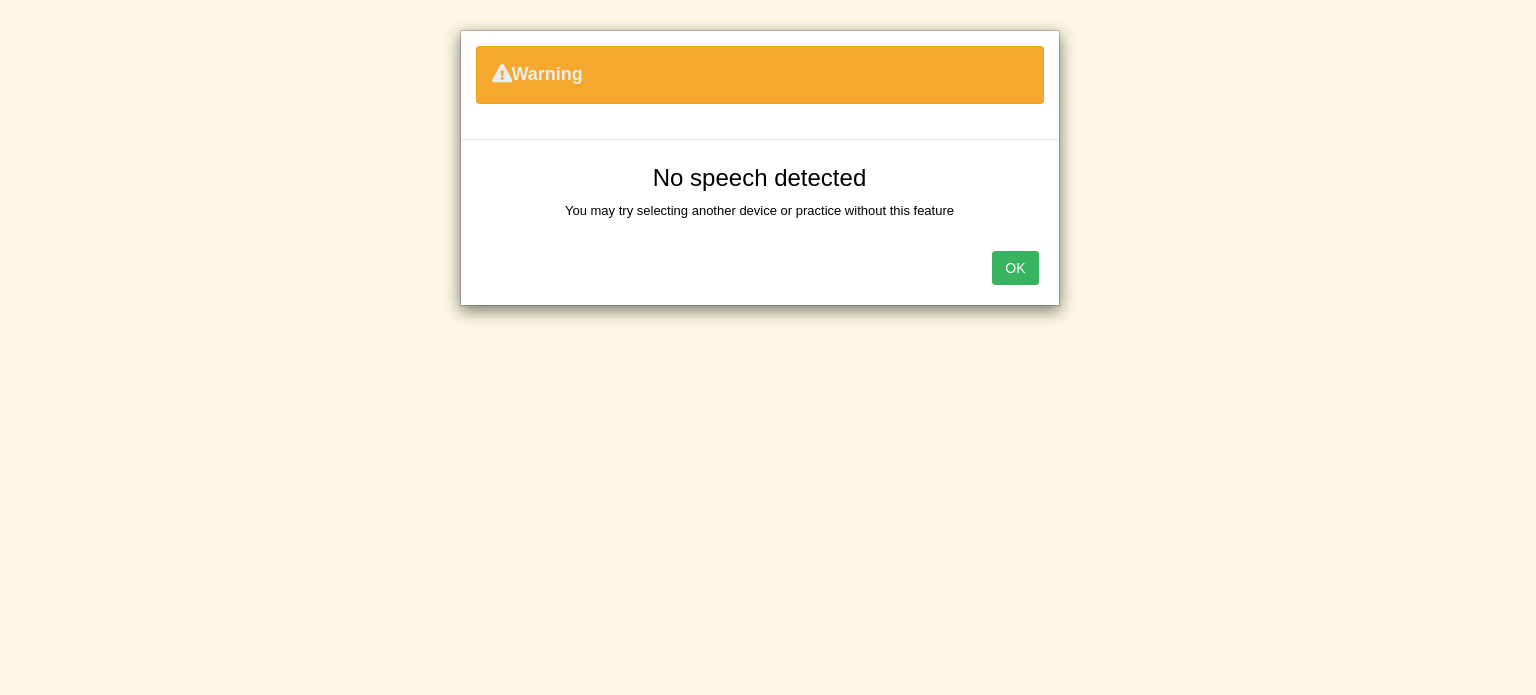click on "OK" at bounding box center (1015, 268) 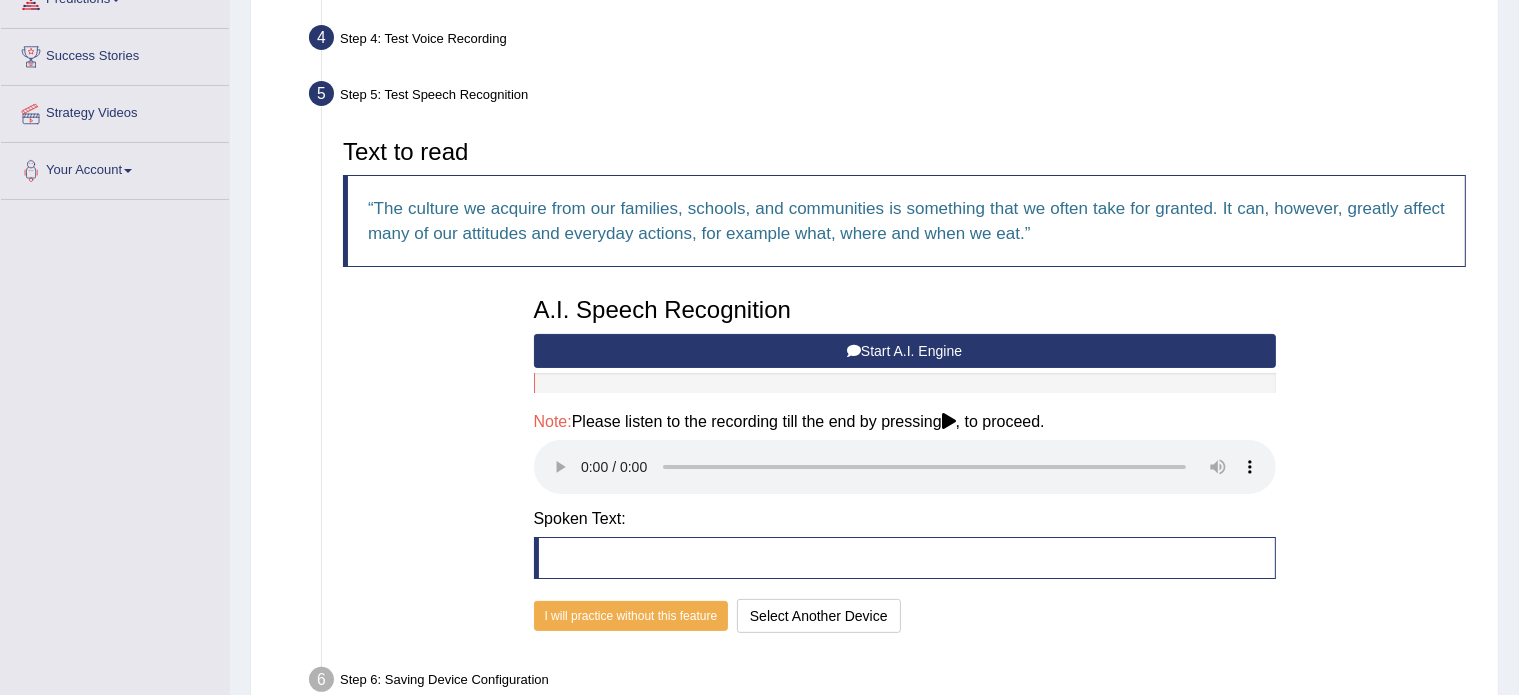 scroll, scrollTop: 464, scrollLeft: 0, axis: vertical 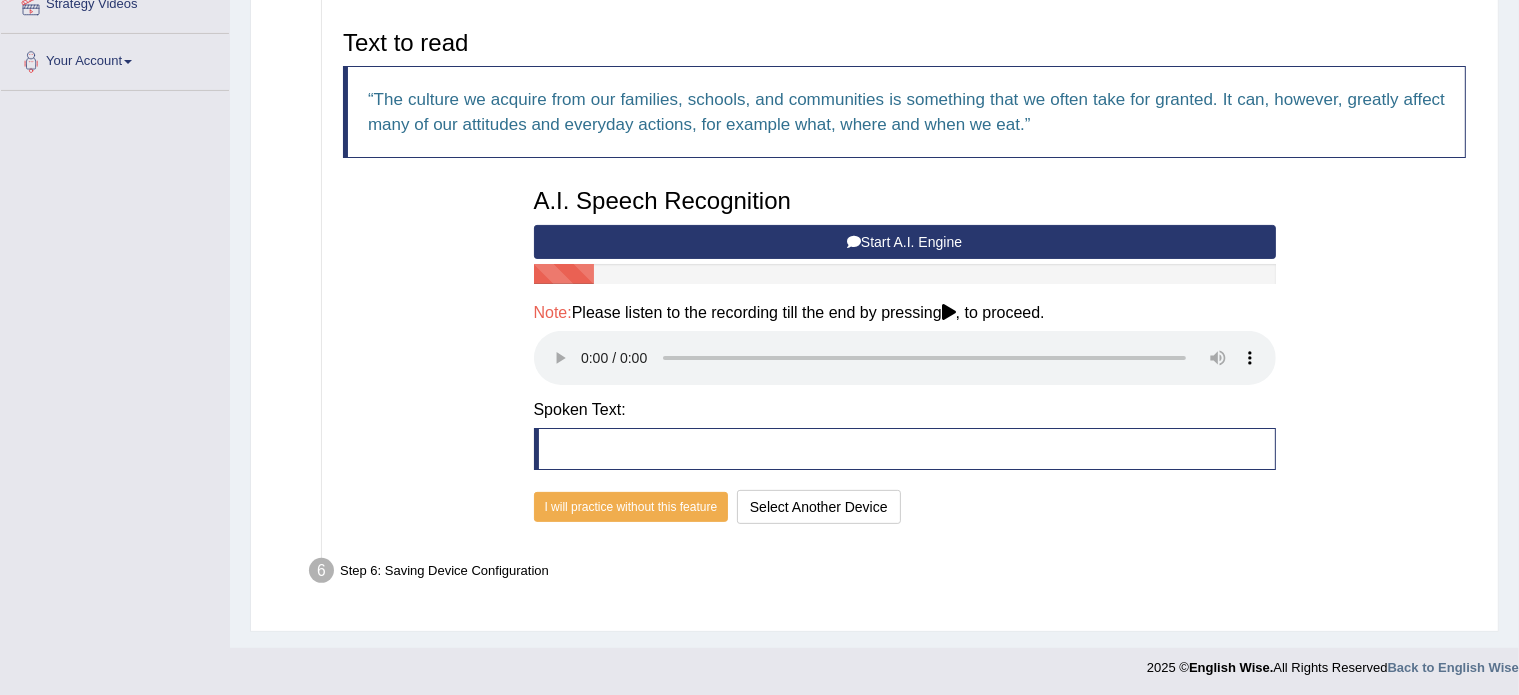 click on "Text to read   The culture we acquire from our families, schools, and communities is something that we often take for granted. It can, however, greatly affect many of our attitudes and everyday actions, for example what, where and when we eat.   A.I. Speech Recognition    Start A.I. Engine    Stop A.I. Engine     Note:  Please listen to the recording till the end by pressing  , to proceed.     Spoken Text:     I will practice without this feature   Select Another Device   Speech is ok. Go to Last step" at bounding box center (904, 274) 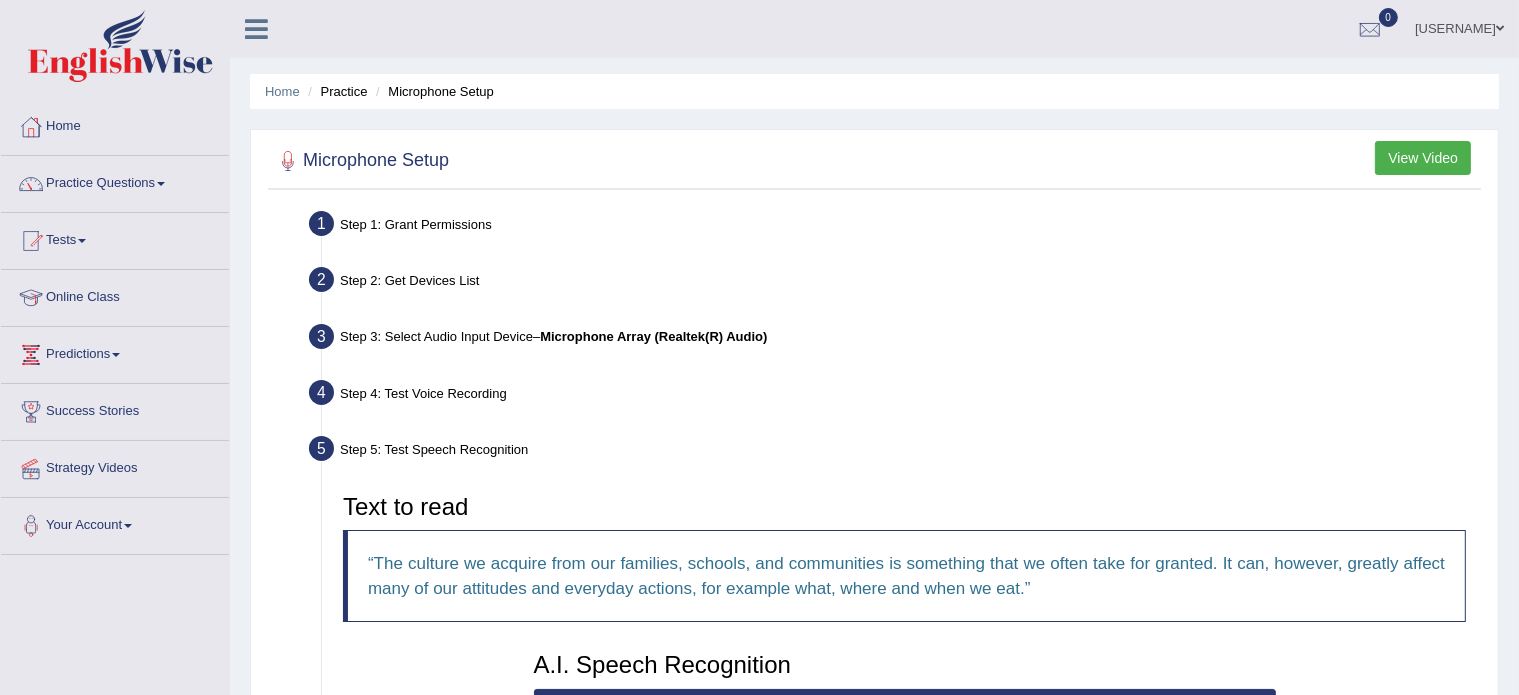 scroll, scrollTop: 464, scrollLeft: 0, axis: vertical 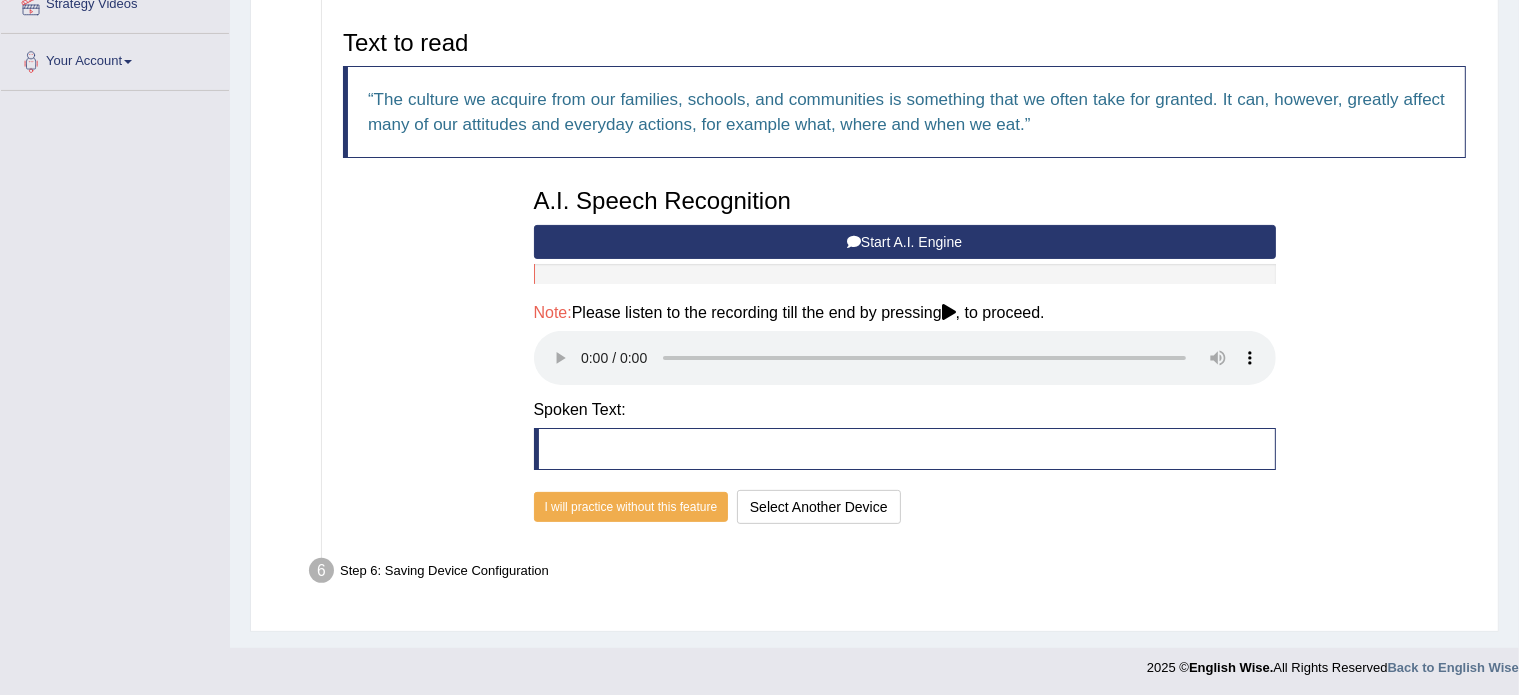 click at bounding box center [905, 449] 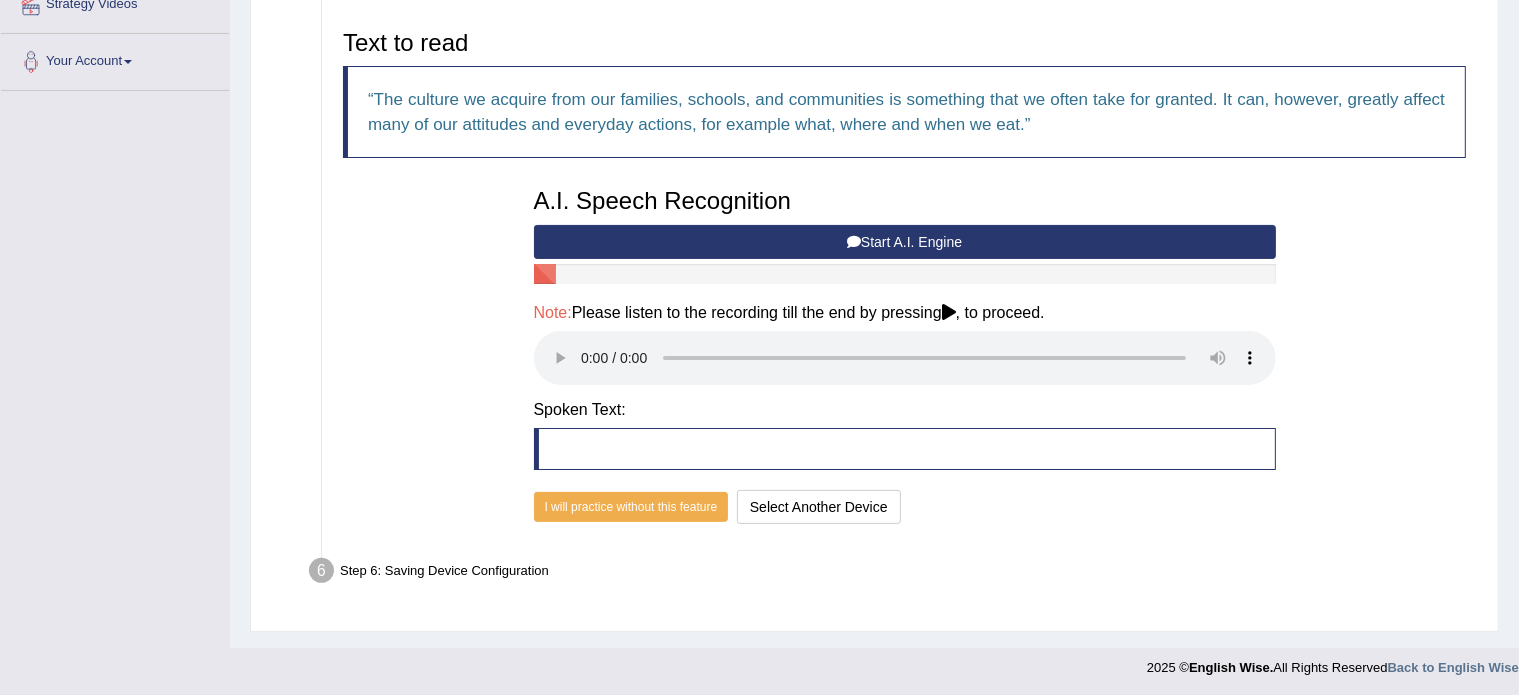 click on "Start A.I. Engine" at bounding box center [905, 242] 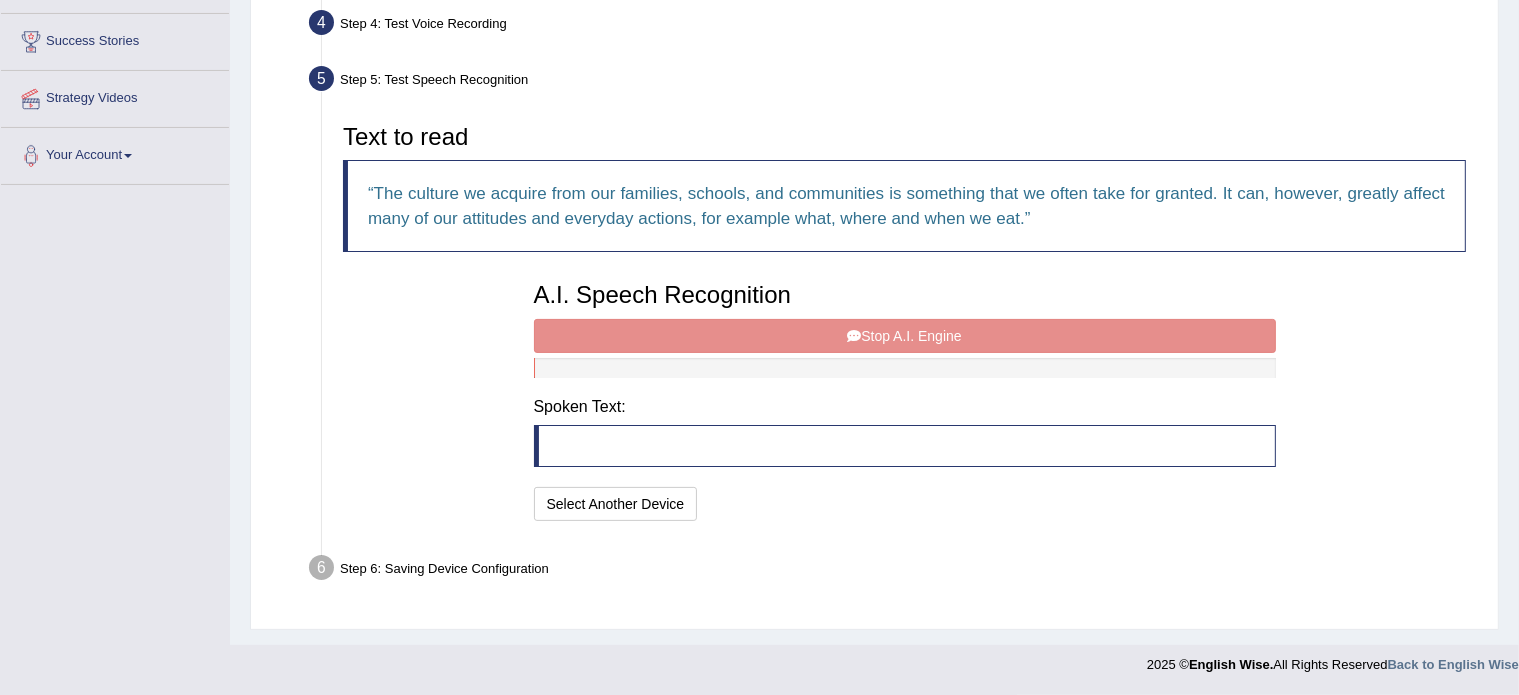 scroll, scrollTop: 368, scrollLeft: 0, axis: vertical 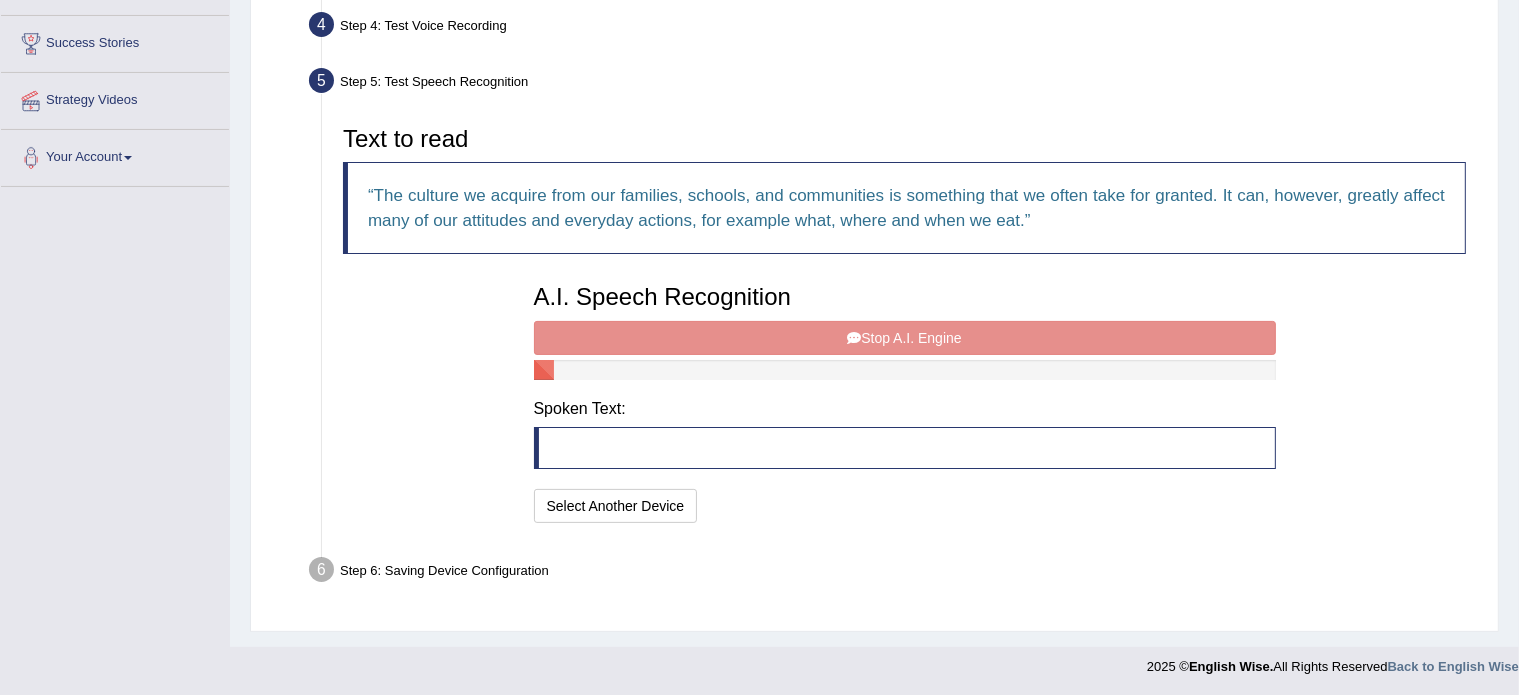 click on "A.I. Speech Recognition    Start A.I. Engine    Stop A.I. Engine     Note:  Please listen to the recording till the end by pressing  , to proceed.     Spoken Text:     I will practice without this feature   Select Another Device   Speech is ok. Go to Last step" at bounding box center (905, 401) 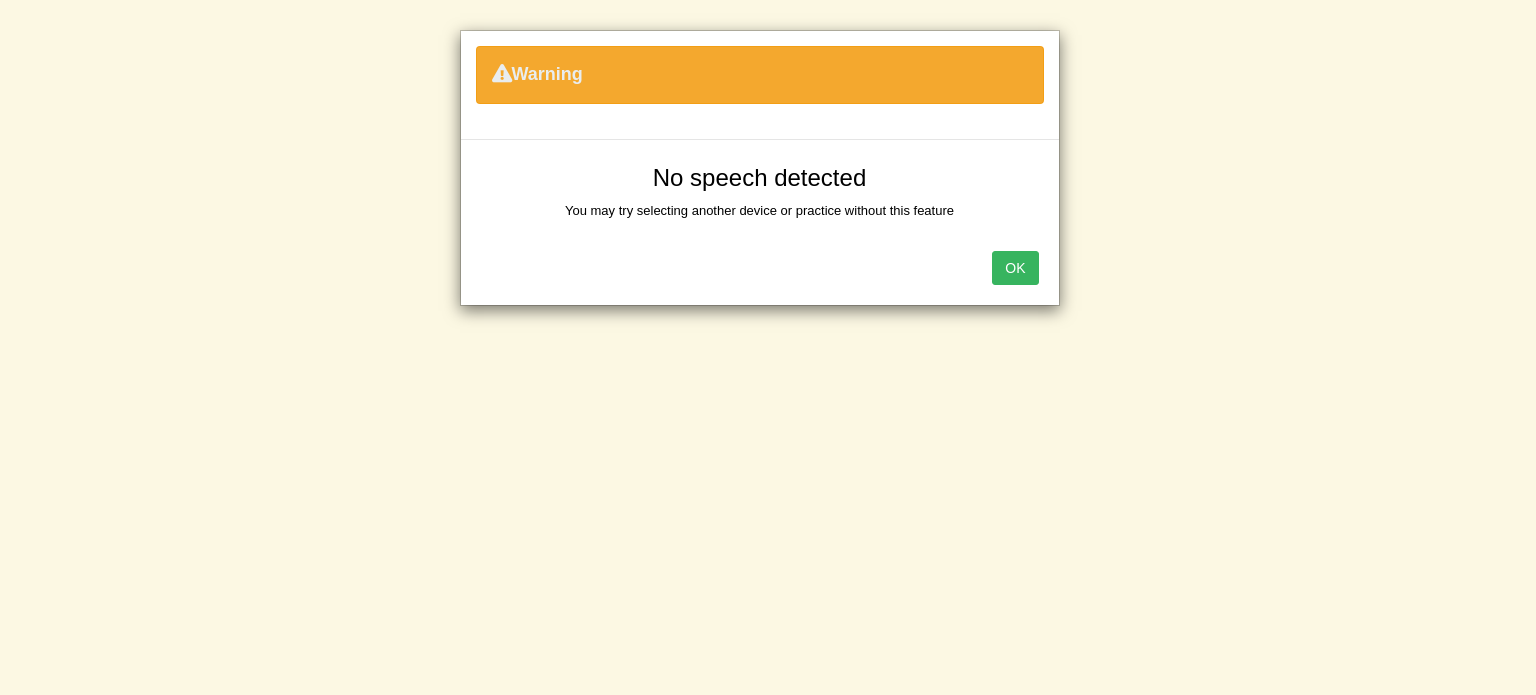 click on "OK" at bounding box center [1015, 268] 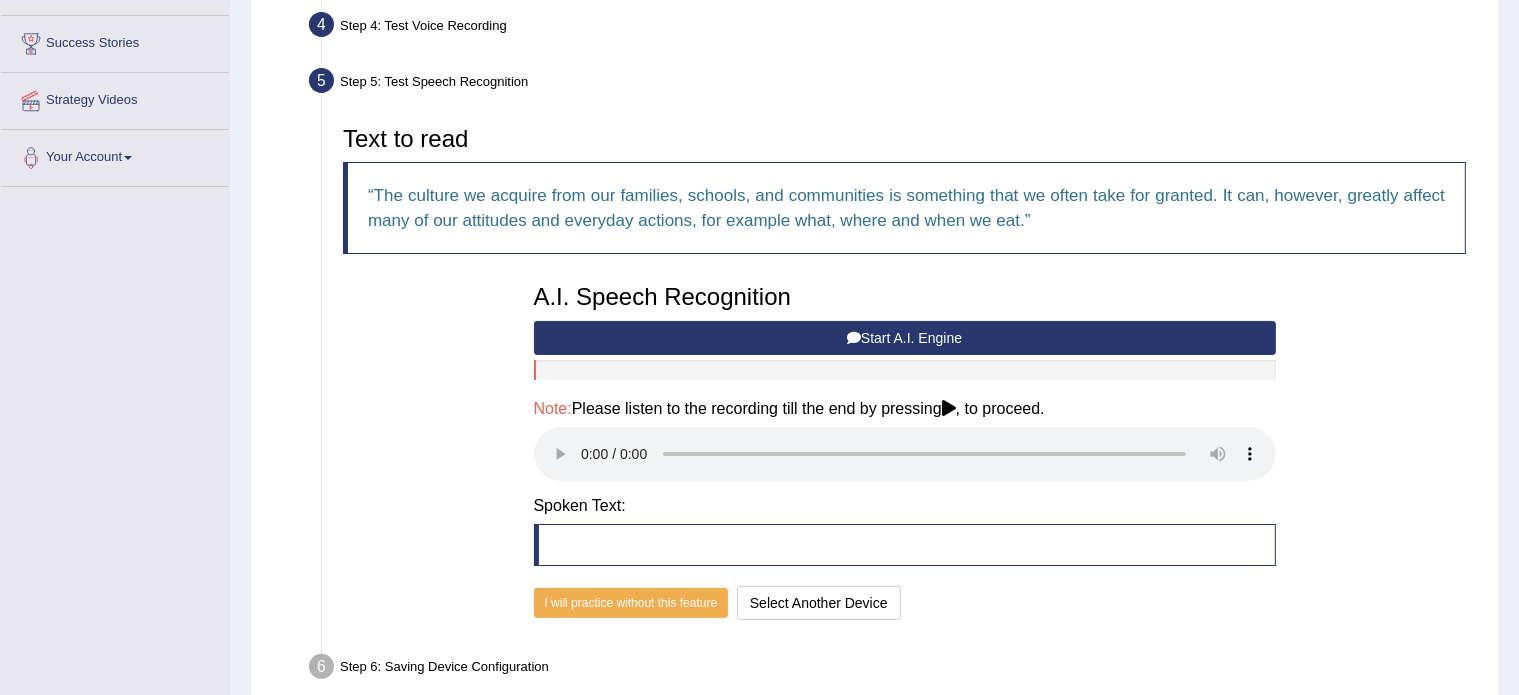 scroll, scrollTop: 0, scrollLeft: 0, axis: both 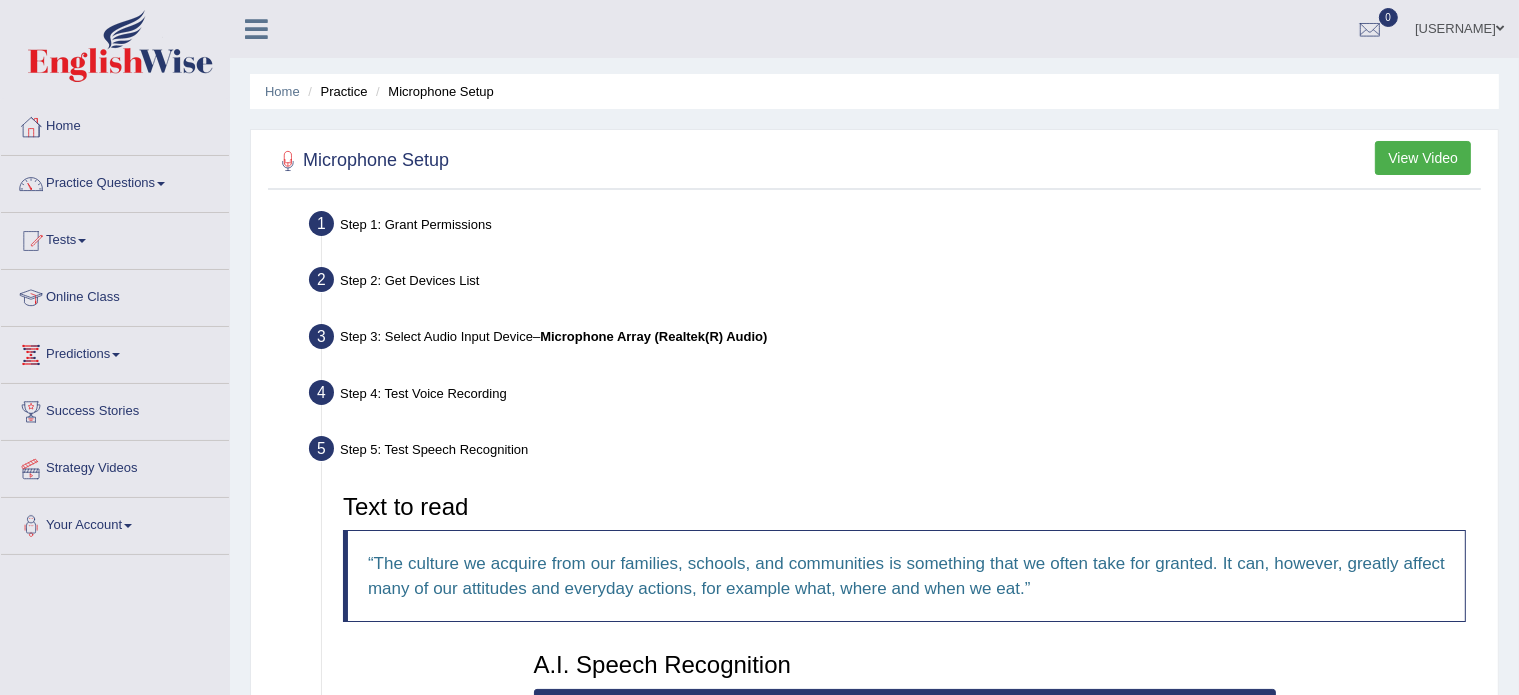 click on "View Video" at bounding box center [1423, 158] 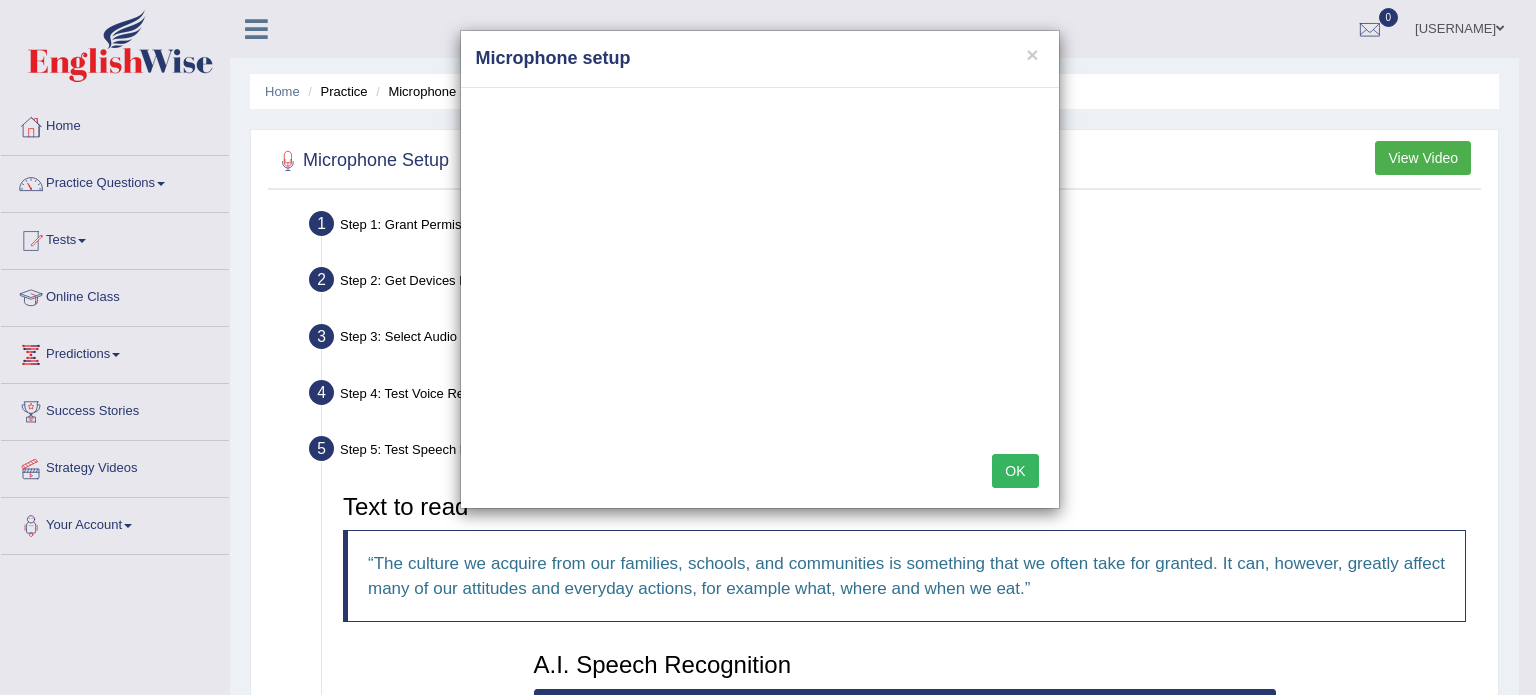click on "OK" at bounding box center (1015, 471) 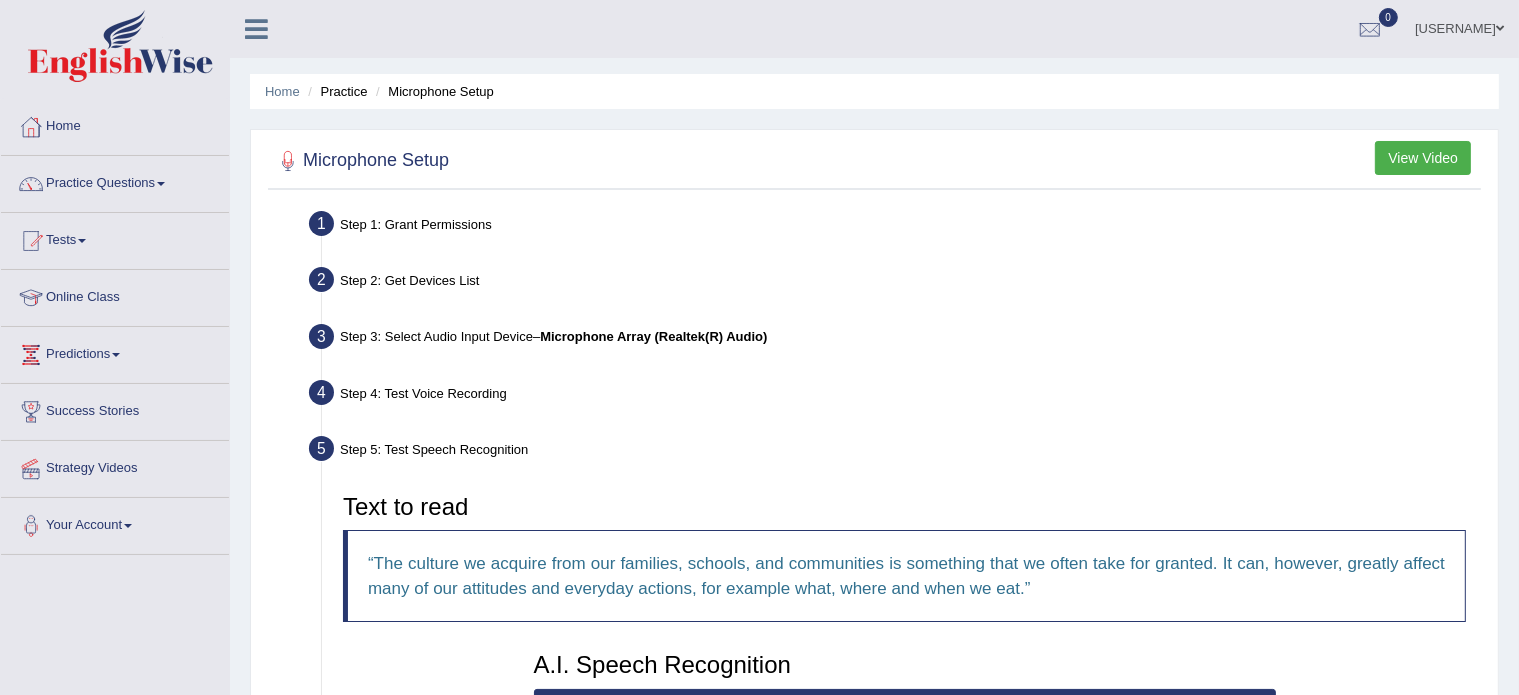 scroll, scrollTop: 464, scrollLeft: 0, axis: vertical 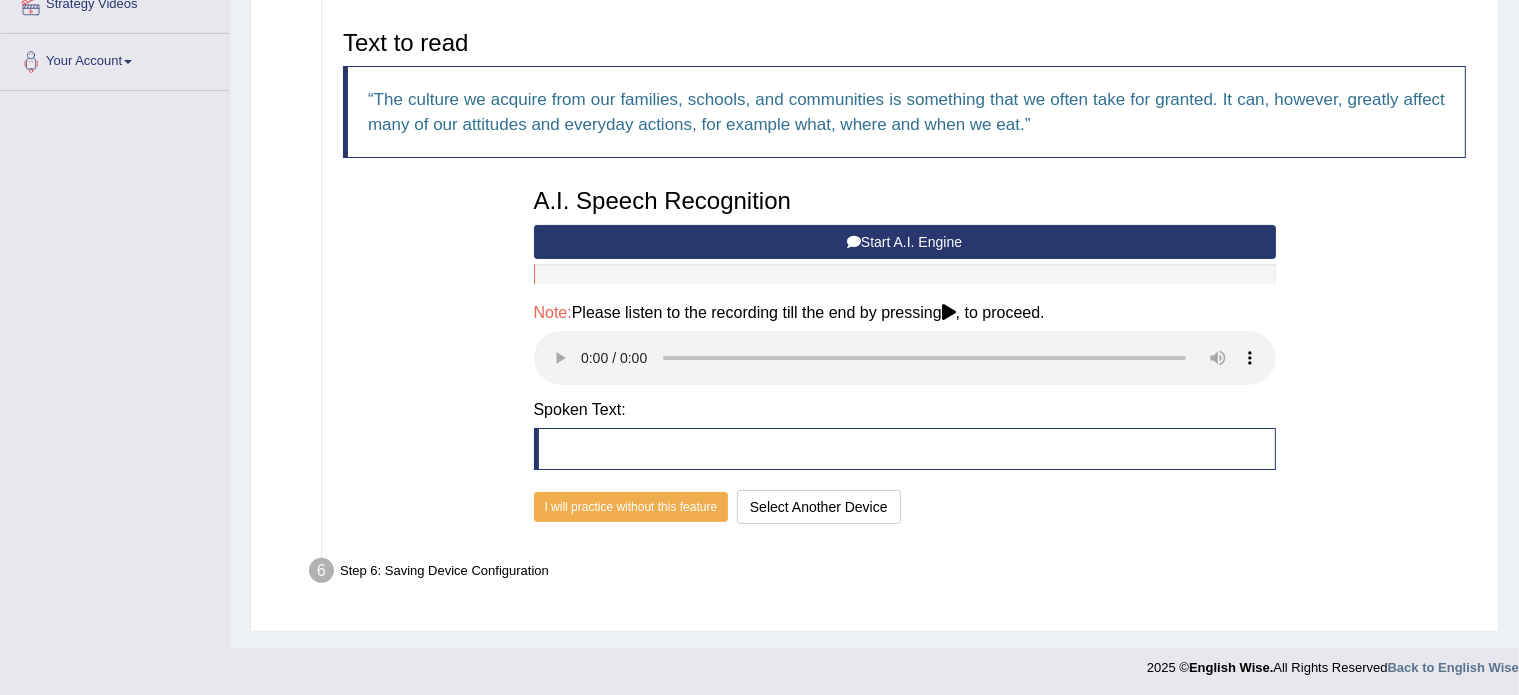 click on "Start A.I. Engine" at bounding box center (905, 242) 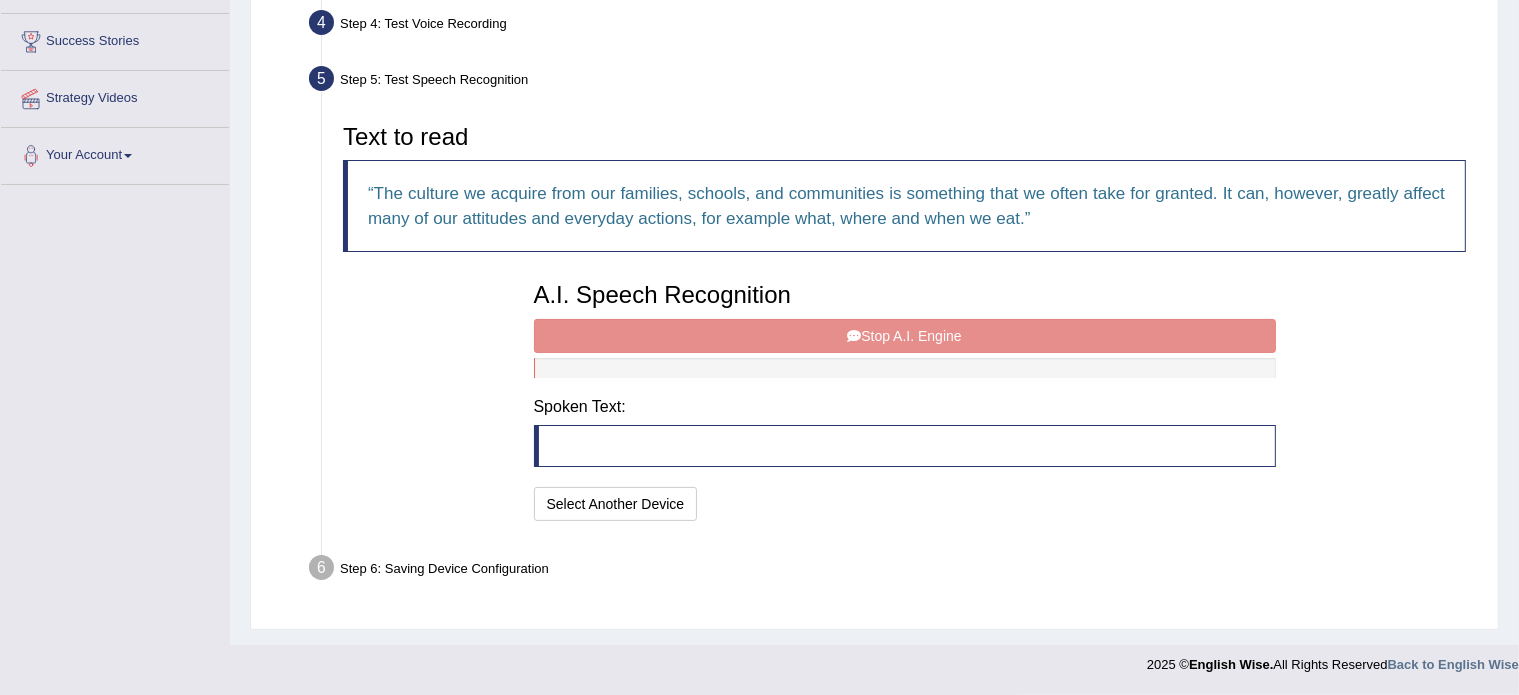 scroll, scrollTop: 368, scrollLeft: 0, axis: vertical 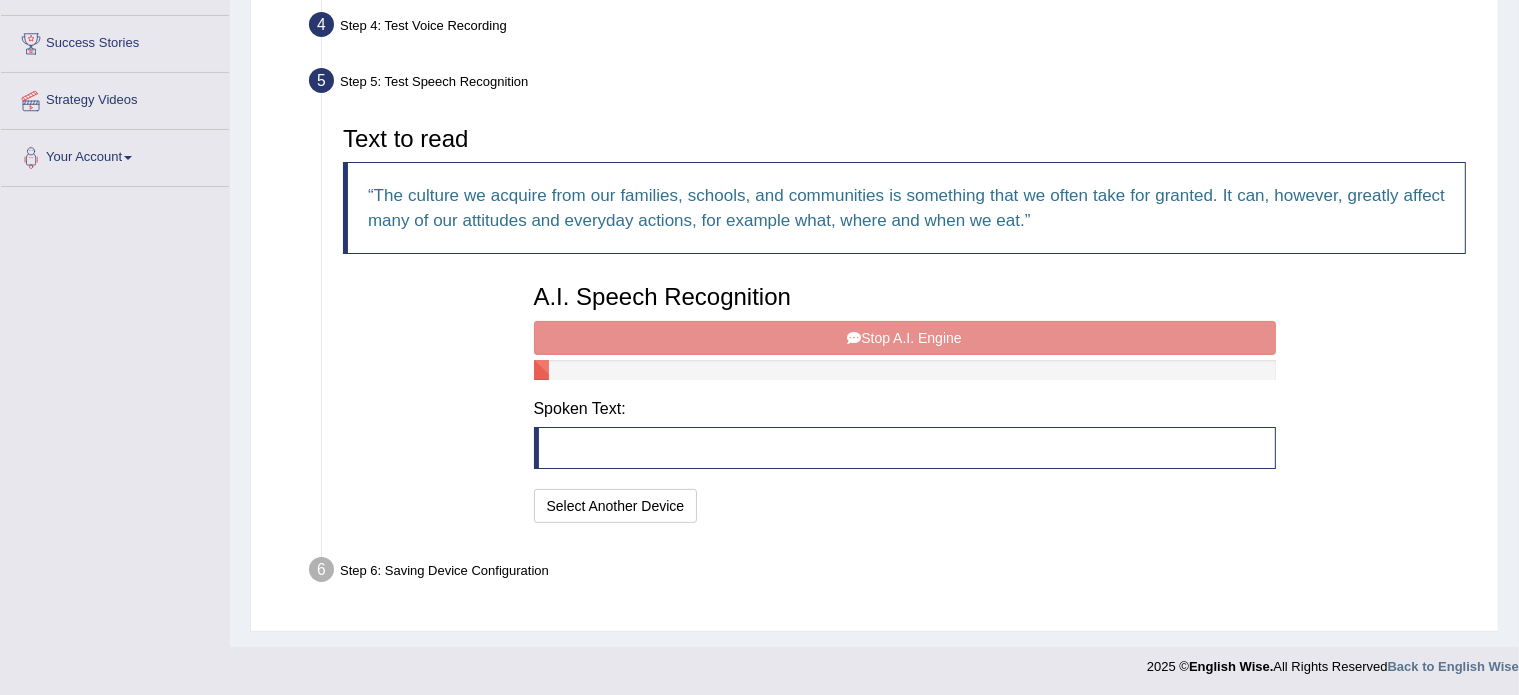 click on "A.I. Speech Recognition    Start A.I. Engine    Stop A.I. Engine     Note:  Please listen to the recording till the end by pressing  , to proceed.     Spoken Text:     I will practice without this feature   Select Another Device   Speech is ok. Go to Last step" at bounding box center (905, 401) 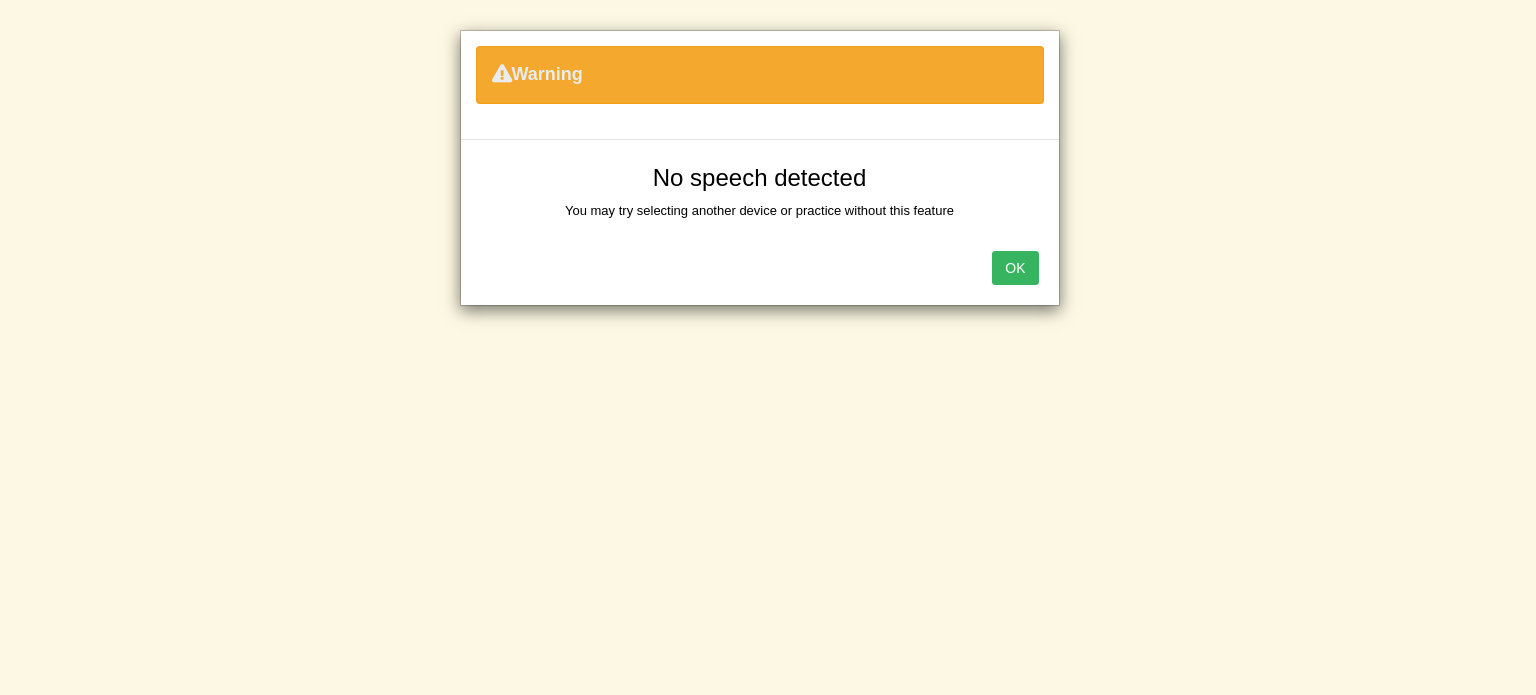 click on "OK" at bounding box center [1015, 268] 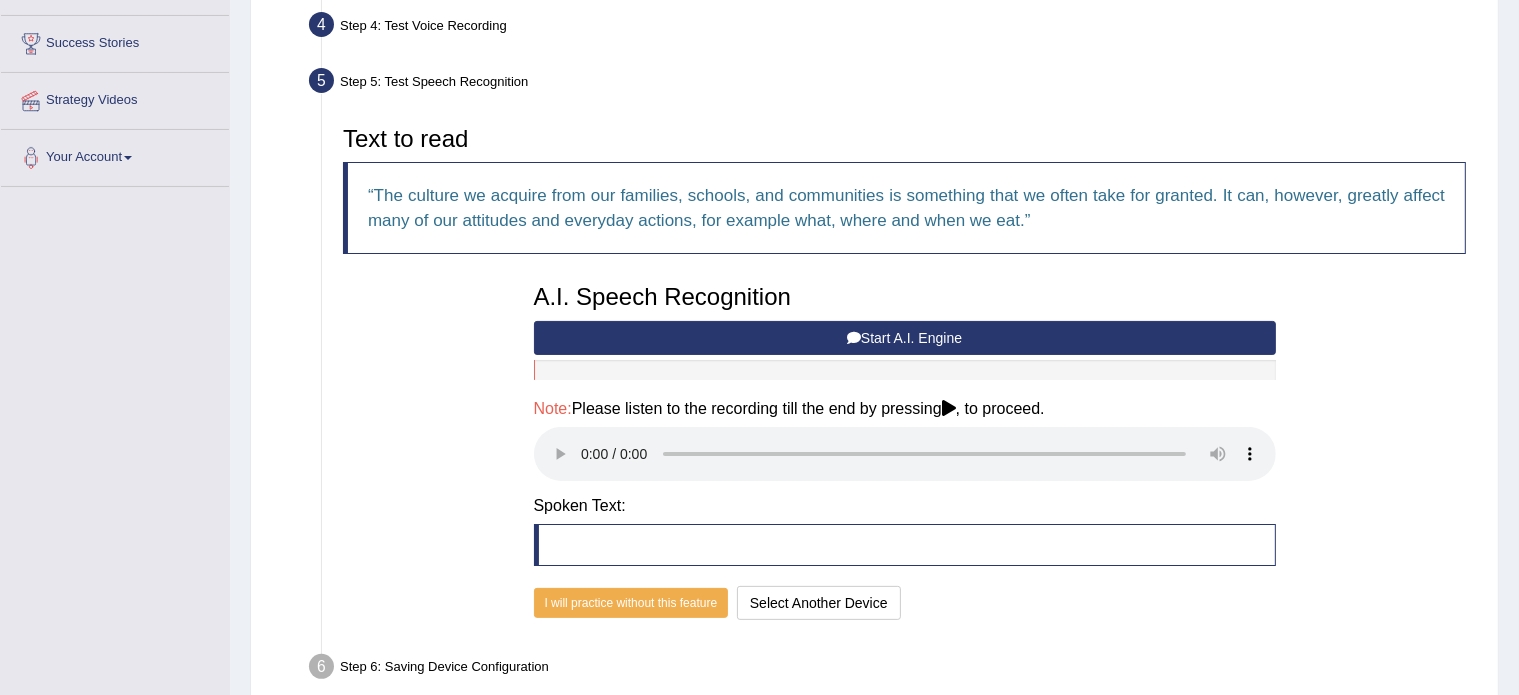 click on "Start A.I. Engine" at bounding box center [905, 338] 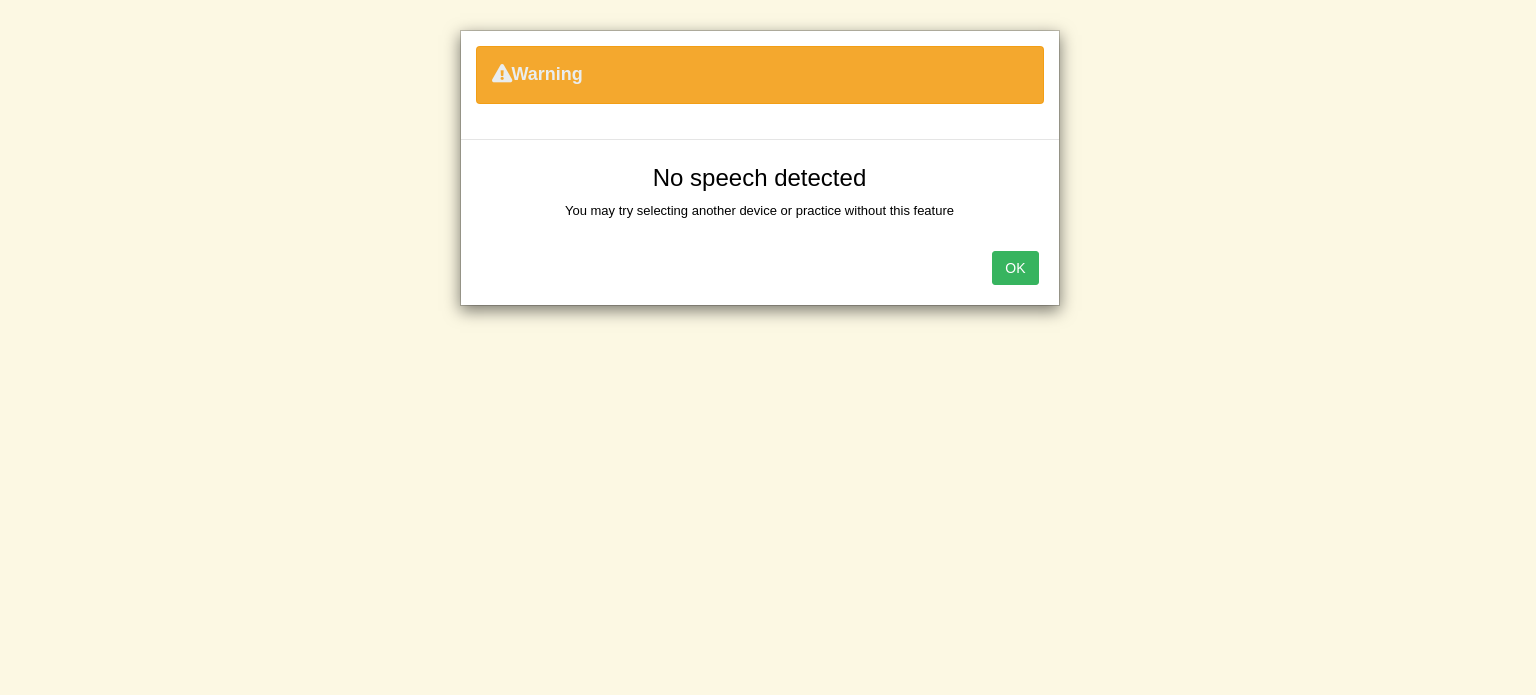 click on "OK" at bounding box center (1015, 268) 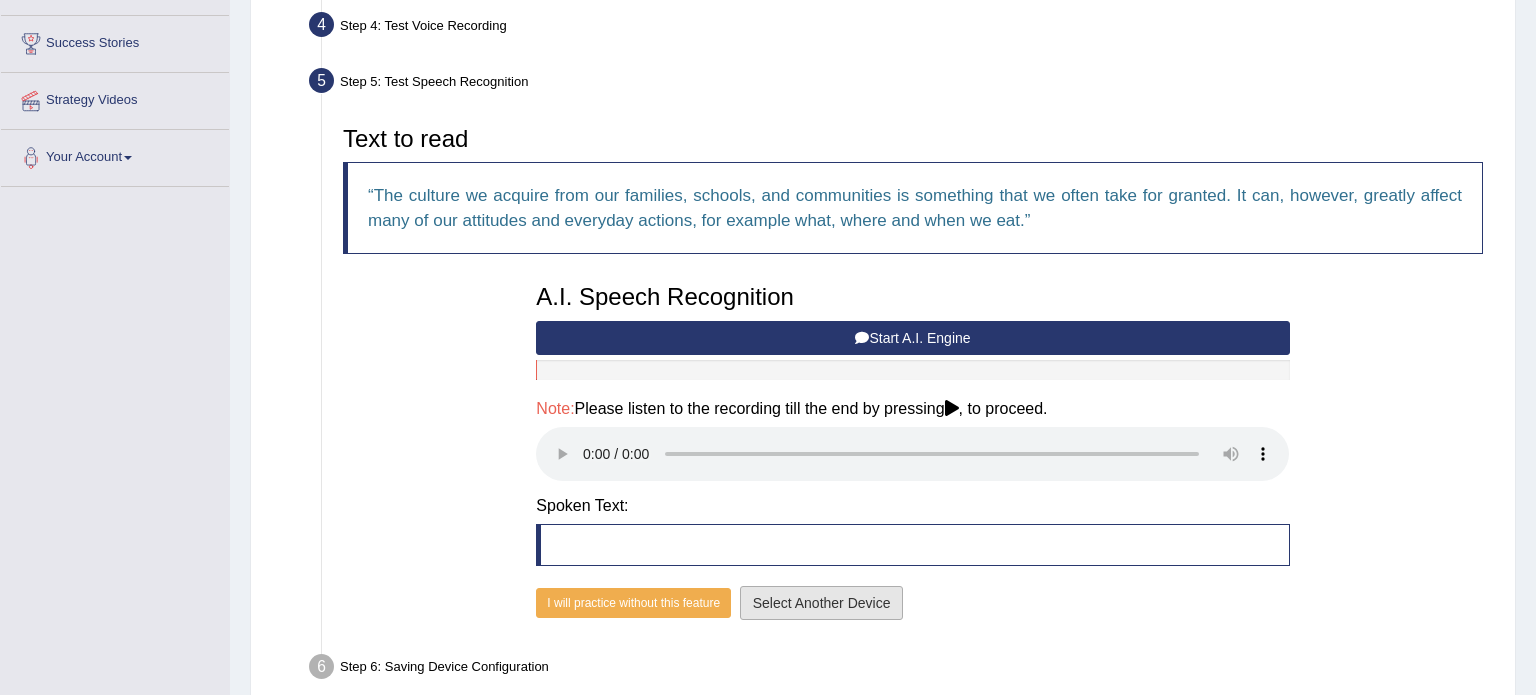 click on "Select Another Device" at bounding box center (822, 603) 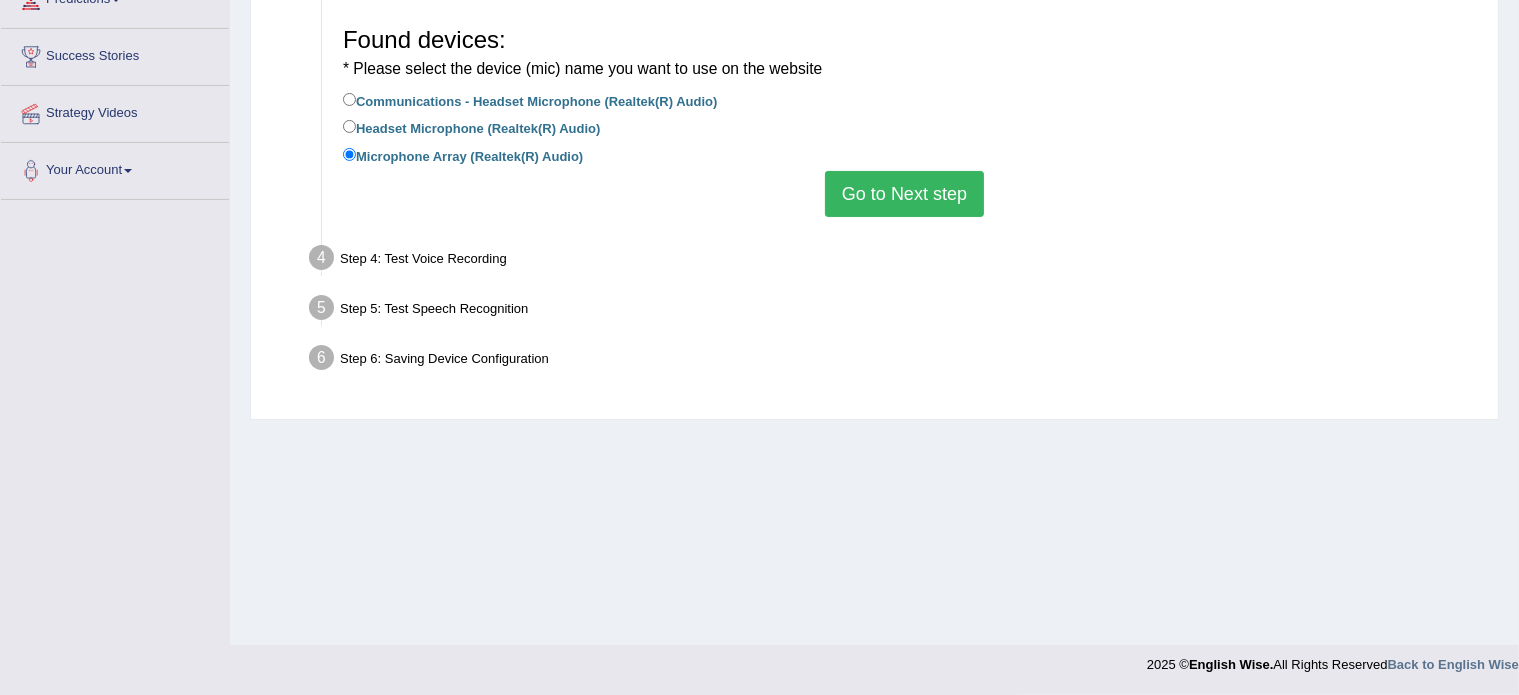 scroll, scrollTop: 355, scrollLeft: 0, axis: vertical 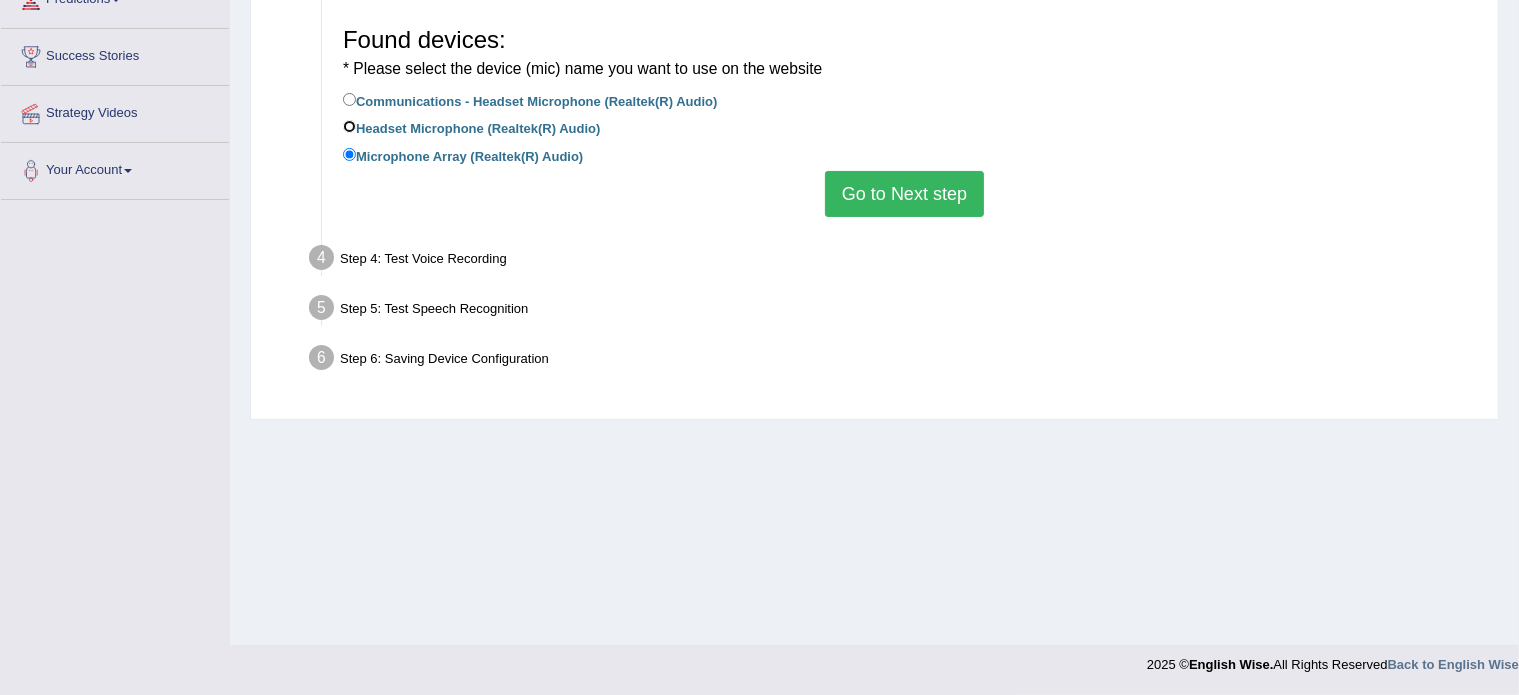 click on "Headset Microphone (Realtek(R) Audio)" at bounding box center [349, 126] 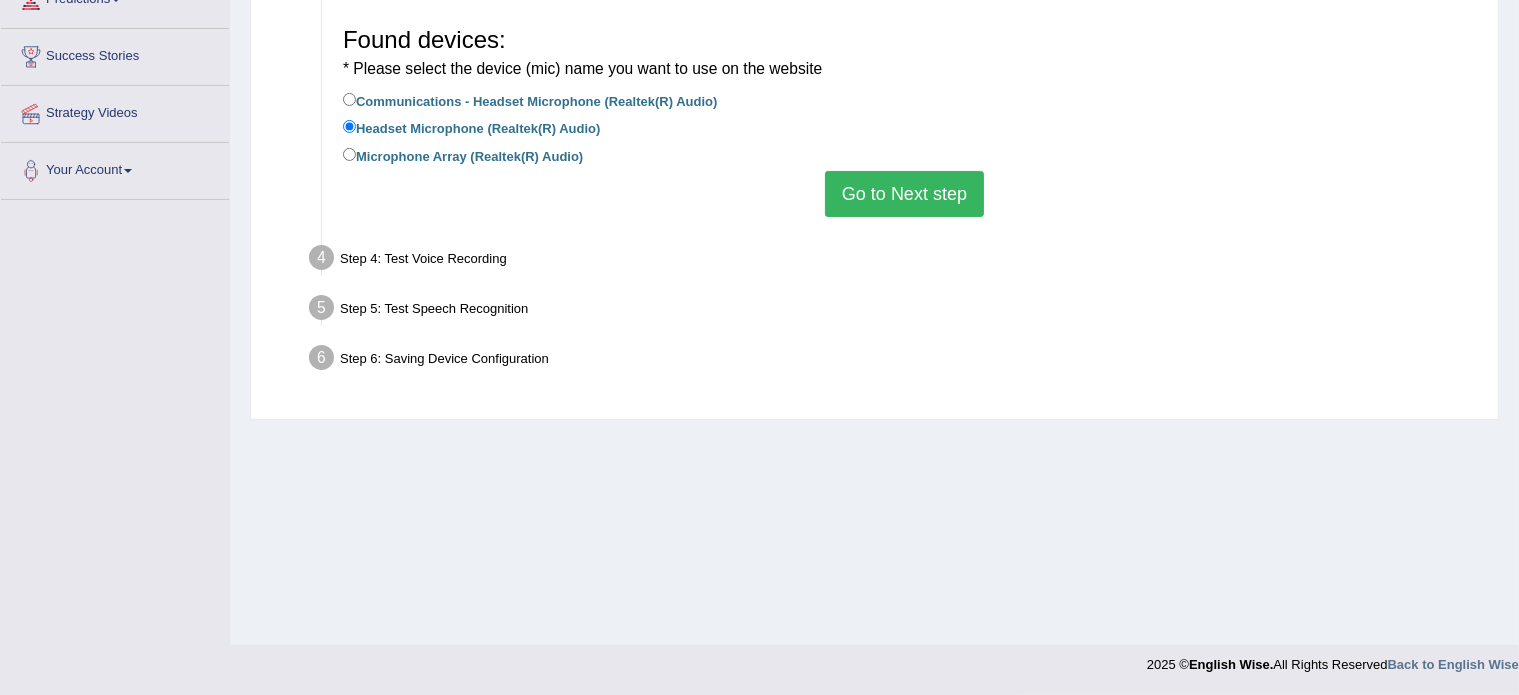 click on "Go to Next step" at bounding box center (904, 194) 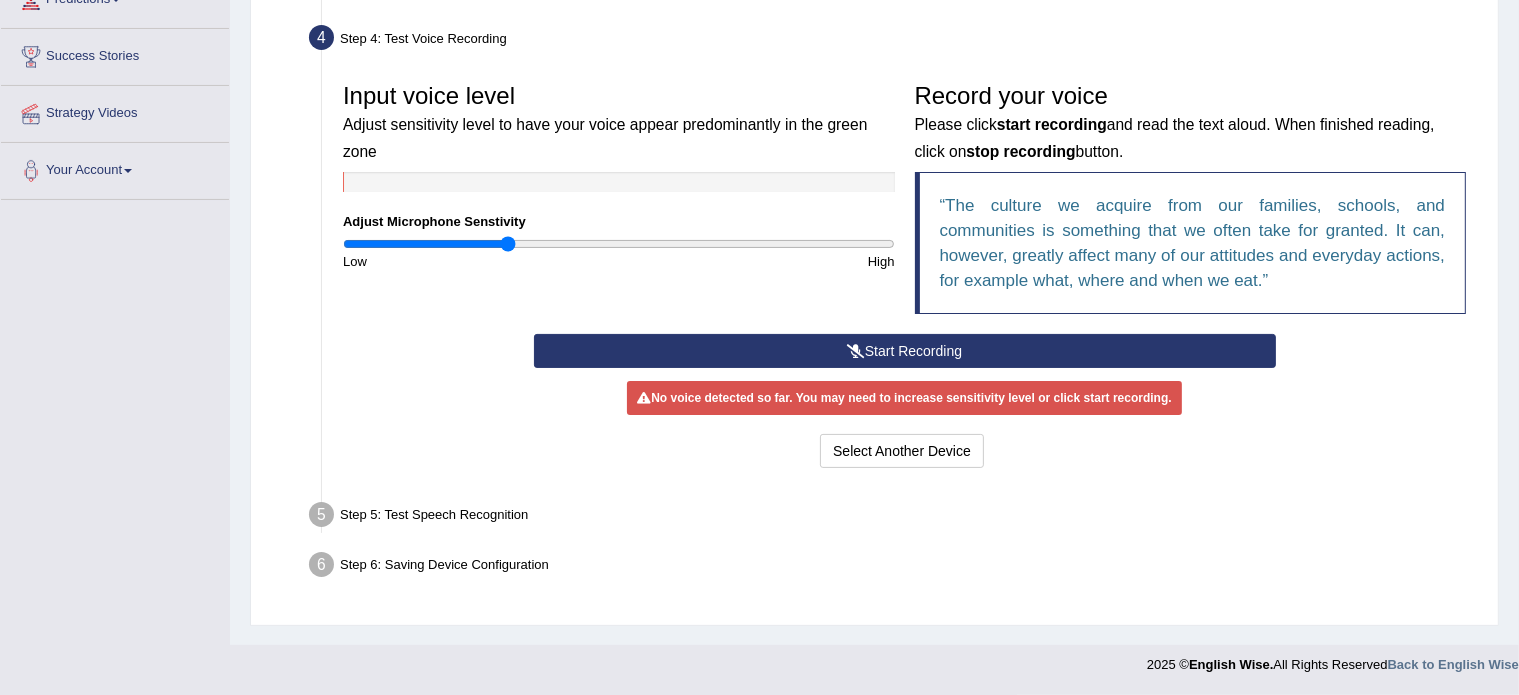 click on "Start Recording" at bounding box center [905, 351] 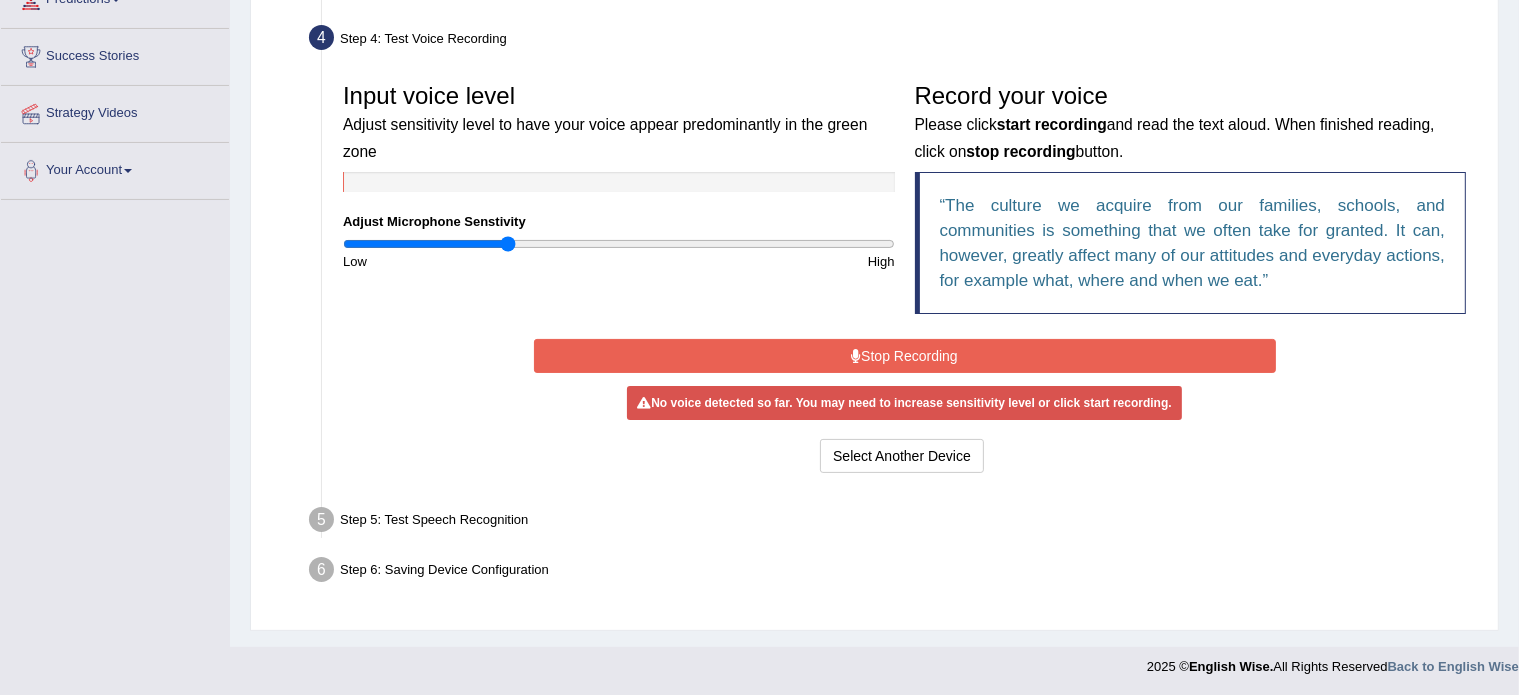 click on "Stop Recording" at bounding box center [905, 356] 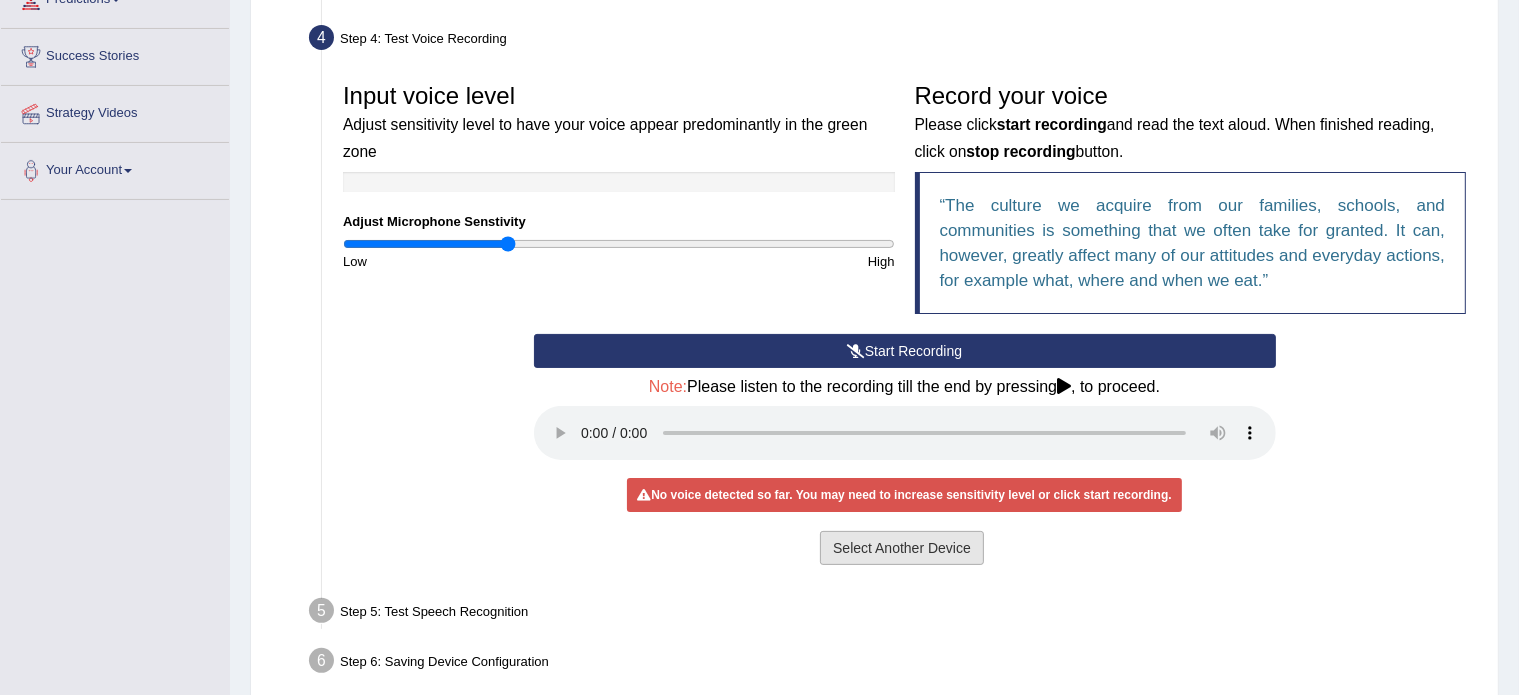 click on "Select Another Device" at bounding box center (902, 548) 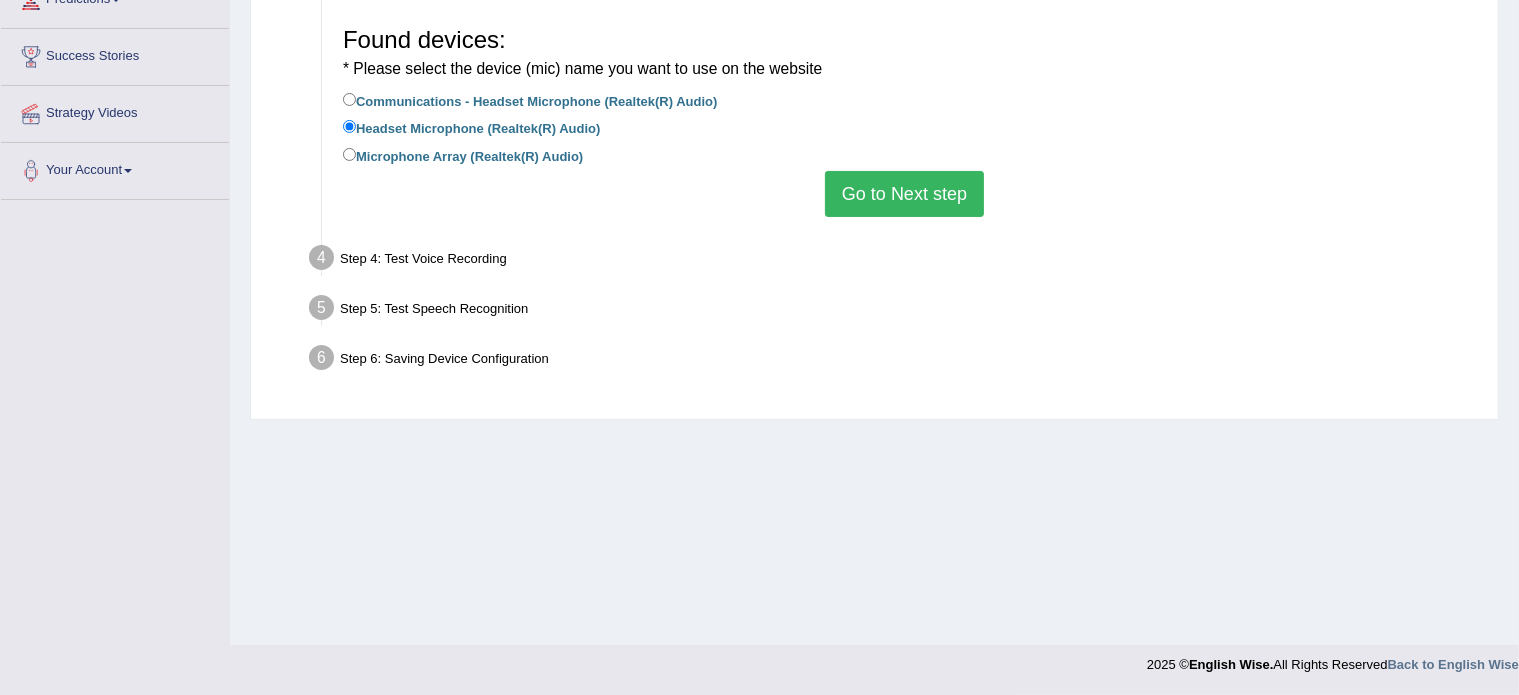 click on "Communications - Headset Microphone (Realtek(R) Audio)" at bounding box center [530, 100] 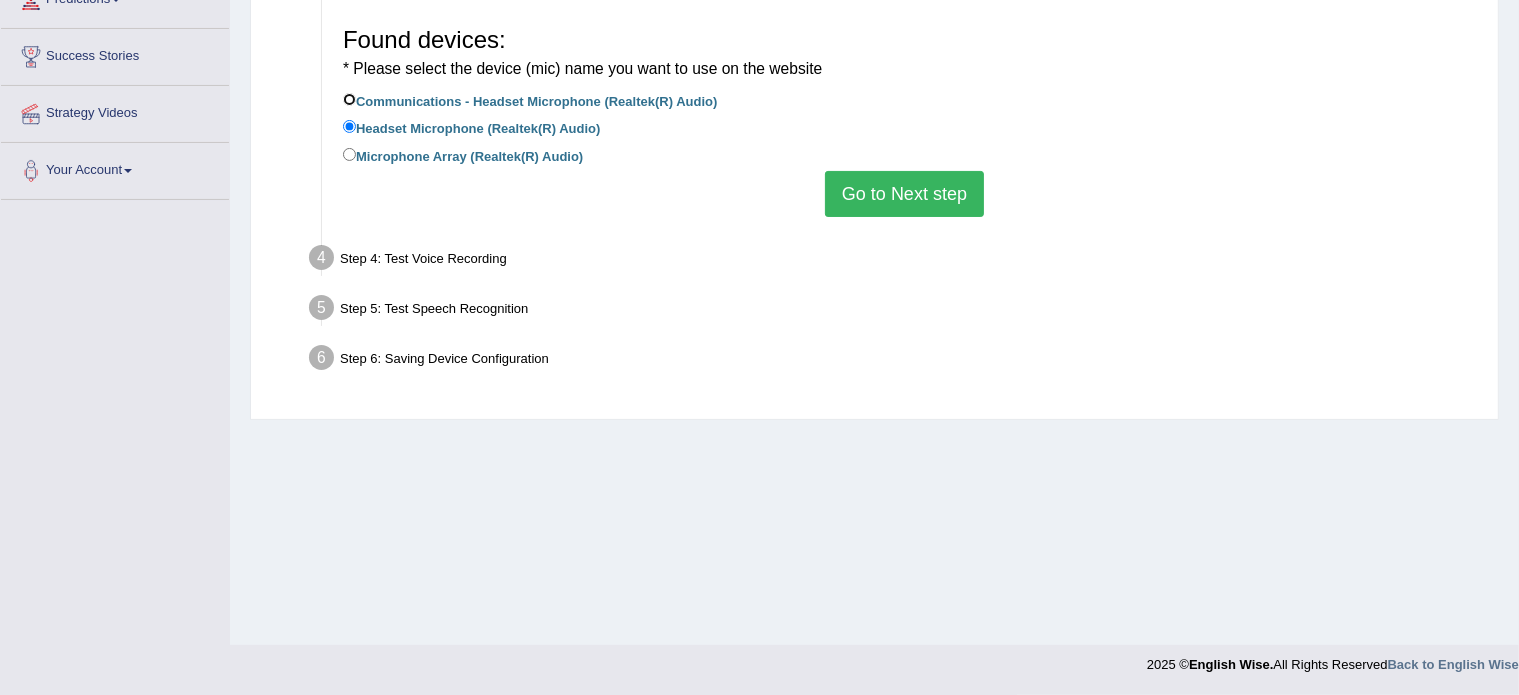 click on "Communications - Headset Microphone (Realtek(R) Audio)" at bounding box center [349, 99] 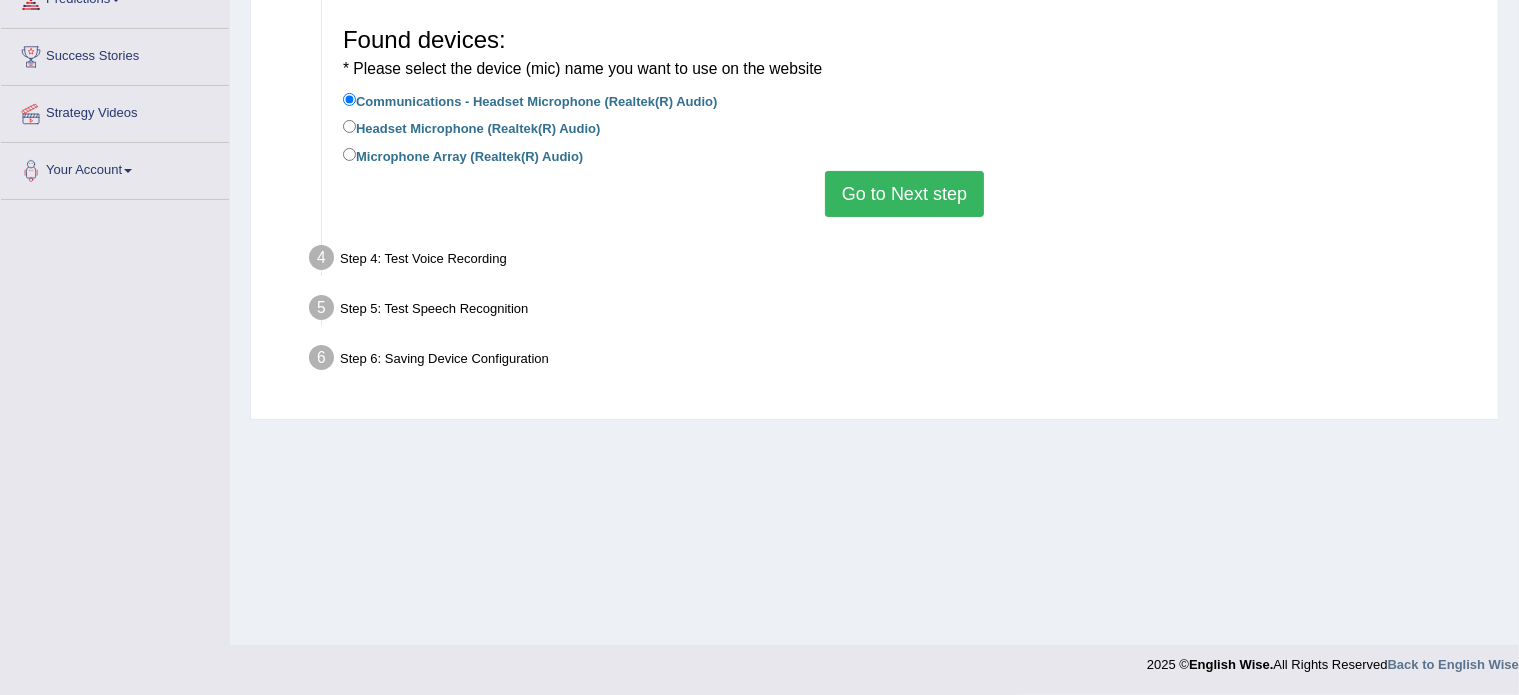 click on "Go to Next step" at bounding box center [904, 194] 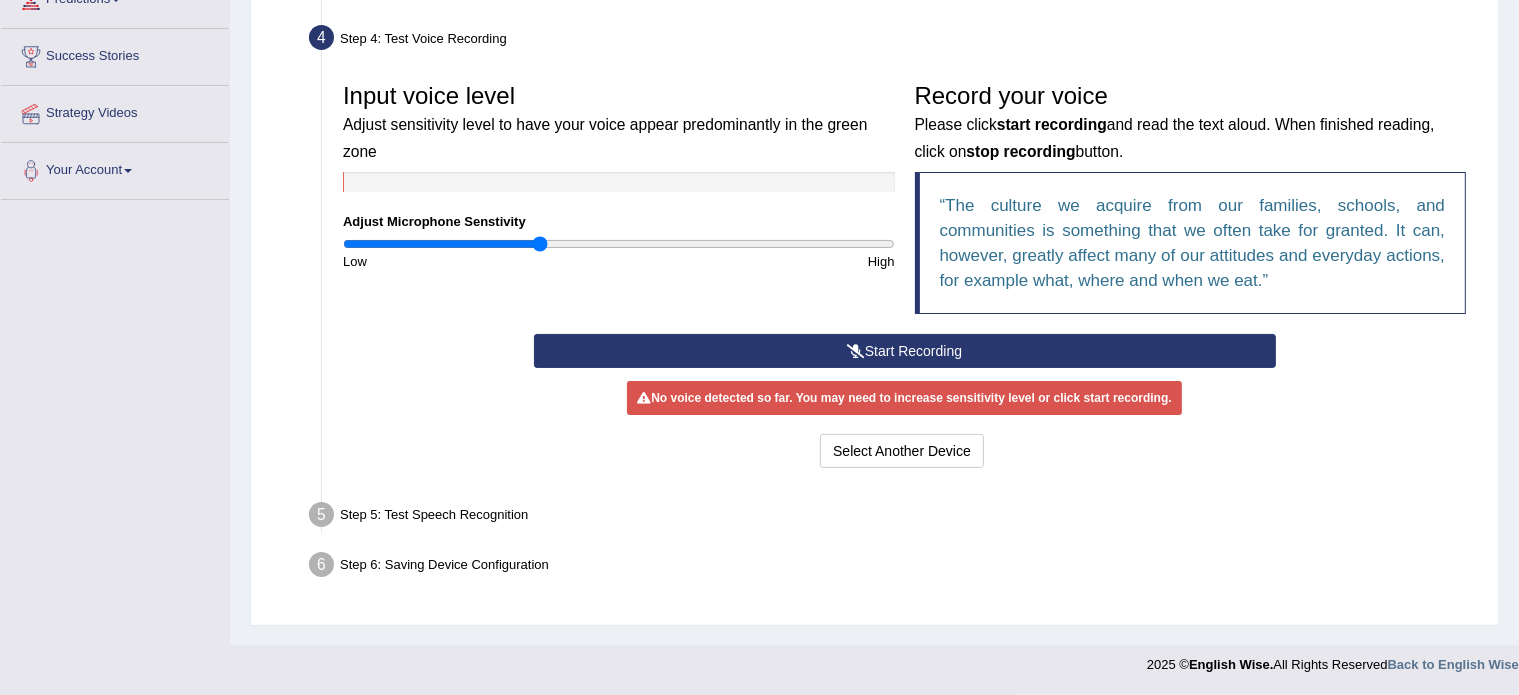 type on "0.72" 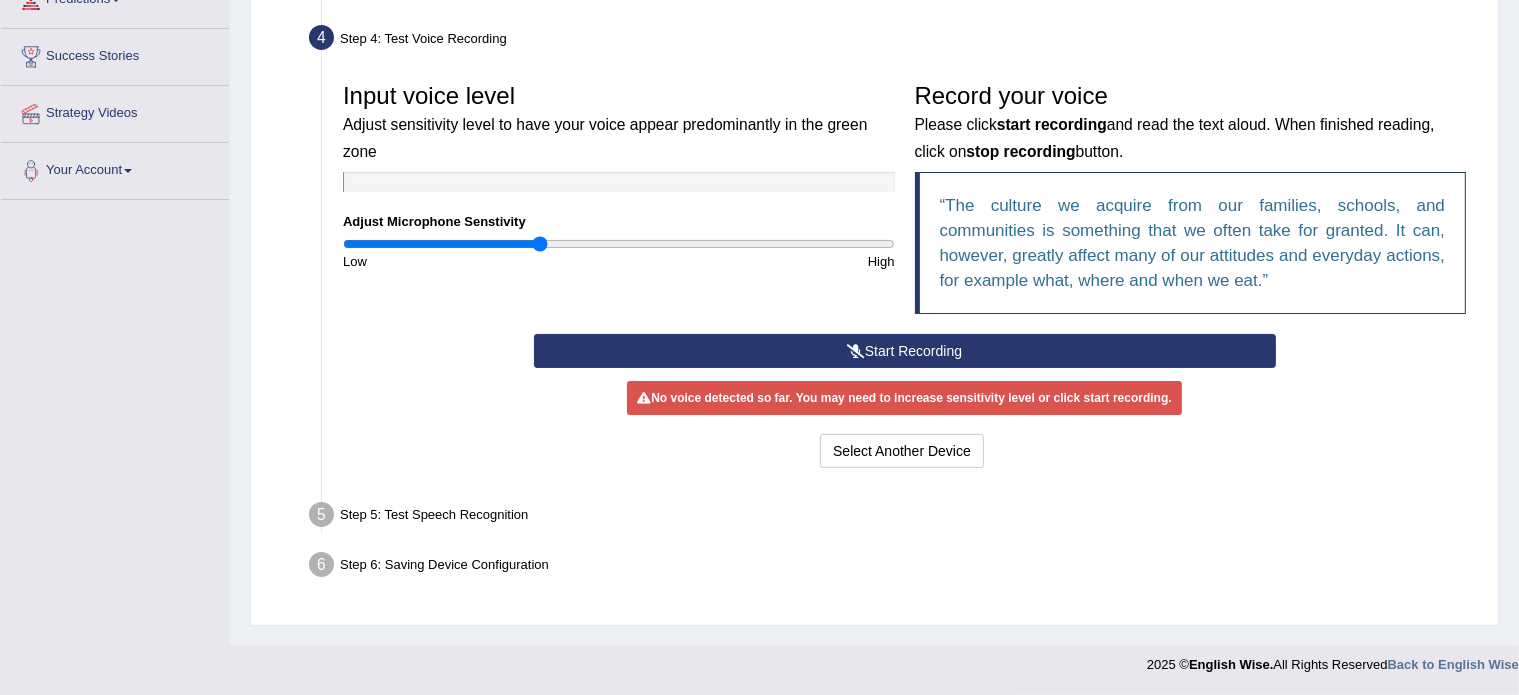 click on "Start Recording" at bounding box center (905, 351) 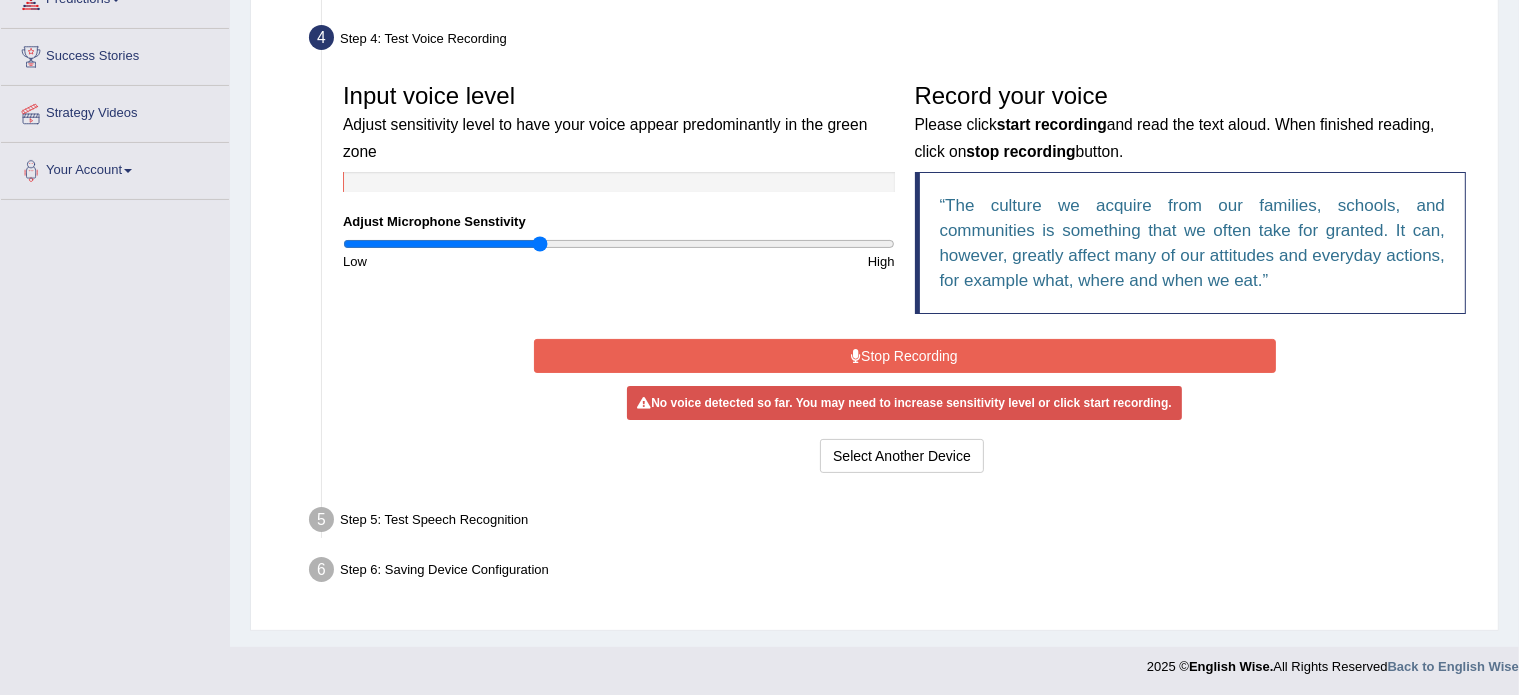 click on "Stop Recording" at bounding box center [905, 356] 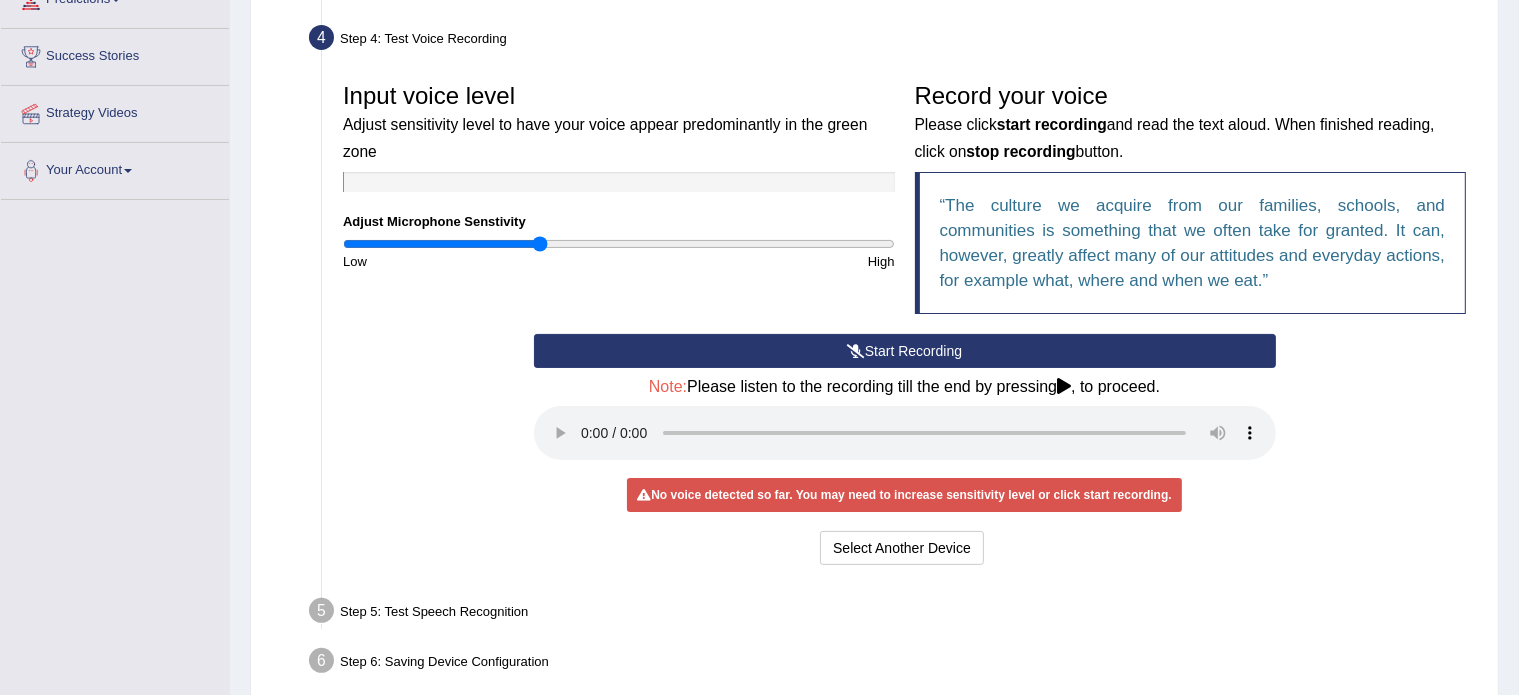 click on "Start Recording" at bounding box center [905, 351] 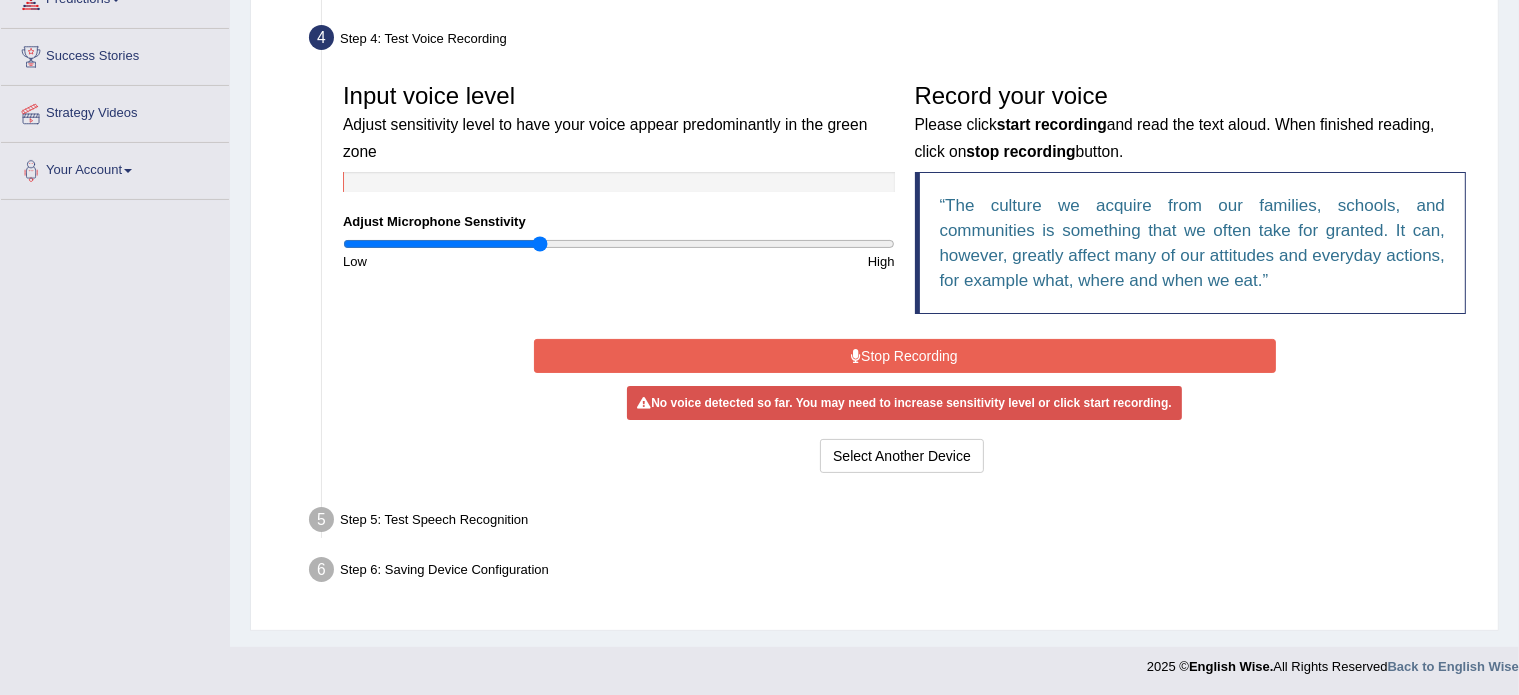 click on "Stop Recording" at bounding box center [905, 356] 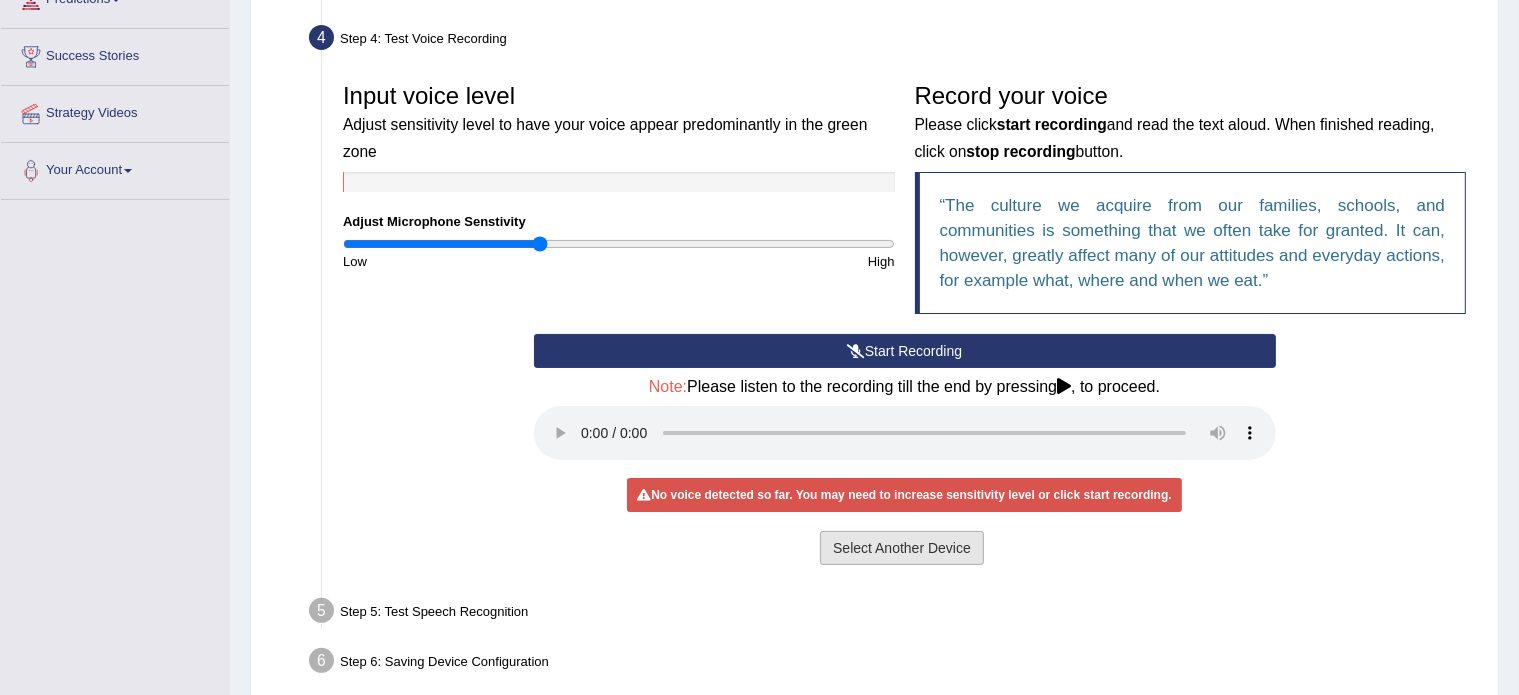 click on "Start Recording    Stop Recording   Note:  Please listen to the recording till the end by pressing  , to proceed.       No voice detected so far. You may need to increase sensitivity level or click start recording.     Voice level is too low yet. Please increase the sensitivity level from the bar on the left.     Your voice is strong enough for our A.I. to detect    Voice level is too high. Please reduce the sensitivity level from the bar on the left.     Select Another Device   Voice is ok. Go to Next step" at bounding box center [905, 452] 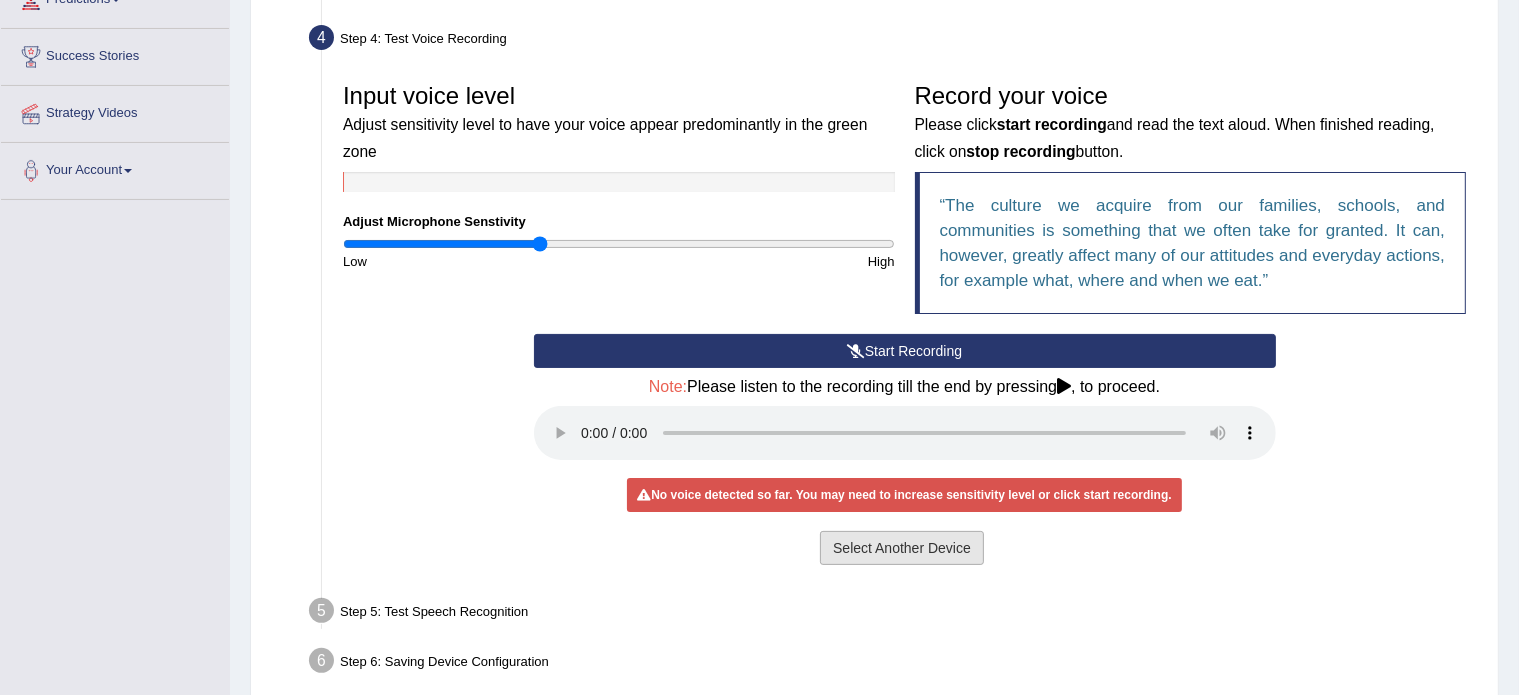 click on "Select Another Device" at bounding box center [902, 548] 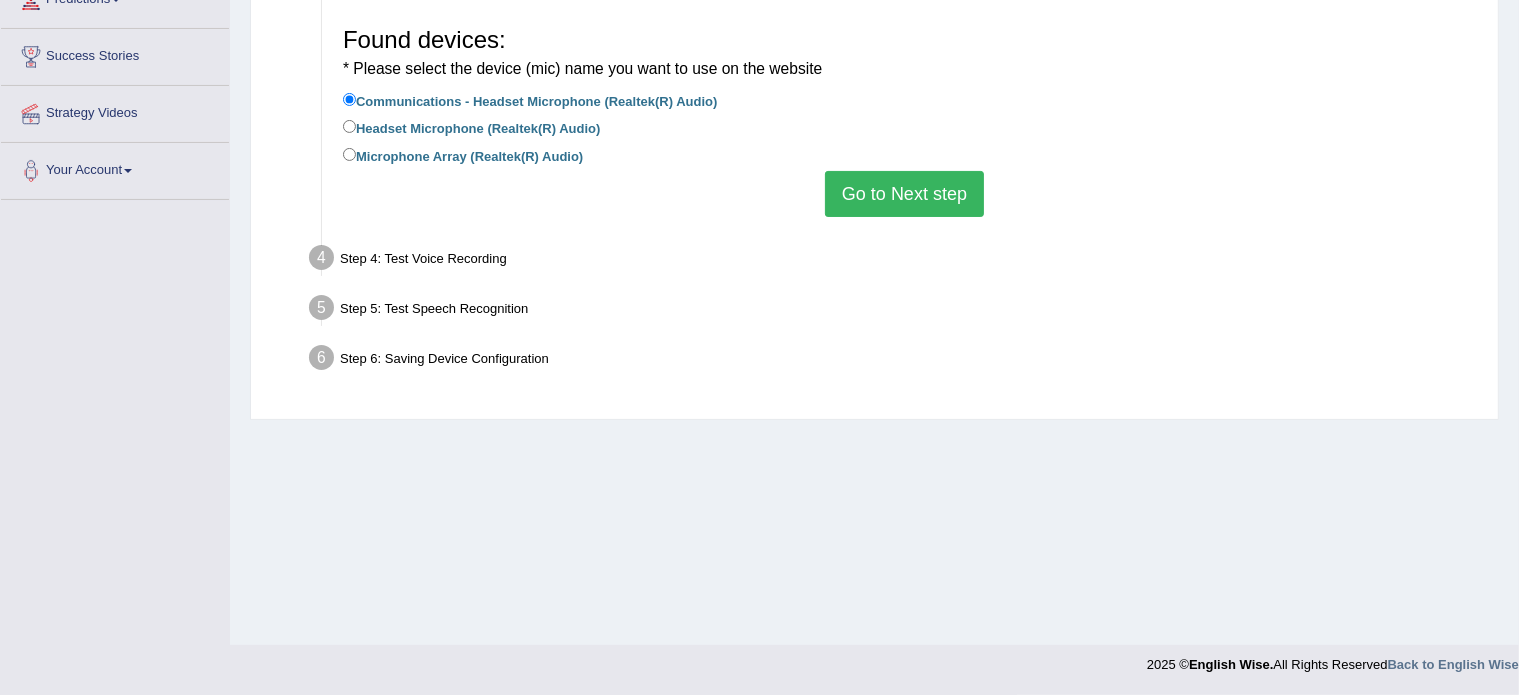 click on "Microphone Array (Realtek(R) Audio)" at bounding box center (463, 155) 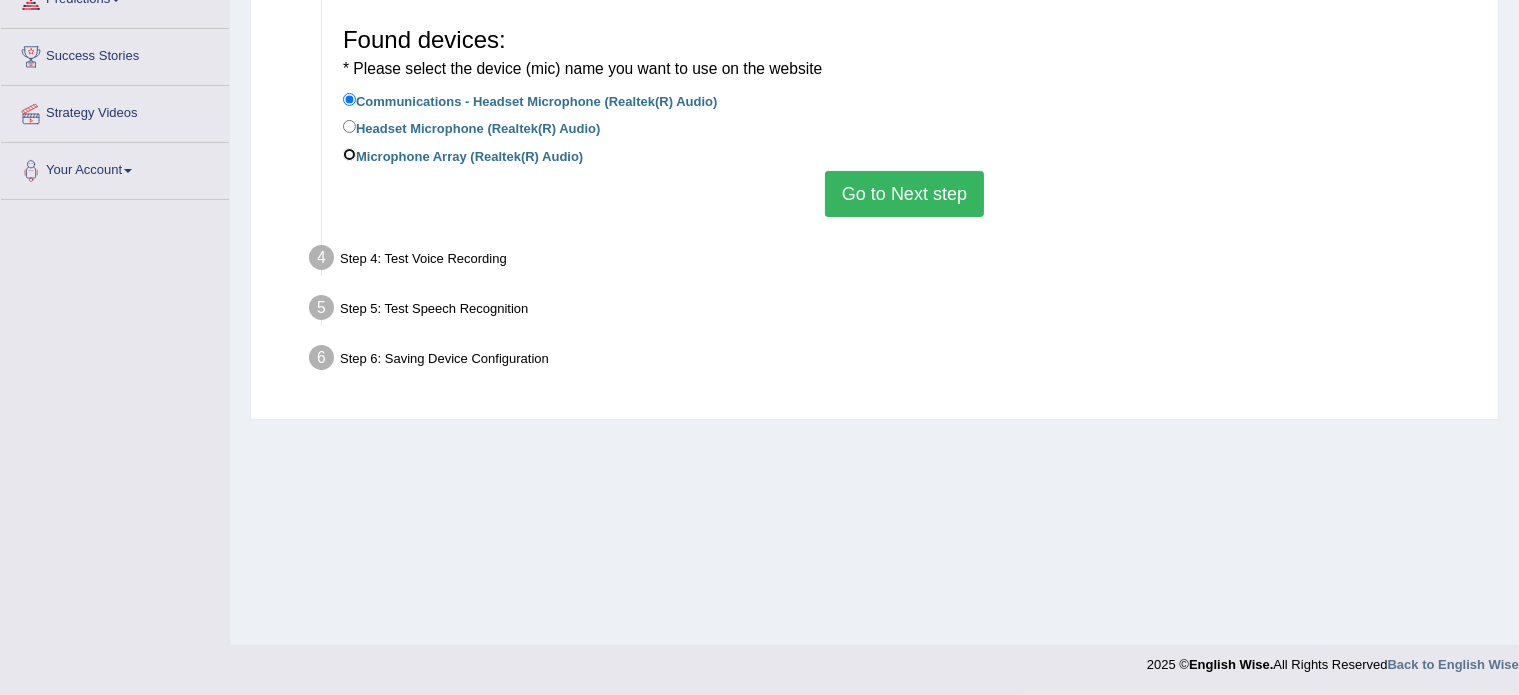 click on "Microphone Array (Realtek(R) Audio)" at bounding box center (349, 154) 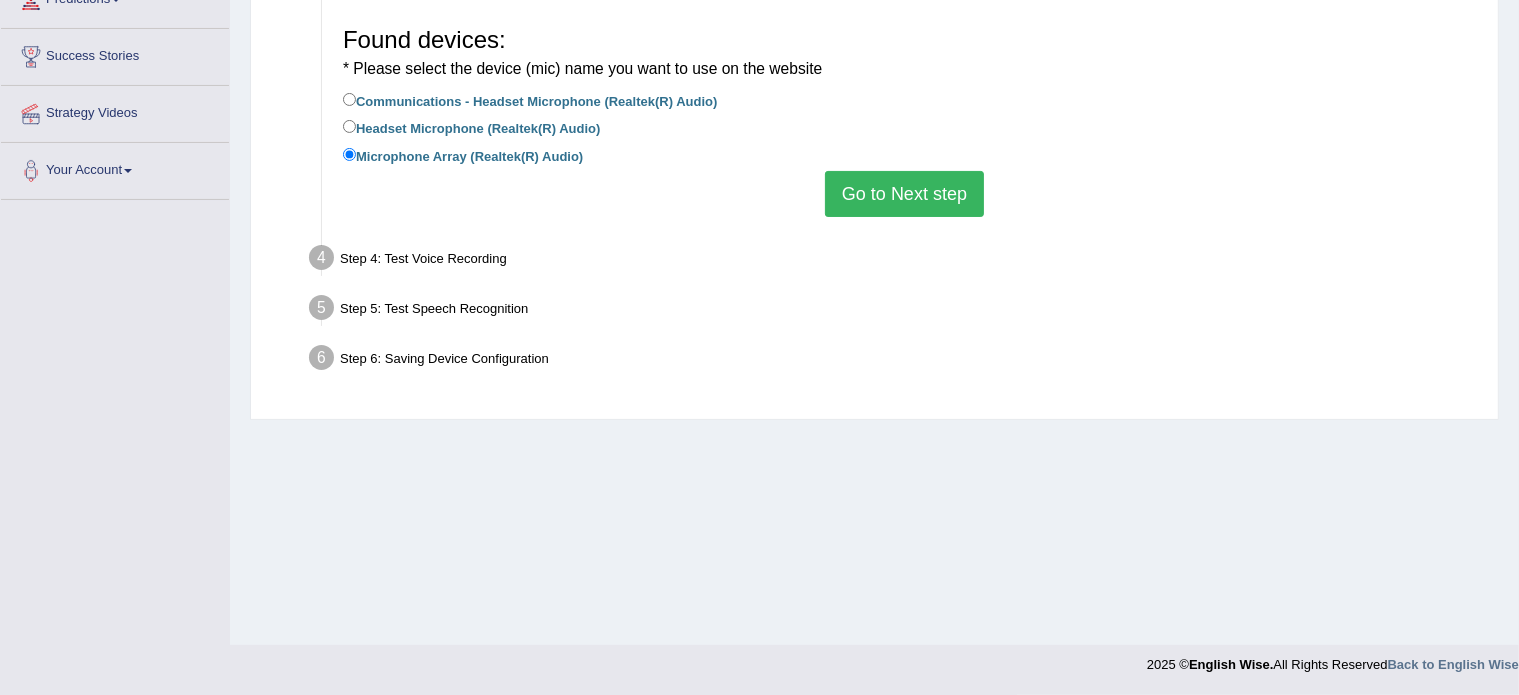 click on "Go to Next step" at bounding box center [904, 194] 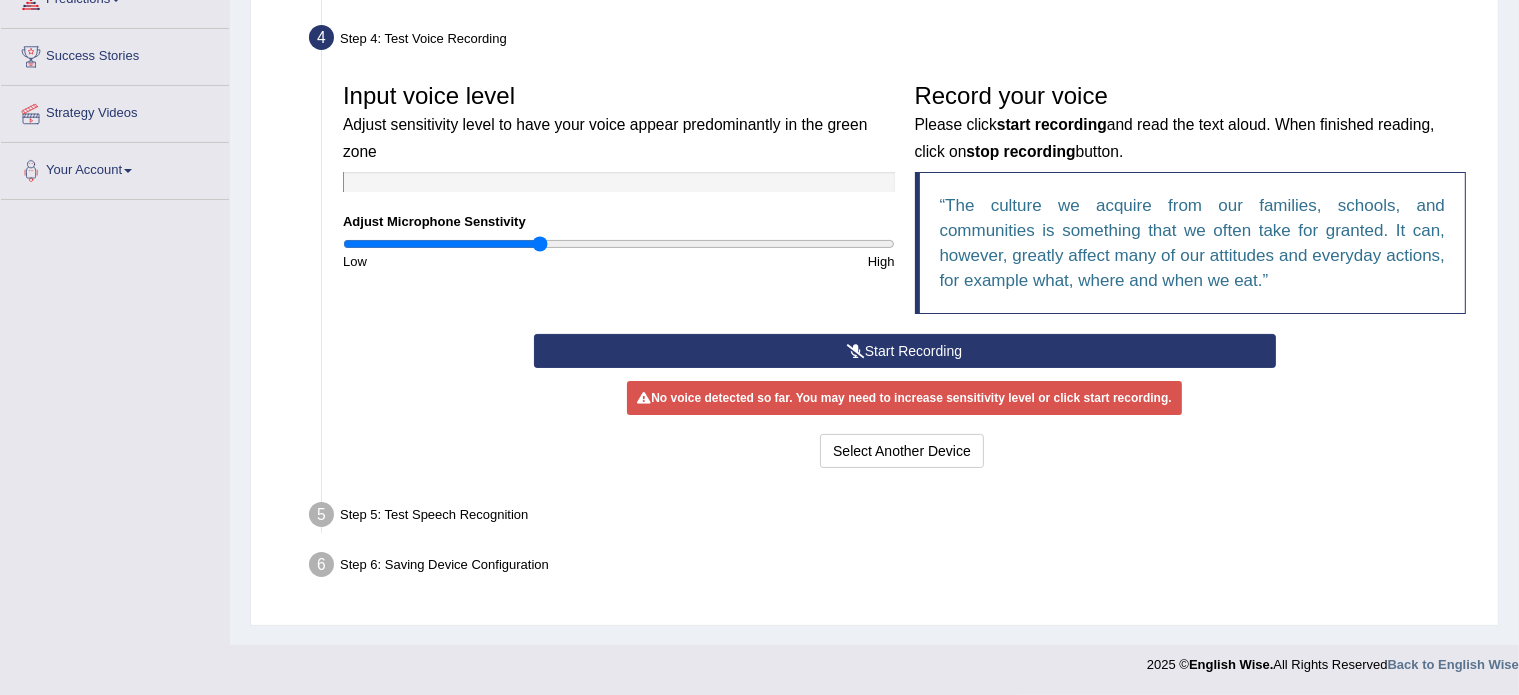 click on "Start Recording" at bounding box center (905, 351) 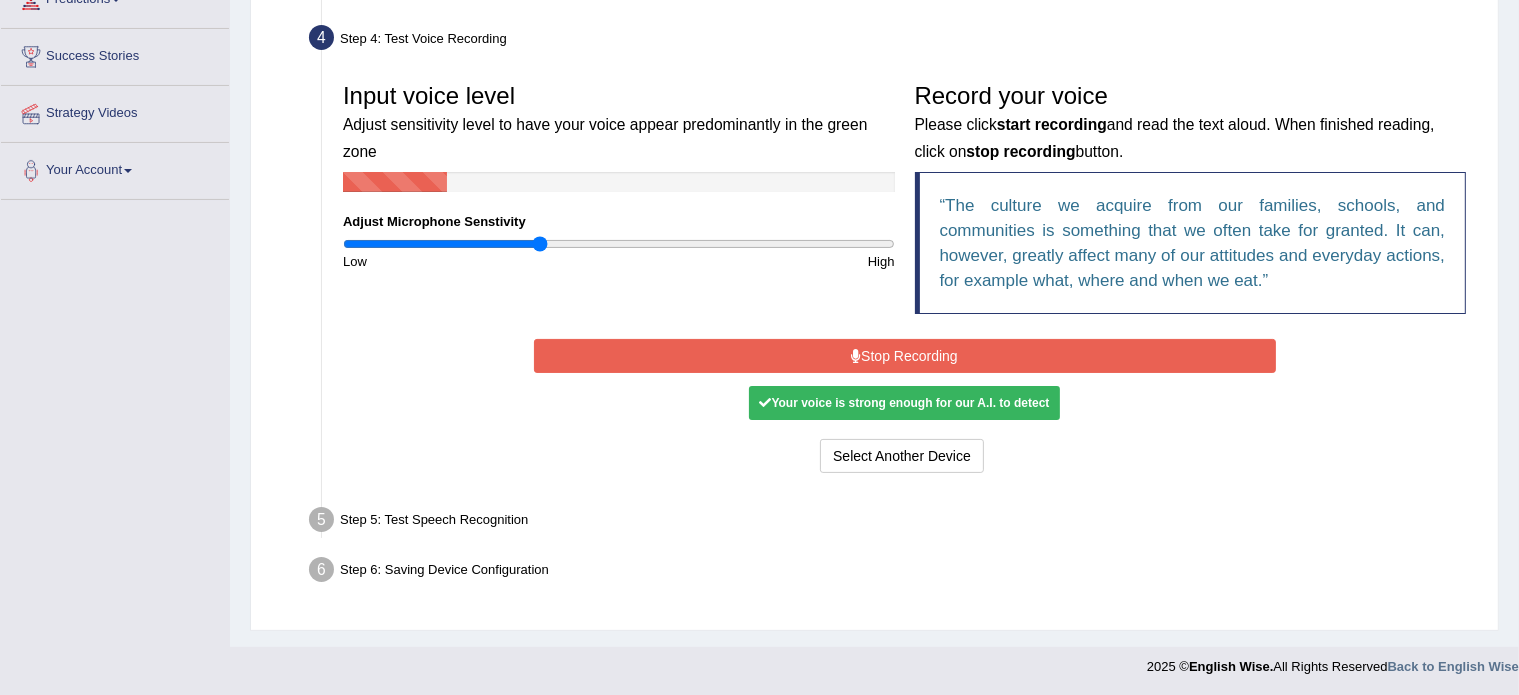 click on "Stop Recording" at bounding box center (905, 356) 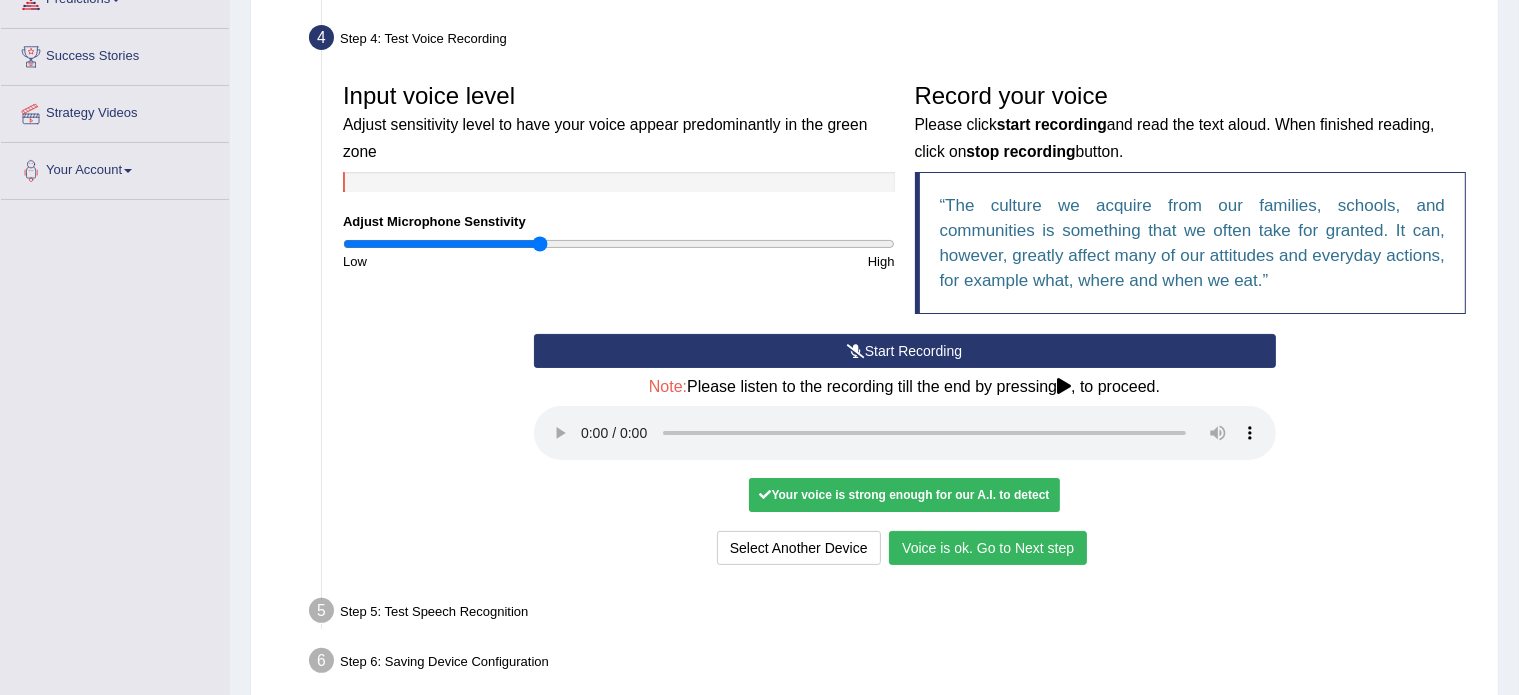 click on "Voice is ok. Go to Next step" at bounding box center (988, 548) 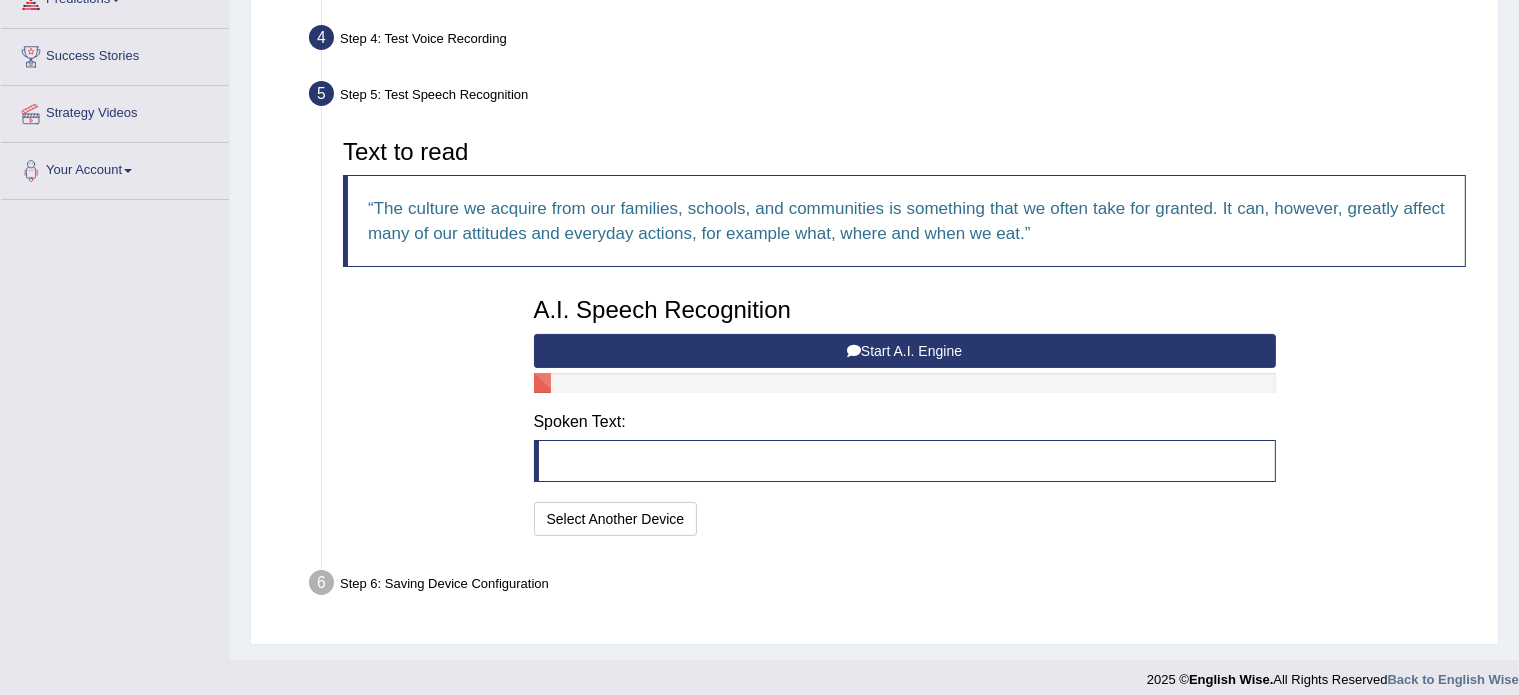 click on "Start A.I. Engine" at bounding box center (905, 351) 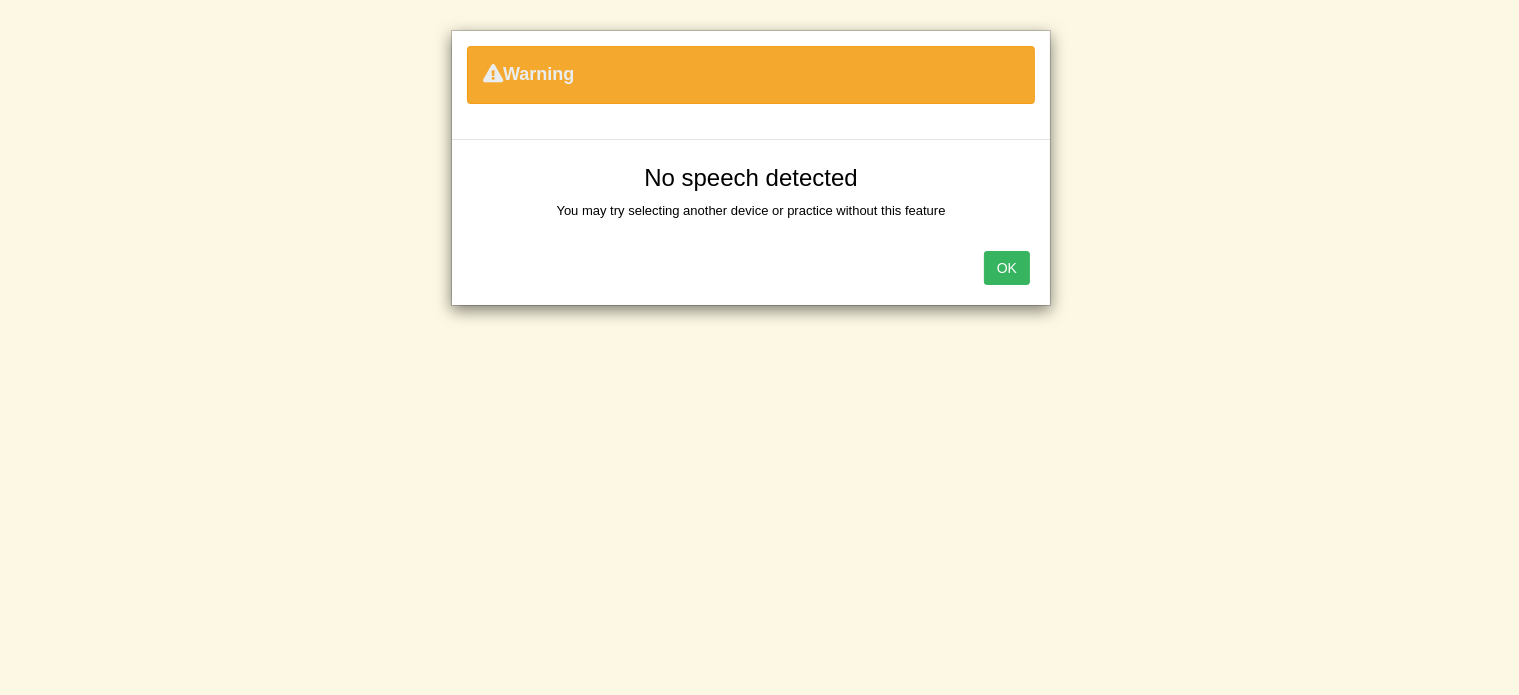 click on "OK" at bounding box center [1007, 268] 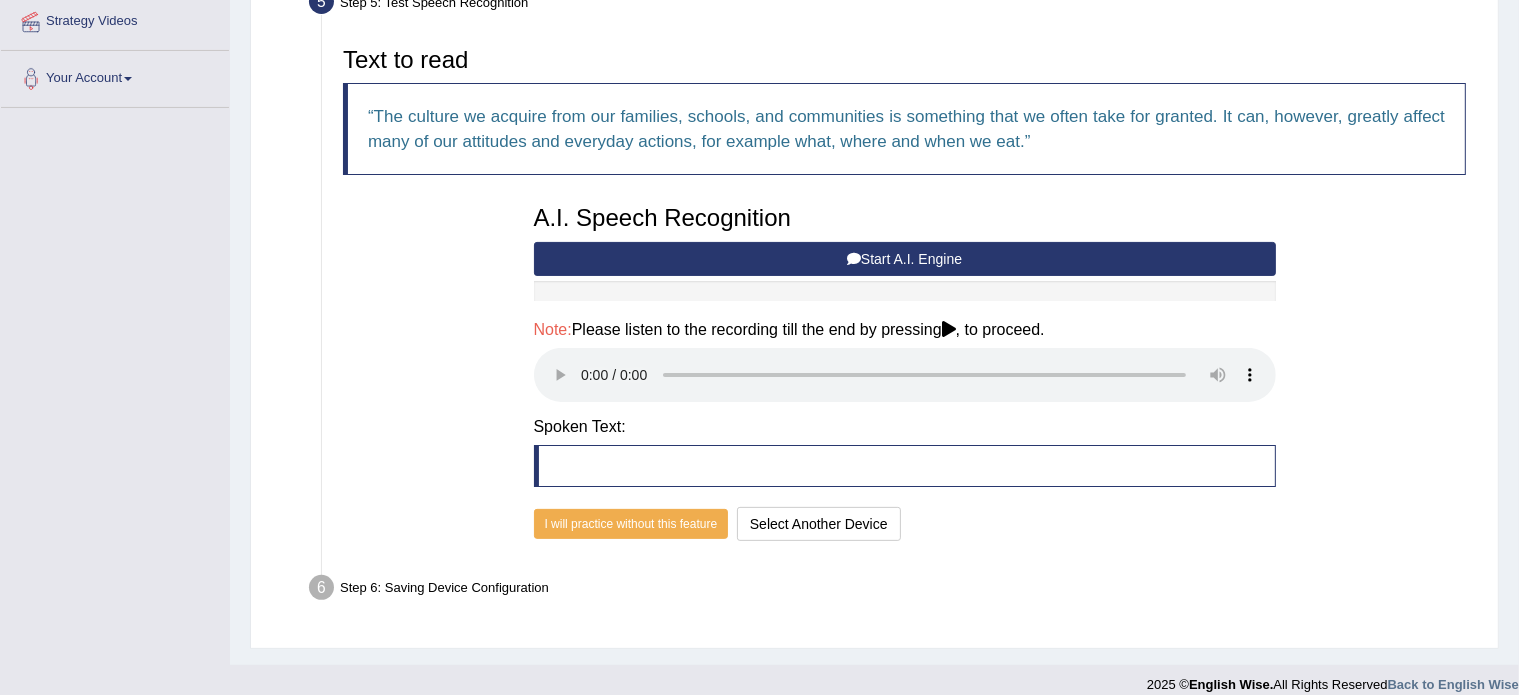 scroll, scrollTop: 464, scrollLeft: 0, axis: vertical 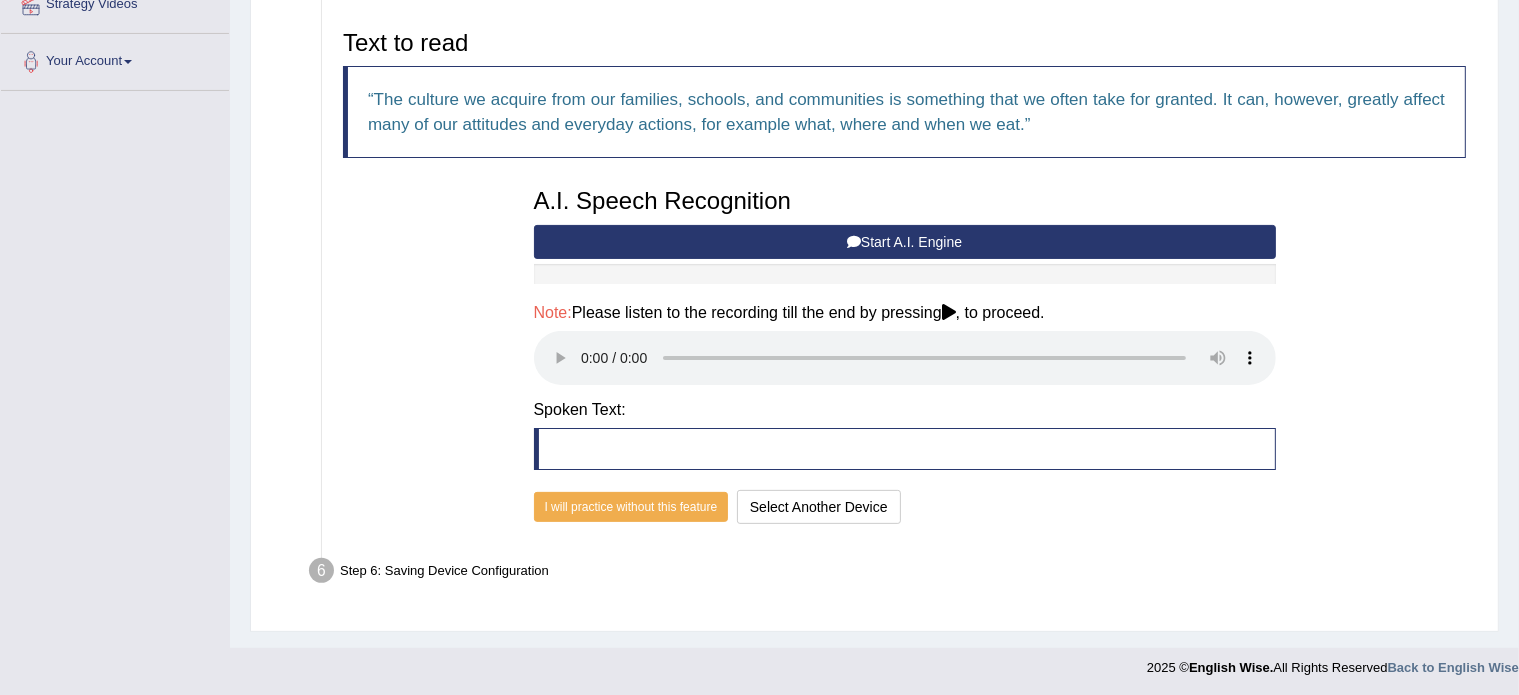 click on "Start A.I. Engine" at bounding box center (905, 242) 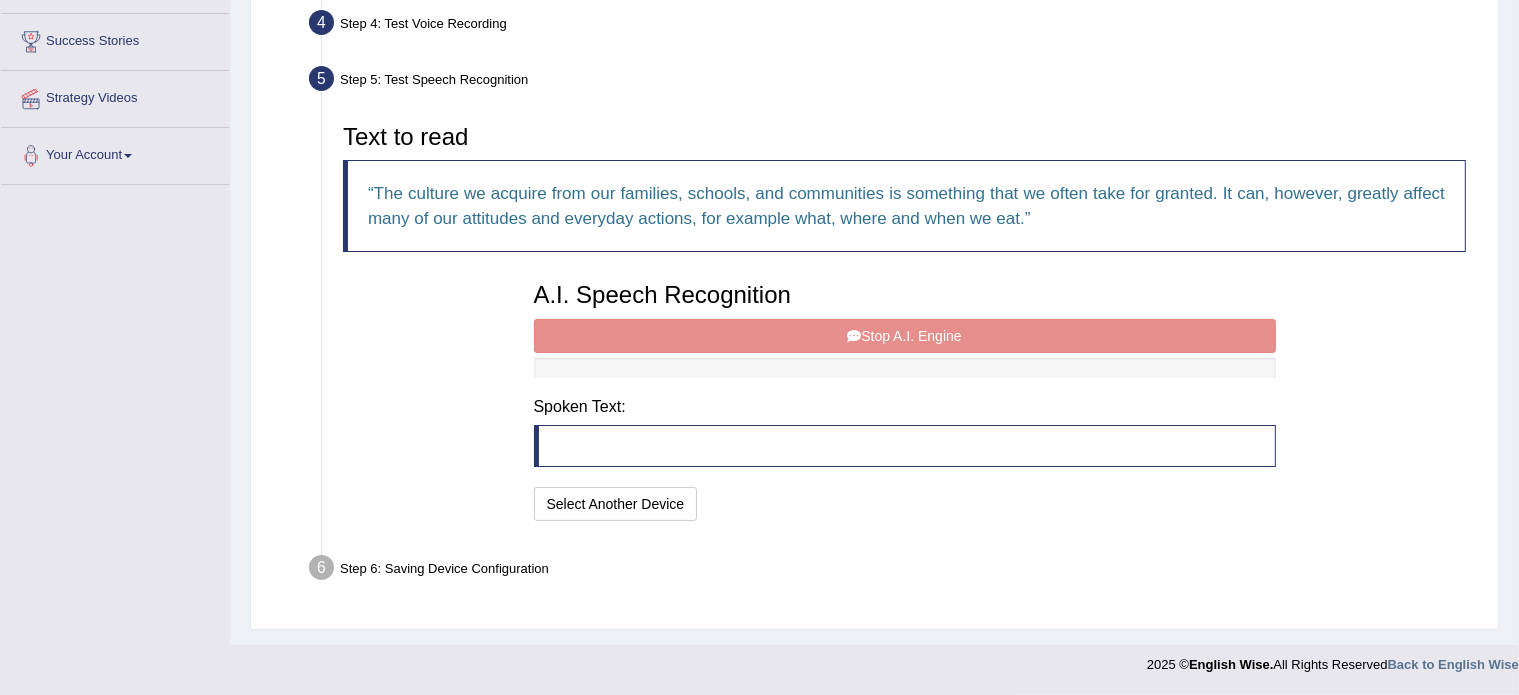 scroll, scrollTop: 368, scrollLeft: 0, axis: vertical 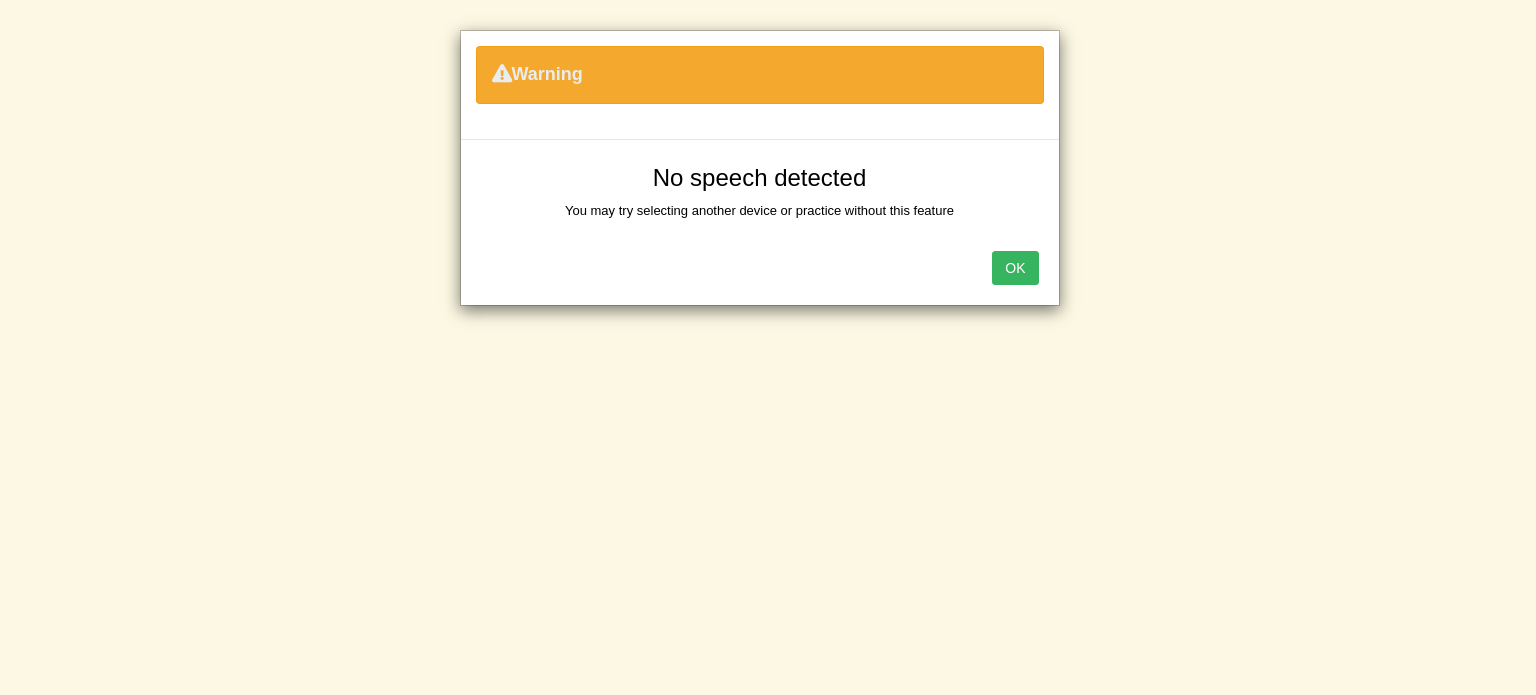 click on "OK" at bounding box center [1015, 268] 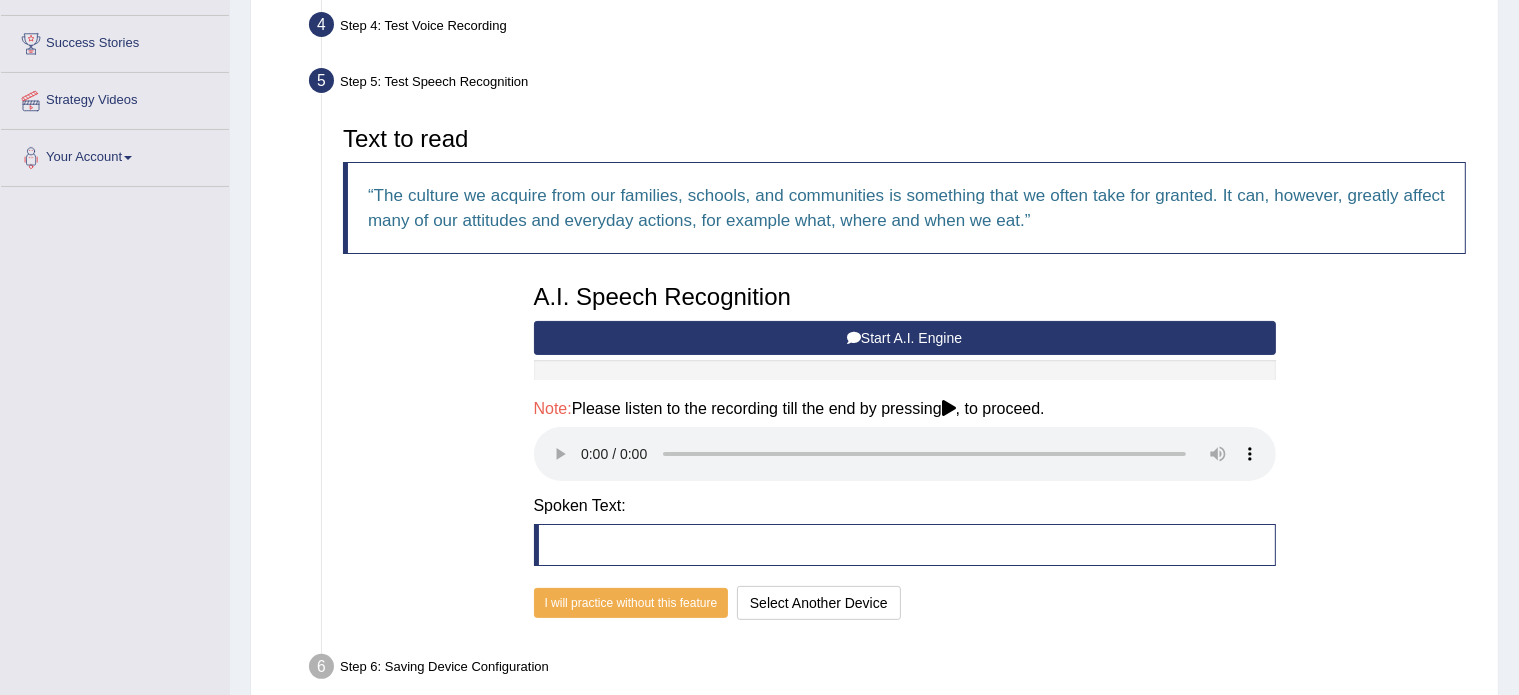 click on "Start A.I. Engine" at bounding box center (905, 338) 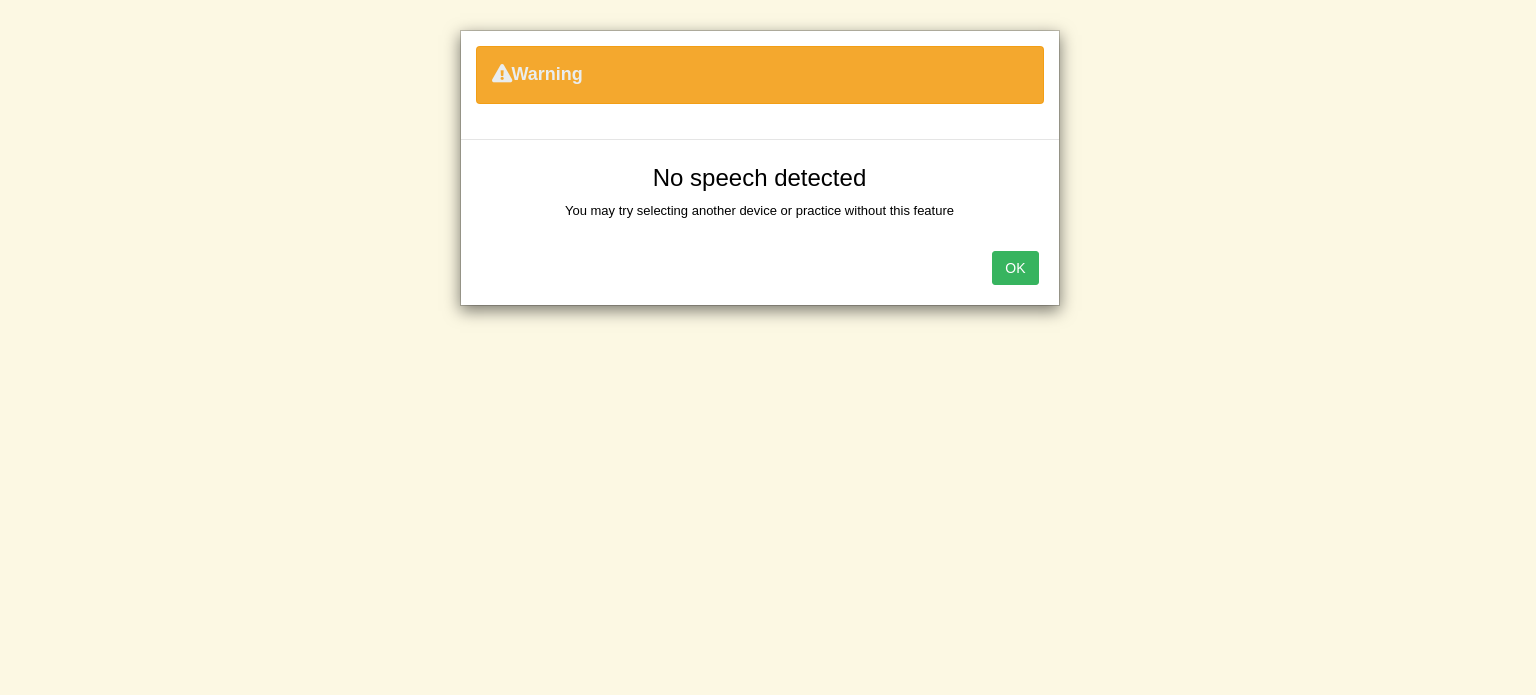click on "OK" at bounding box center [1015, 268] 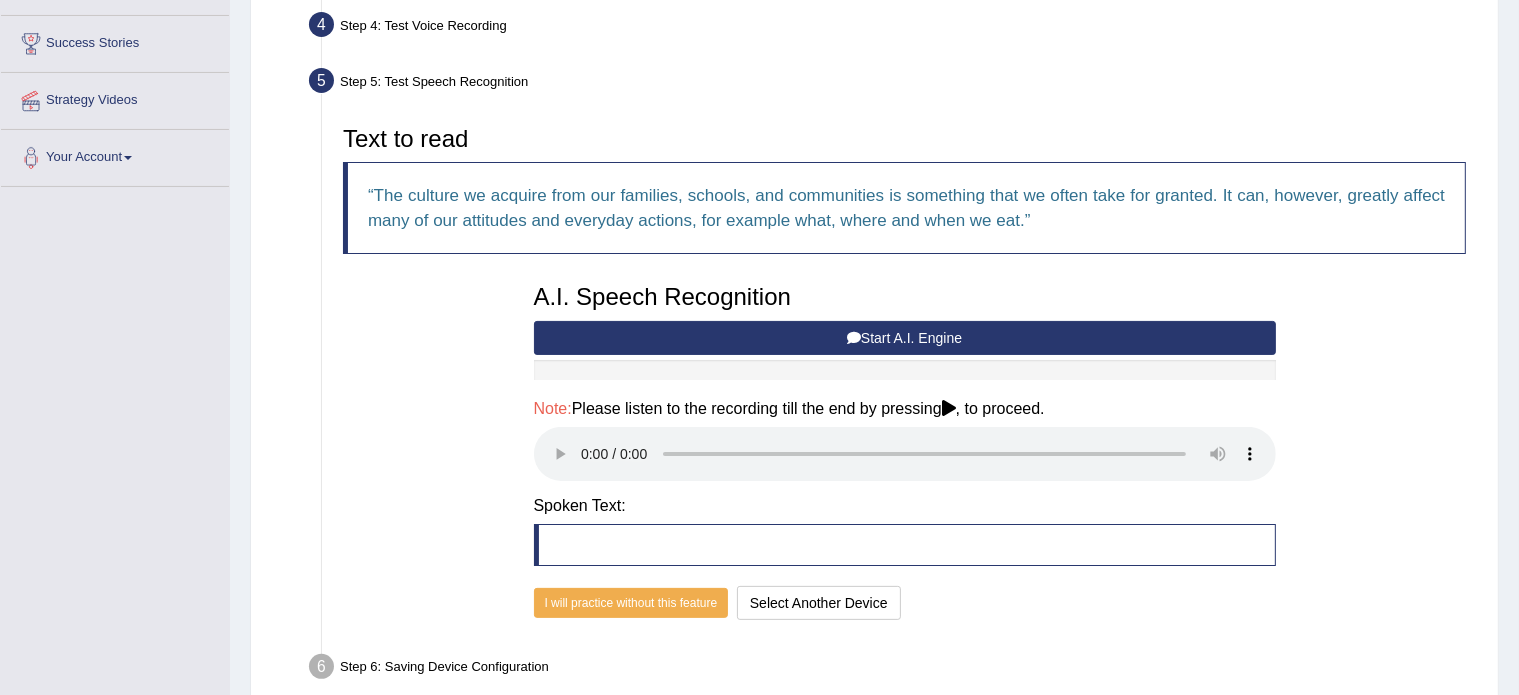 click at bounding box center (905, 545) 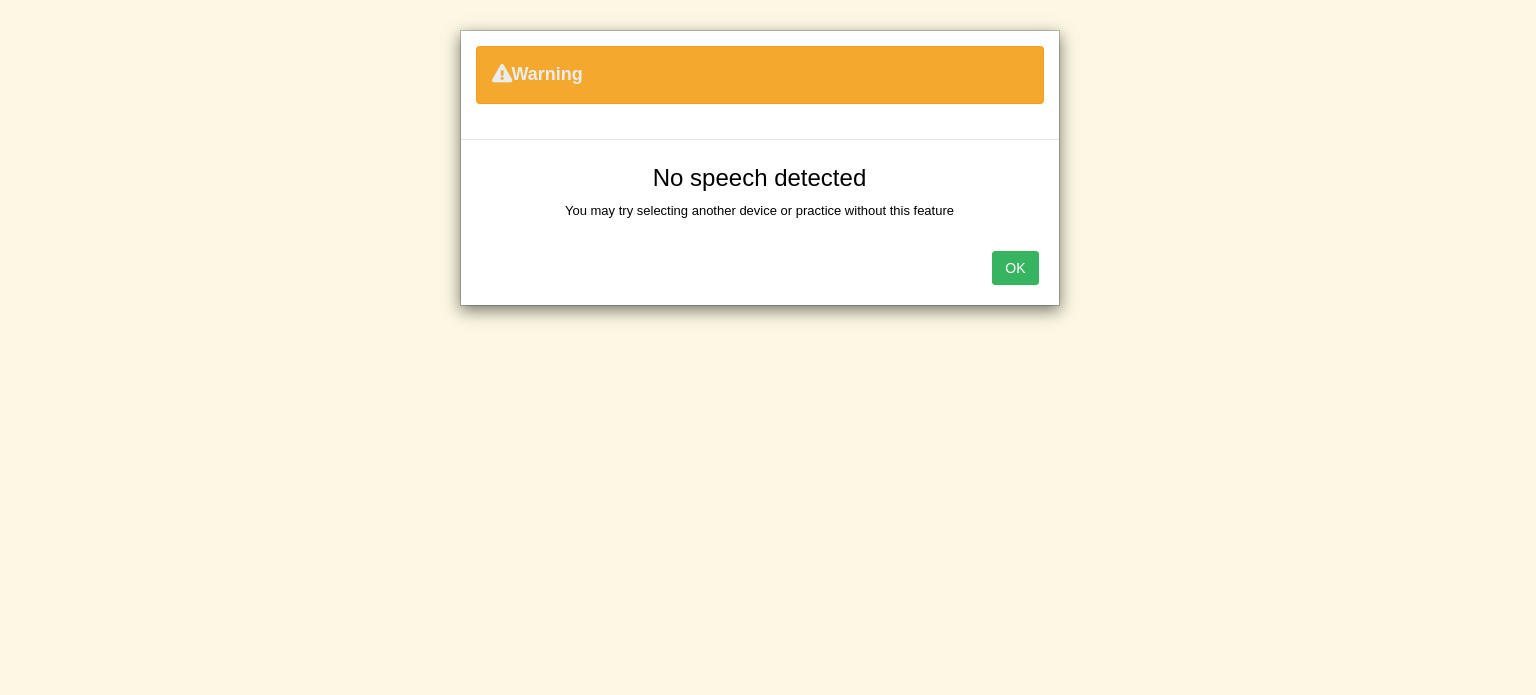click on "OK" at bounding box center [1015, 268] 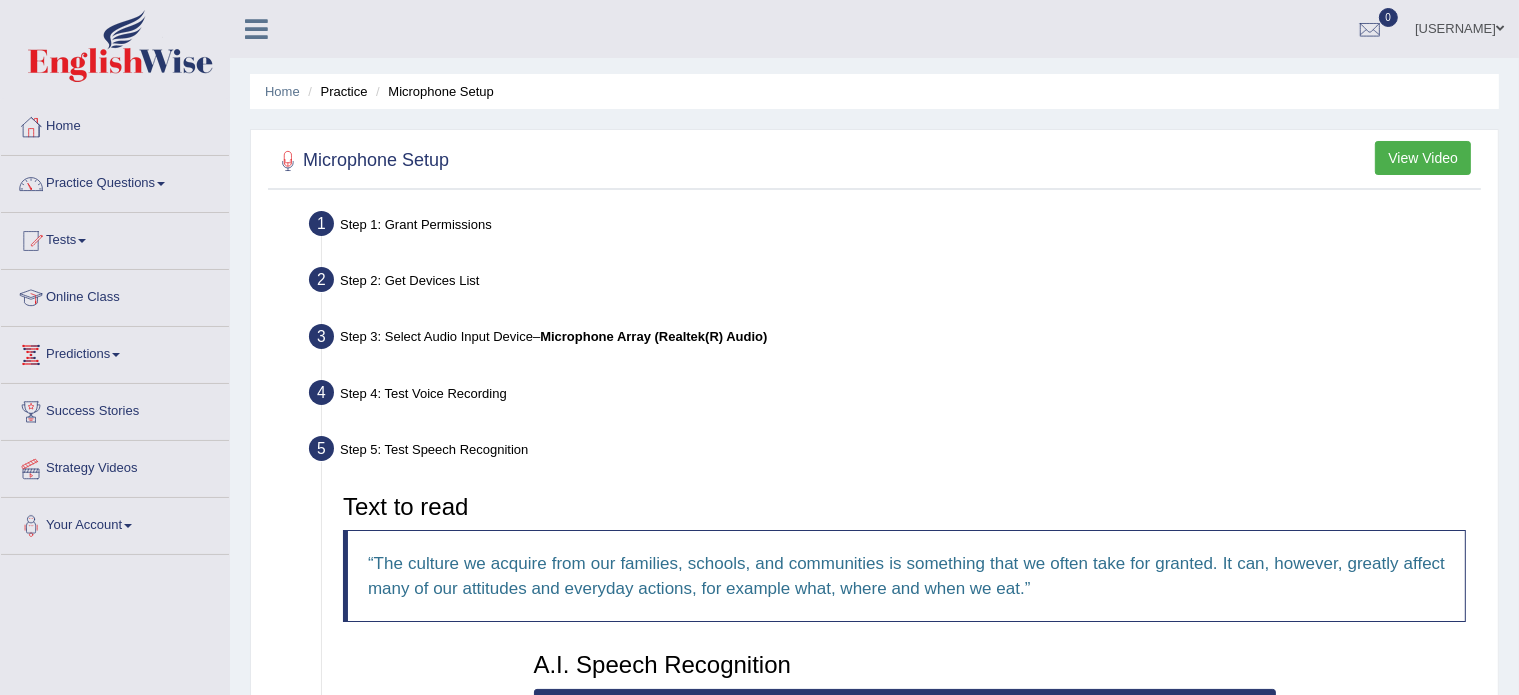 scroll, scrollTop: 464, scrollLeft: 0, axis: vertical 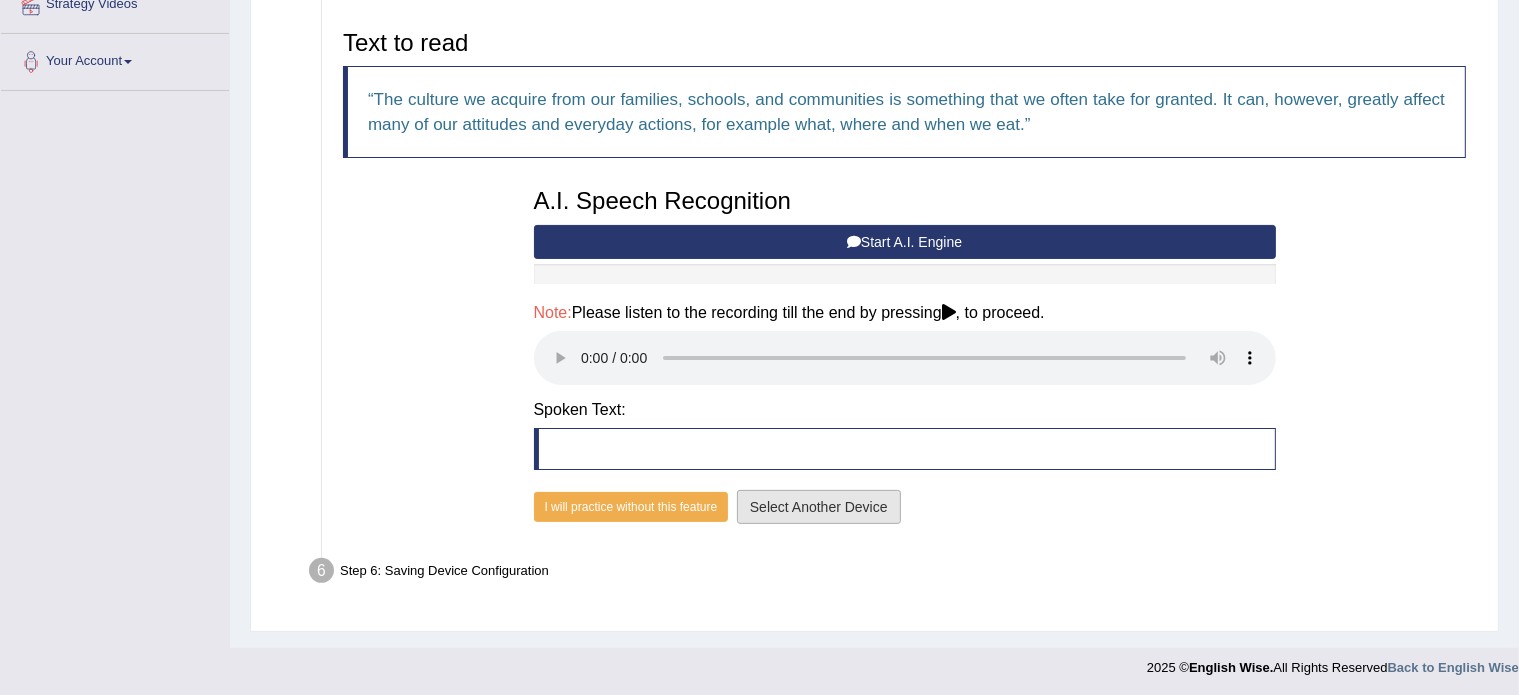 click on "Select Another Device" at bounding box center [819, 507] 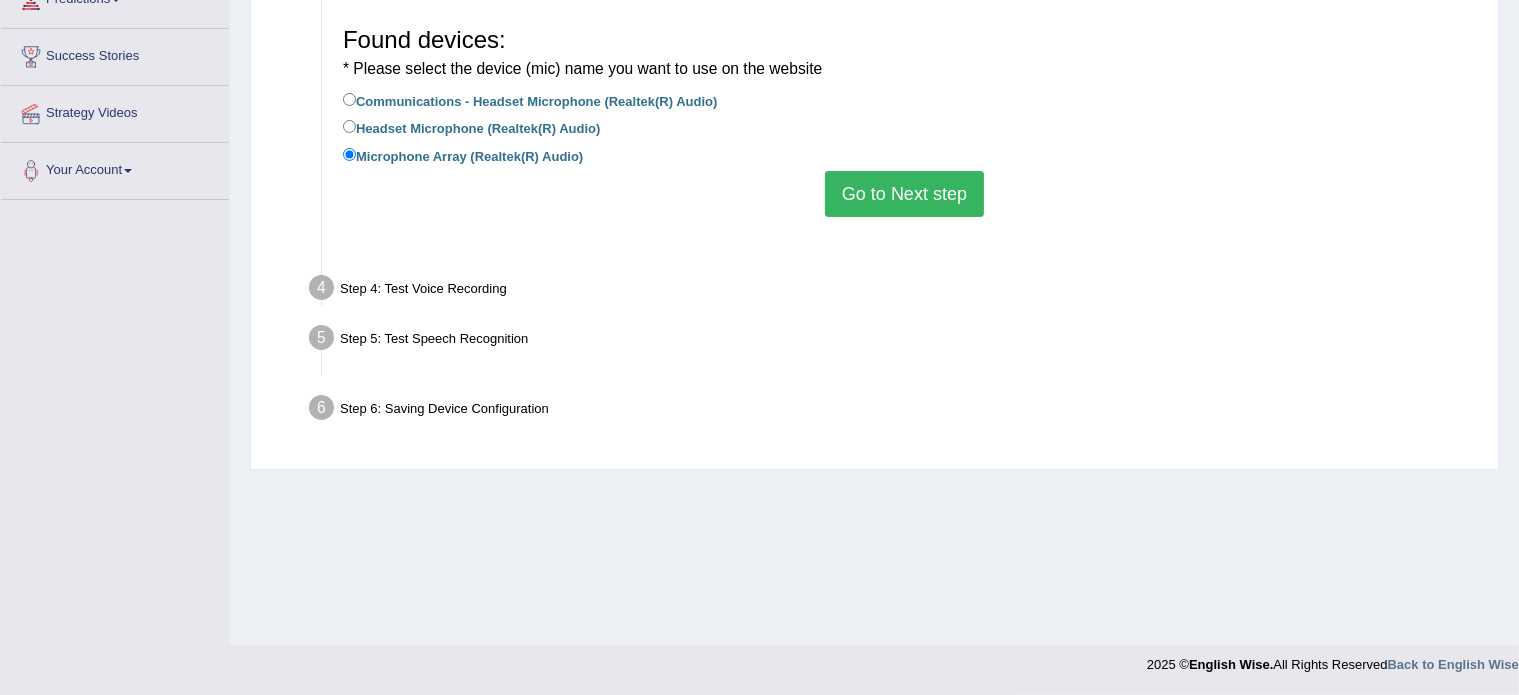 scroll, scrollTop: 355, scrollLeft: 0, axis: vertical 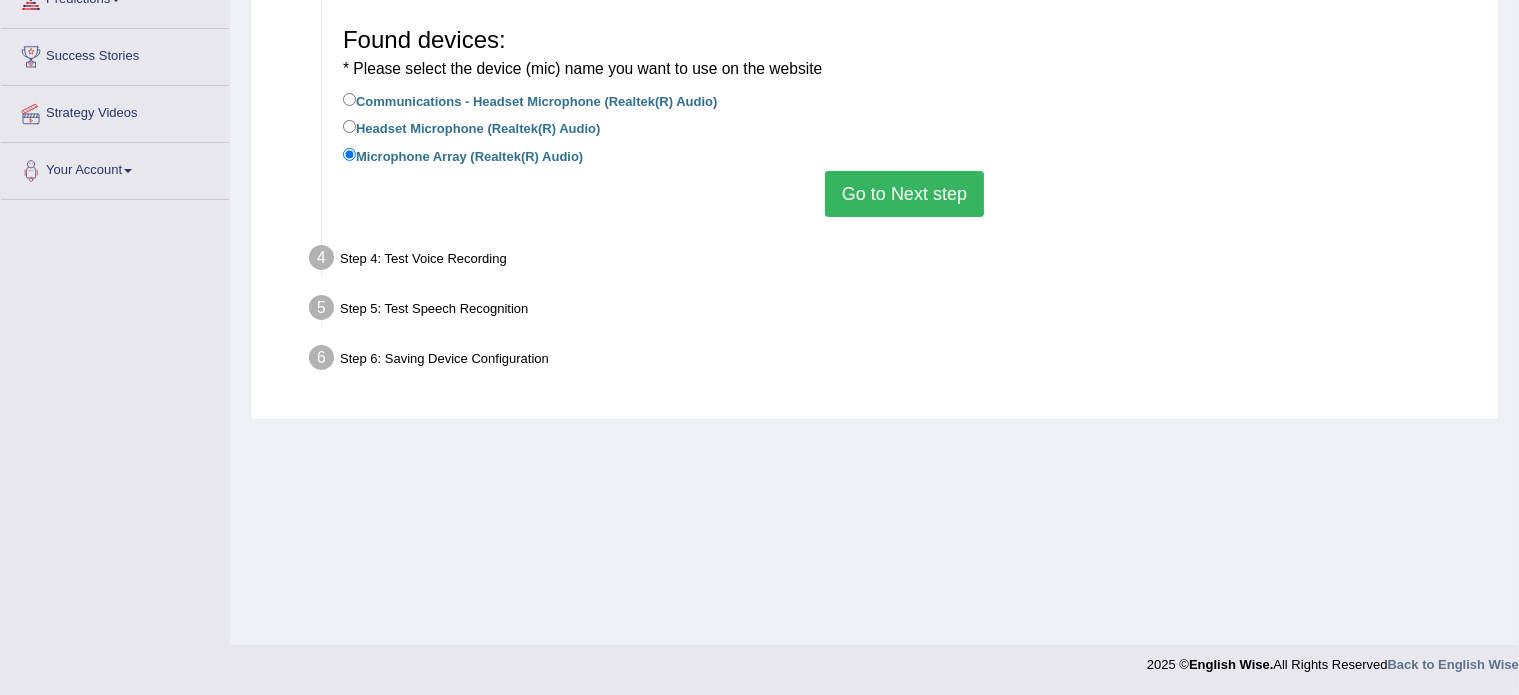 click on "Go to Next step" at bounding box center [904, 194] 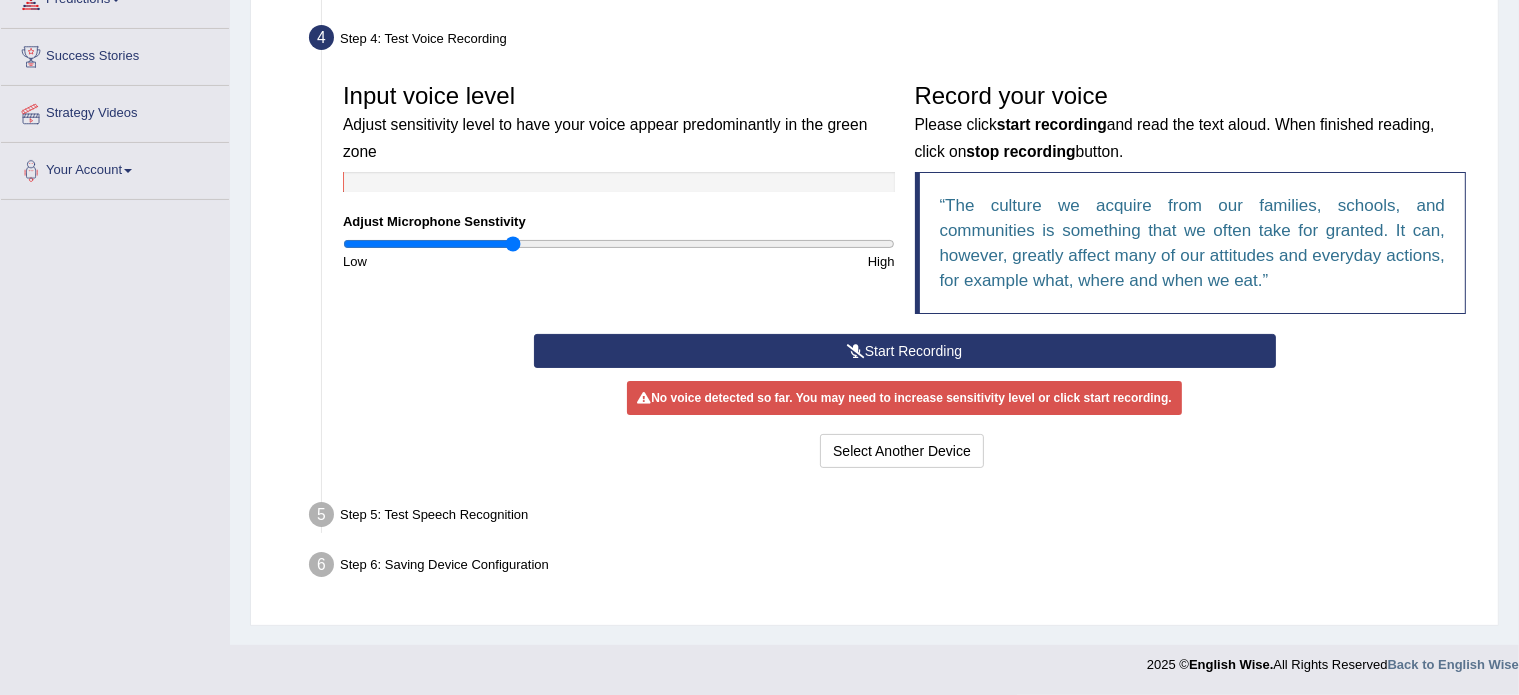 drag, startPoint x: 532, startPoint y: 247, endPoint x: 514, endPoint y: 247, distance: 18 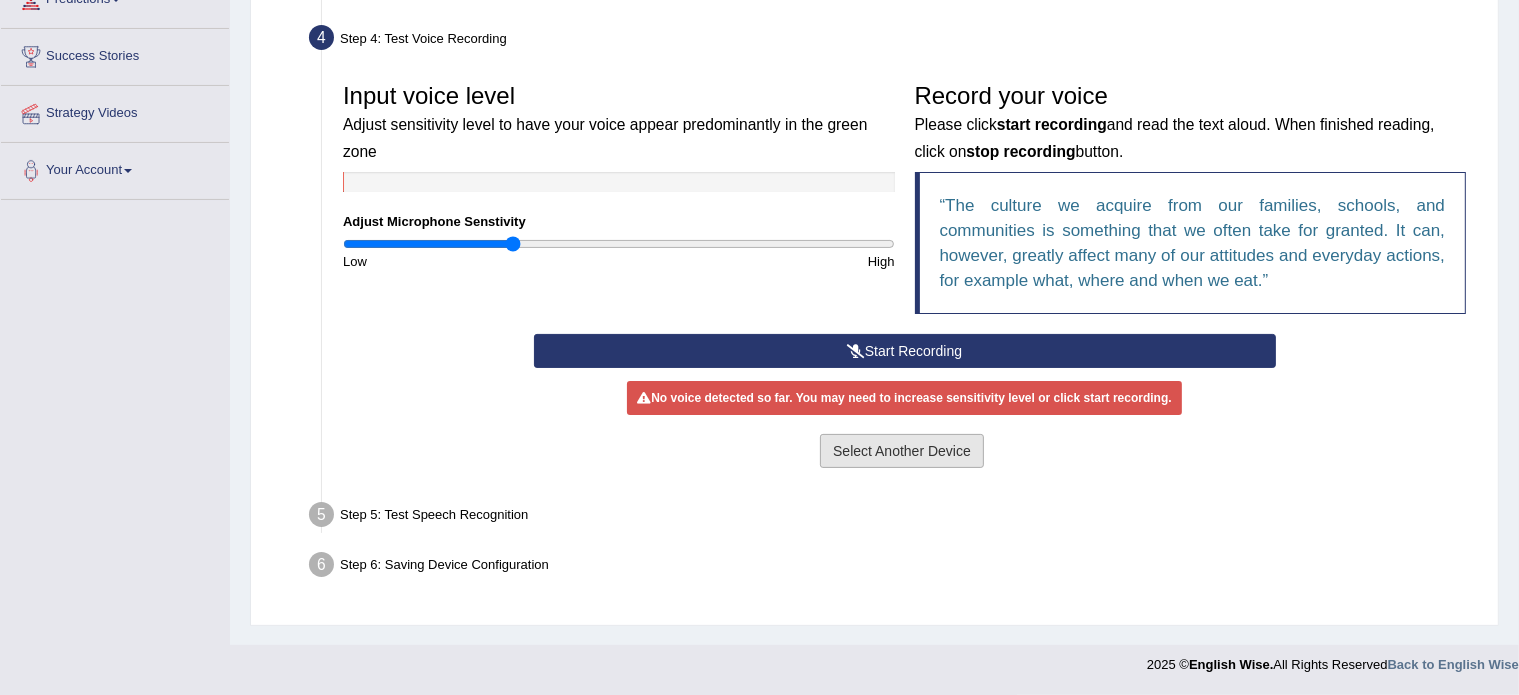 click on "Select Another Device" at bounding box center [902, 451] 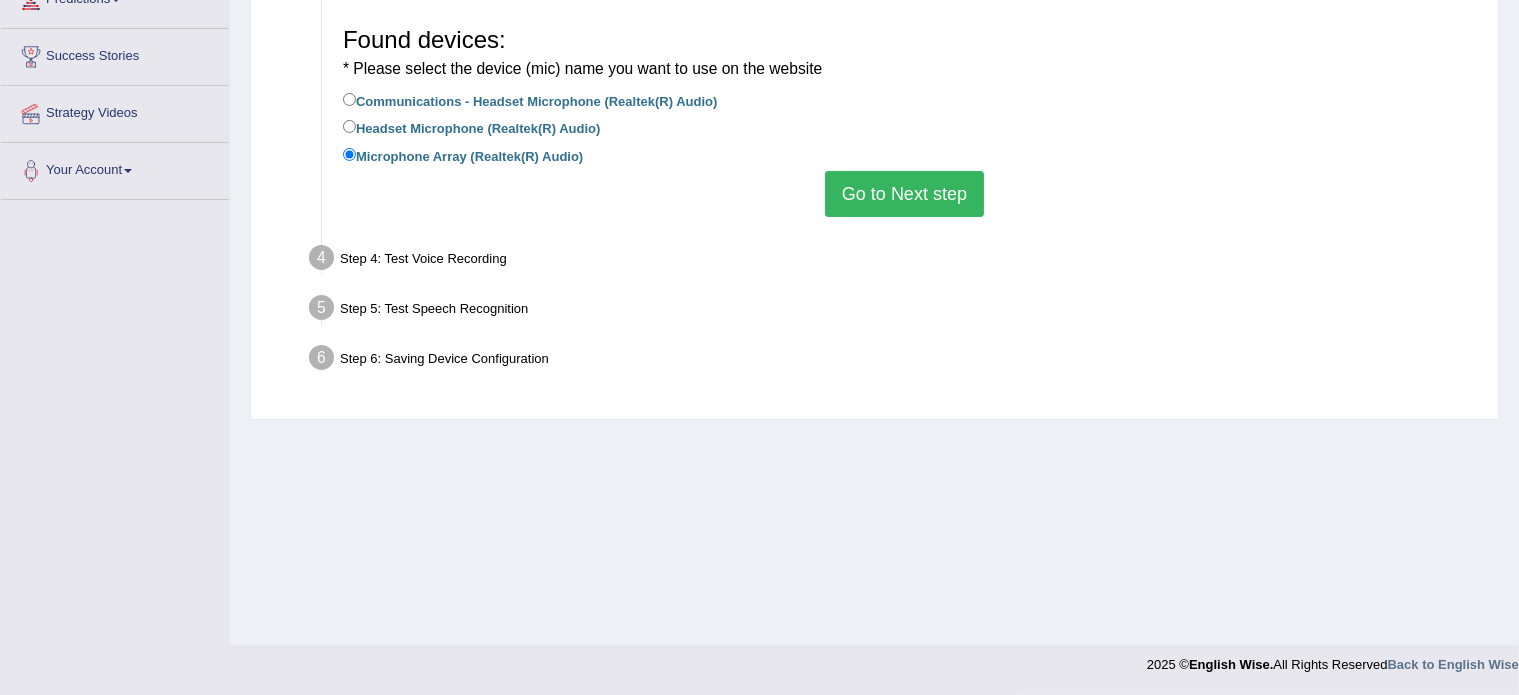 click on "Go to Next step" at bounding box center (904, 194) 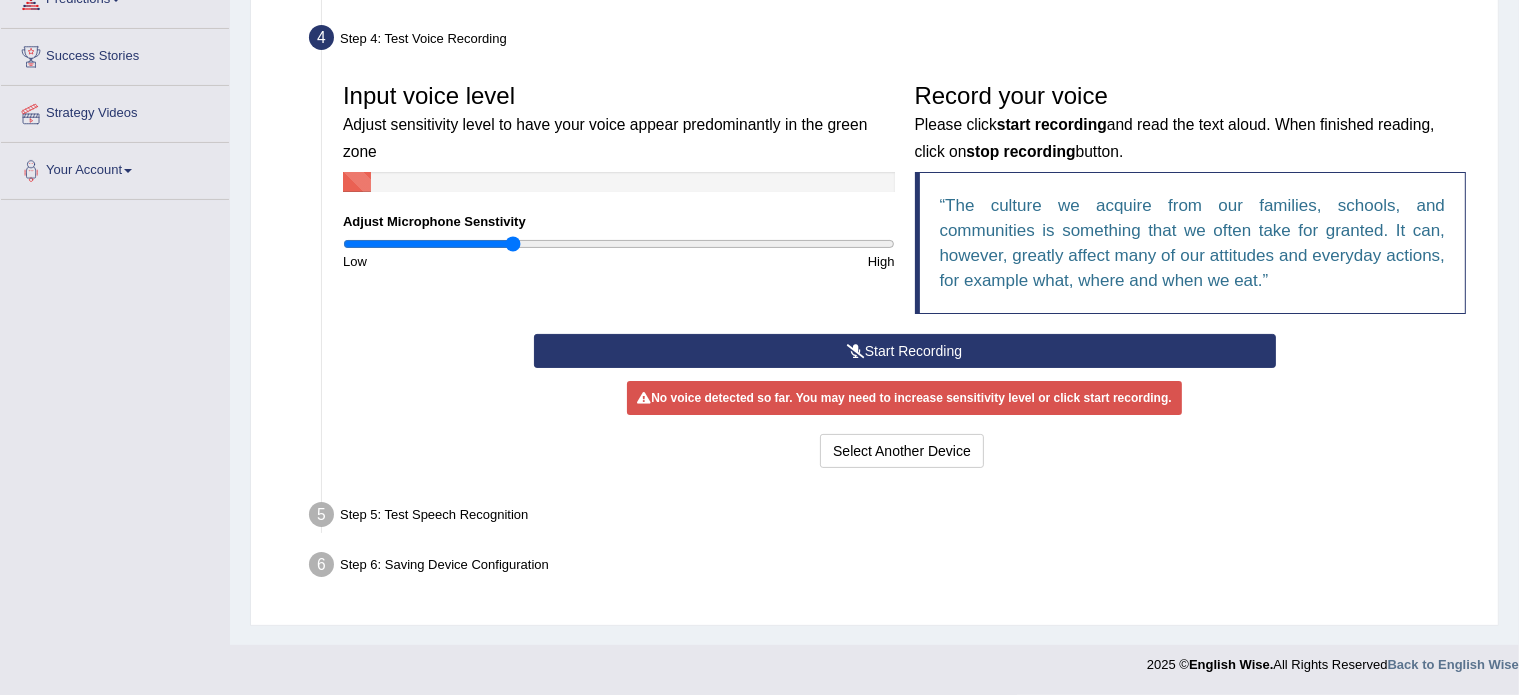 click on "Start Recording" at bounding box center [905, 351] 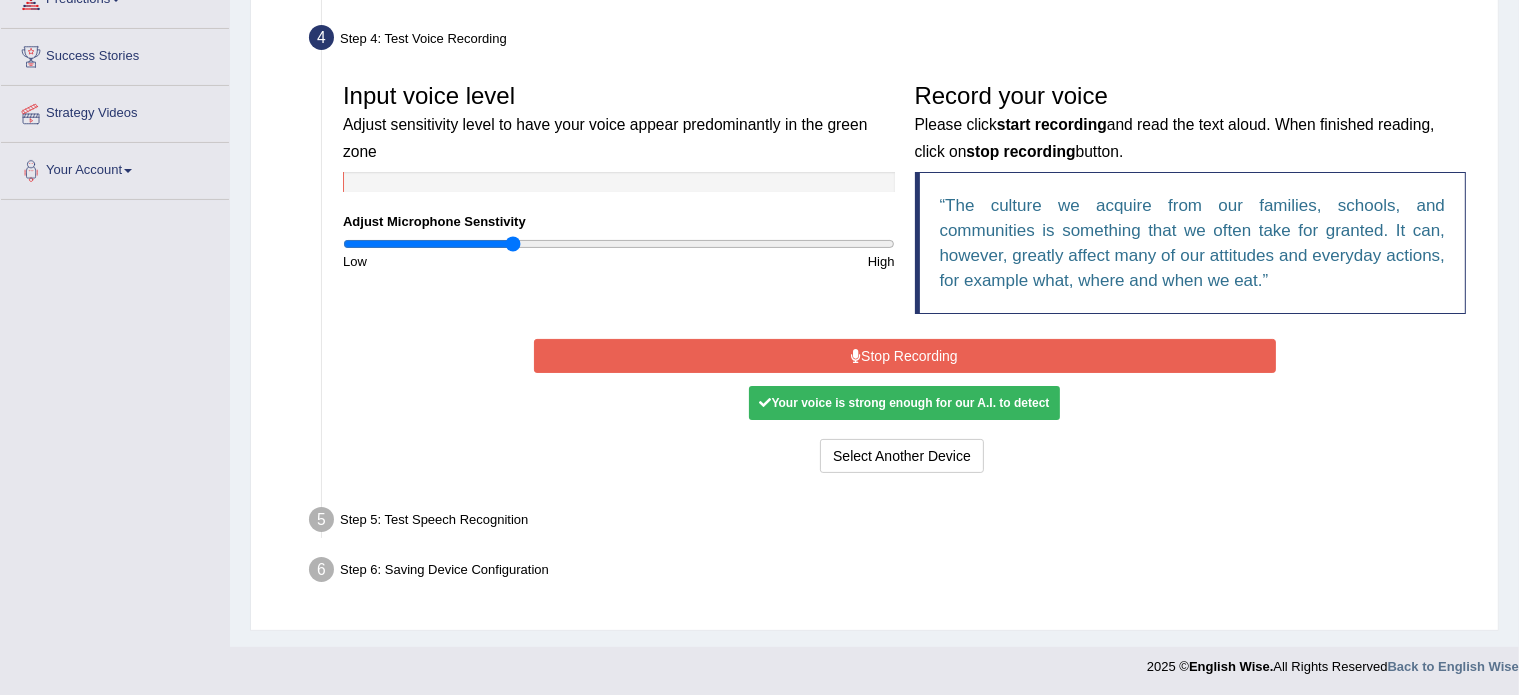 click on "Stop Recording" at bounding box center [905, 356] 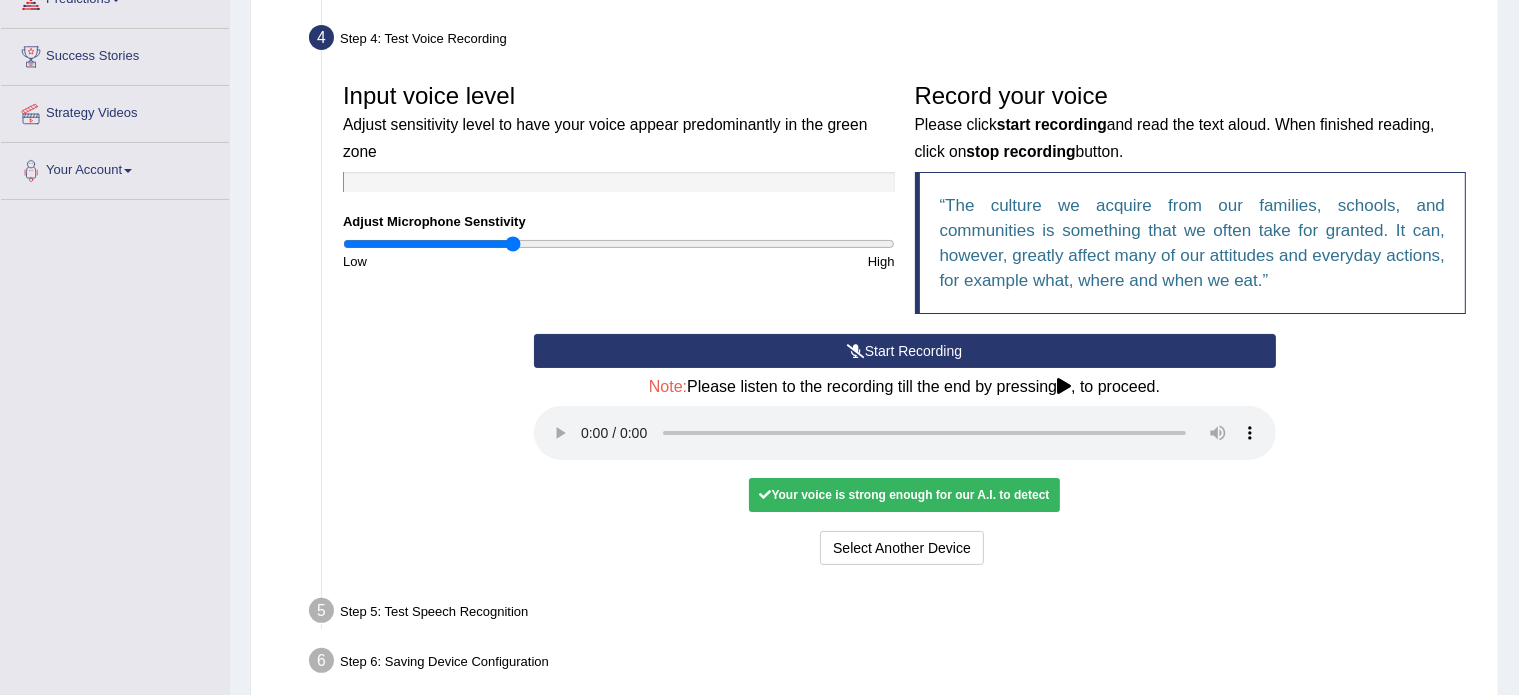 click on "Start Recording" at bounding box center [905, 351] 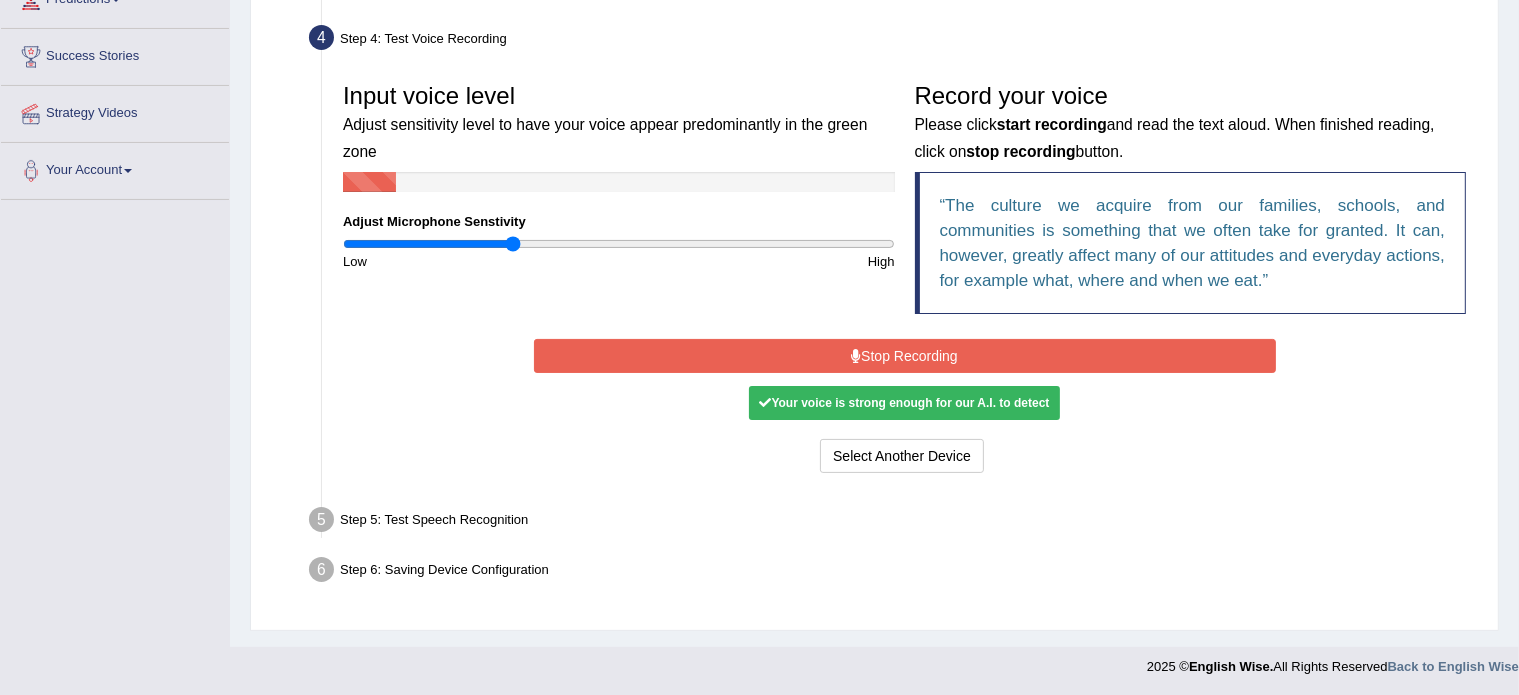 click on "Stop Recording" at bounding box center (905, 356) 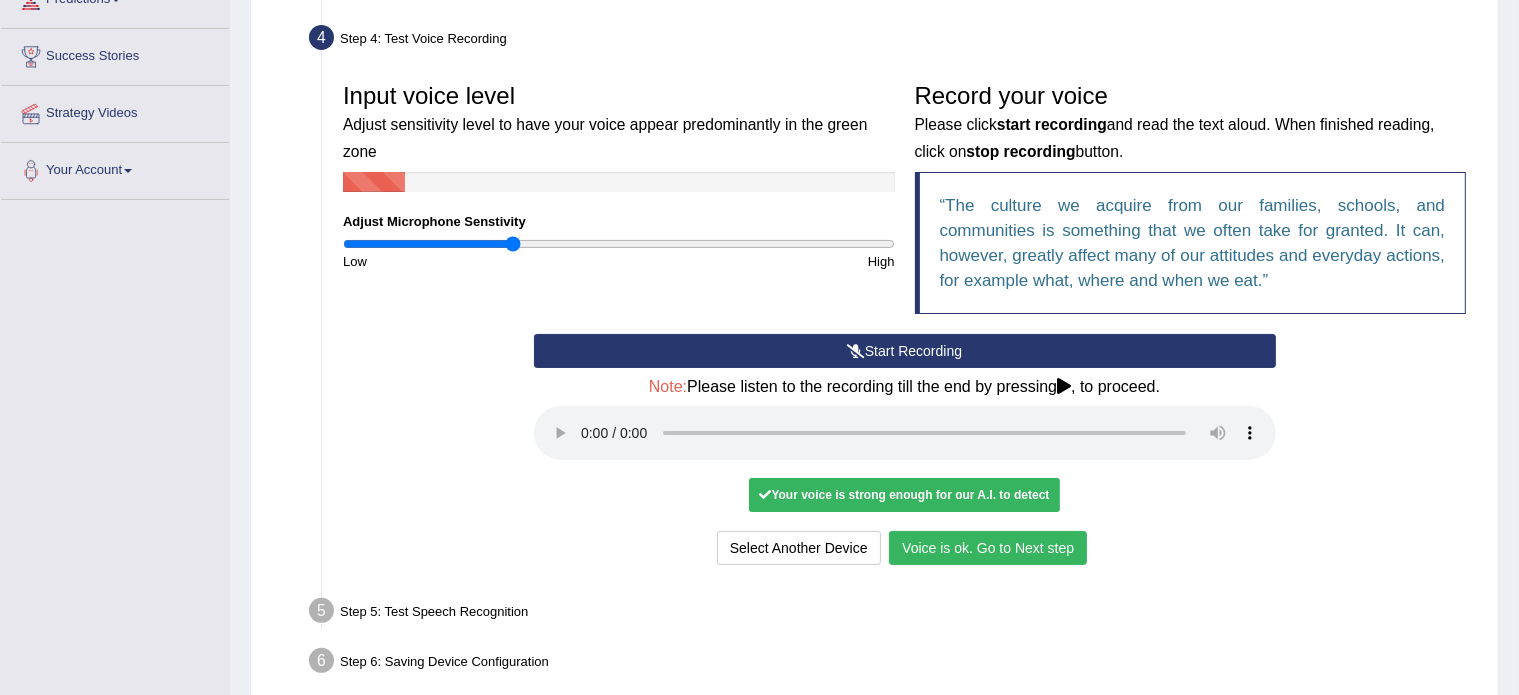 click on "Voice is ok. Go to Next step" at bounding box center [988, 548] 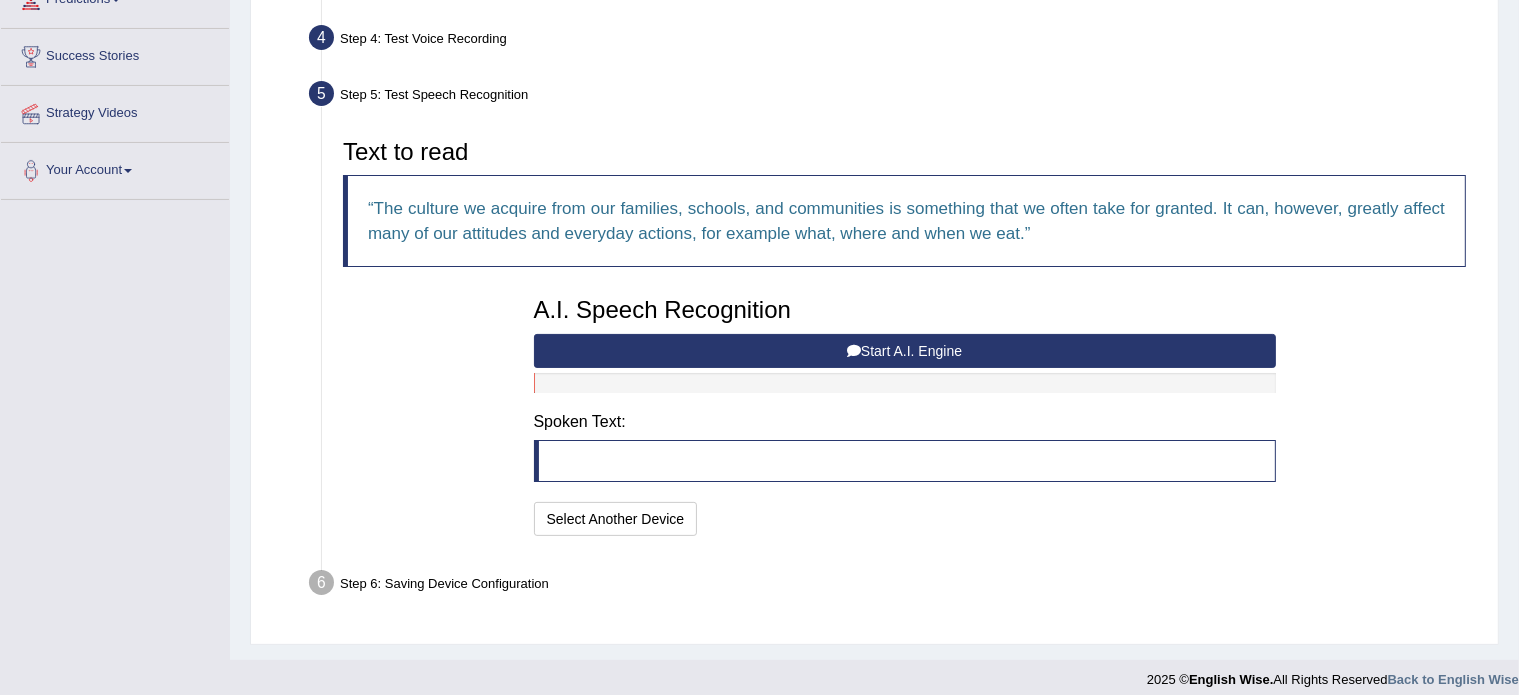 click on "Start A.I. Engine" at bounding box center (905, 351) 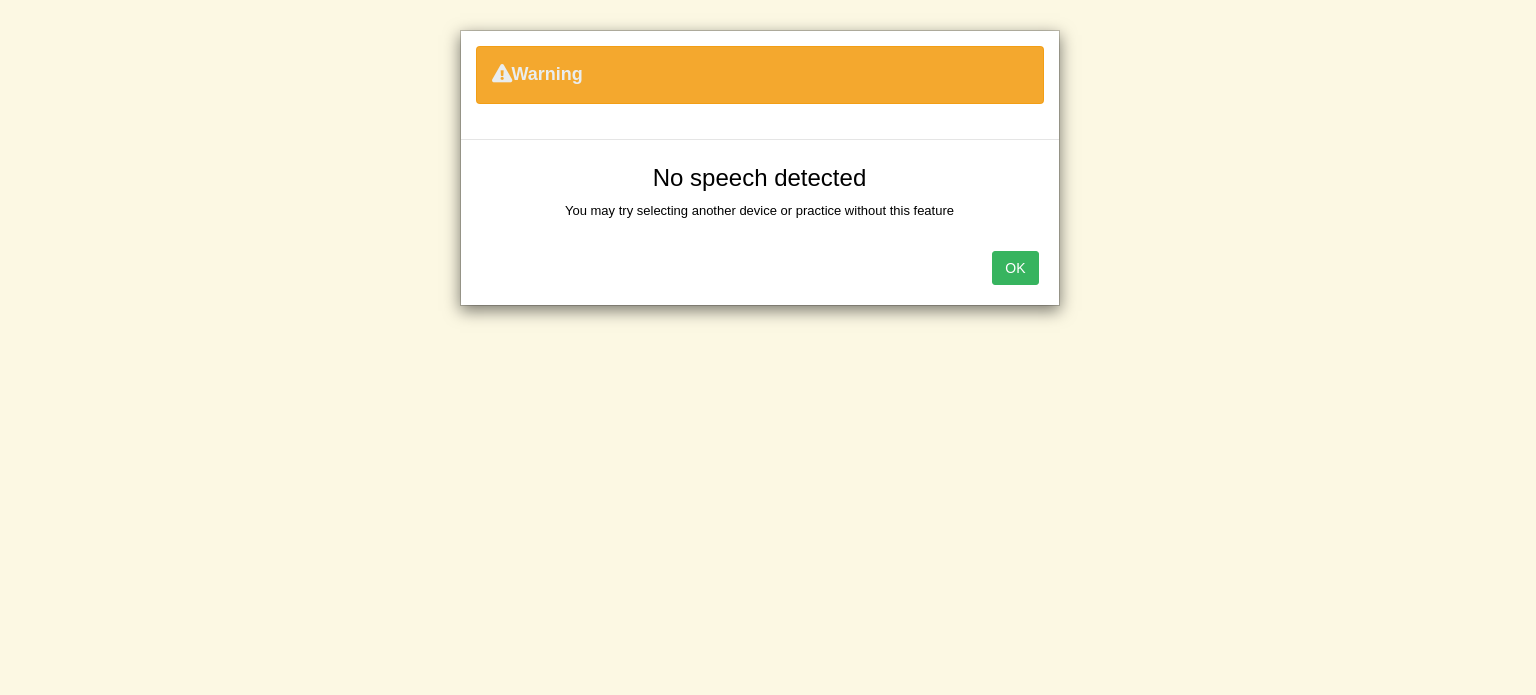 click on "OK" at bounding box center [1015, 268] 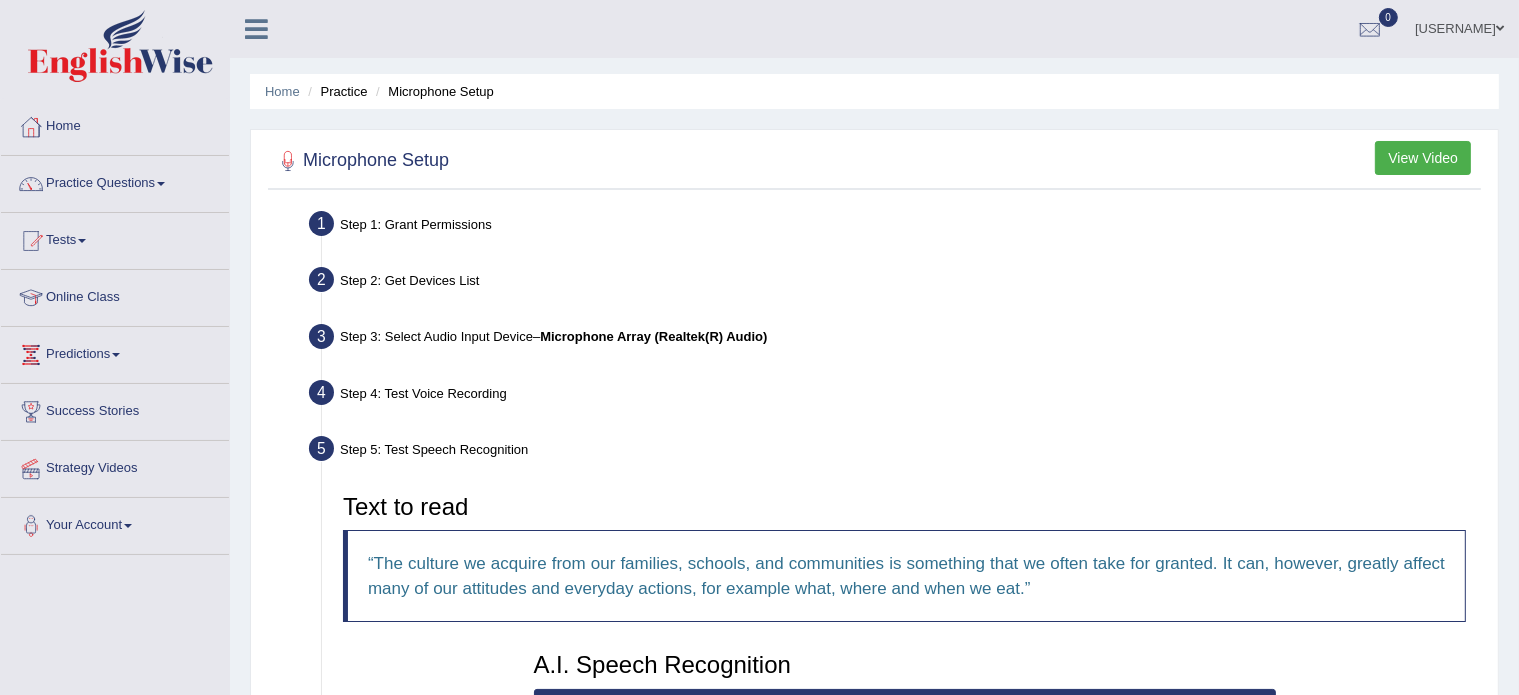 scroll, scrollTop: 464, scrollLeft: 0, axis: vertical 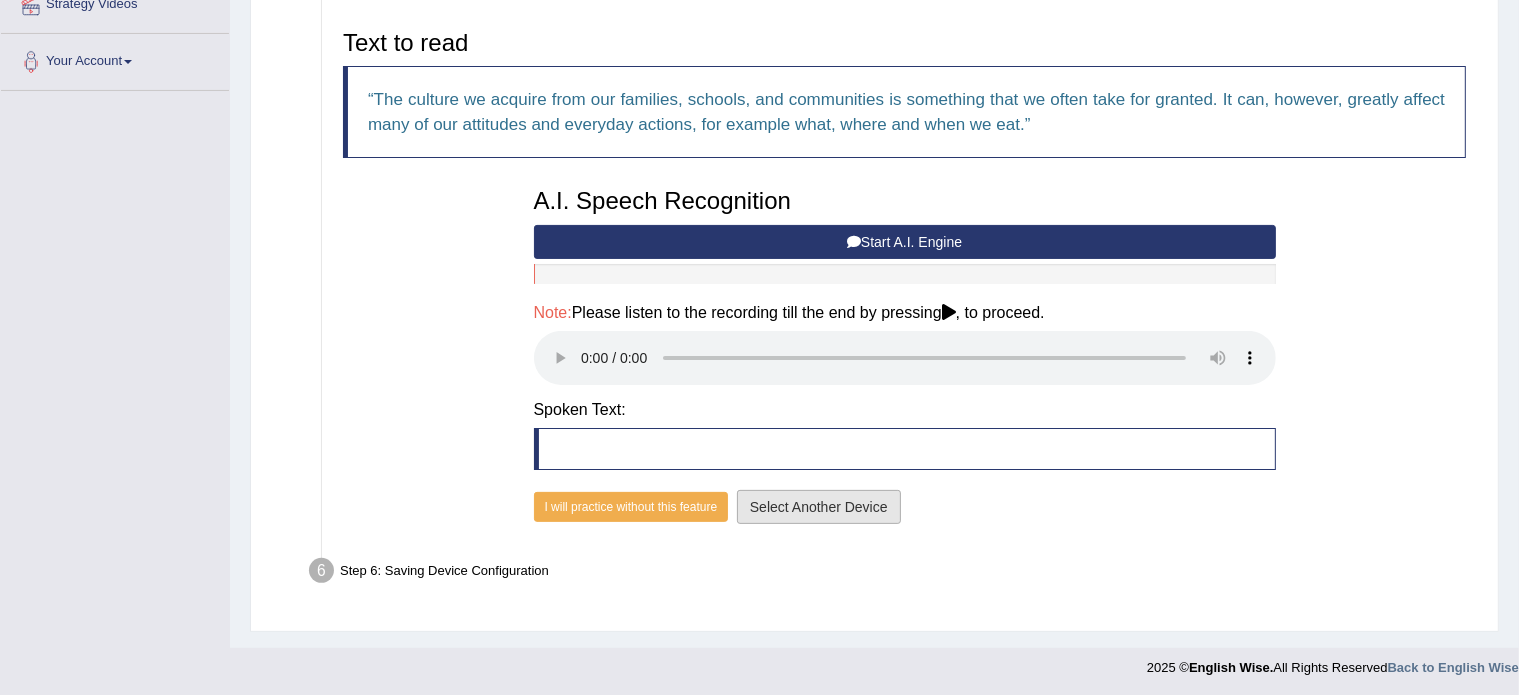 click on "Select Another Device" at bounding box center (819, 507) 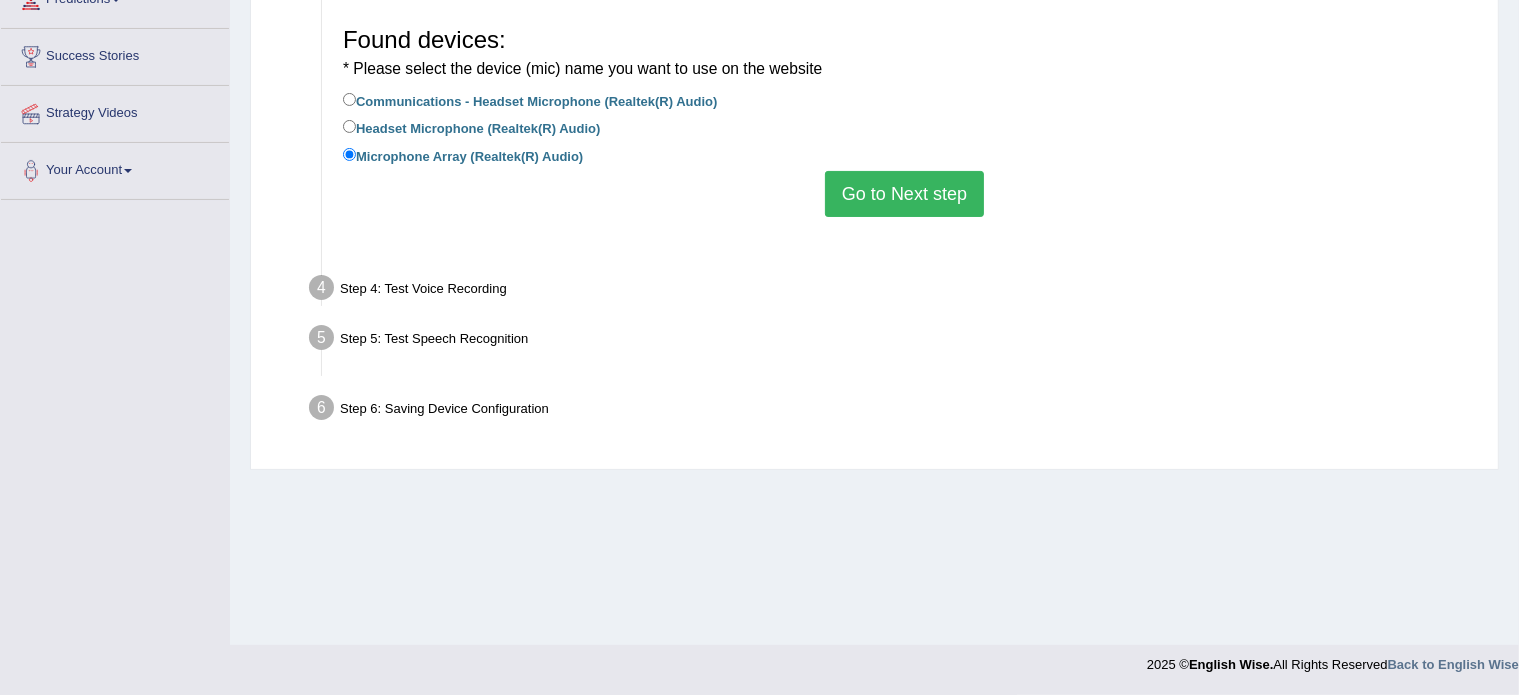 scroll, scrollTop: 355, scrollLeft: 0, axis: vertical 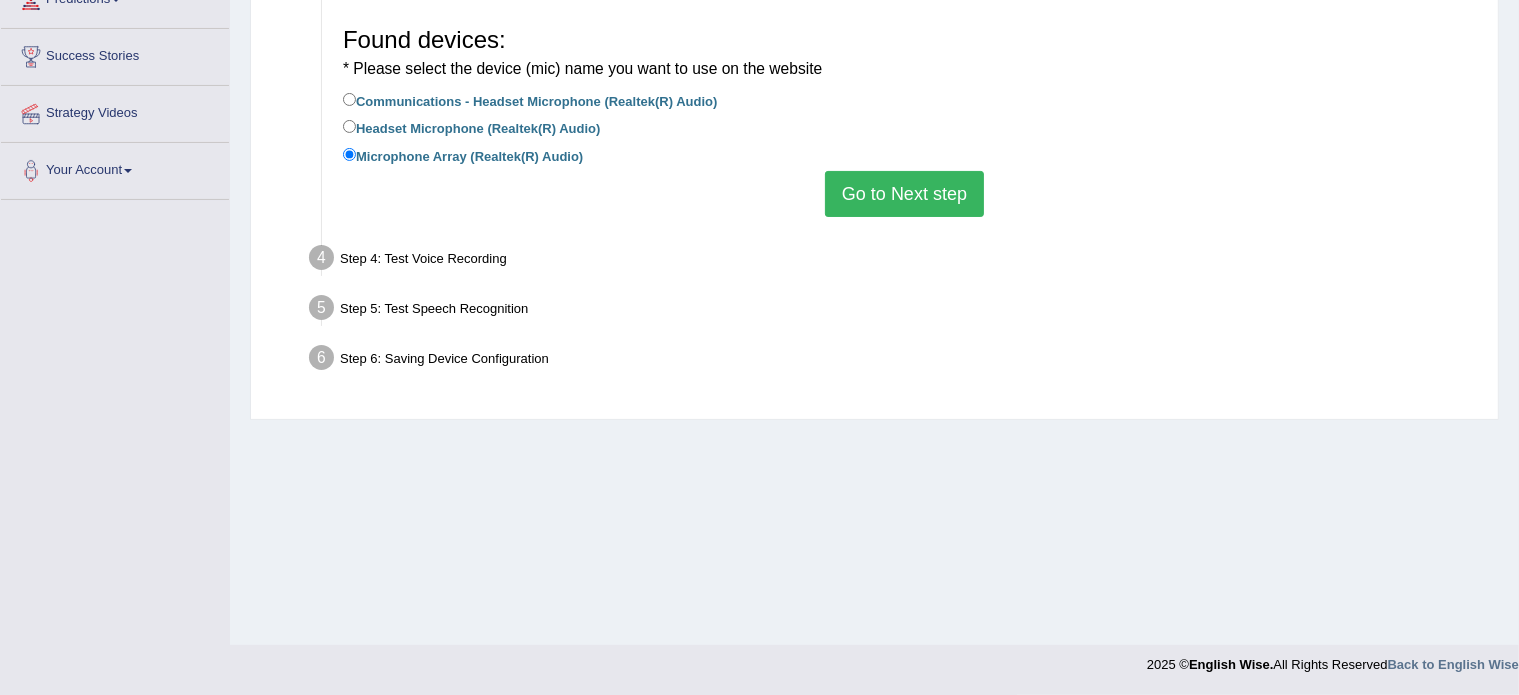click on "Go to Next step" at bounding box center [904, 194] 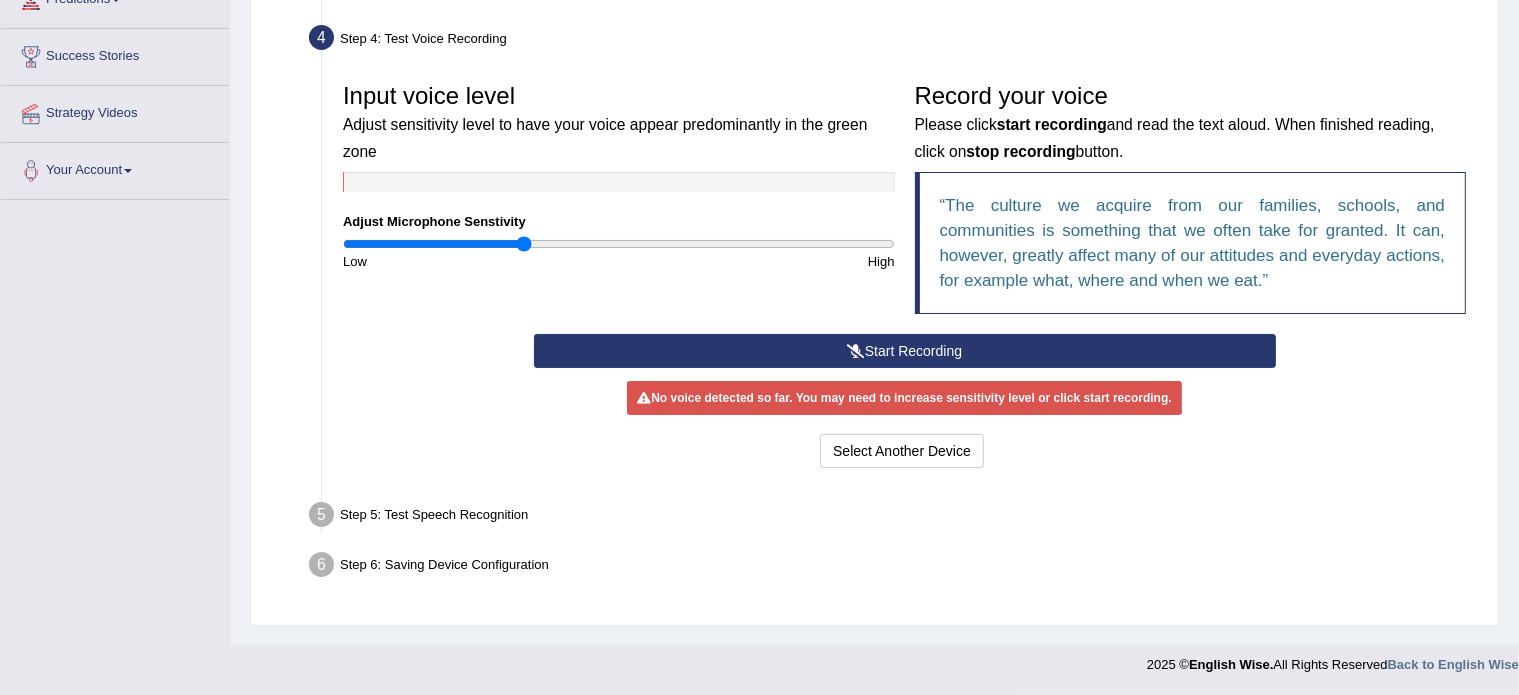 drag, startPoint x: 510, startPoint y: 241, endPoint x: 522, endPoint y: 245, distance: 12.649111 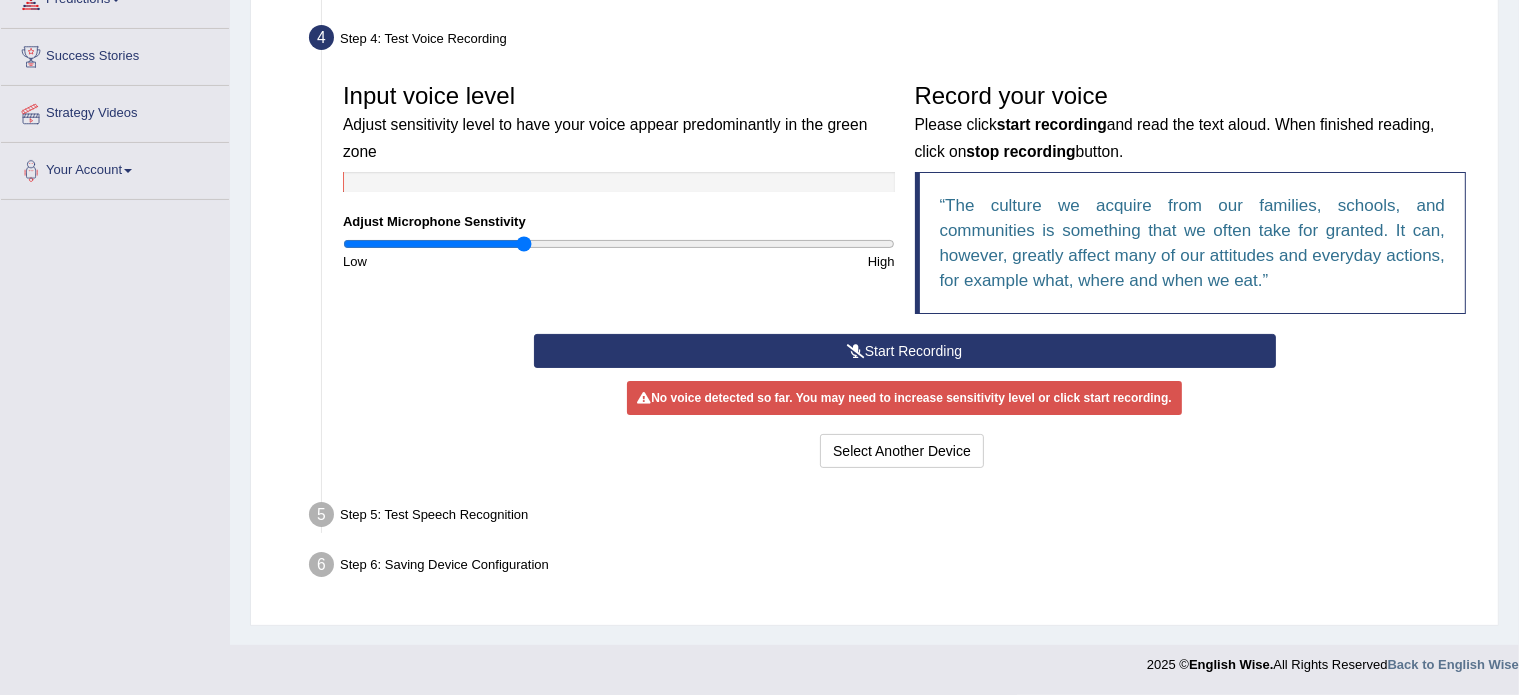 click on "Start Recording" at bounding box center (905, 351) 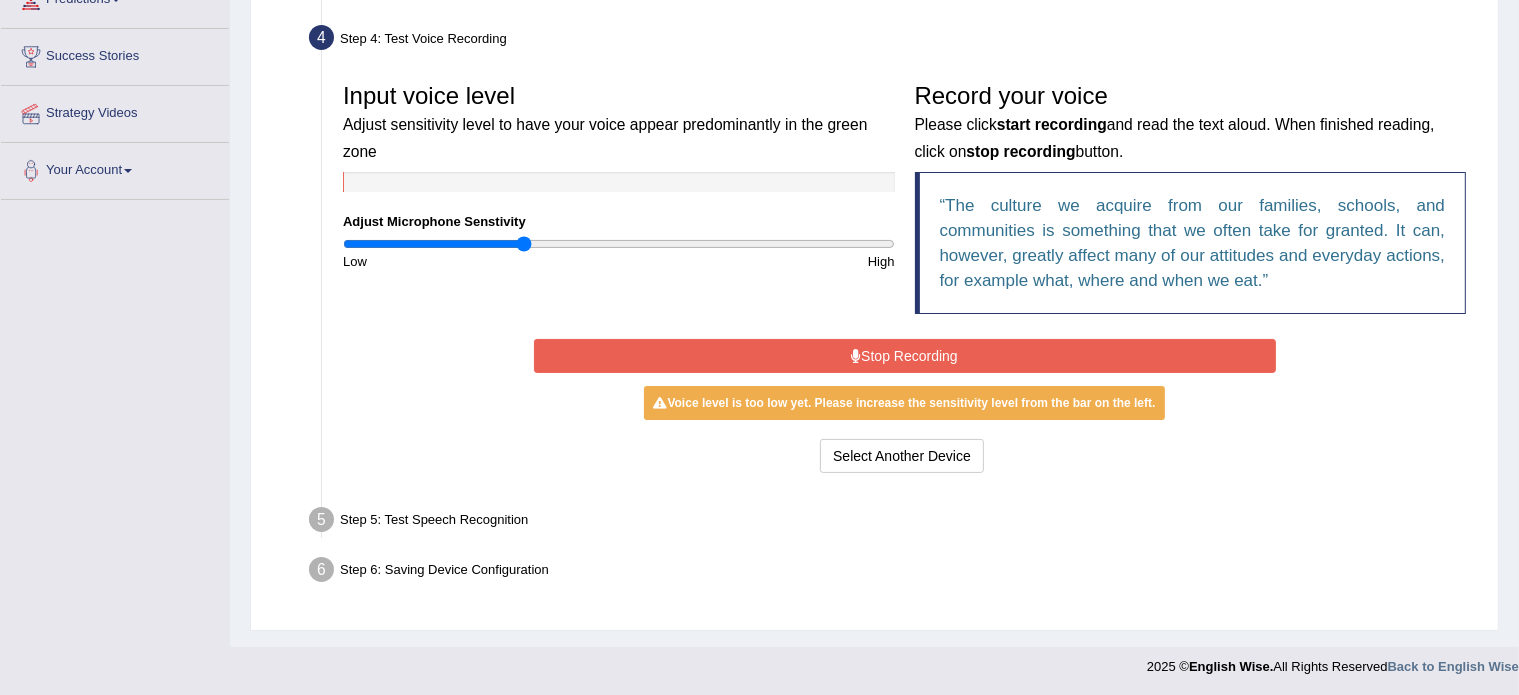 click on "Stop Recording" at bounding box center [905, 356] 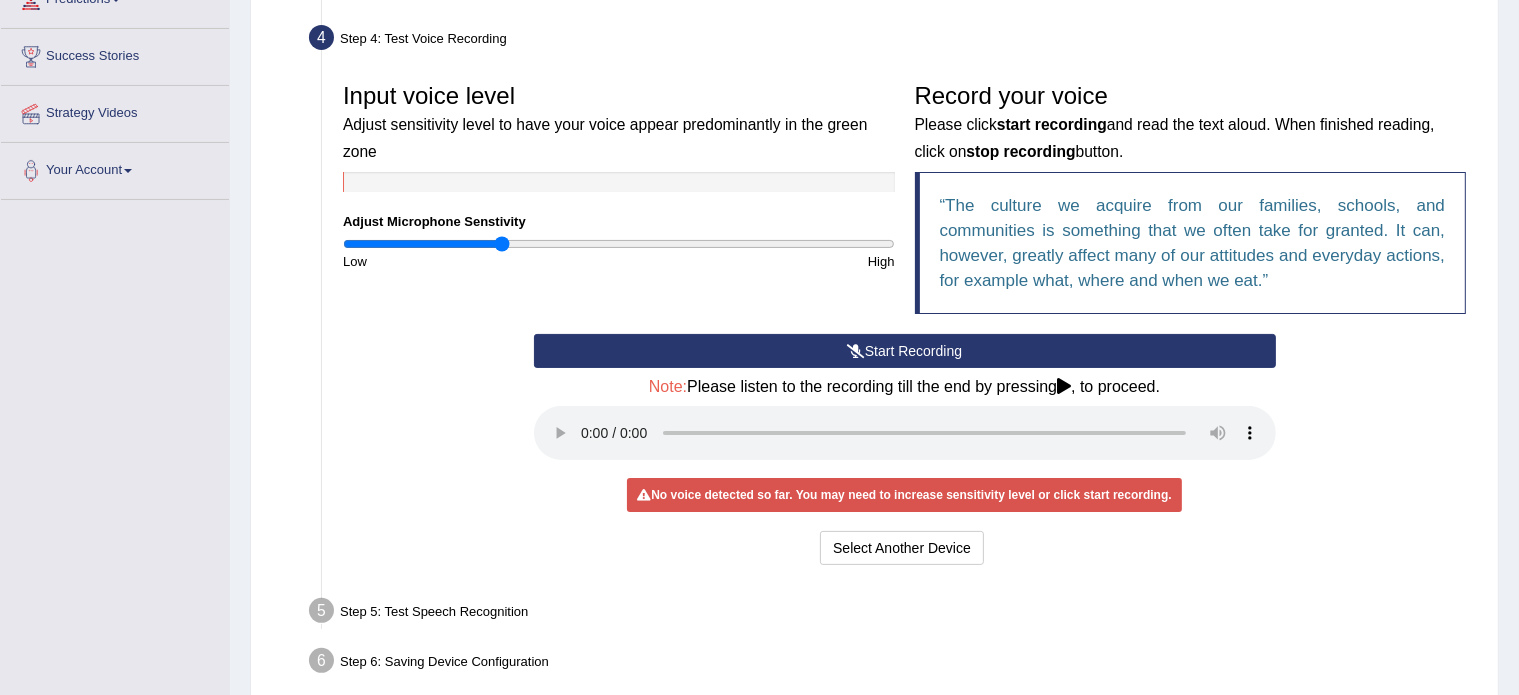 drag, startPoint x: 511, startPoint y: 245, endPoint x: 500, endPoint y: 245, distance: 11 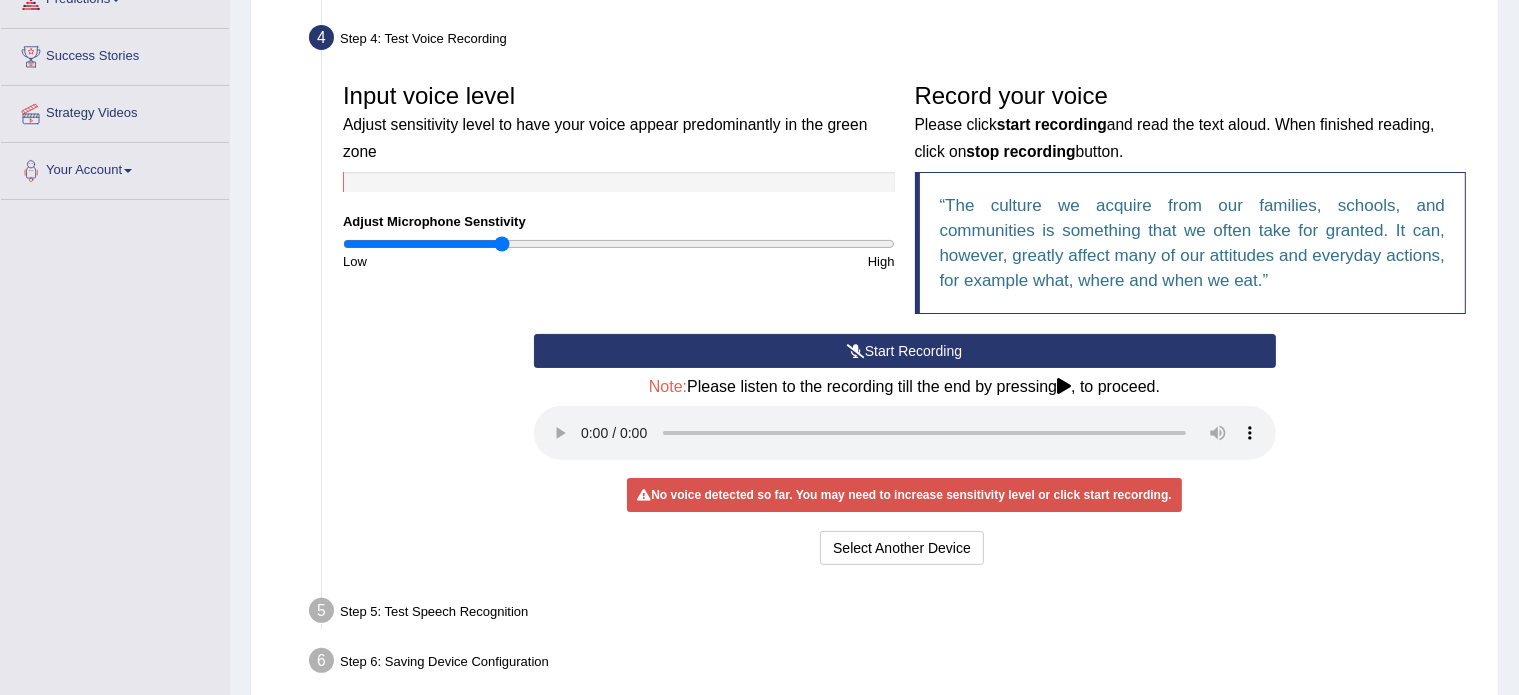 click on "Start Recording" at bounding box center [905, 351] 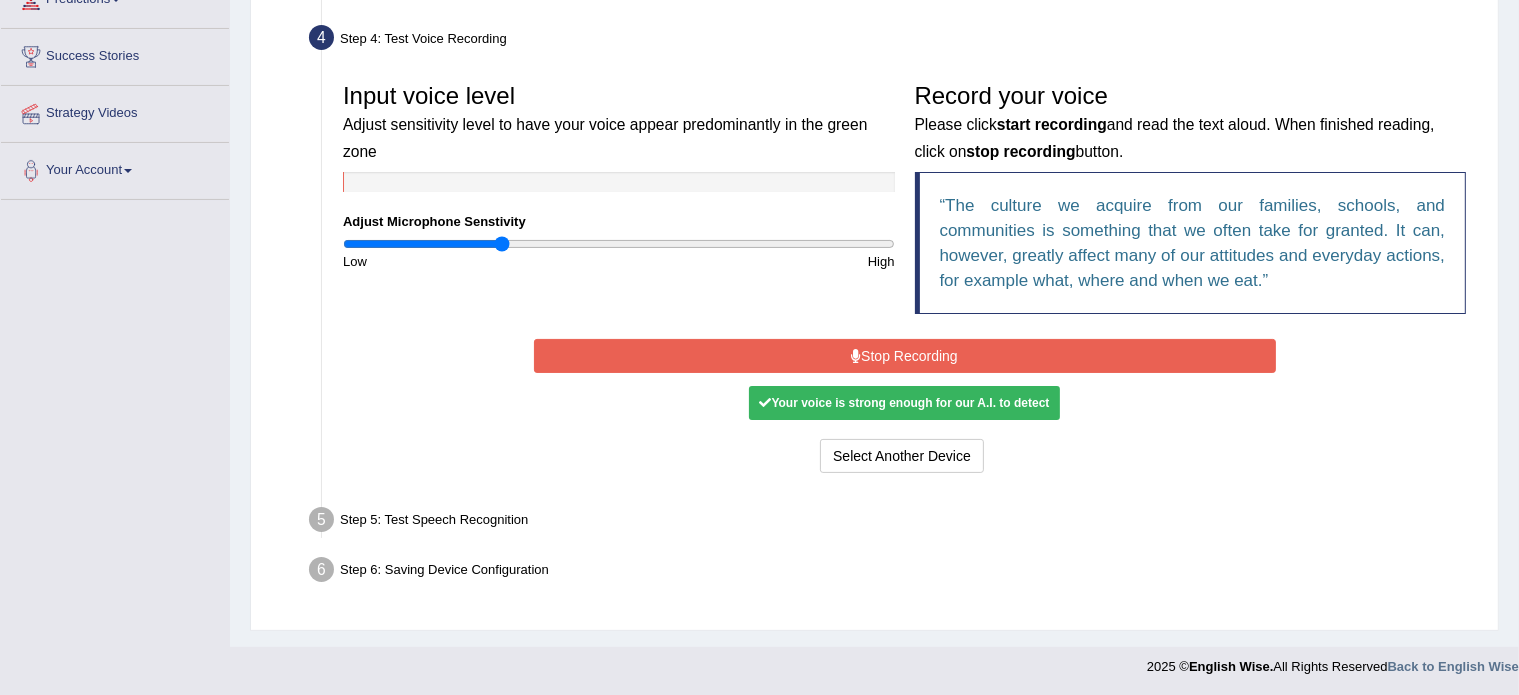 click on "Stop Recording" at bounding box center (905, 356) 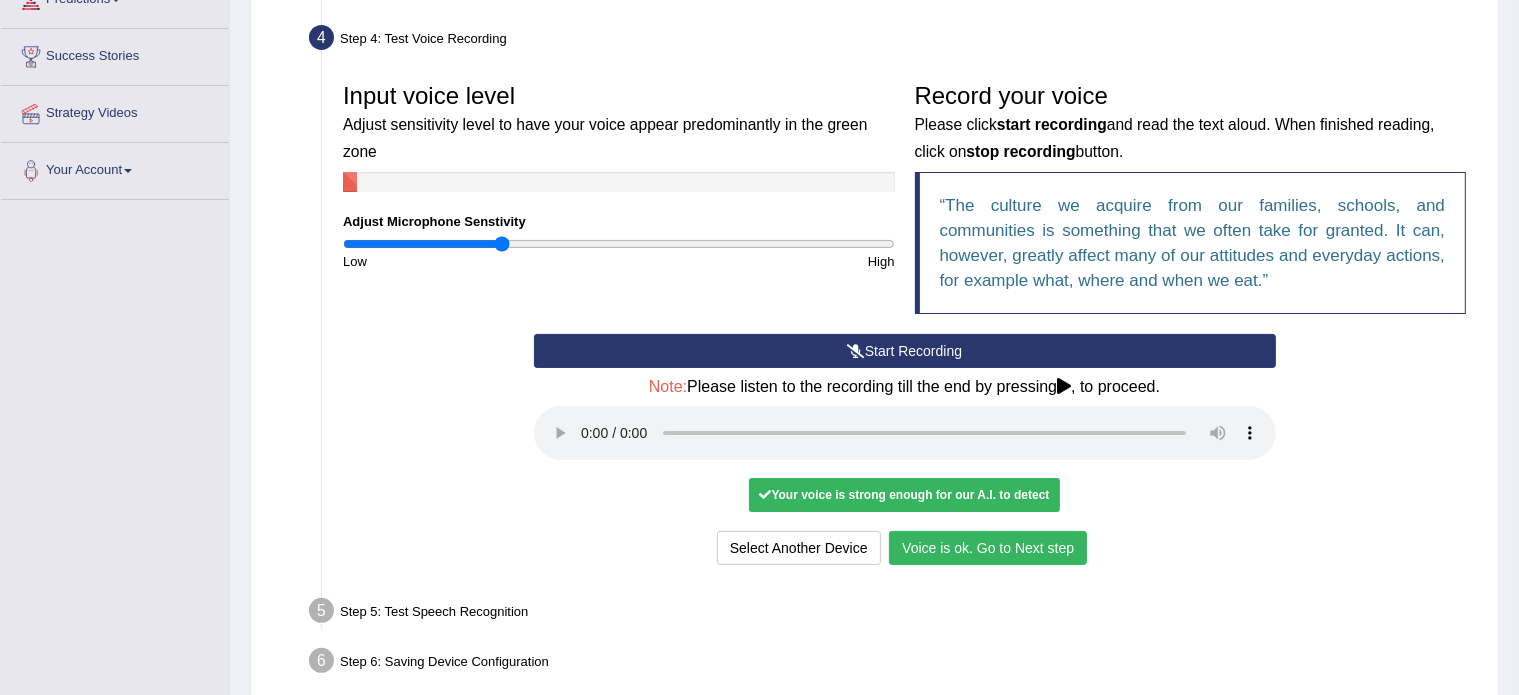 click on "Voice is ok. Go to Next step" at bounding box center [988, 548] 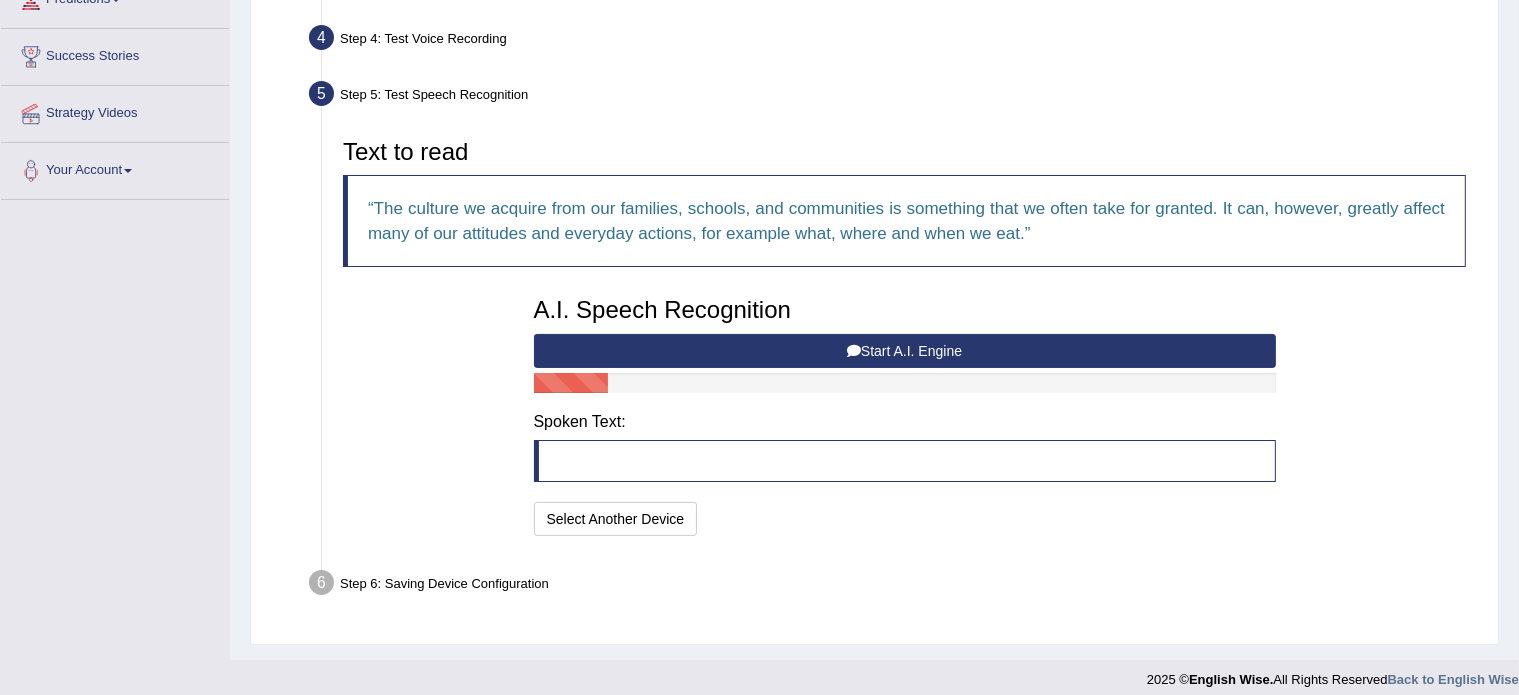click at bounding box center [854, 351] 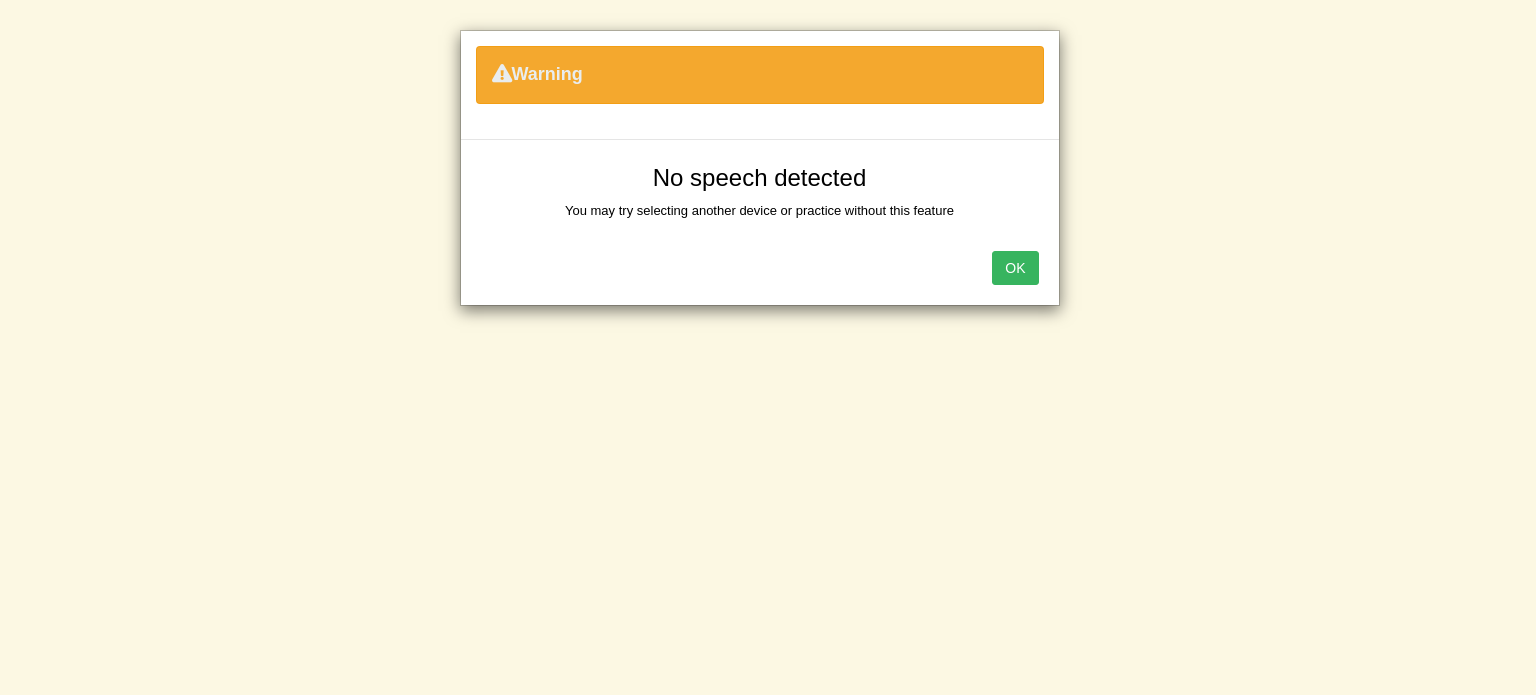 click on "OK" at bounding box center (1015, 268) 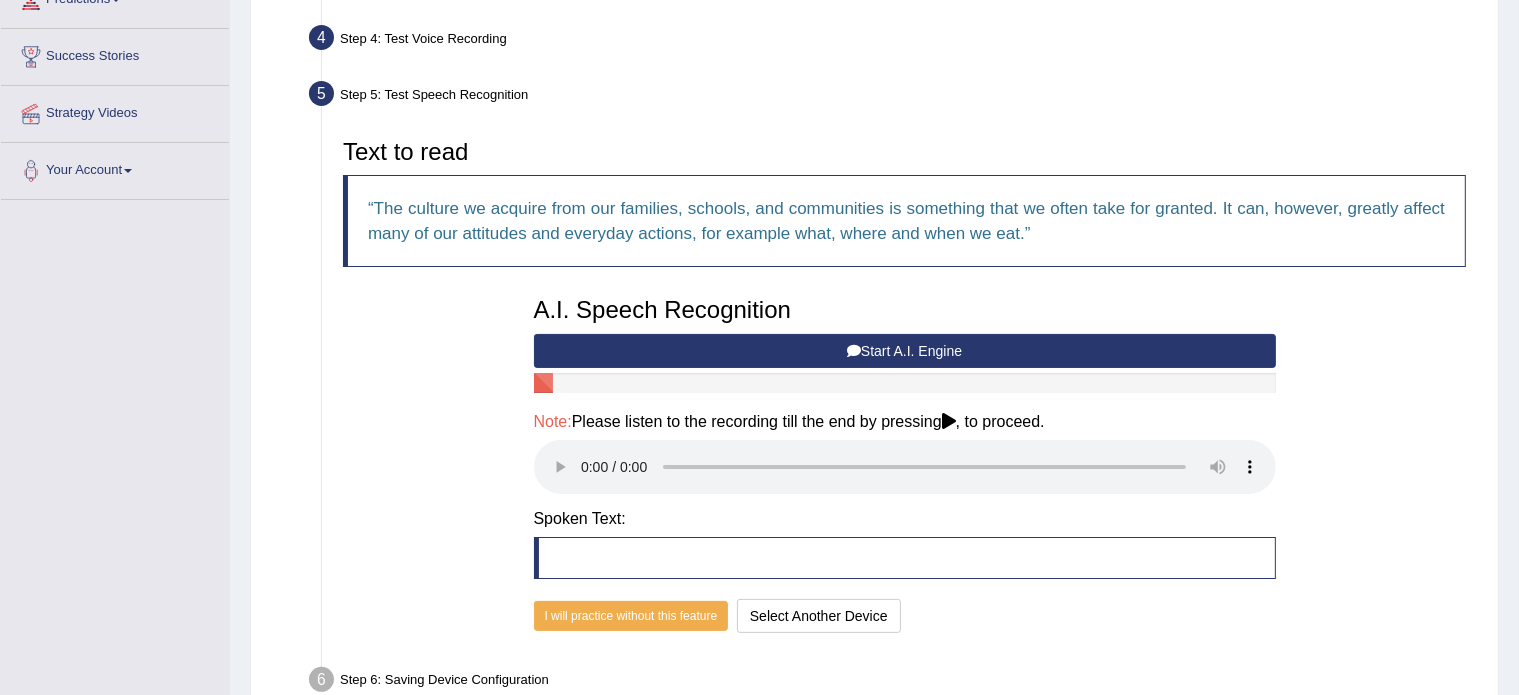 scroll, scrollTop: 0, scrollLeft: 0, axis: both 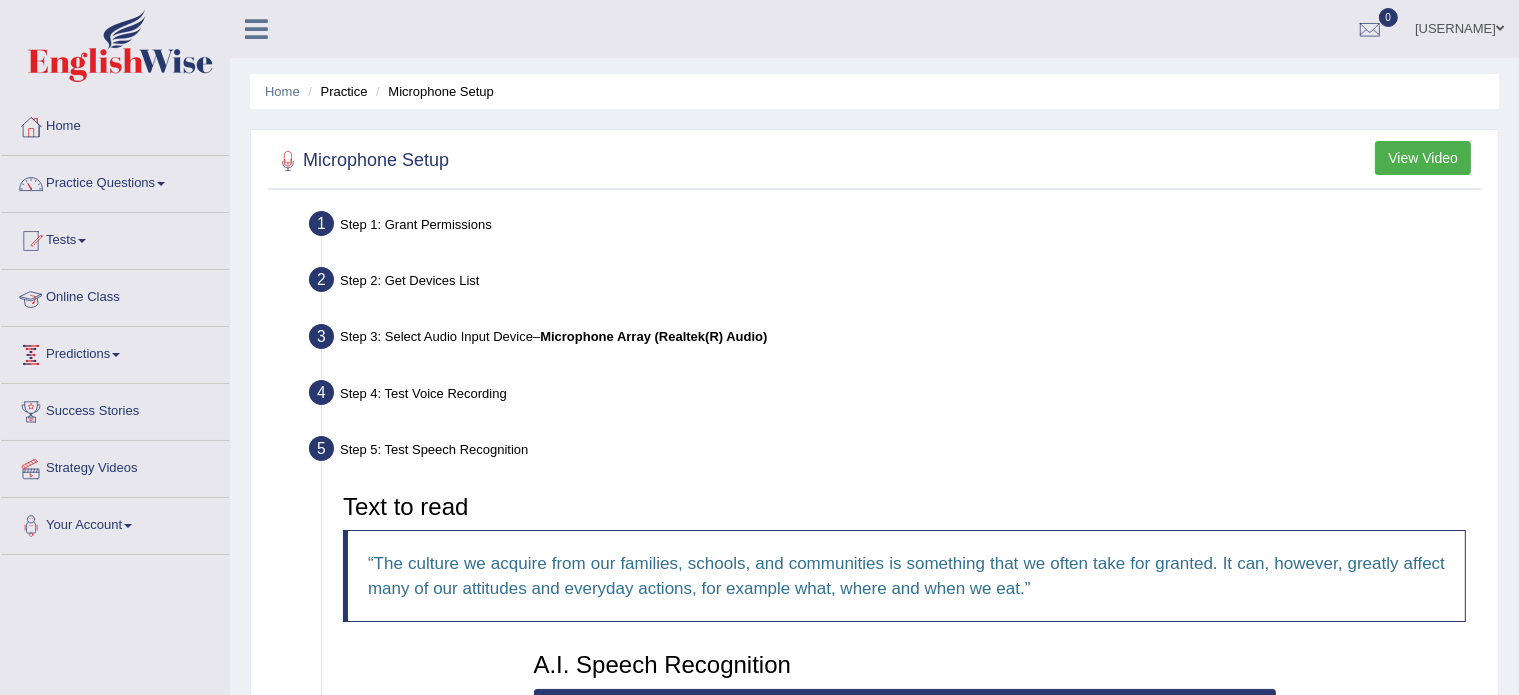 click on "Online Class" at bounding box center [115, 295] 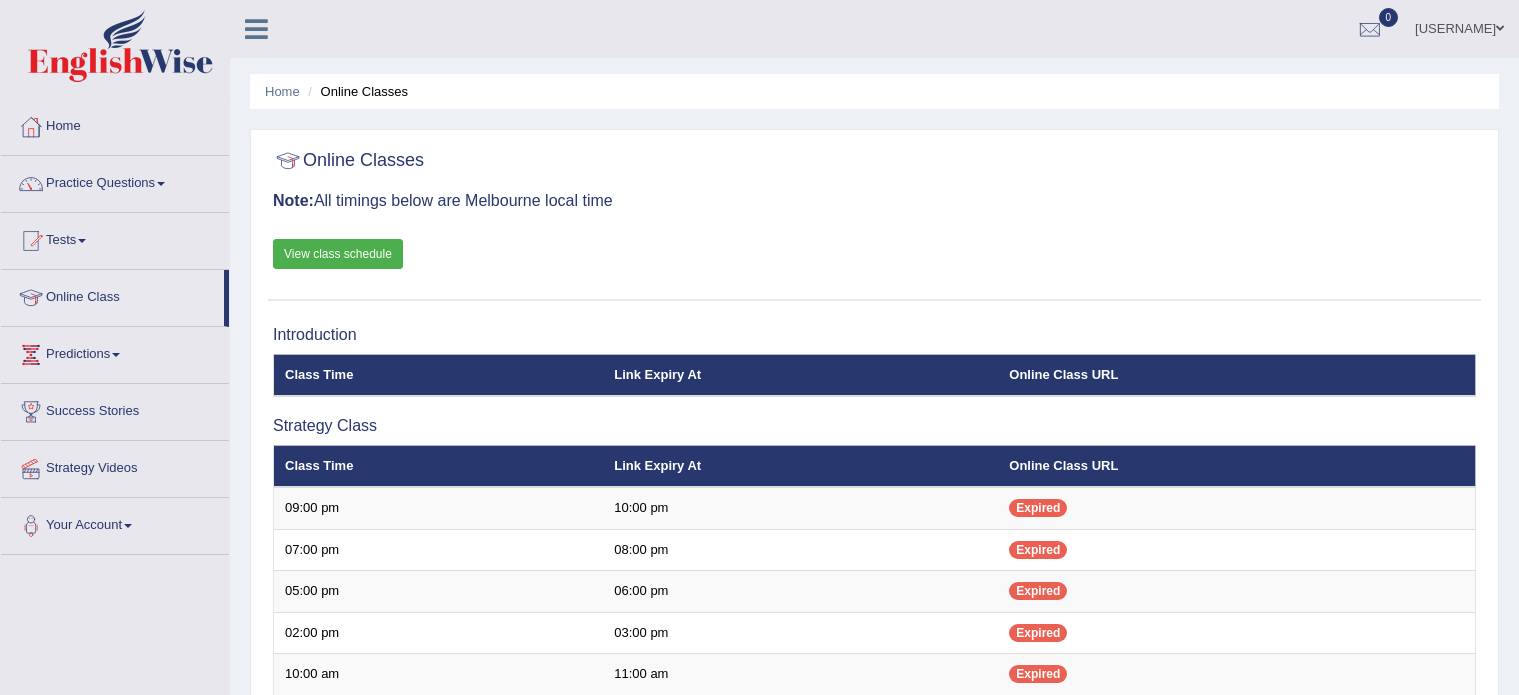 scroll, scrollTop: 0, scrollLeft: 0, axis: both 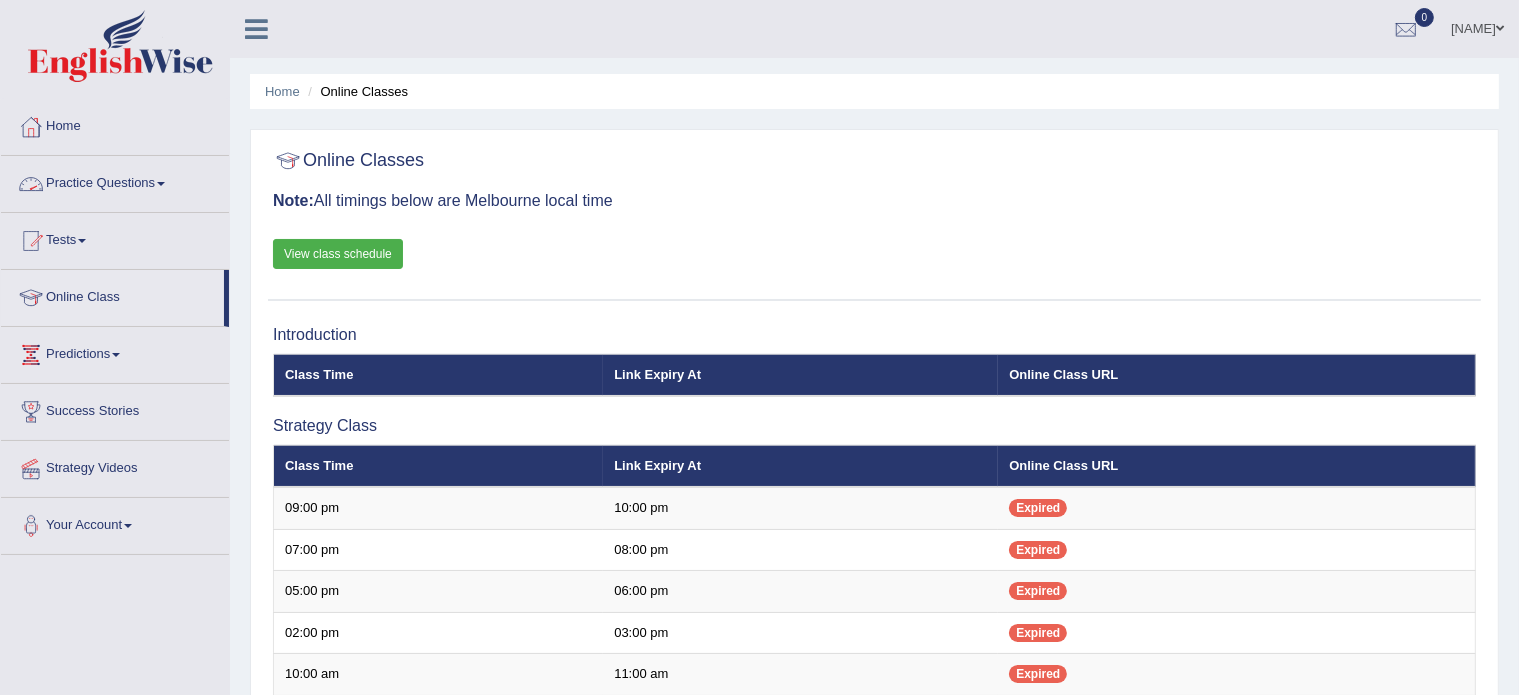 click on "Practice Questions" at bounding box center (115, 181) 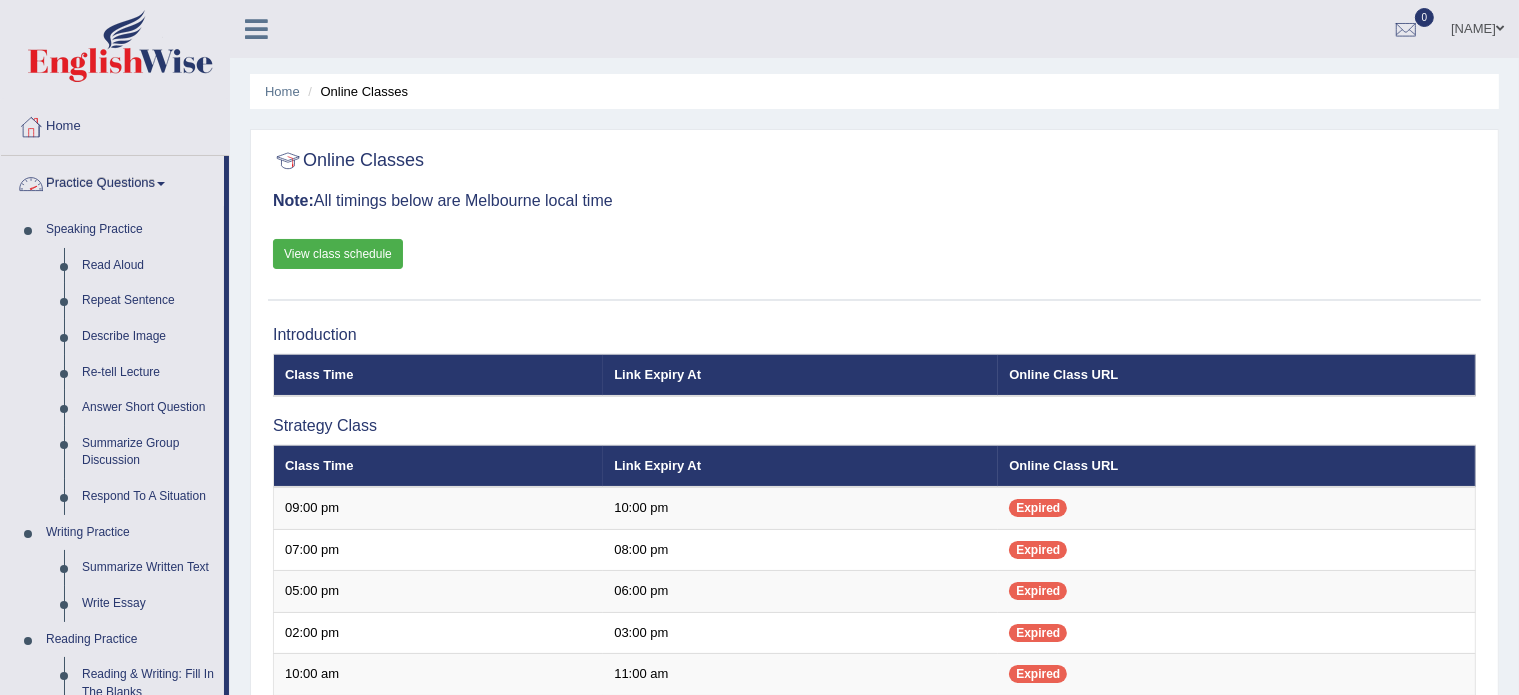 scroll, scrollTop: 0, scrollLeft: 0, axis: both 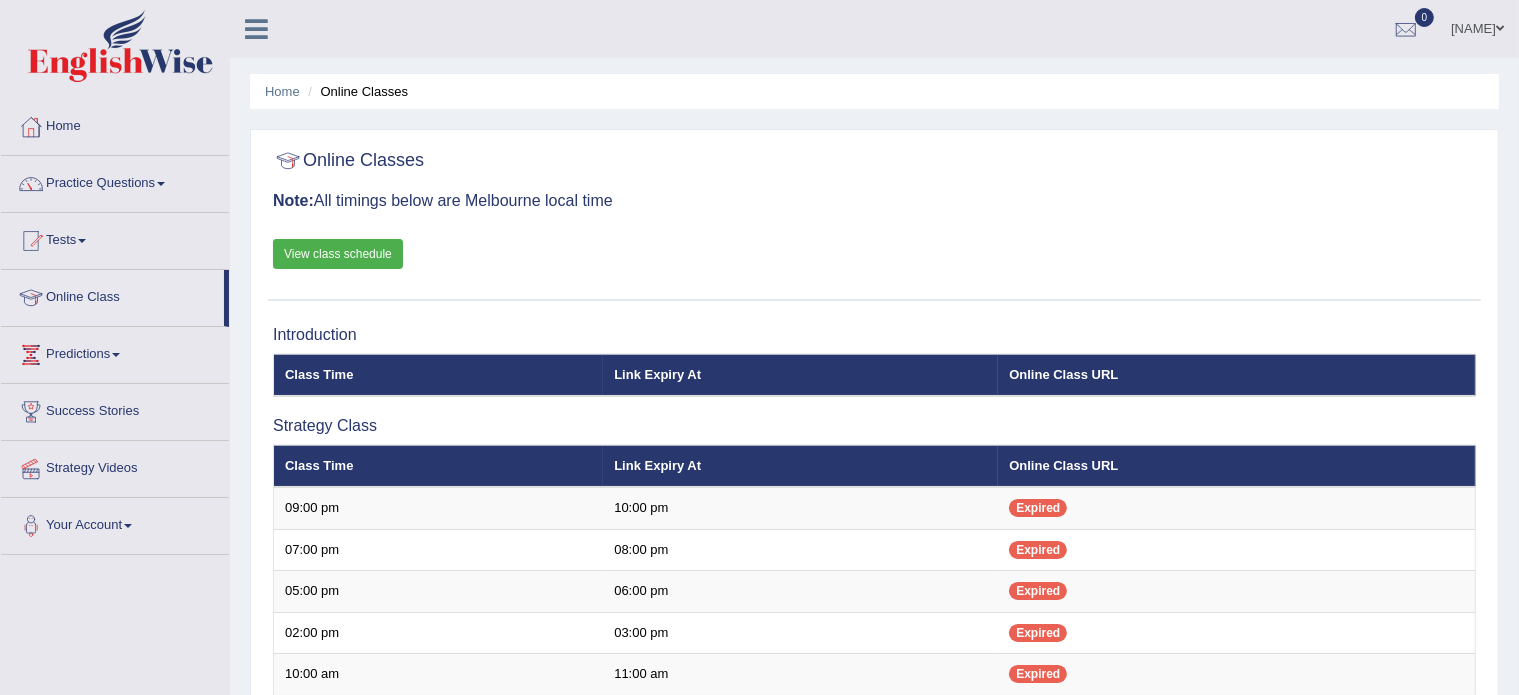 click on "Home
Online Classes
Online Classes
Note:  All timings below are Melbourne local time
View class schedule
Introduction
Class Time
Link Expiry At
Online Class URL" at bounding box center (874, 660) 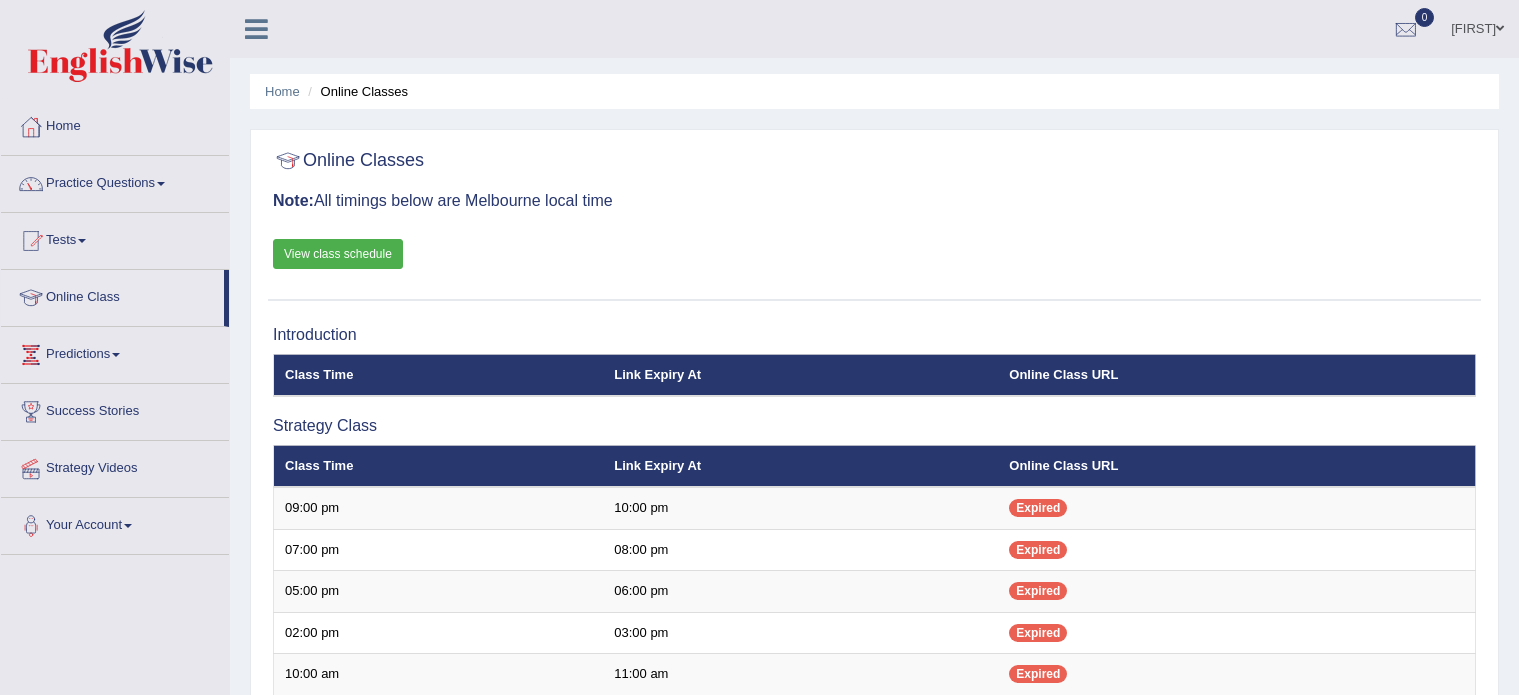 scroll, scrollTop: 0, scrollLeft: 0, axis: both 